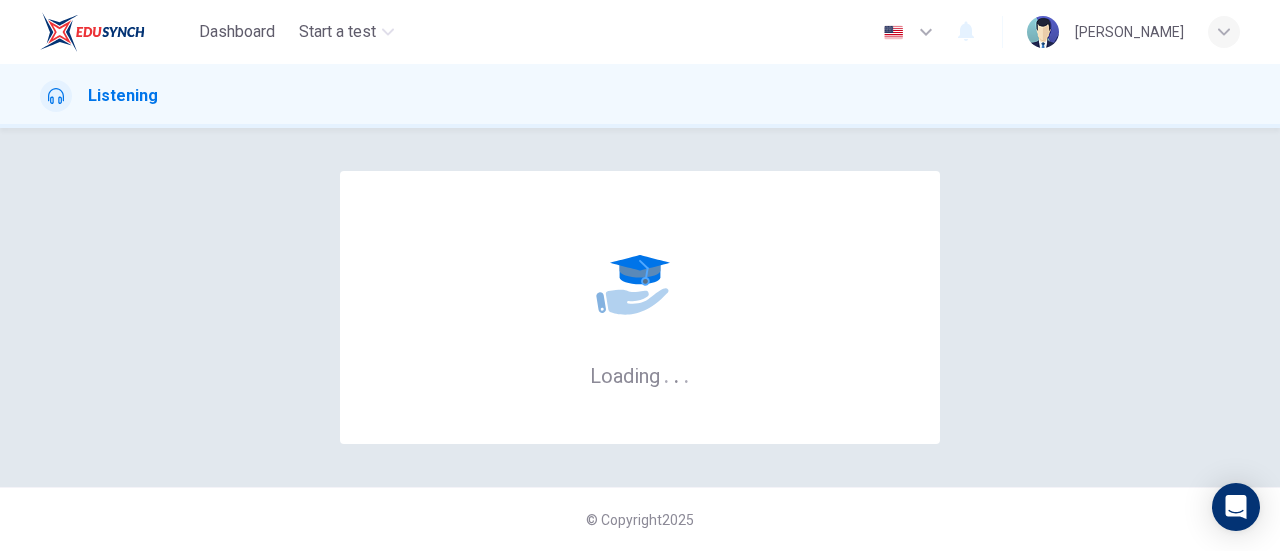 scroll, scrollTop: 0, scrollLeft: 0, axis: both 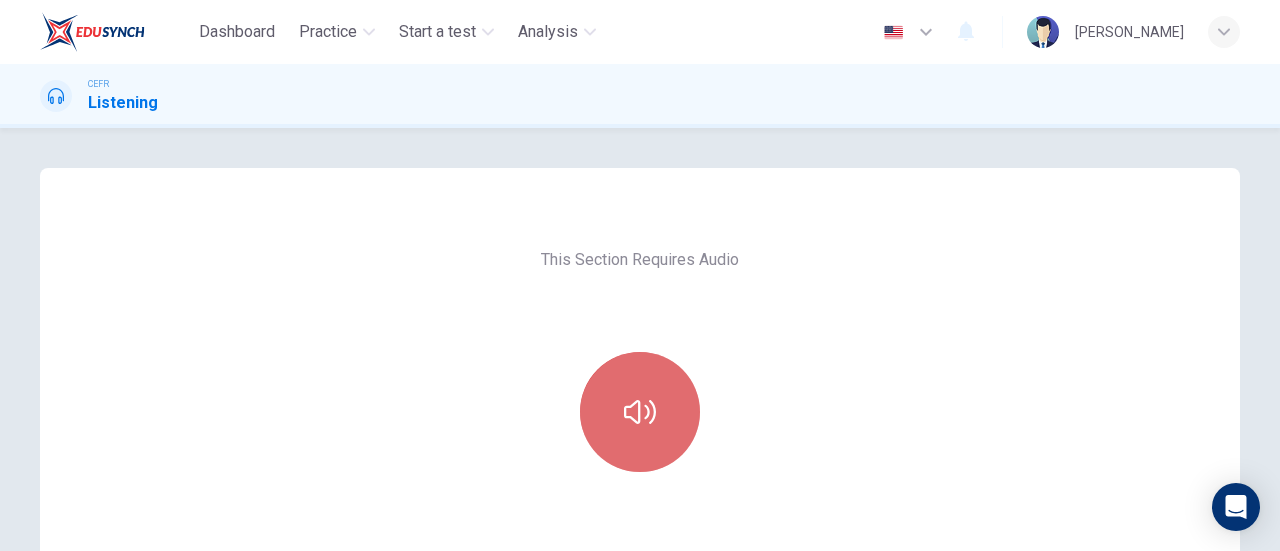 click at bounding box center [640, 412] 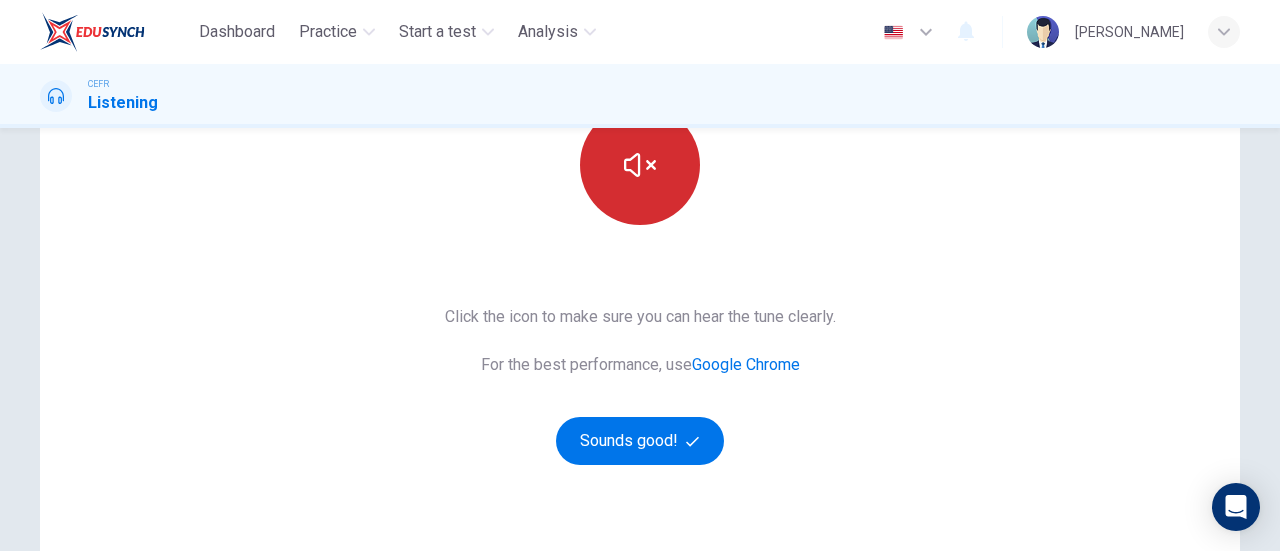 scroll, scrollTop: 249, scrollLeft: 0, axis: vertical 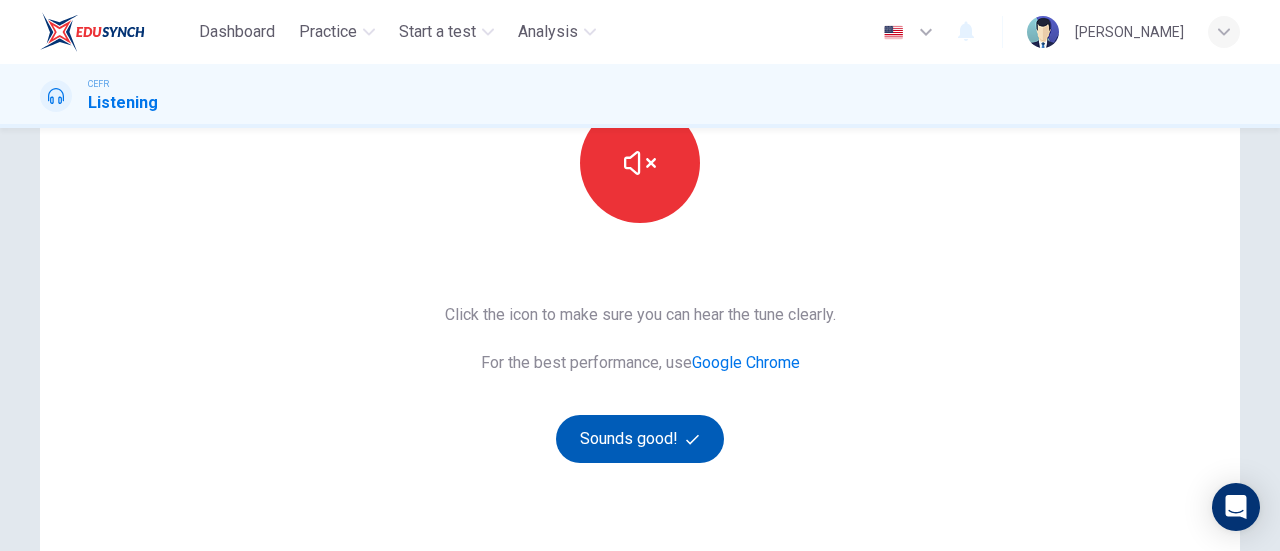 click on "Sounds good!" at bounding box center [640, 439] 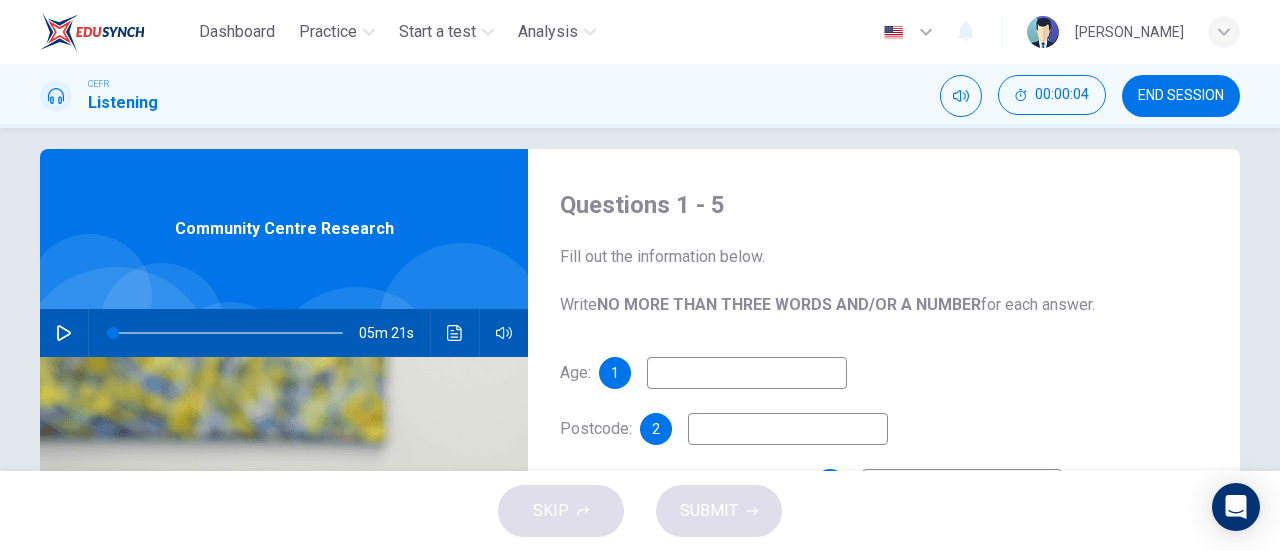 scroll, scrollTop: 14, scrollLeft: 0, axis: vertical 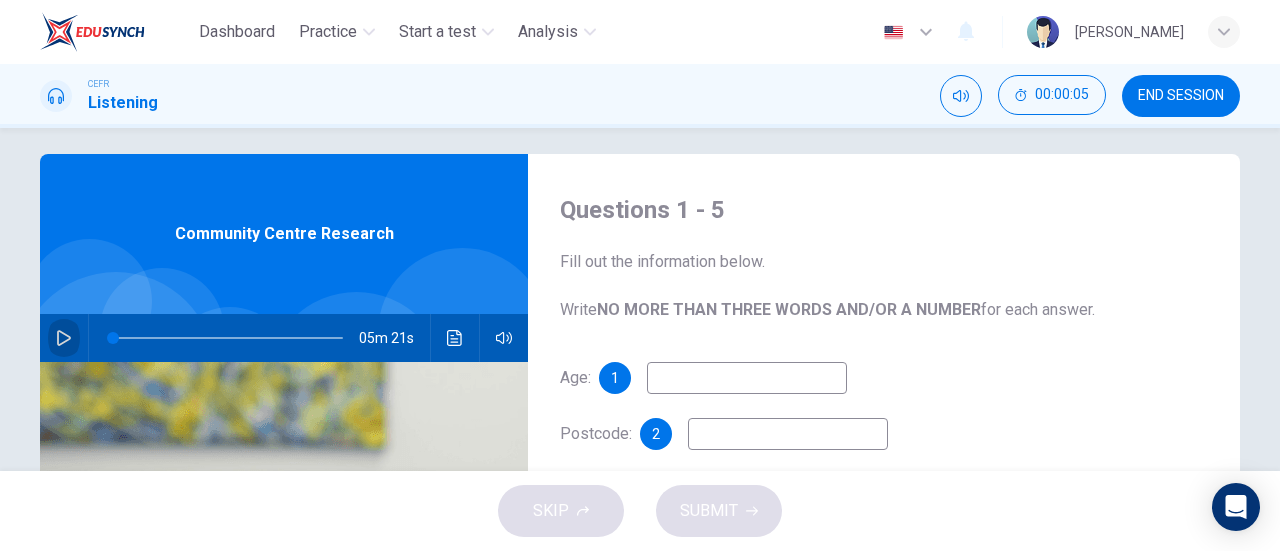 click at bounding box center [64, 338] 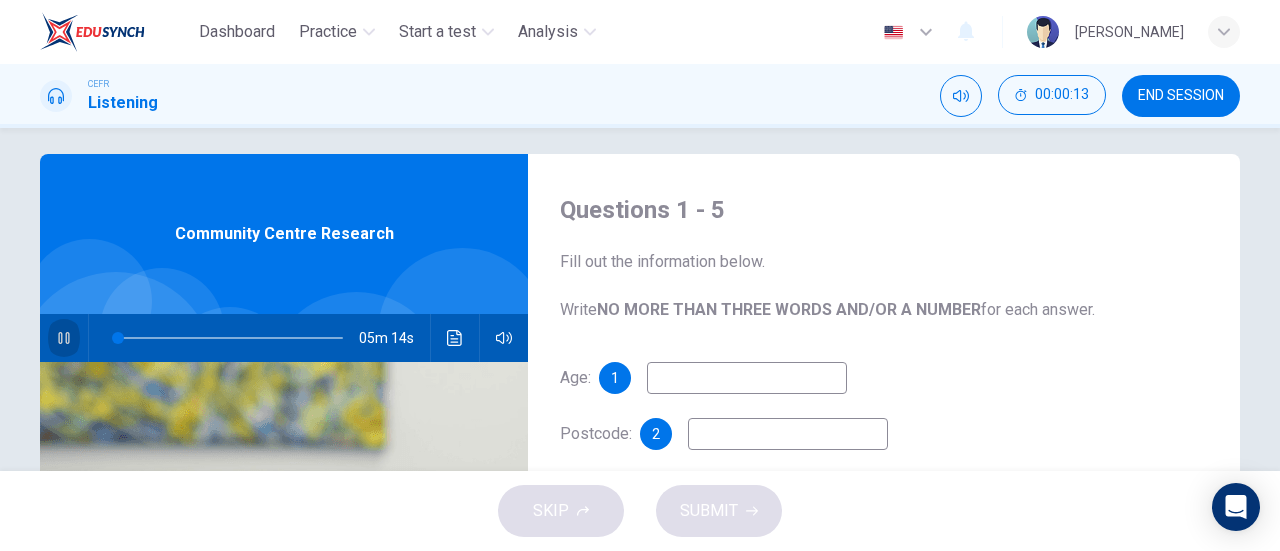 click 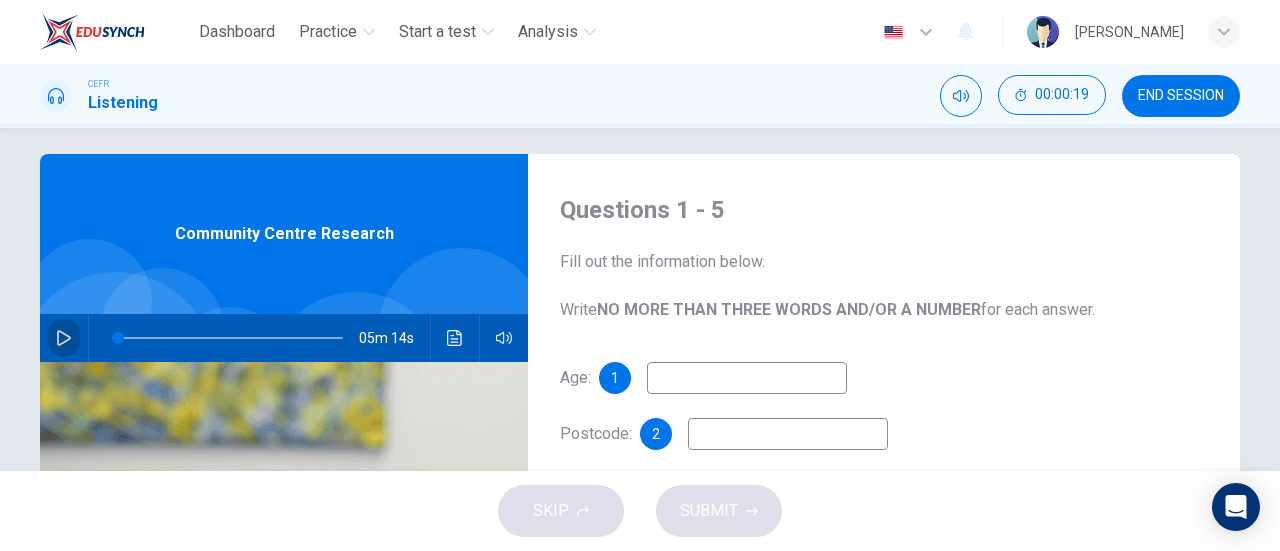 click 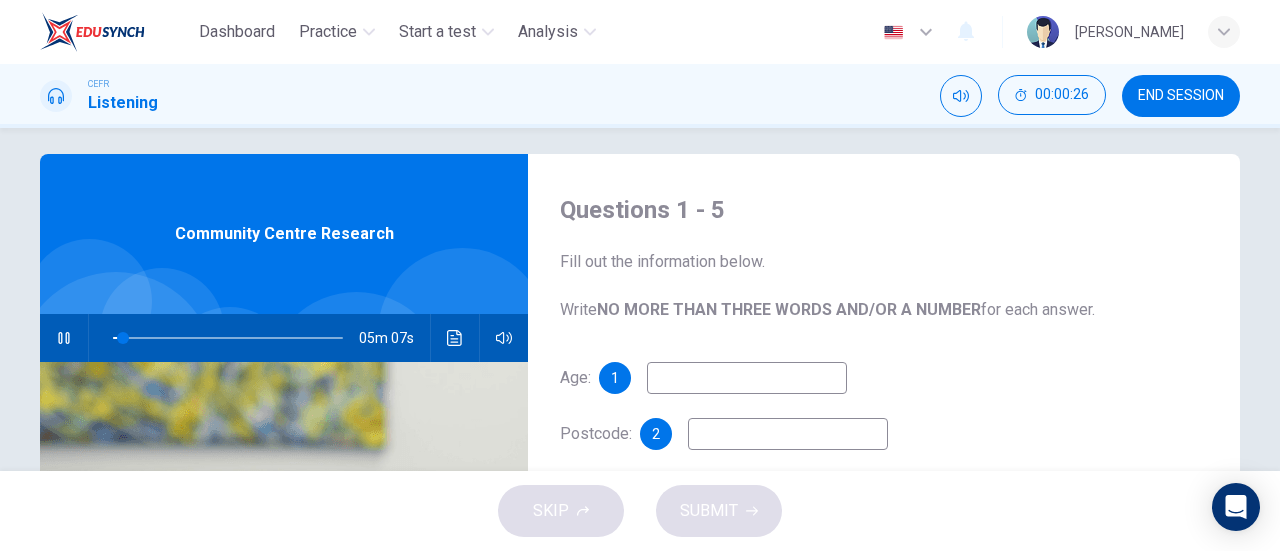 click at bounding box center [747, 378] 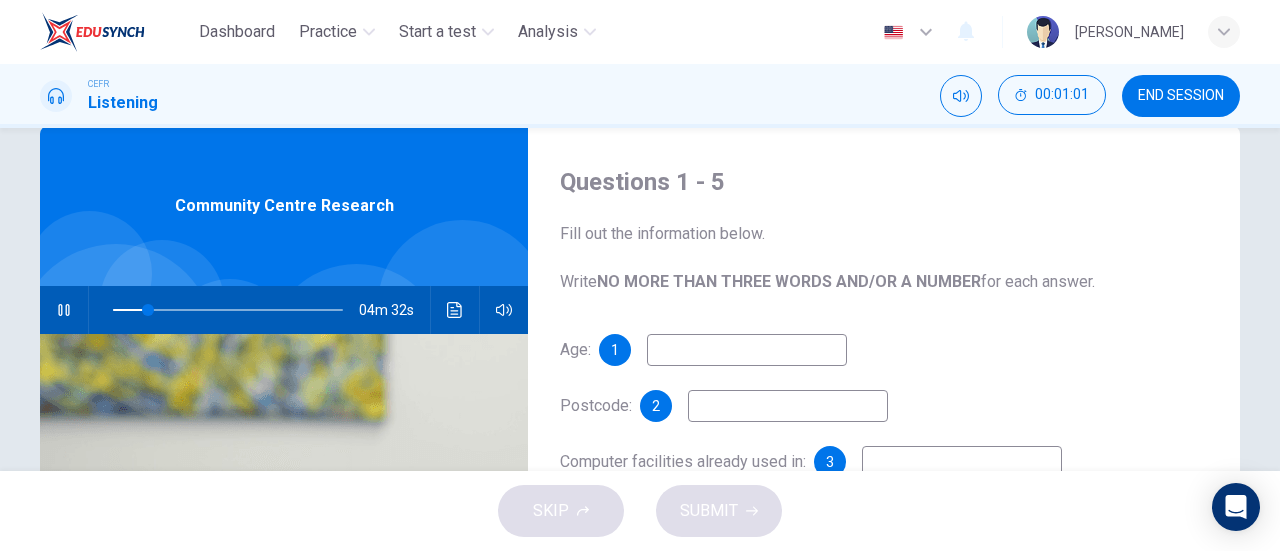 scroll, scrollTop: 41, scrollLeft: 0, axis: vertical 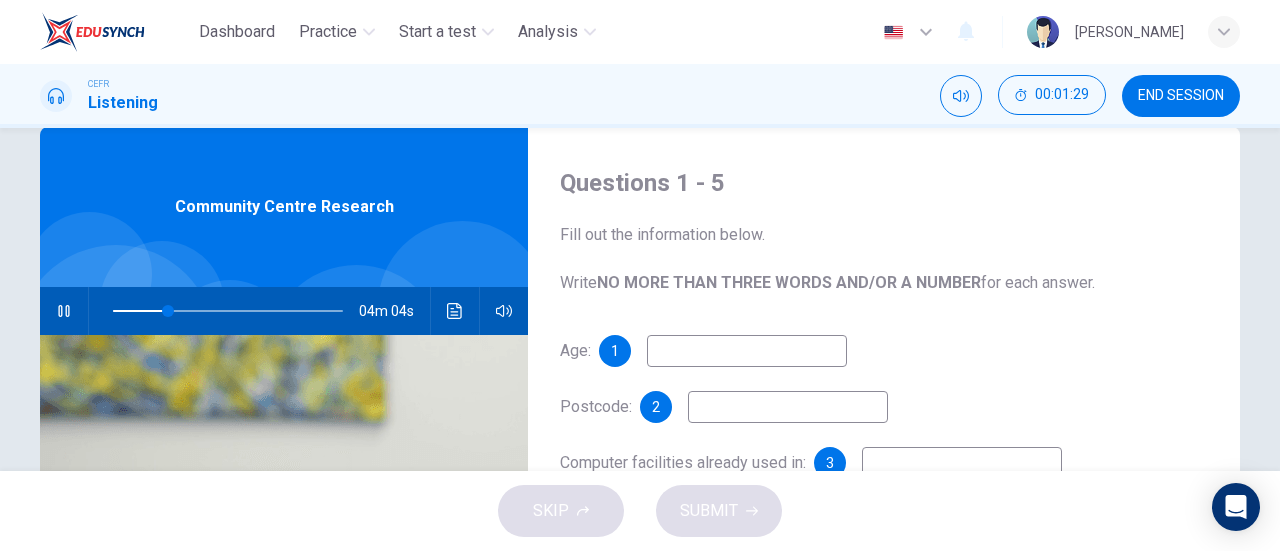 type on "24" 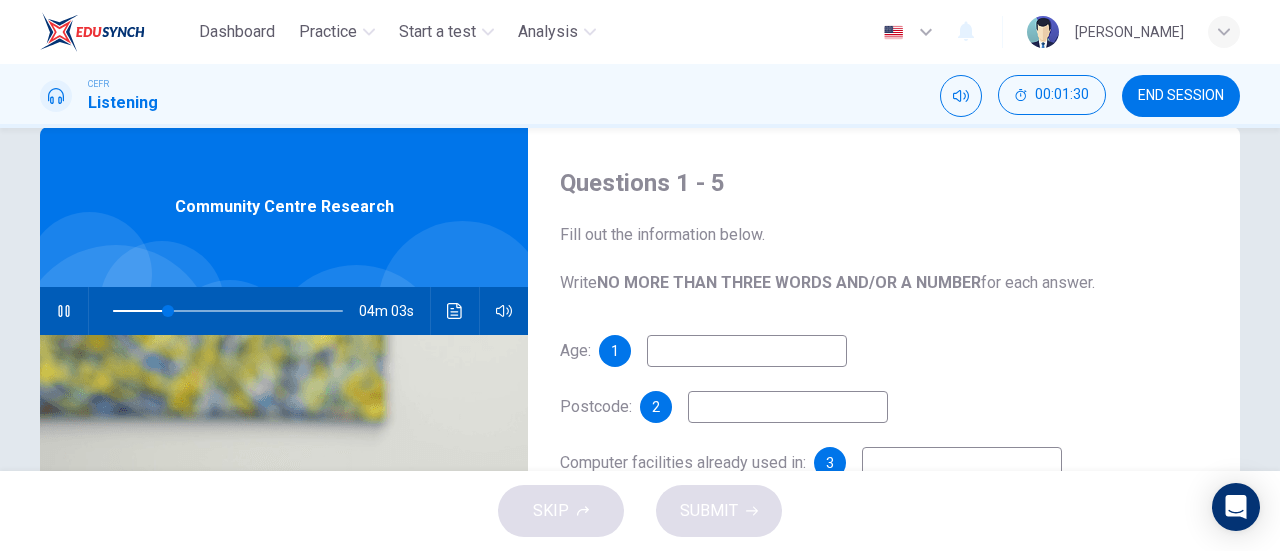 type on "5" 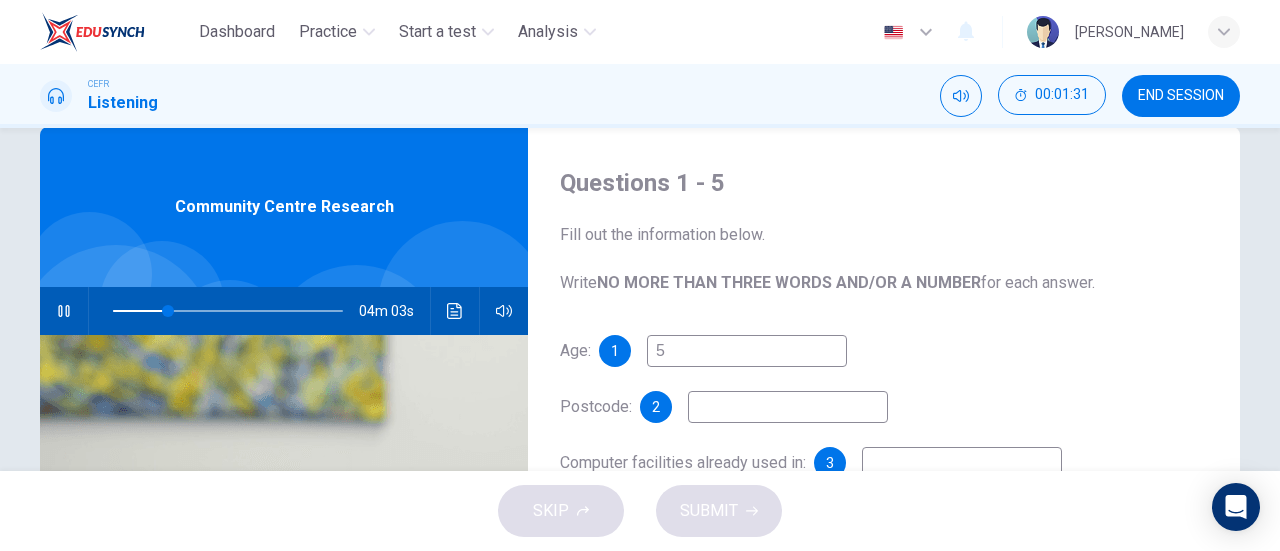type on "24" 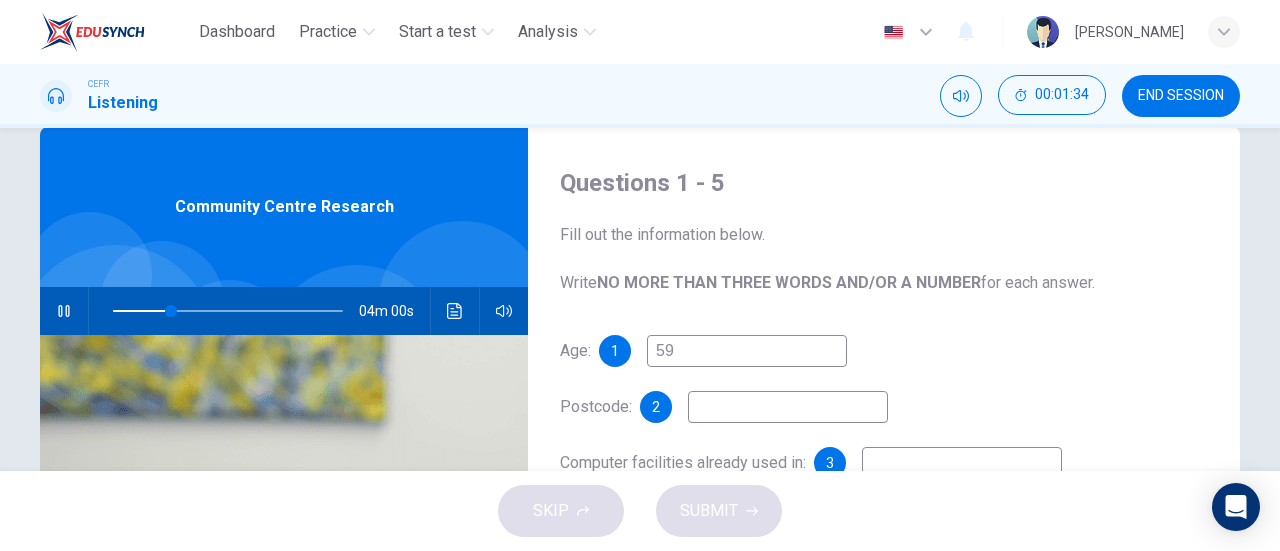 type on "25" 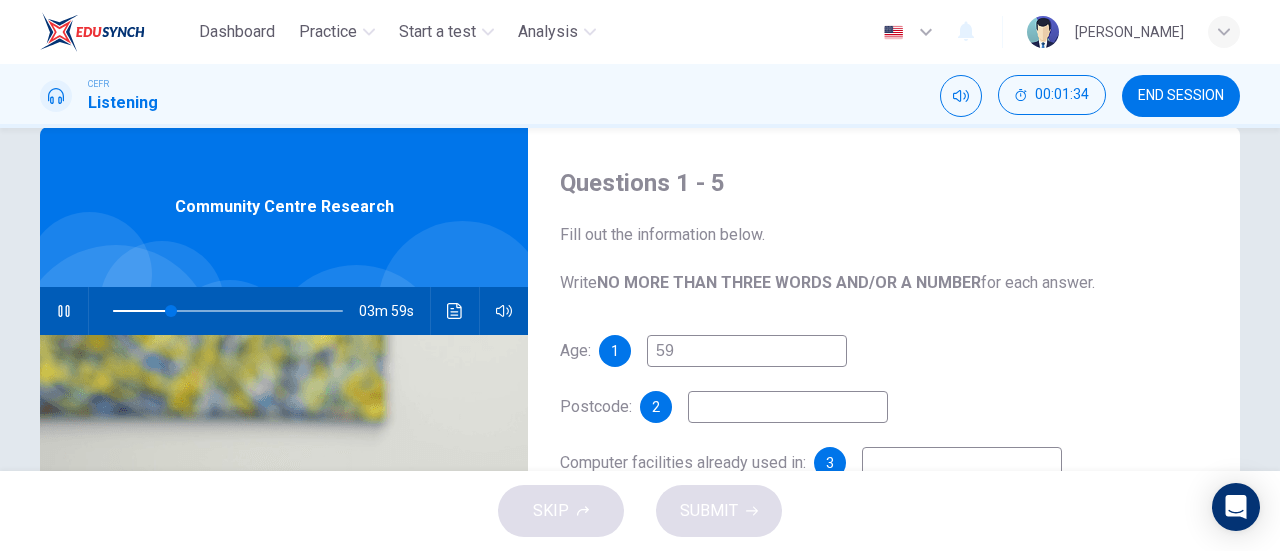 type on "5" 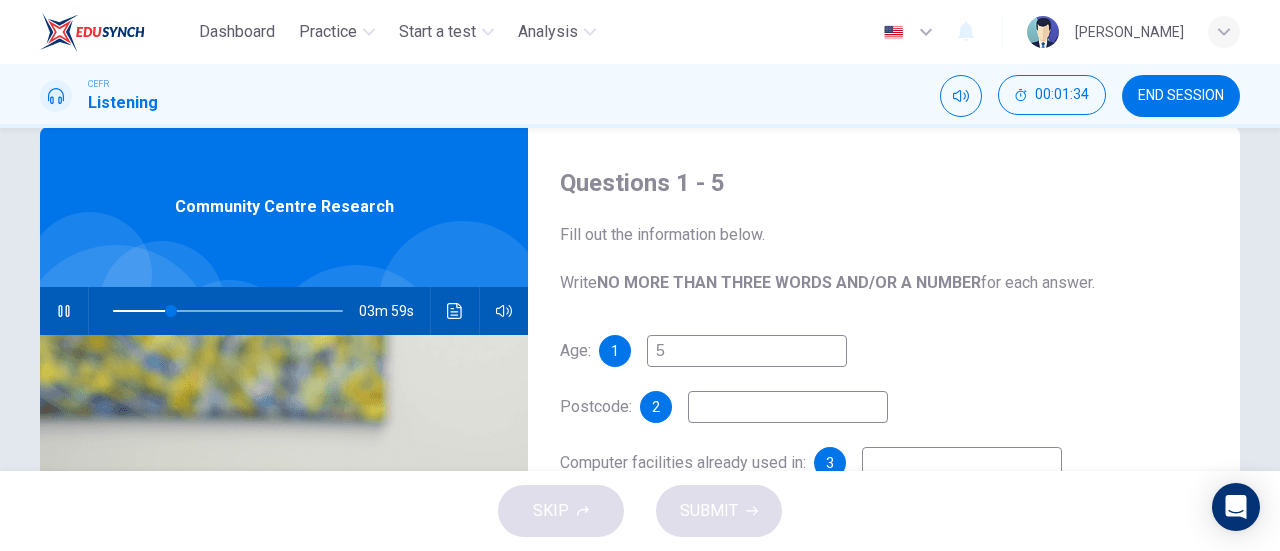 type on "26" 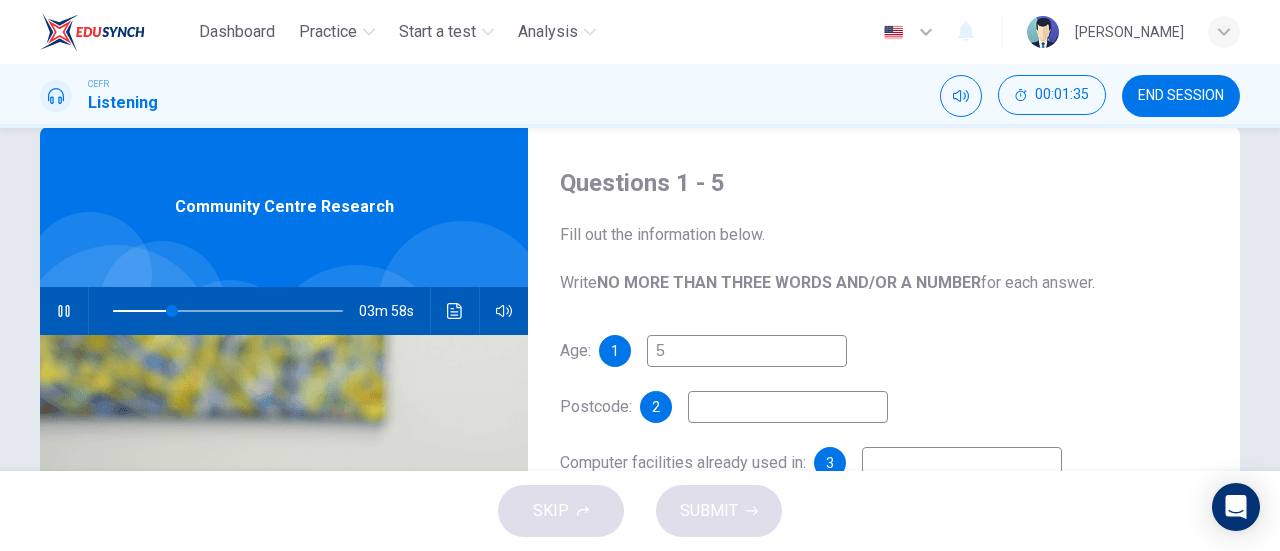 type on "59" 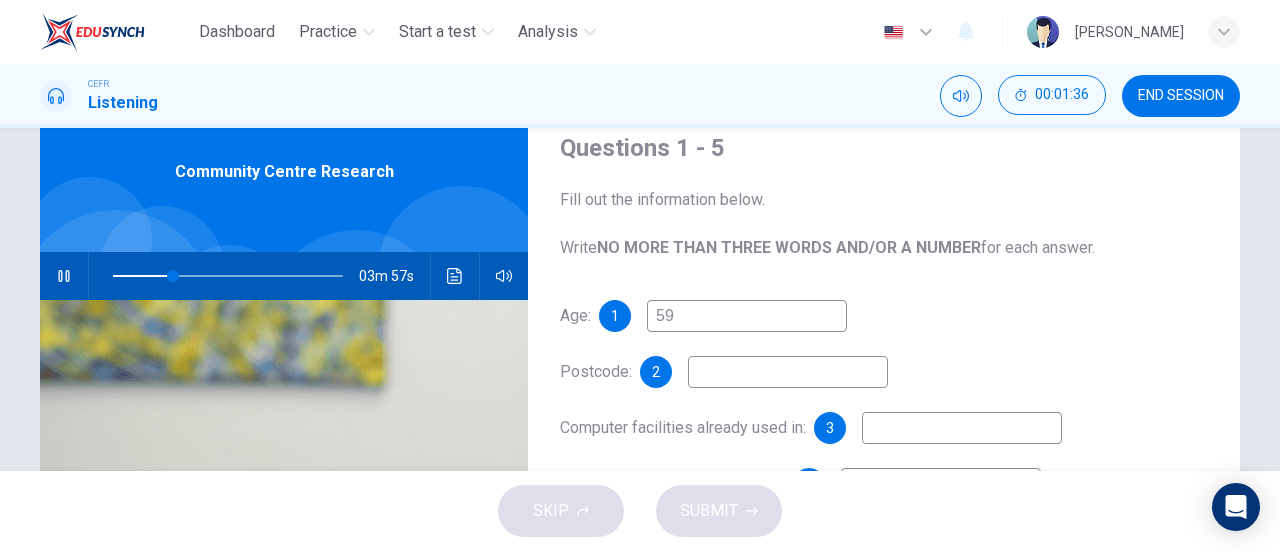 scroll, scrollTop: 77, scrollLeft: 0, axis: vertical 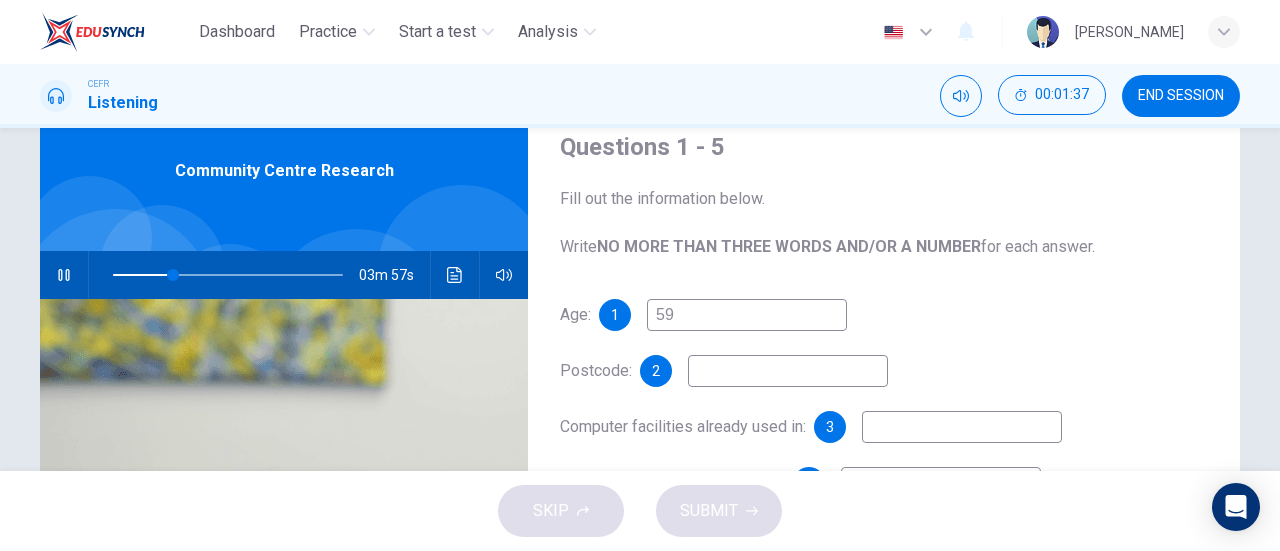 type on "26" 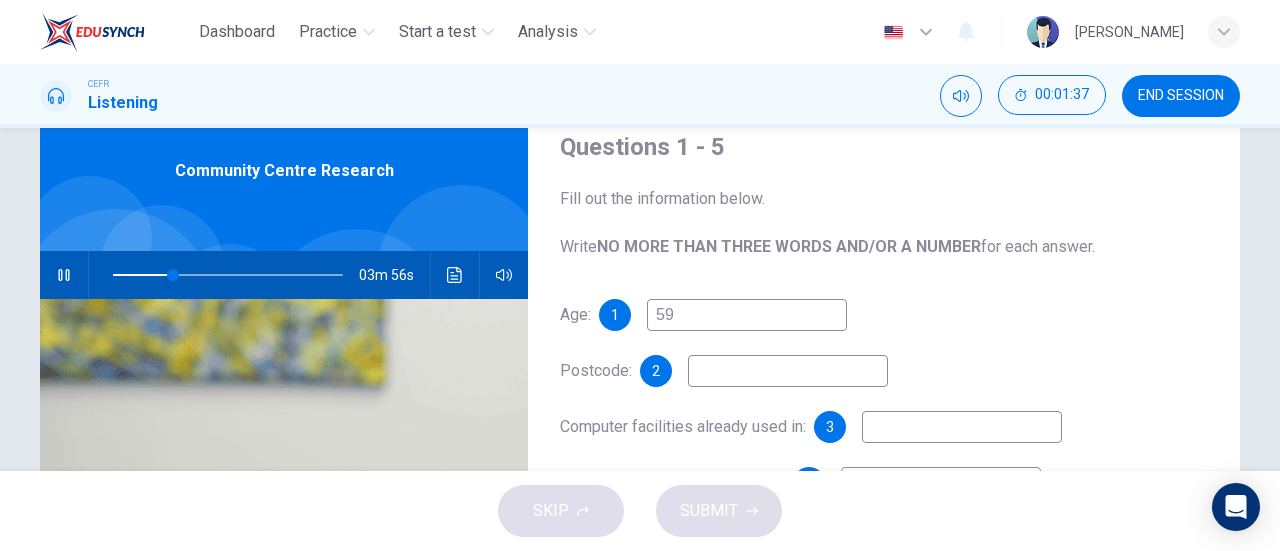 type on "59" 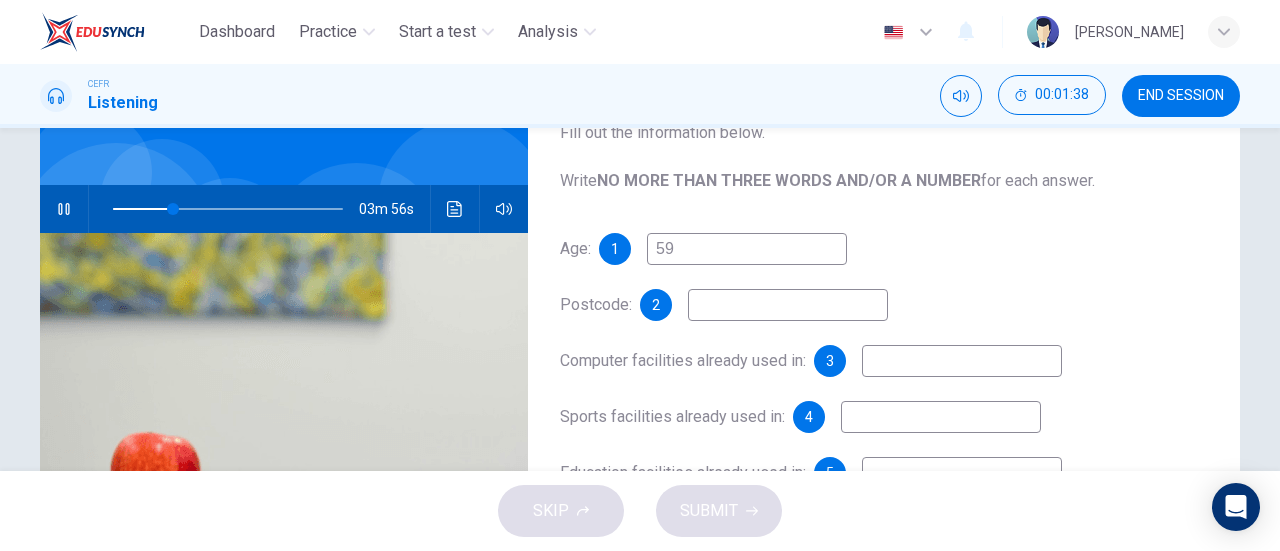 scroll, scrollTop: 166, scrollLeft: 0, axis: vertical 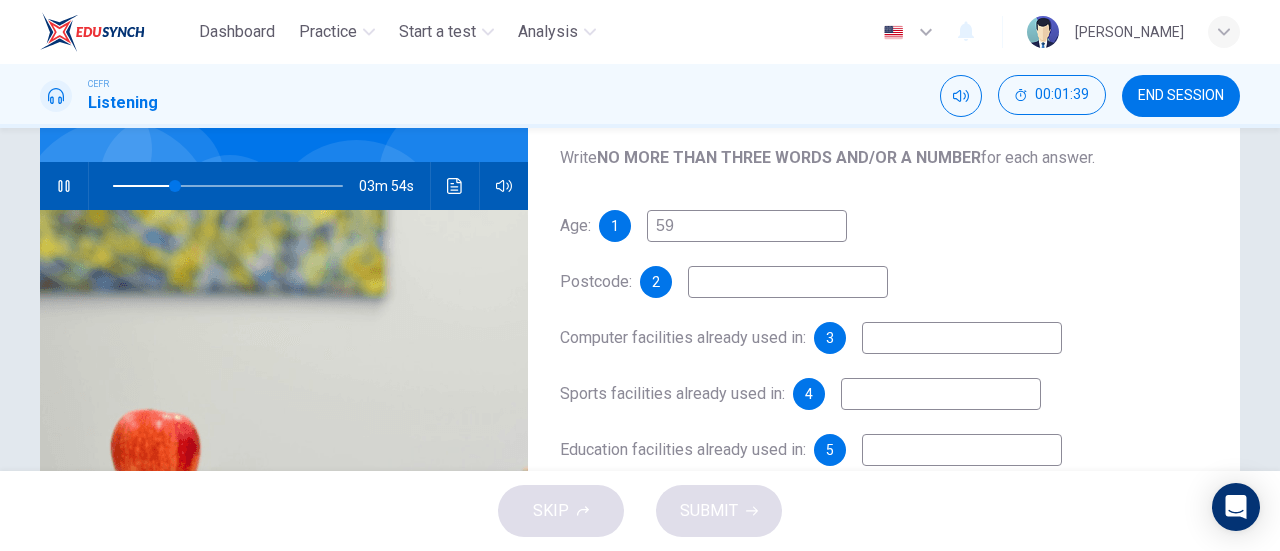 type on "27" 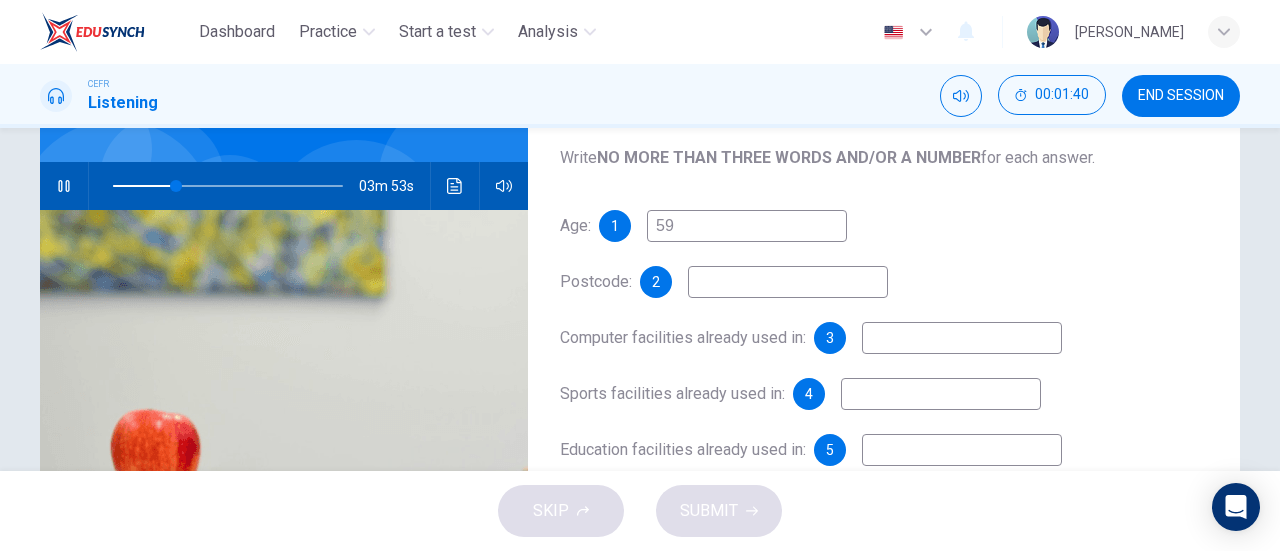 type on "H" 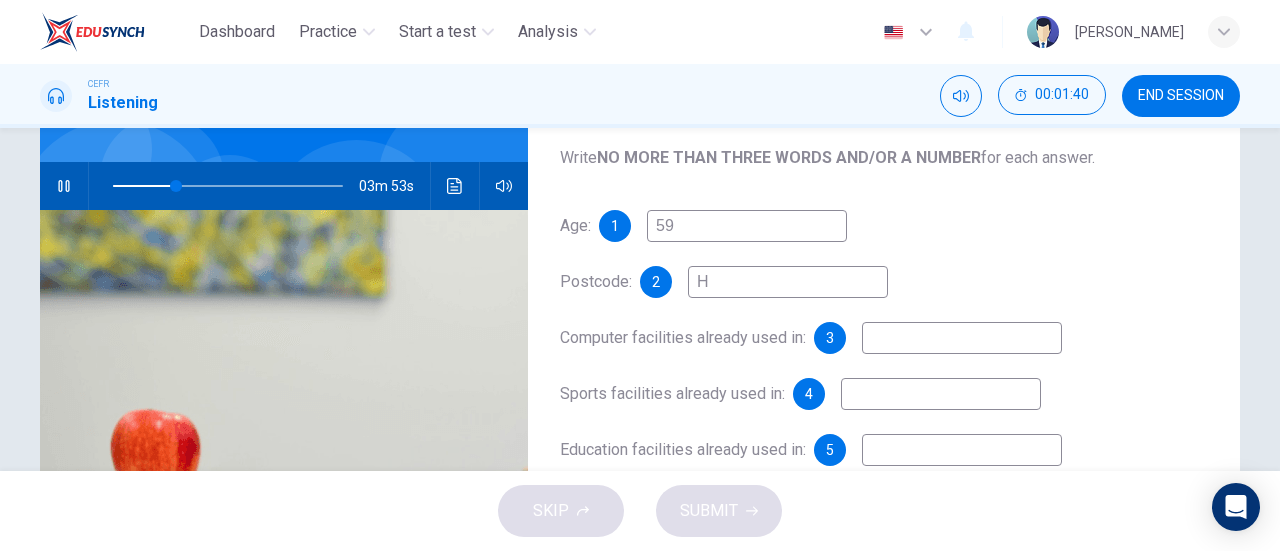 type on "28" 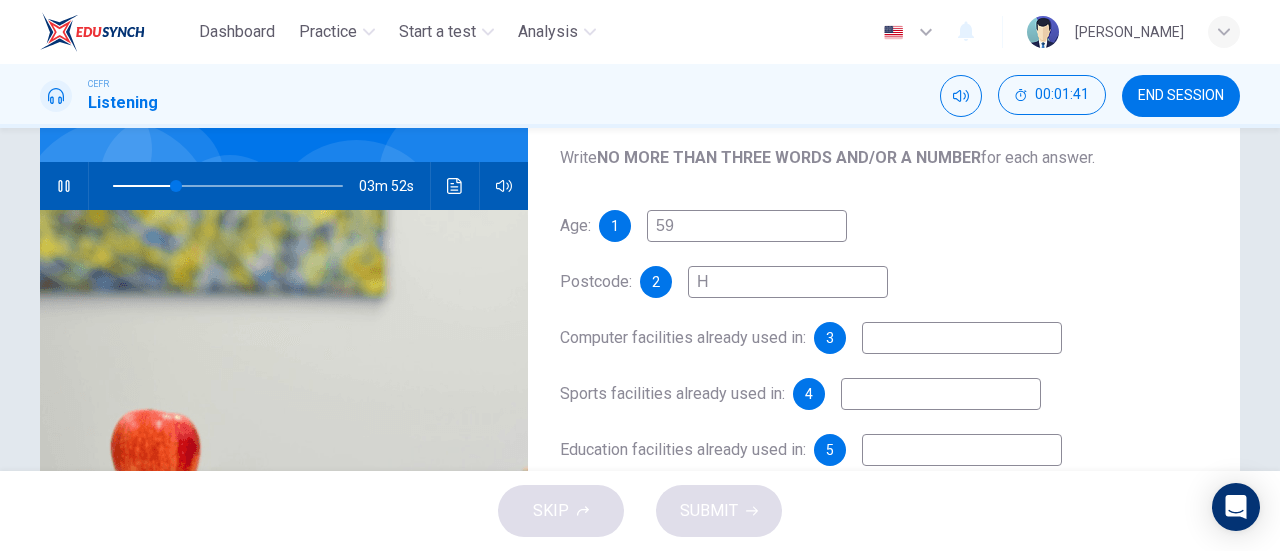type on "Ha" 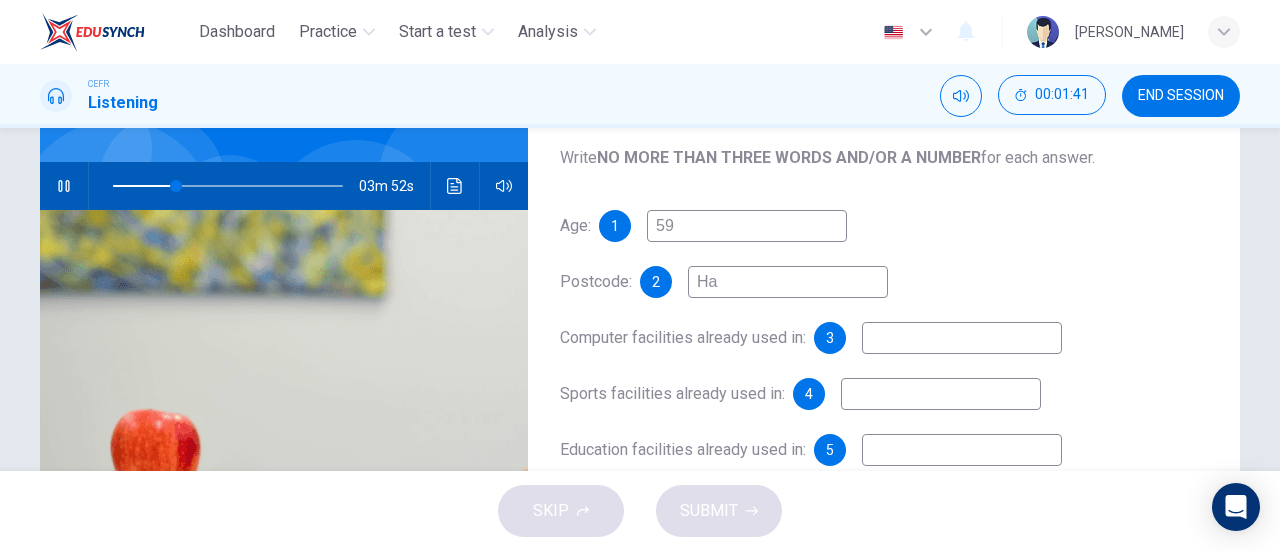 type on "28" 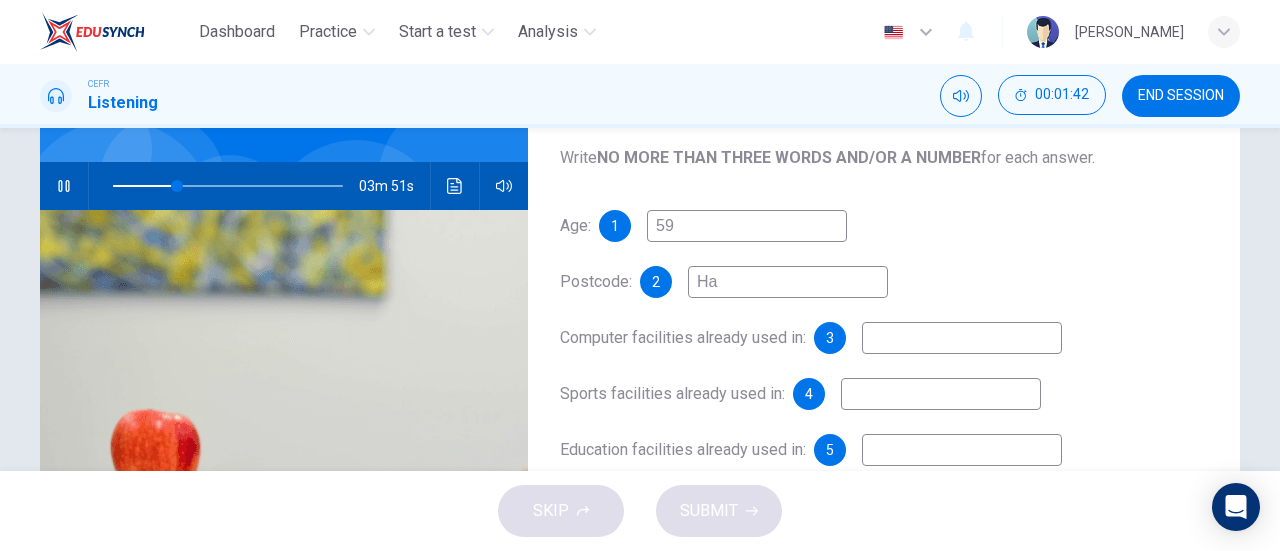 type on "H" 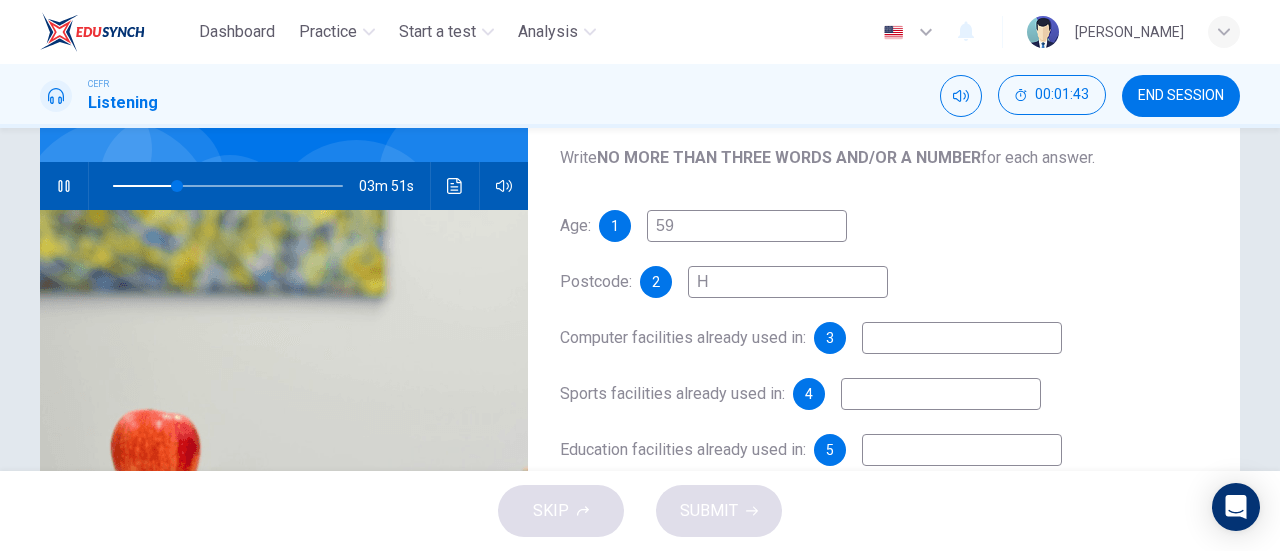 type on "28" 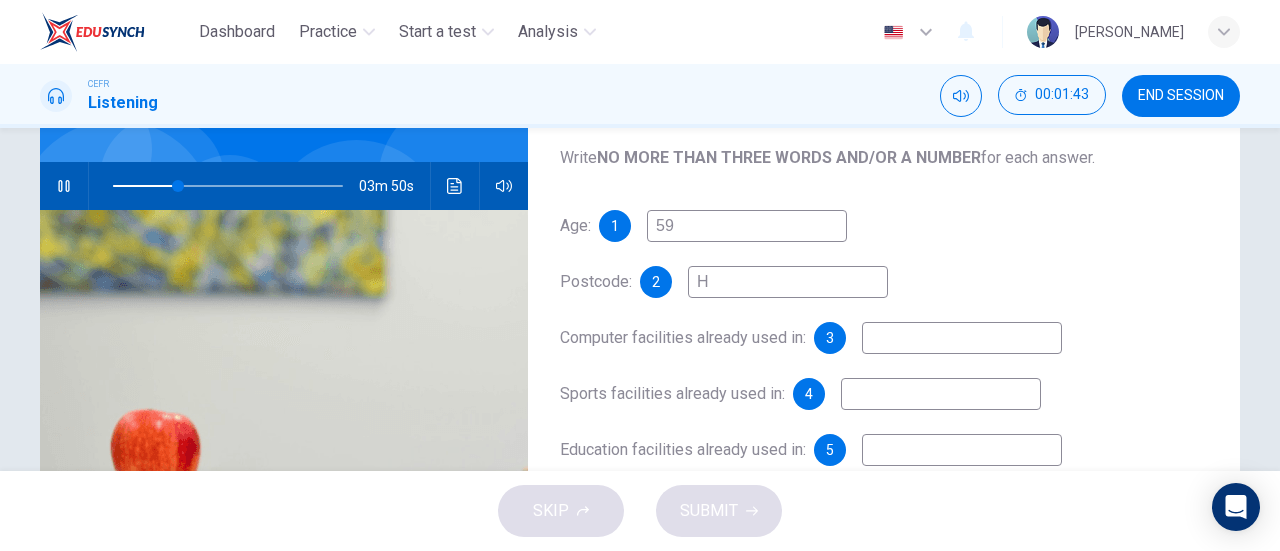type on "HA" 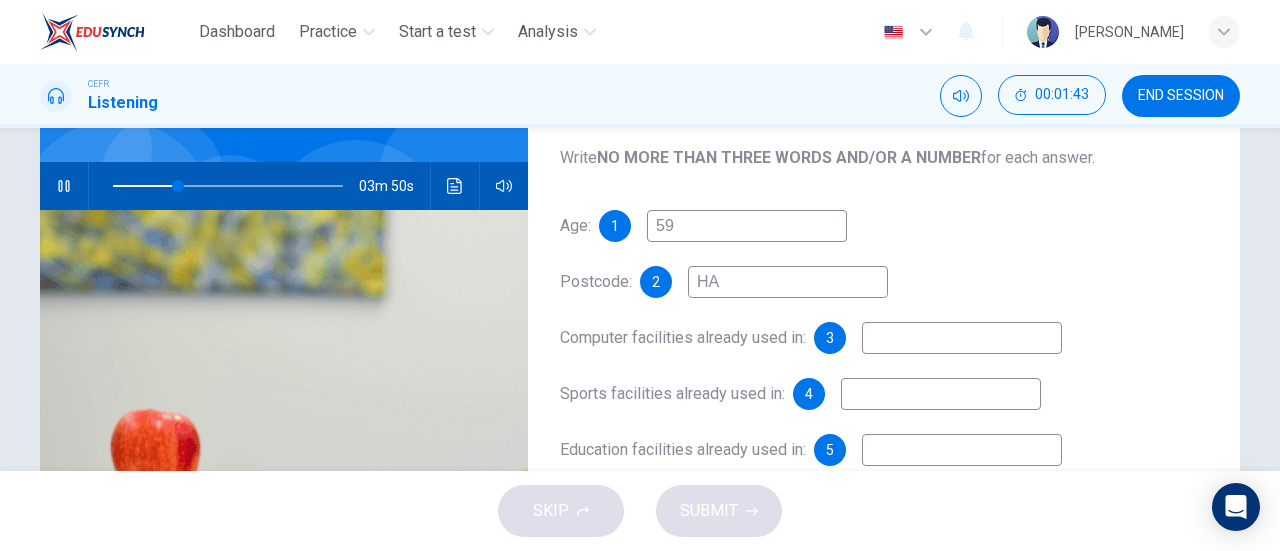 type on "28" 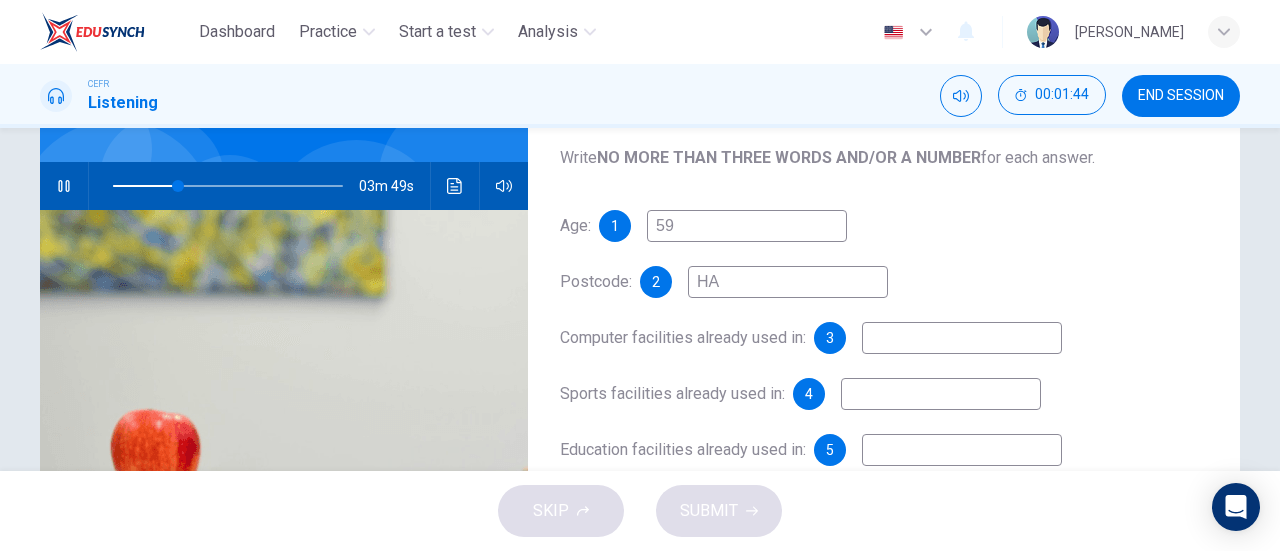 type on "HA8" 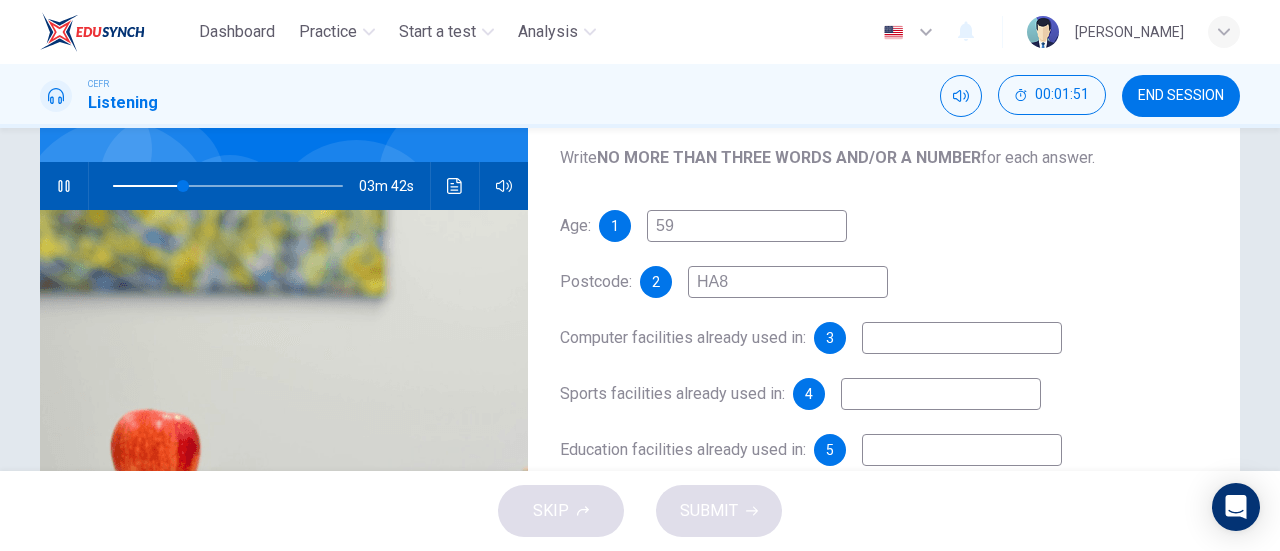 type on "31" 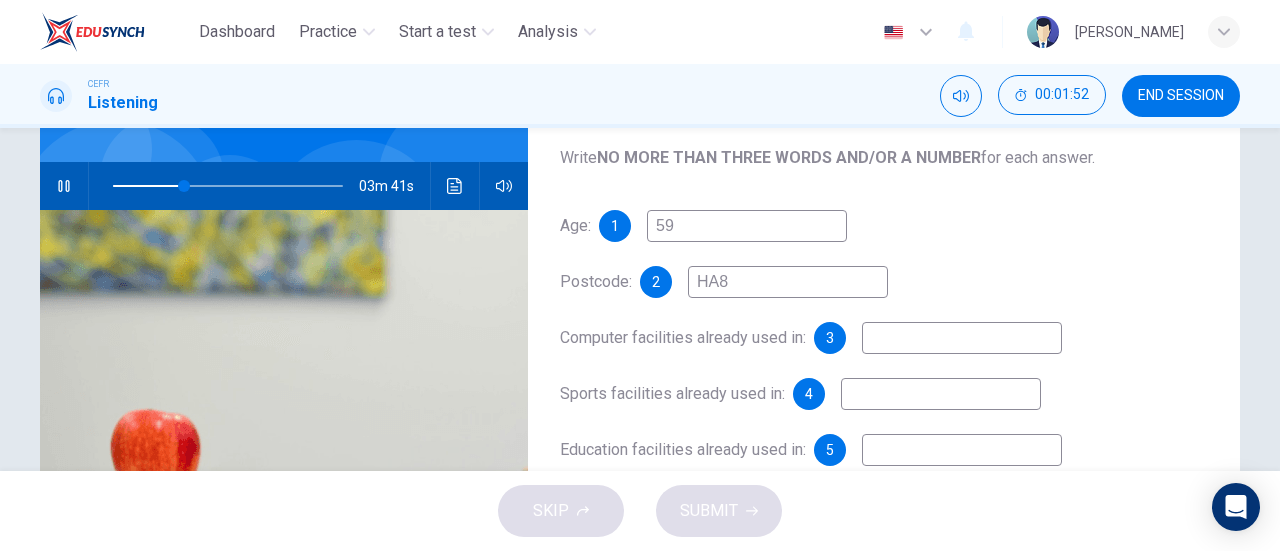 type on "HA87" 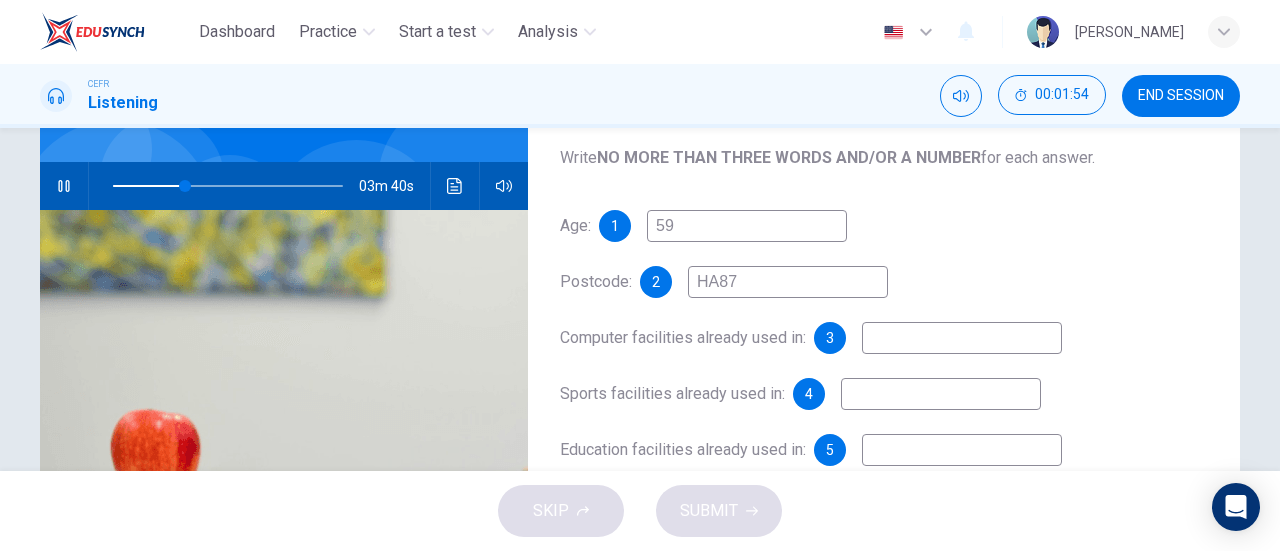 type on "32" 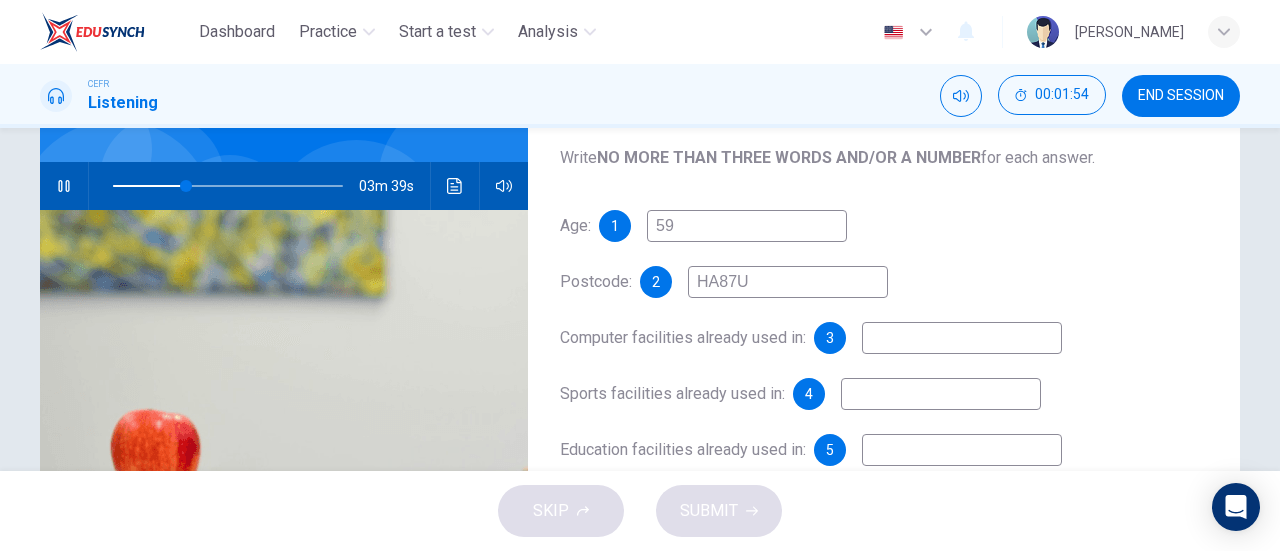 type on "HA87UP" 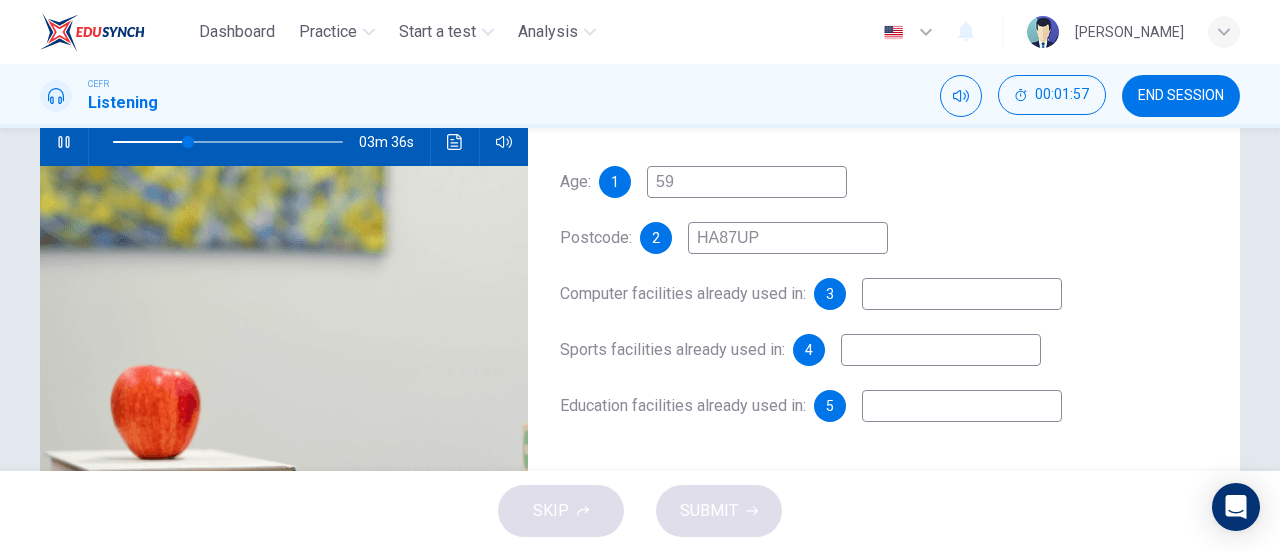scroll, scrollTop: 212, scrollLeft: 0, axis: vertical 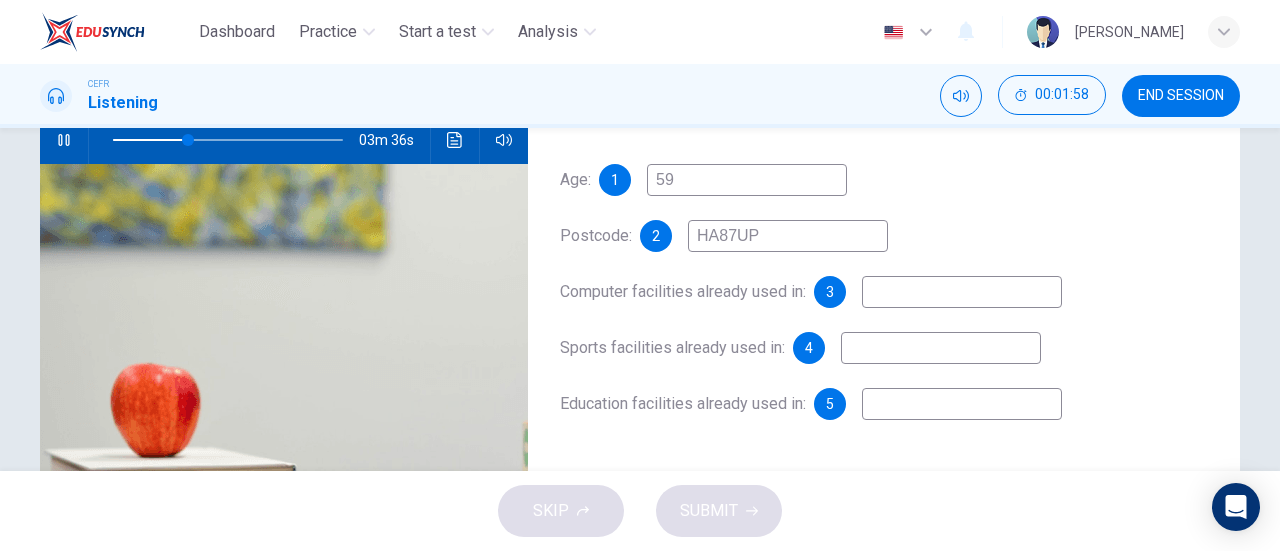 type on "33" 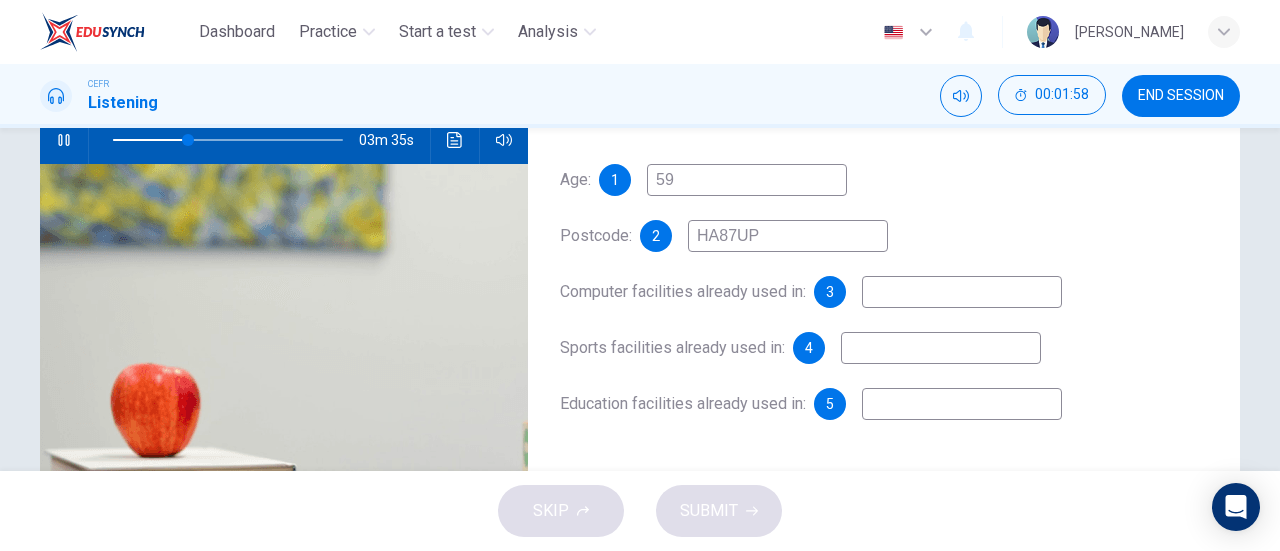 type on "HA87UP" 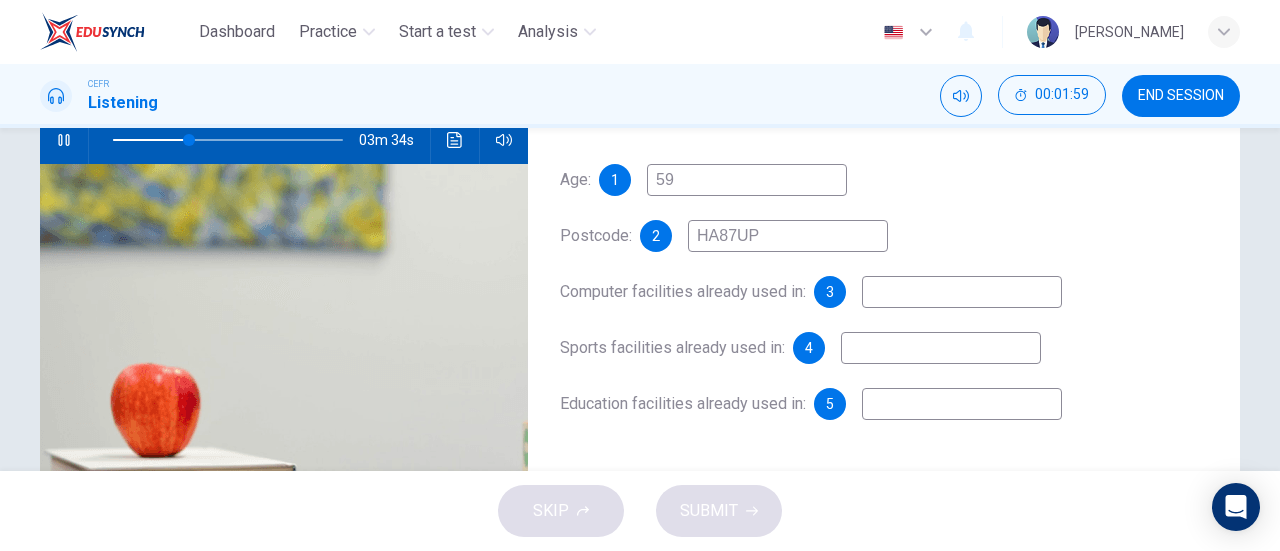 click at bounding box center [962, 292] 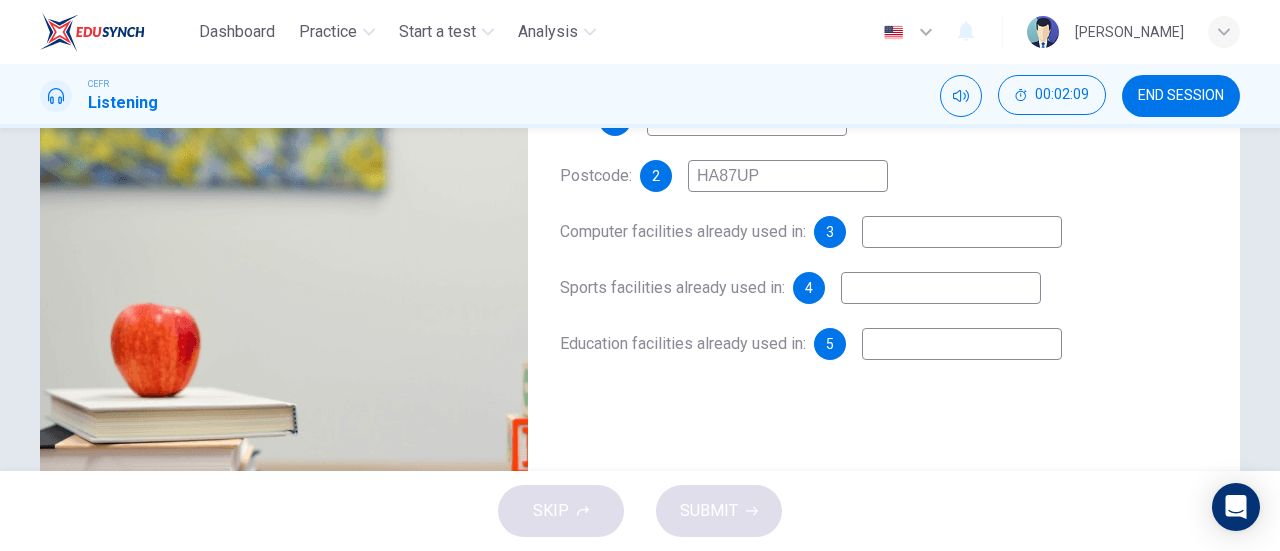 scroll, scrollTop: 273, scrollLeft: 0, axis: vertical 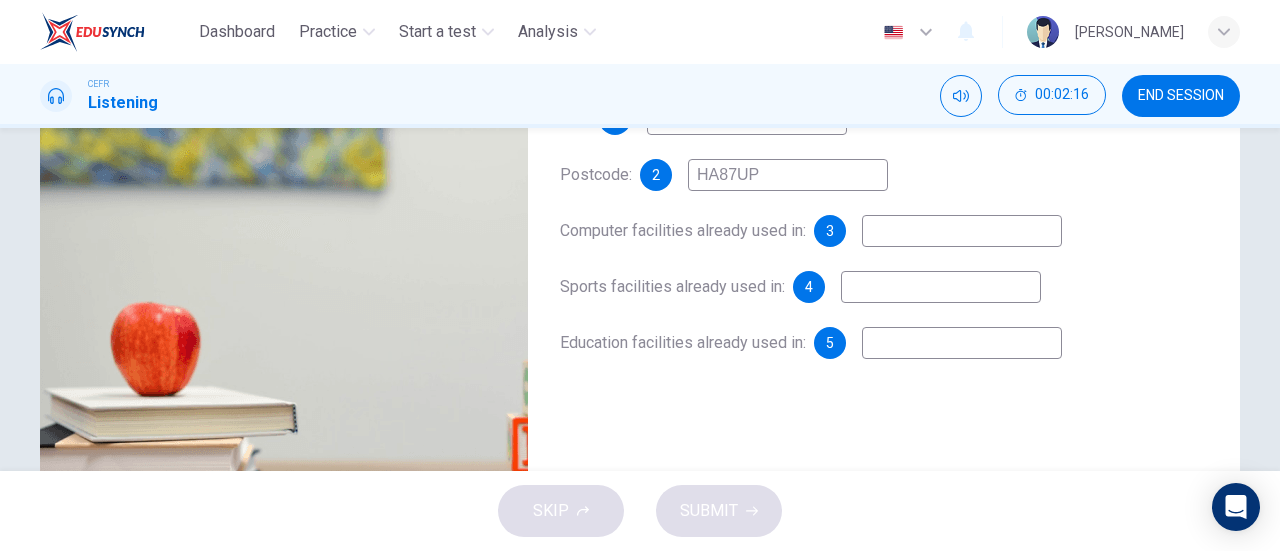 click at bounding box center (962, 231) 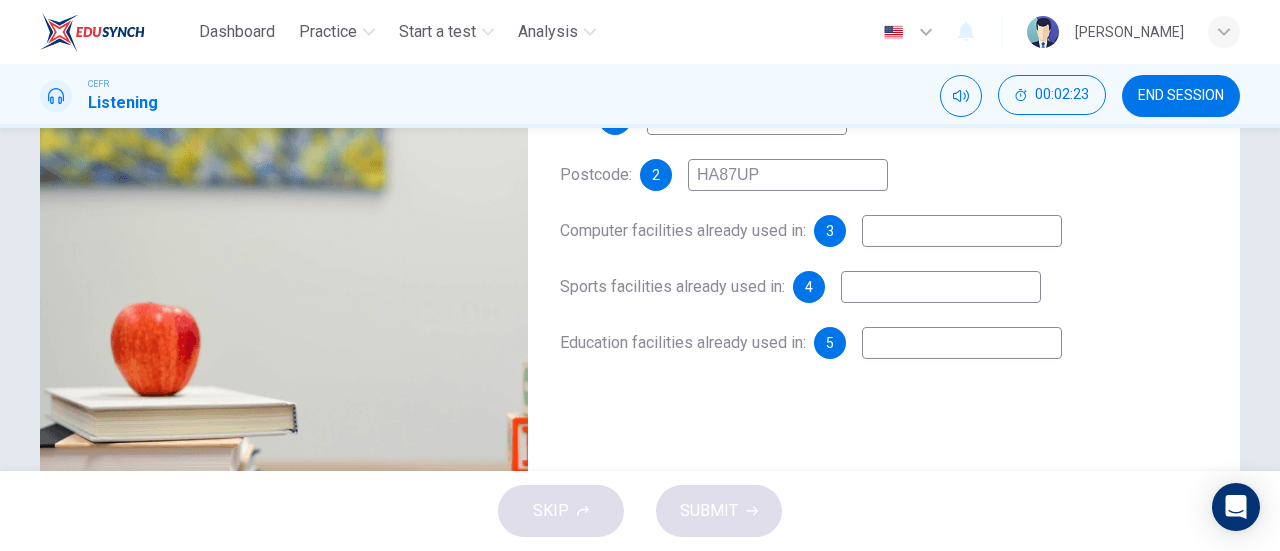 type on "41" 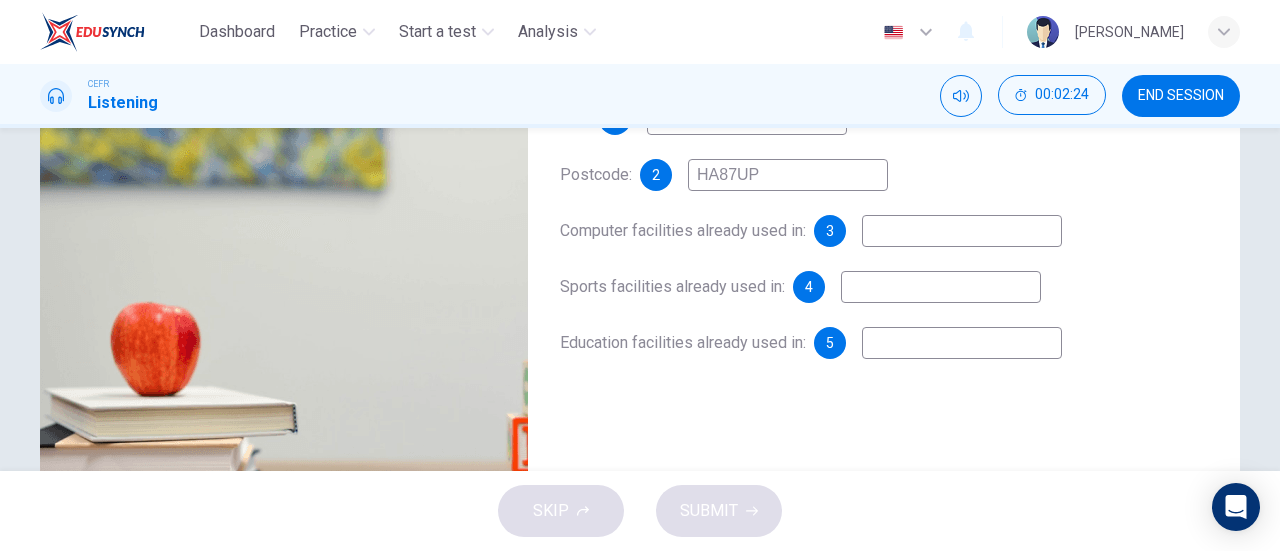 type on "p" 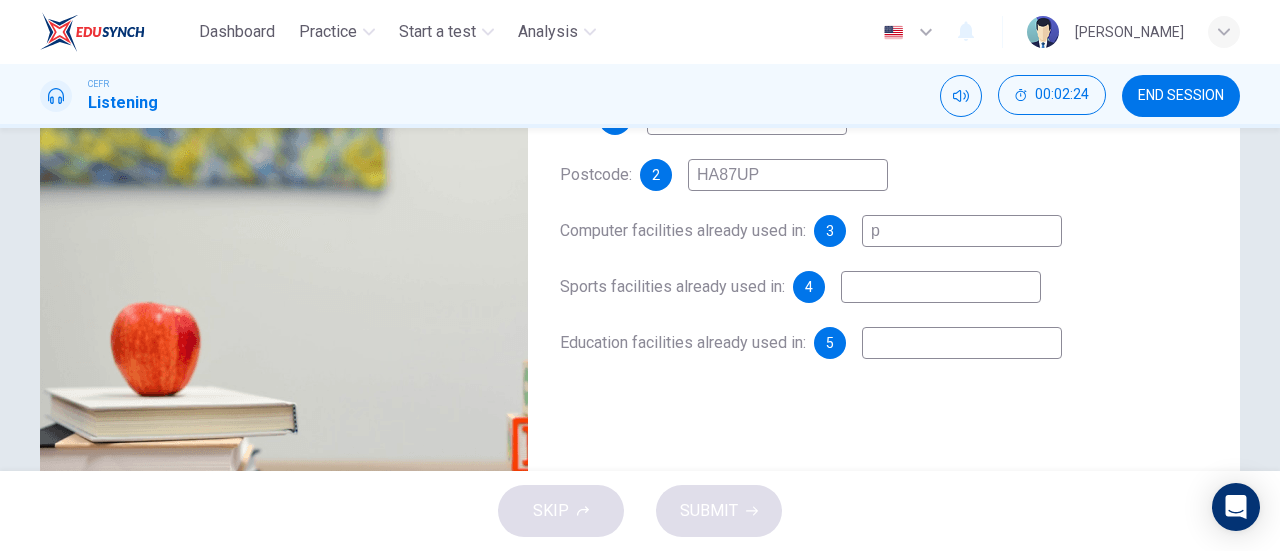 type on "41" 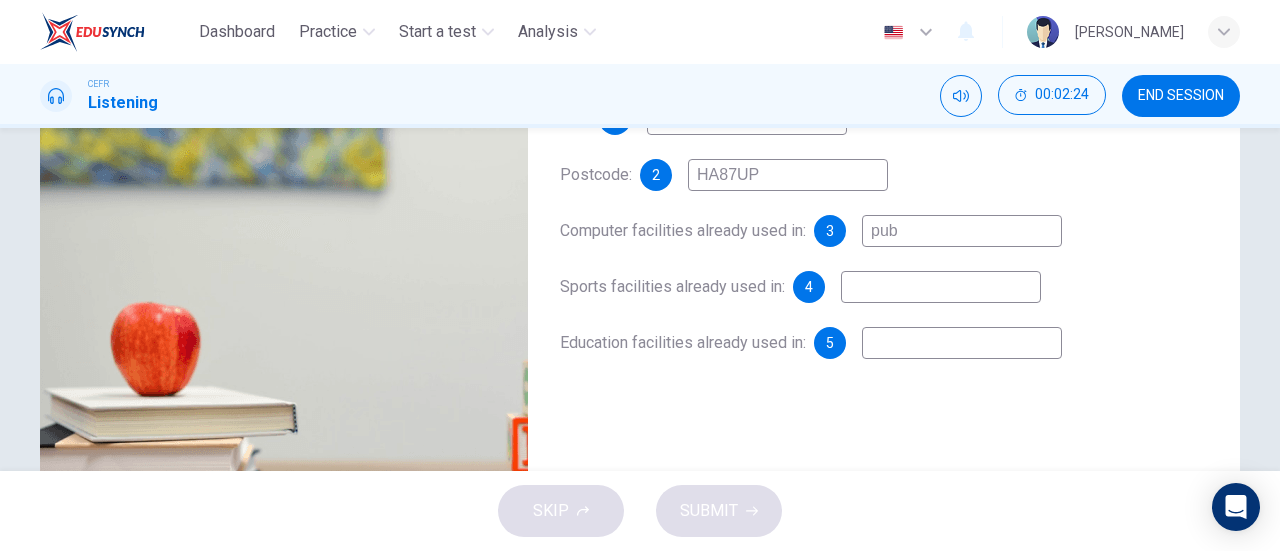 type on "publ" 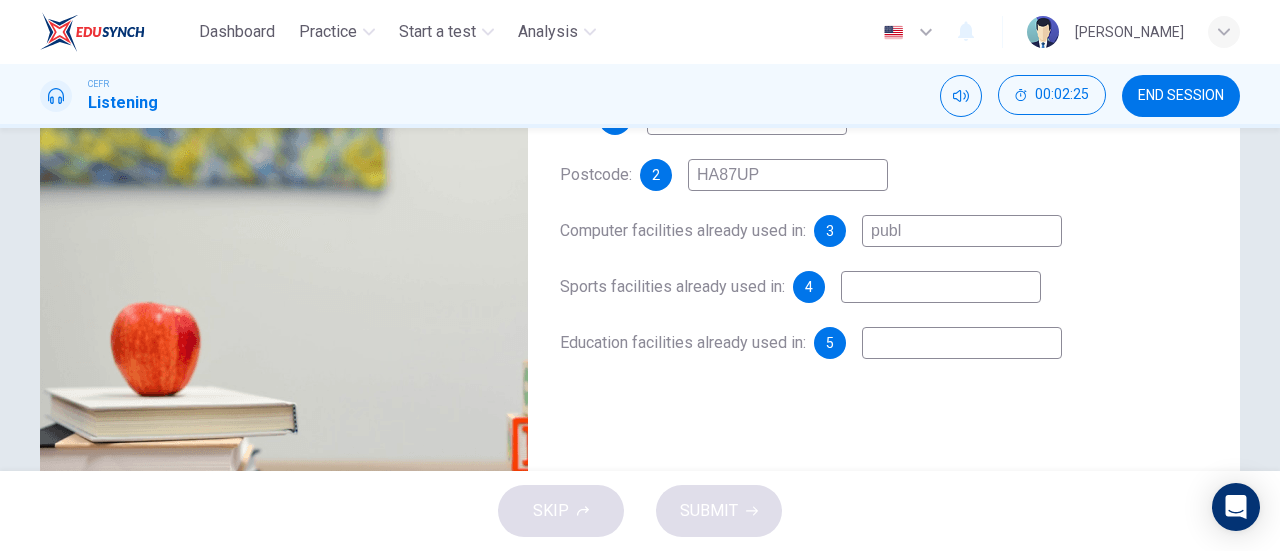 type on "41" 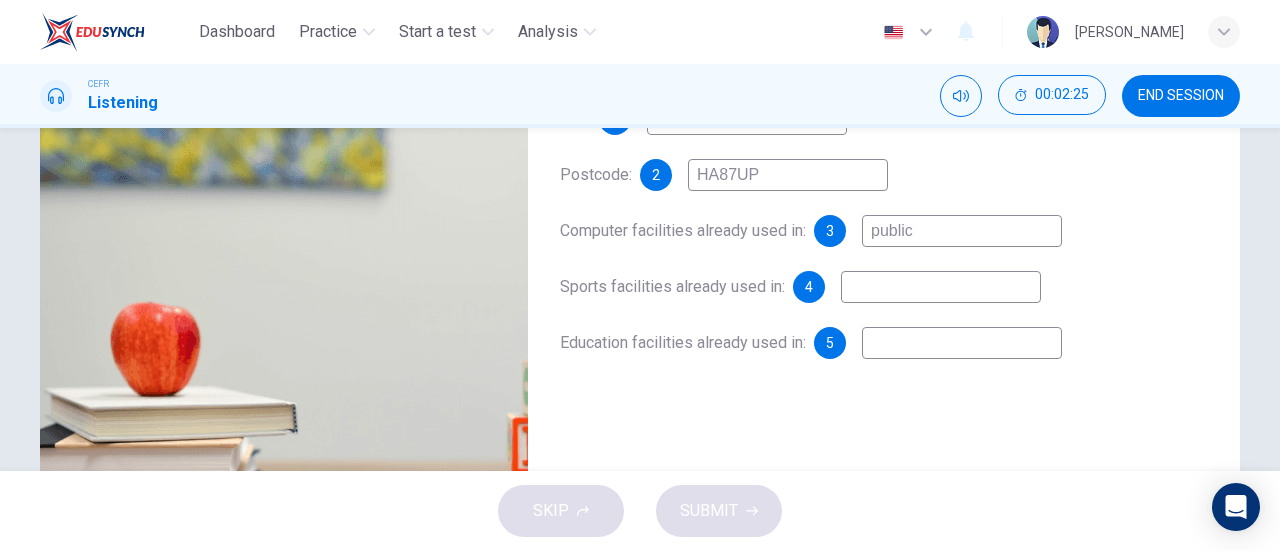type on "public" 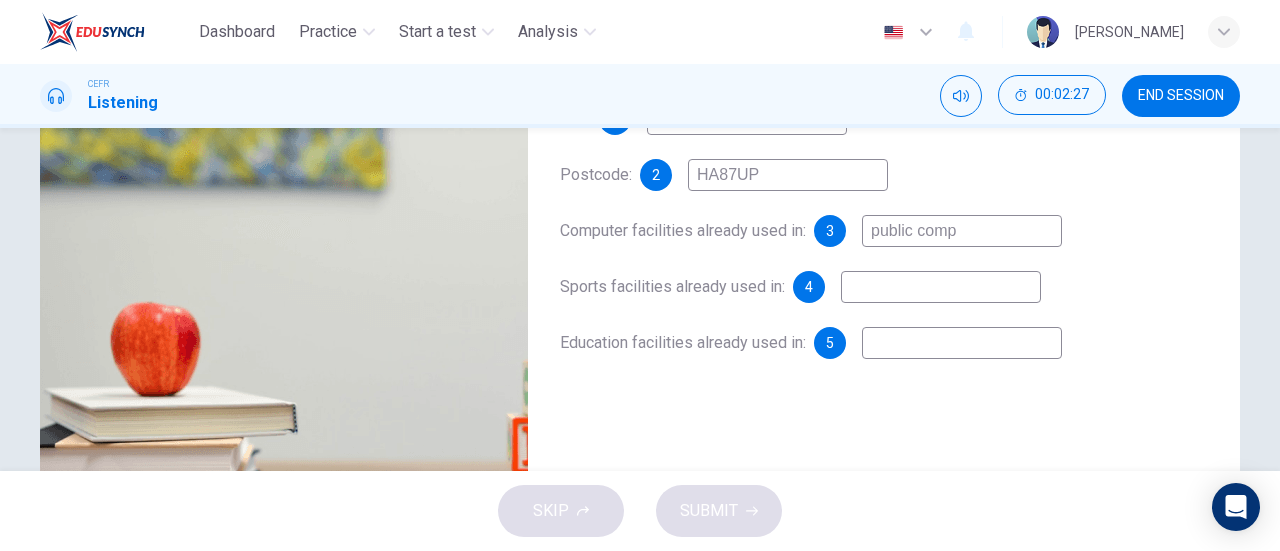 type on "public compu" 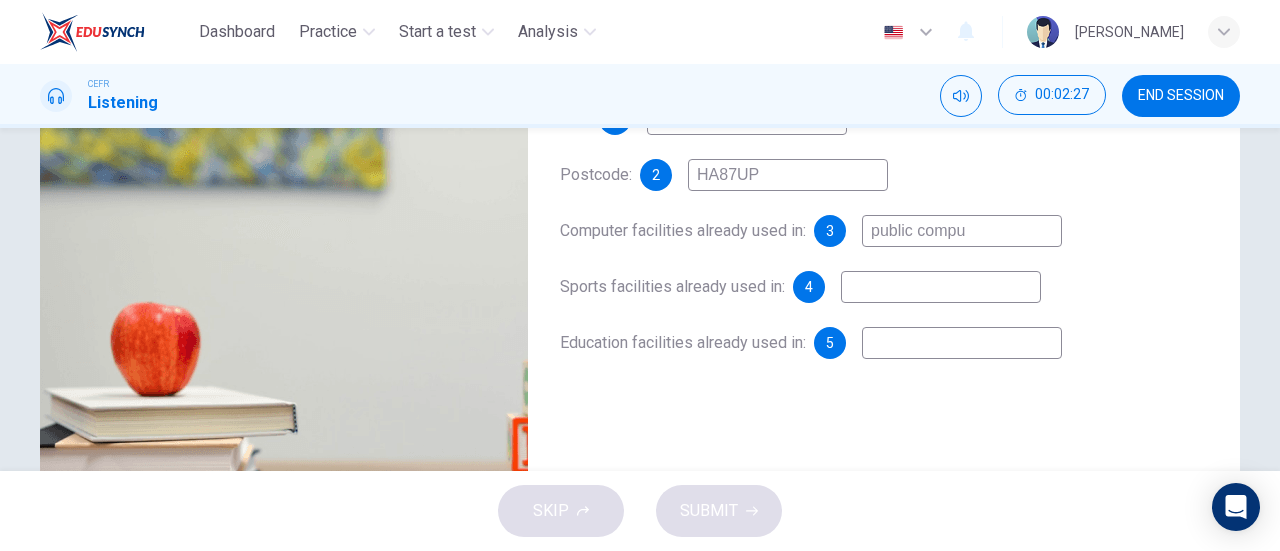 type on "42" 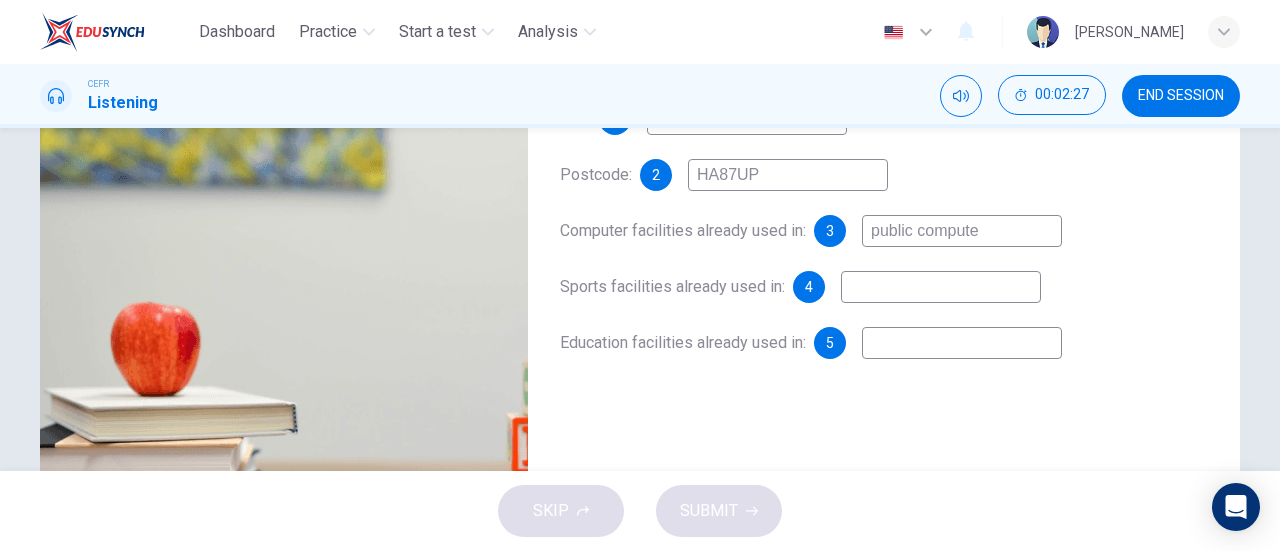 type on "public computer" 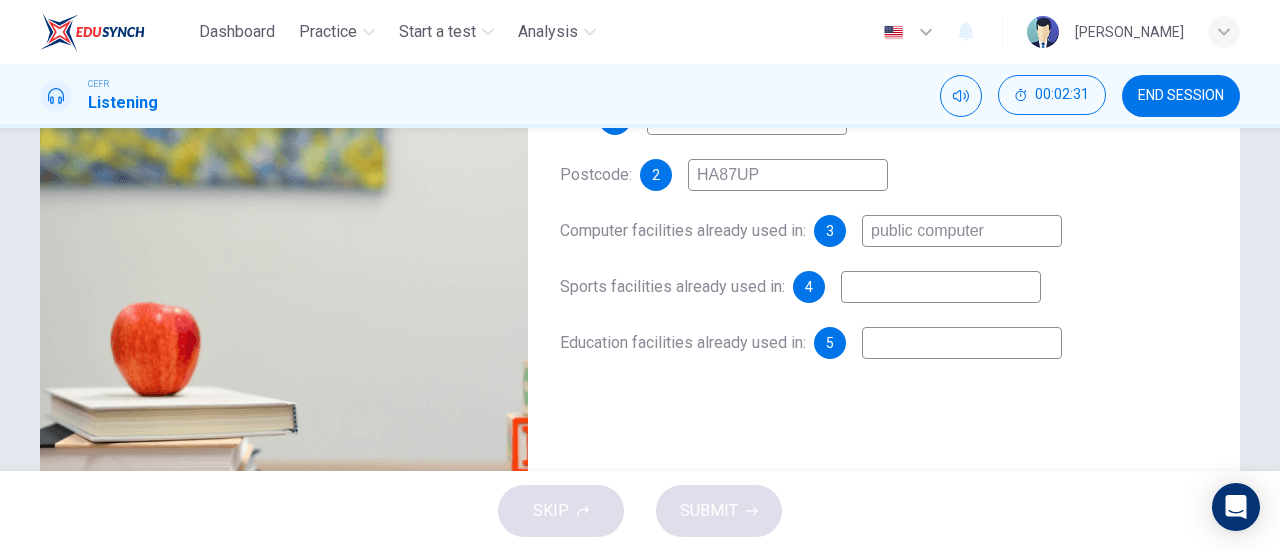 type on "43" 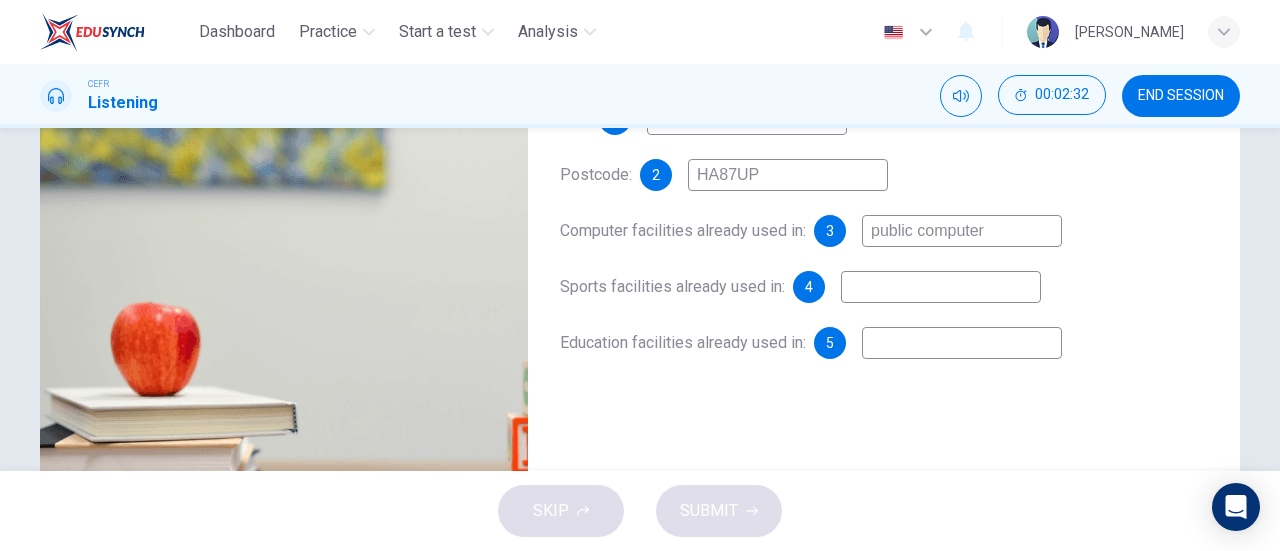 type on "public computer" 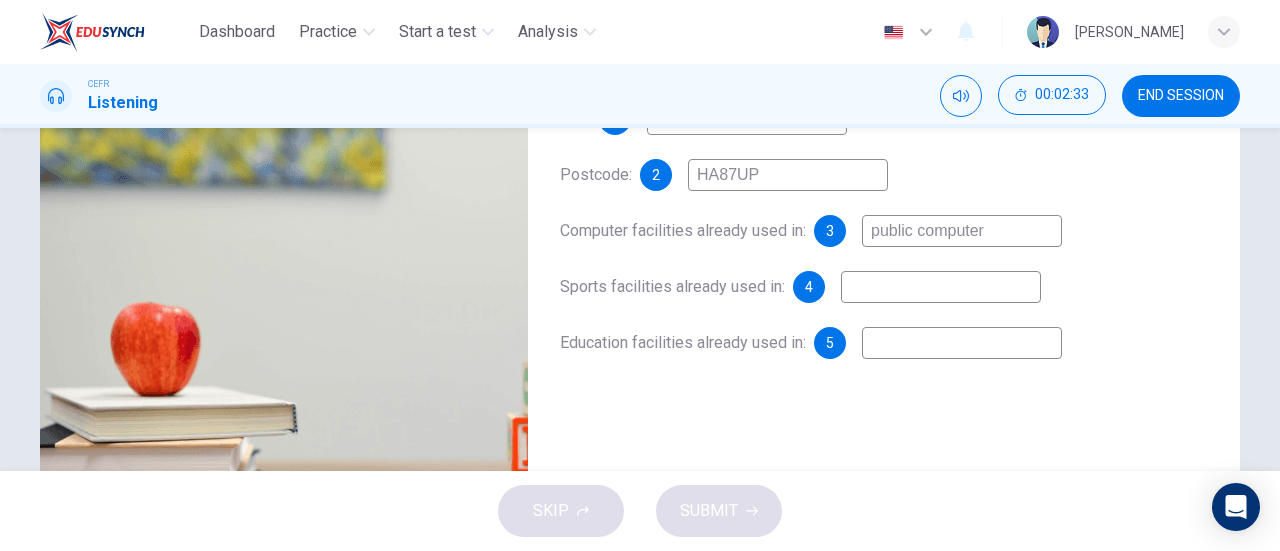 click at bounding box center (941, 287) 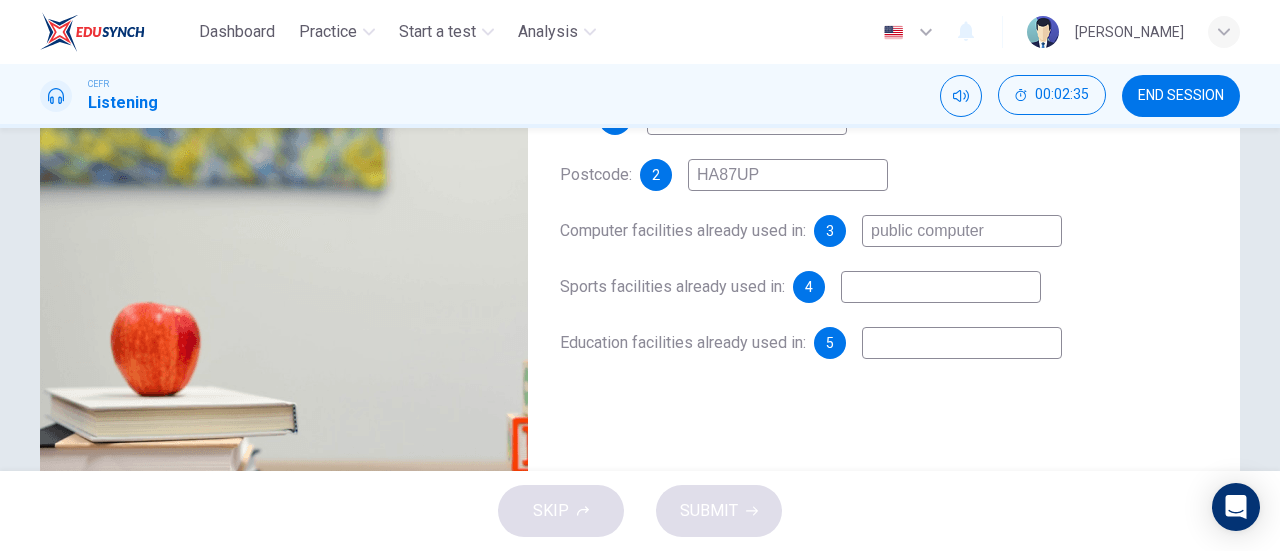 type on "45" 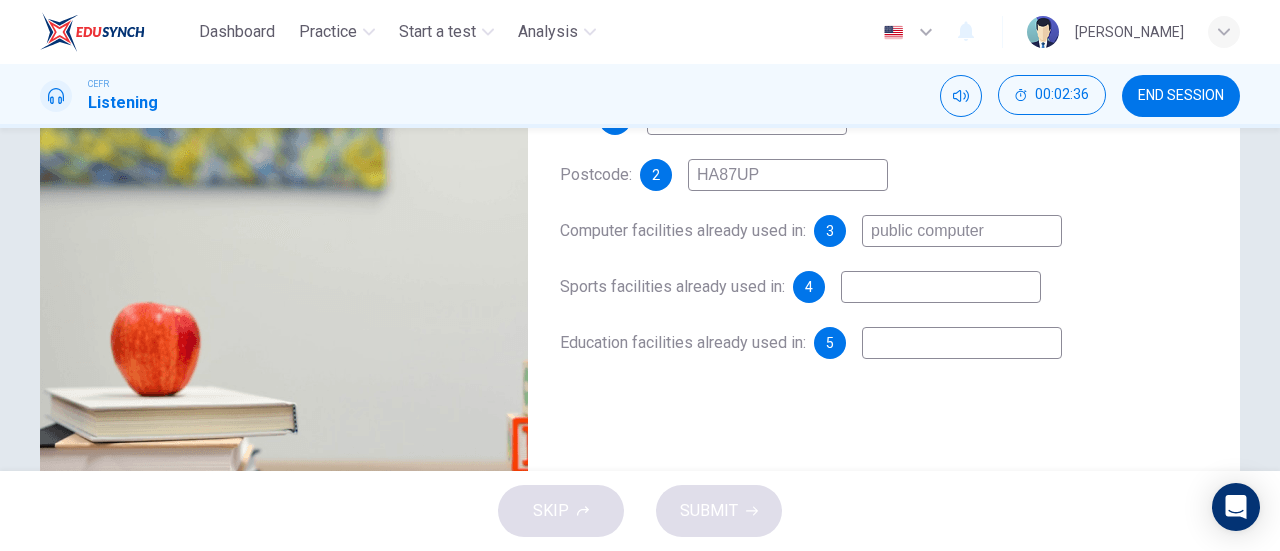 type on "s" 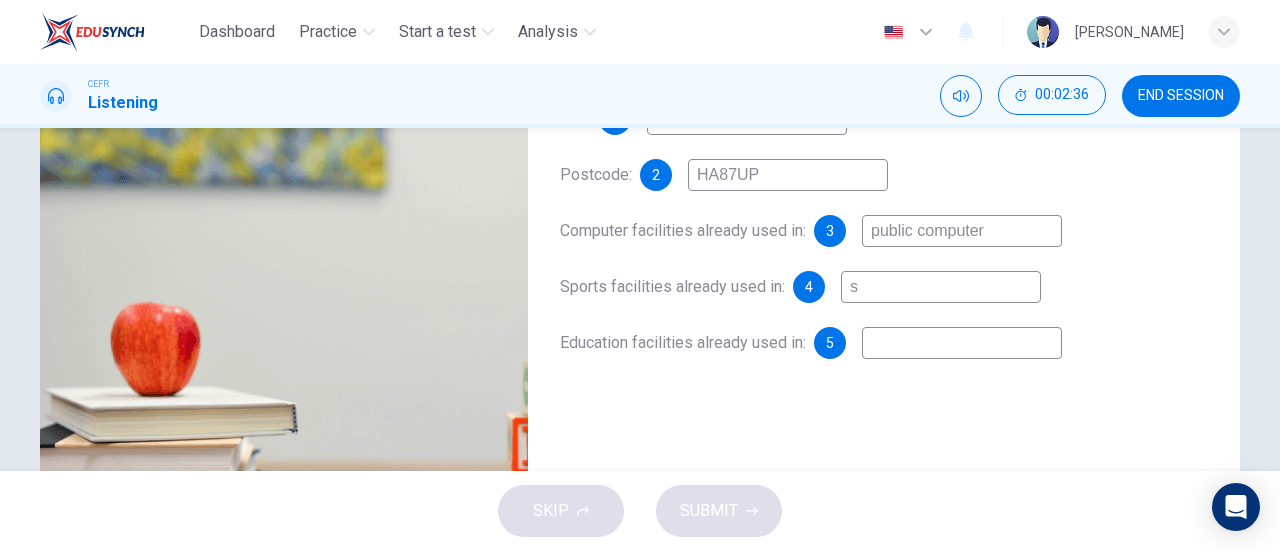 type on "45" 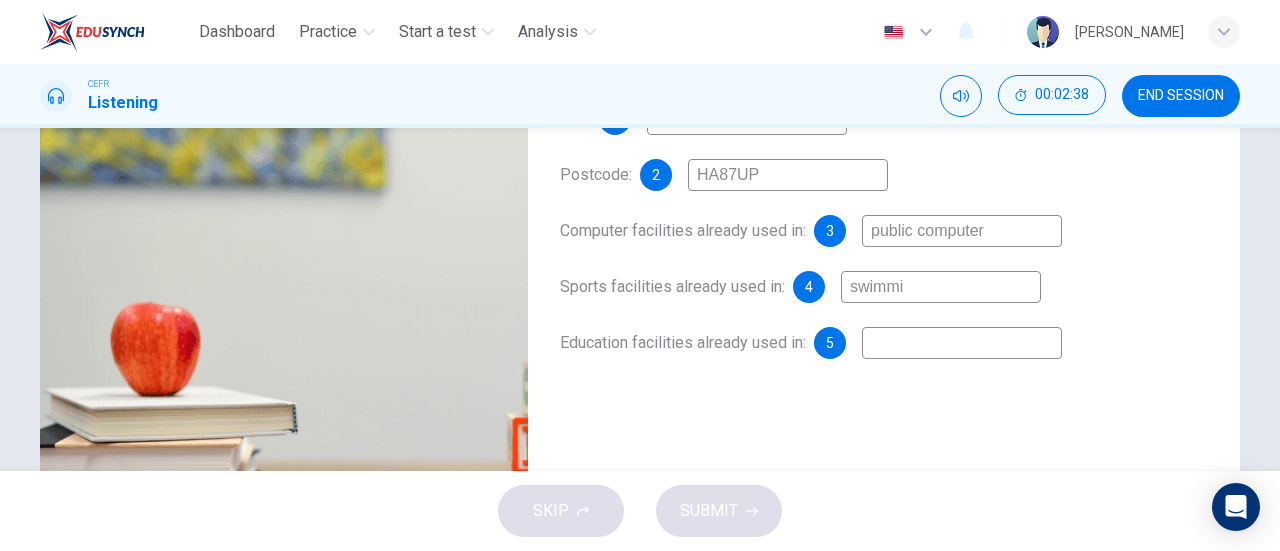 type on "swimmin" 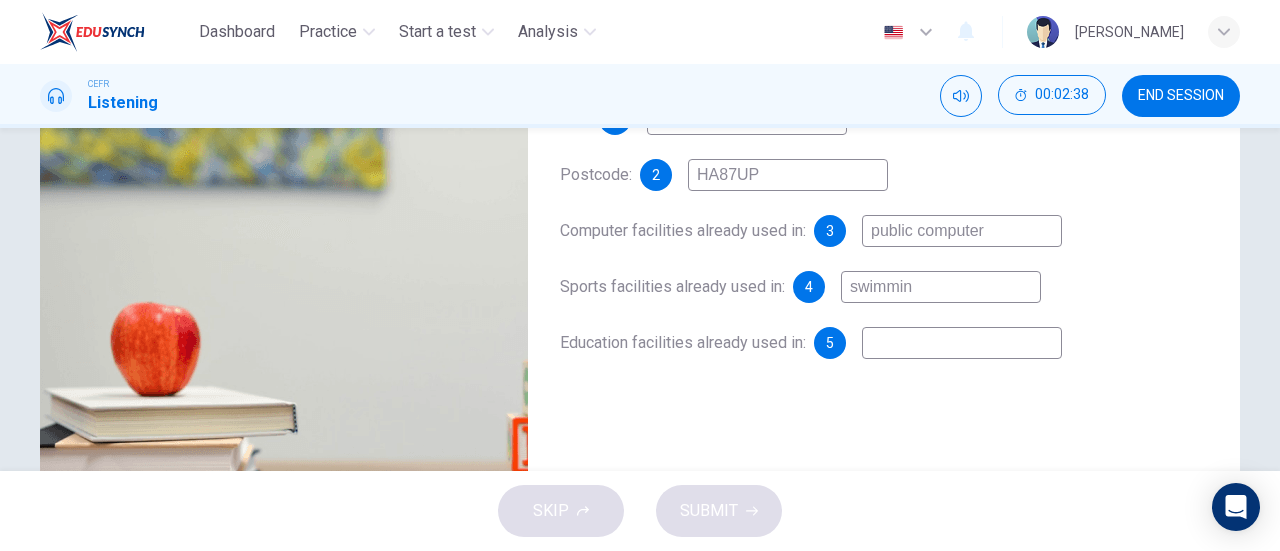 type on "45" 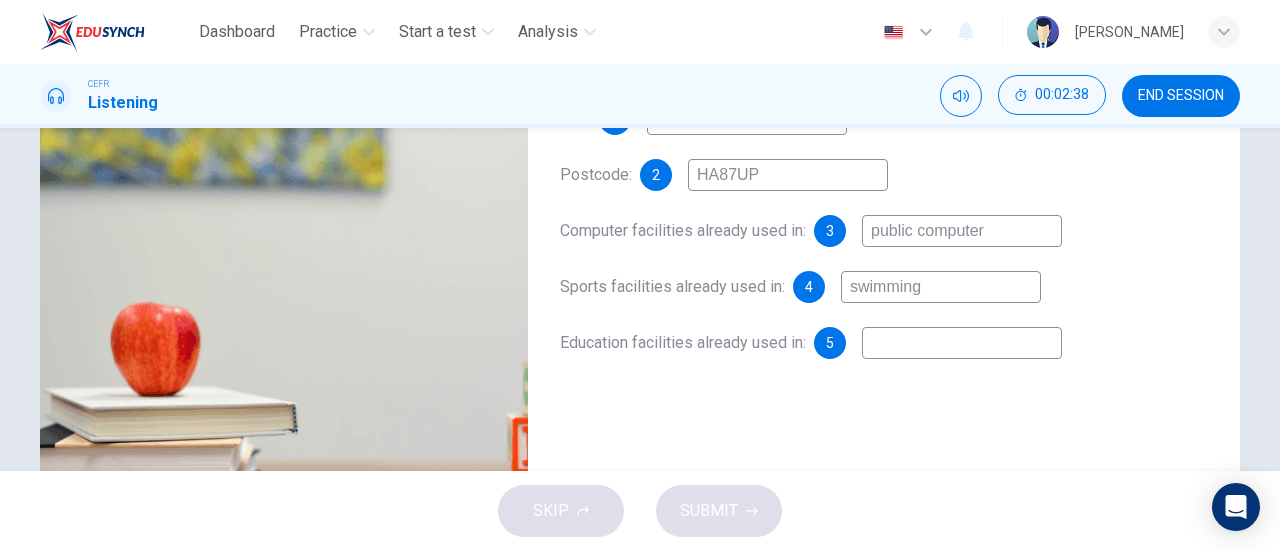 type on "swimming p" 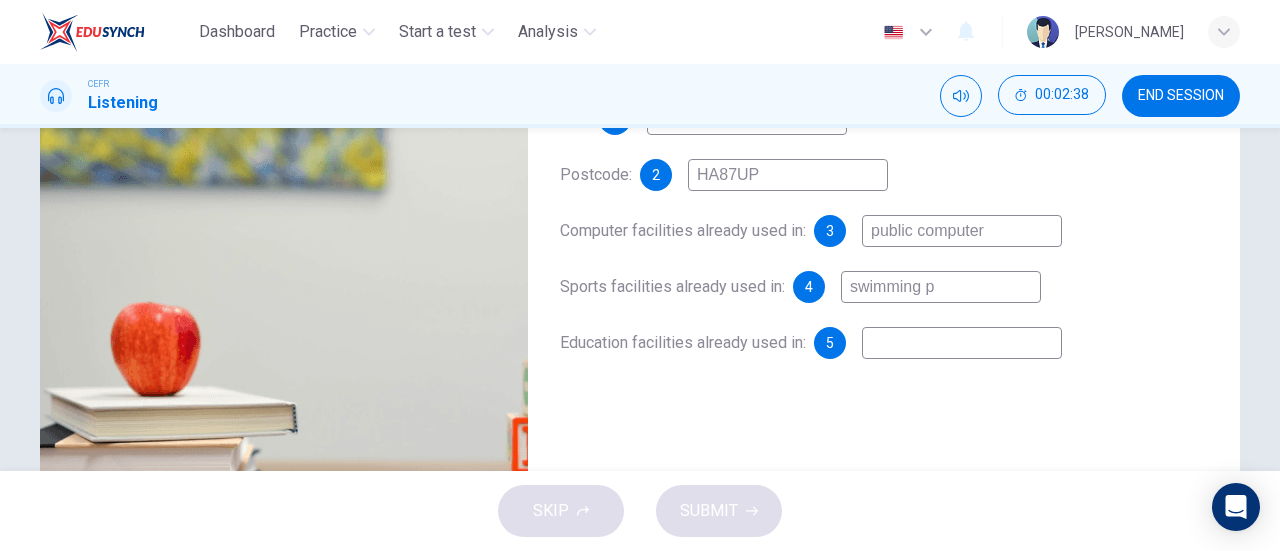 type on "46" 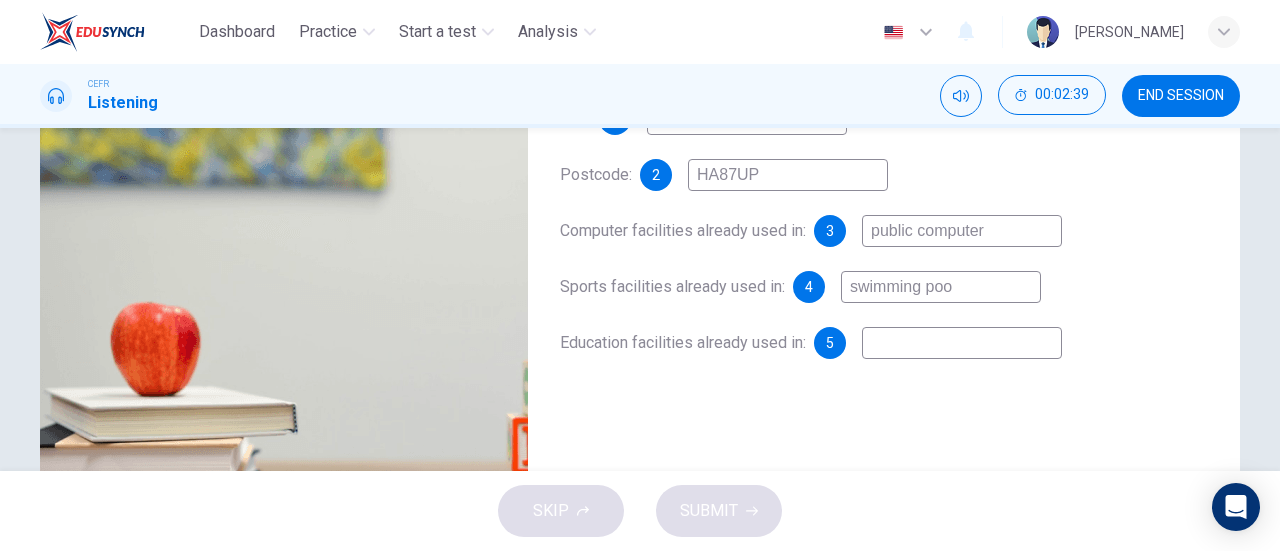 type on "swimming pool" 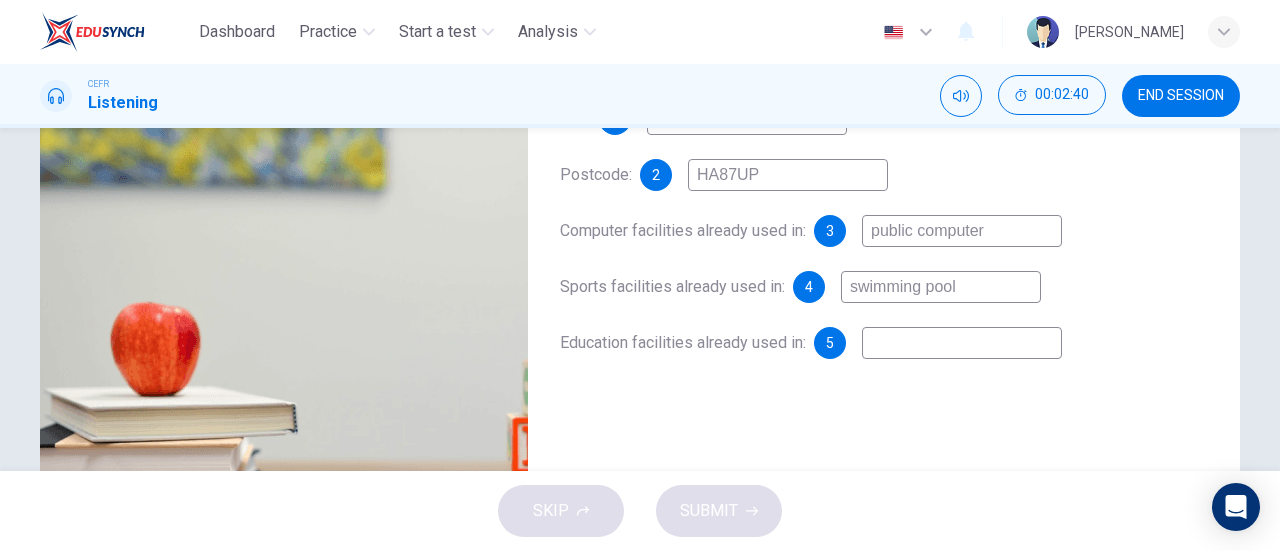 type on "46" 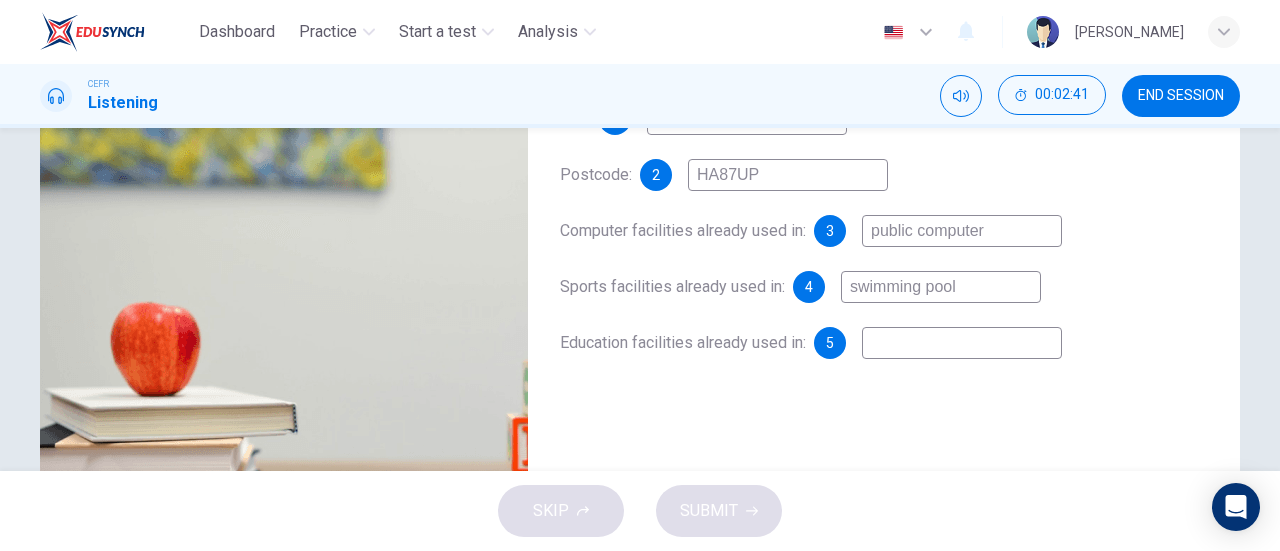 type on "swimming pool" 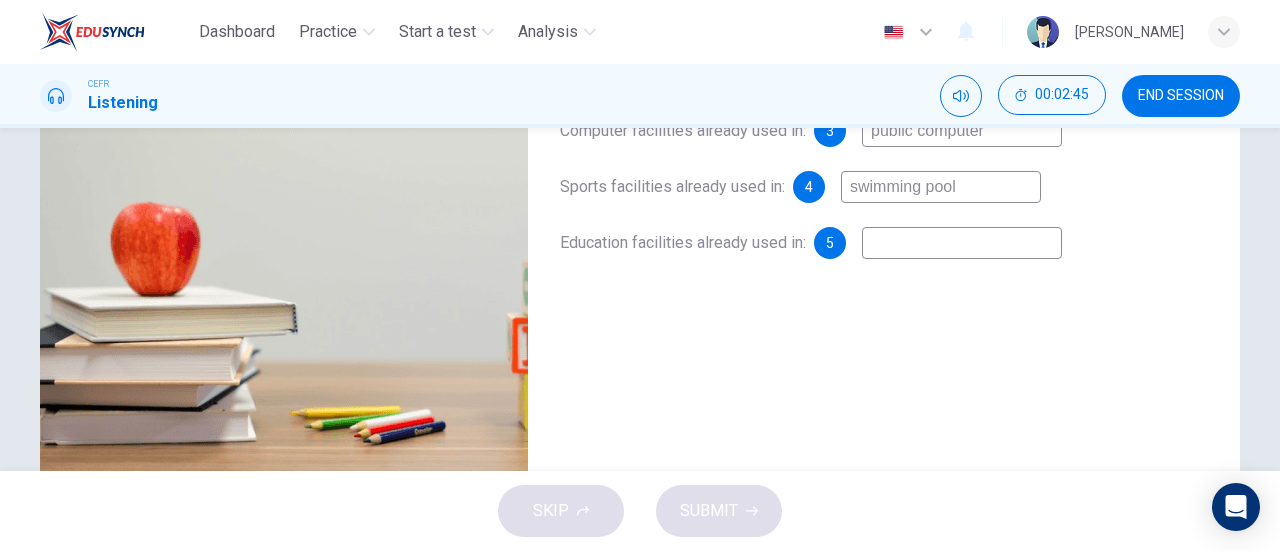 scroll, scrollTop: 373, scrollLeft: 0, axis: vertical 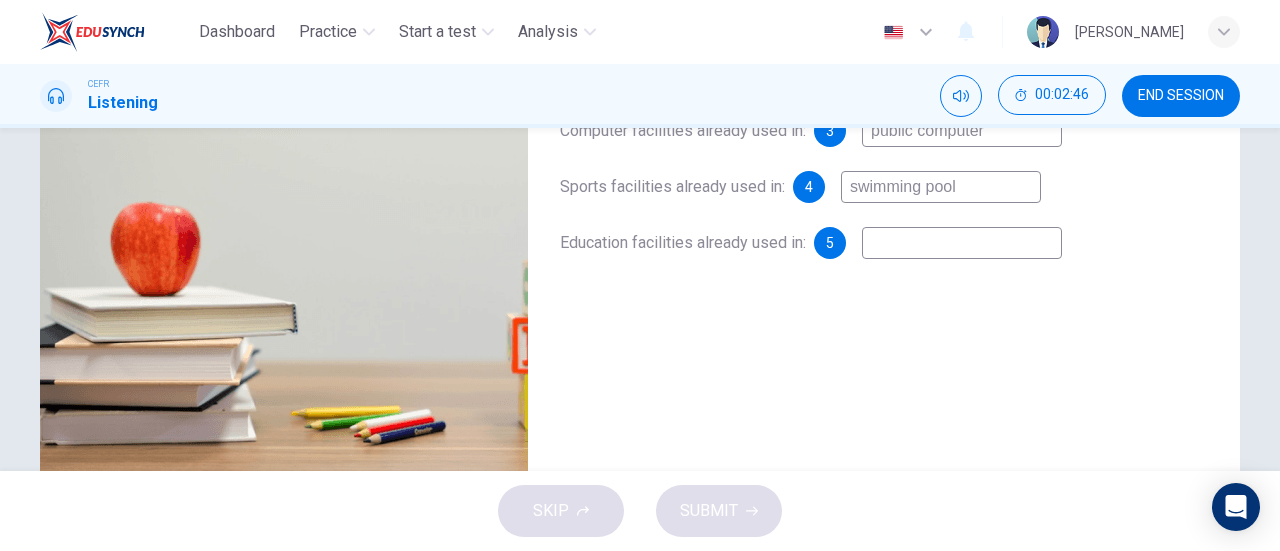type on "48" 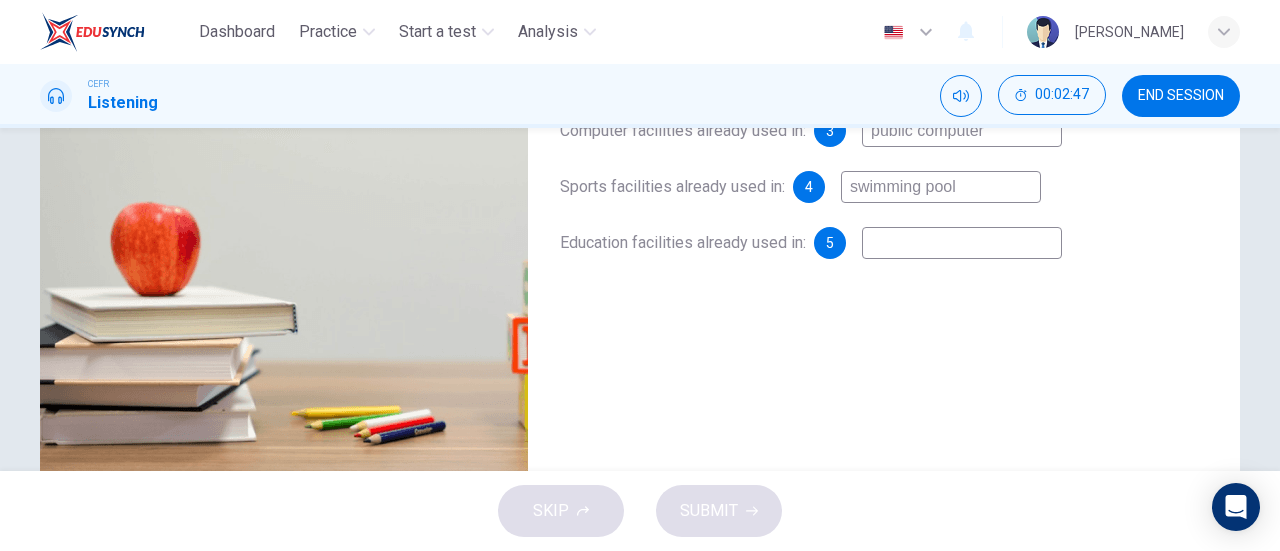 type on "S" 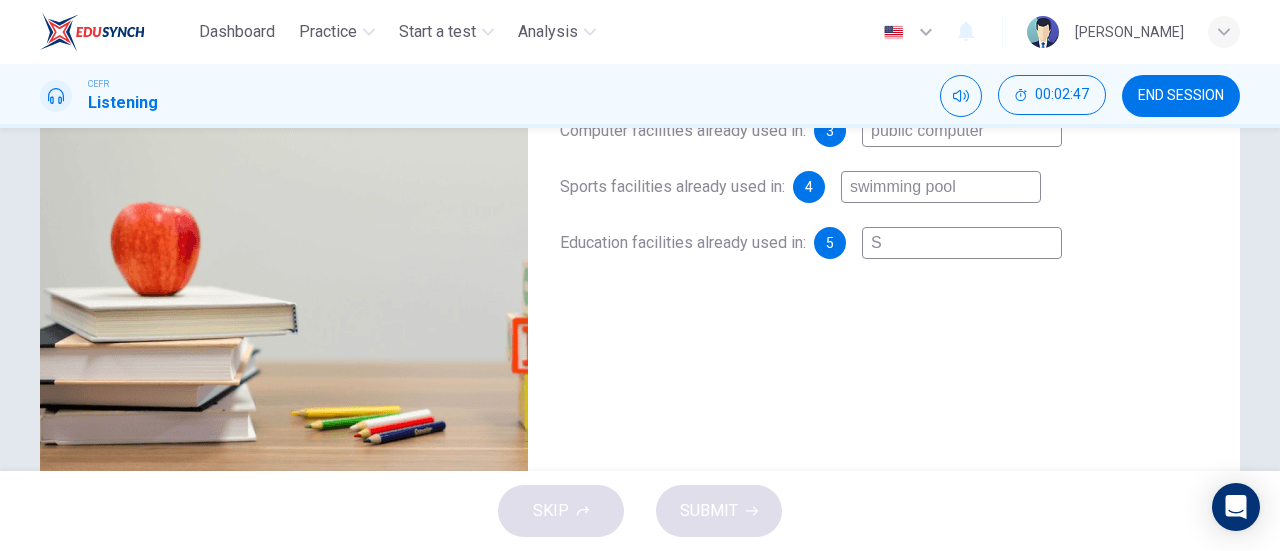 type on "48" 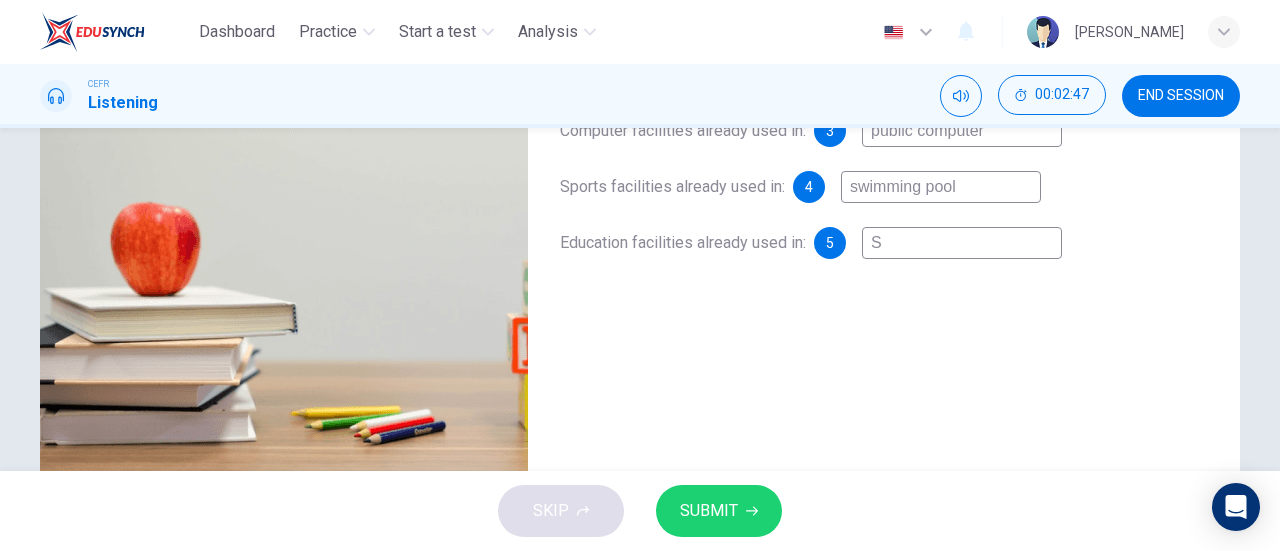 type on "Sp" 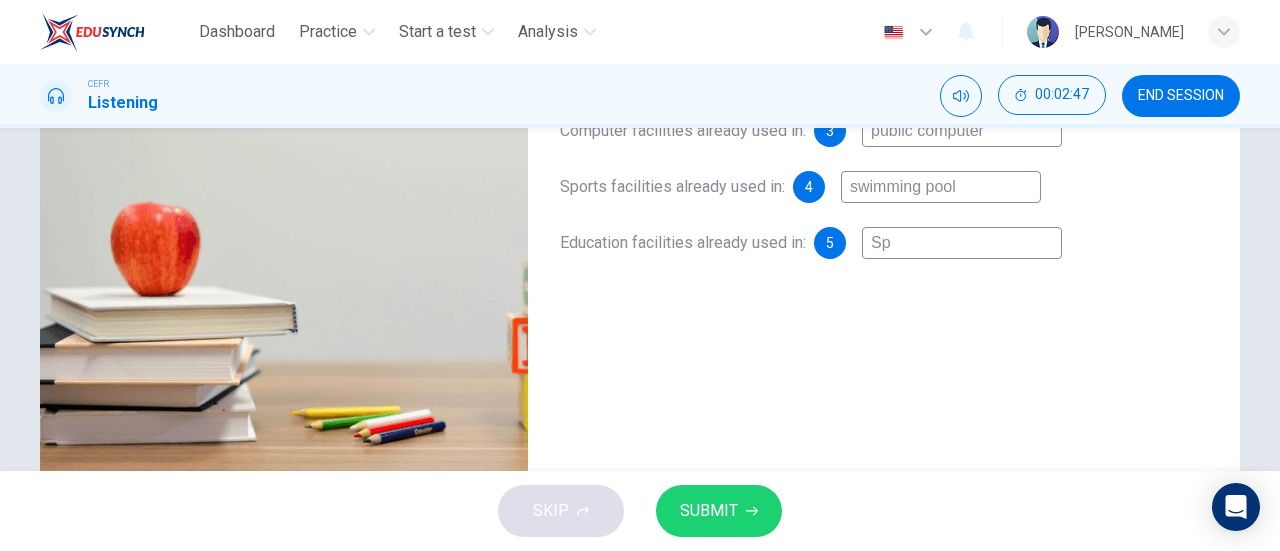 type on "48" 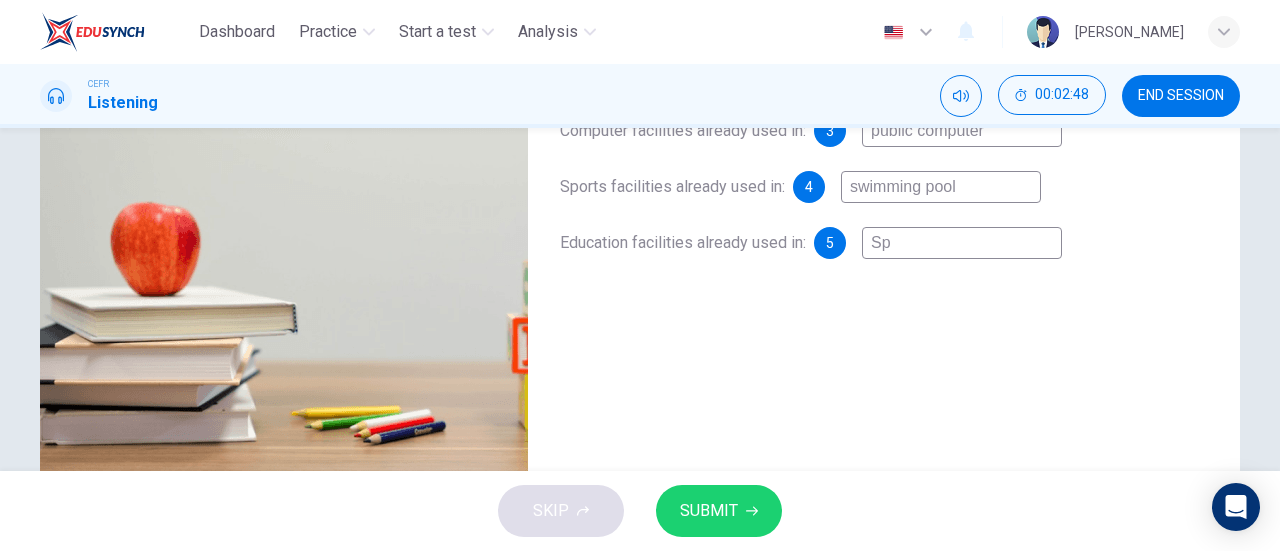 type on "Spn" 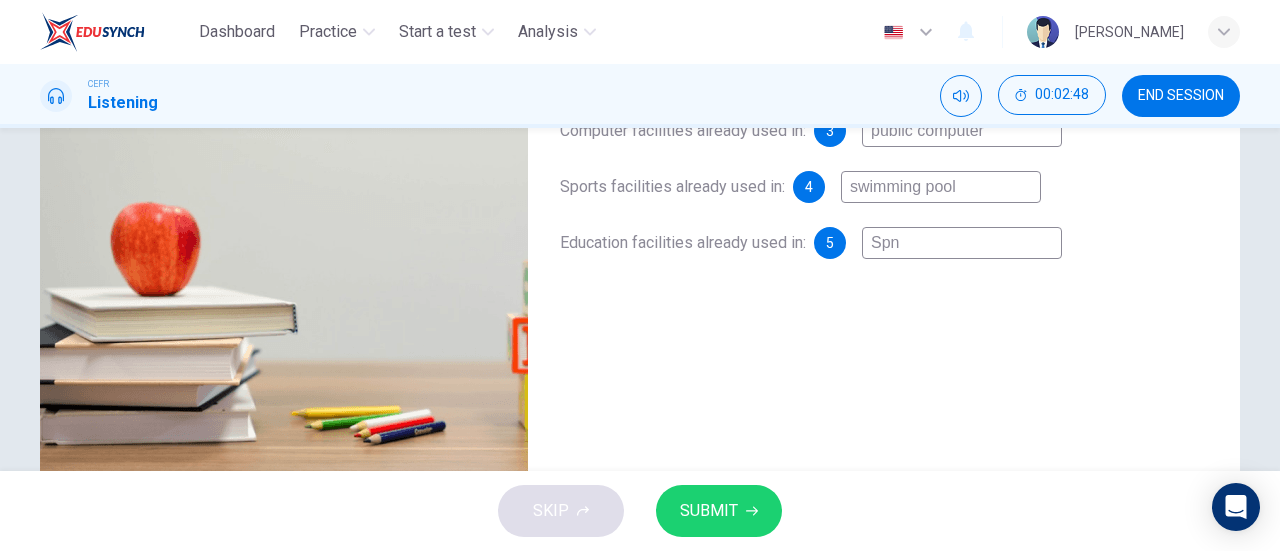 type on "48" 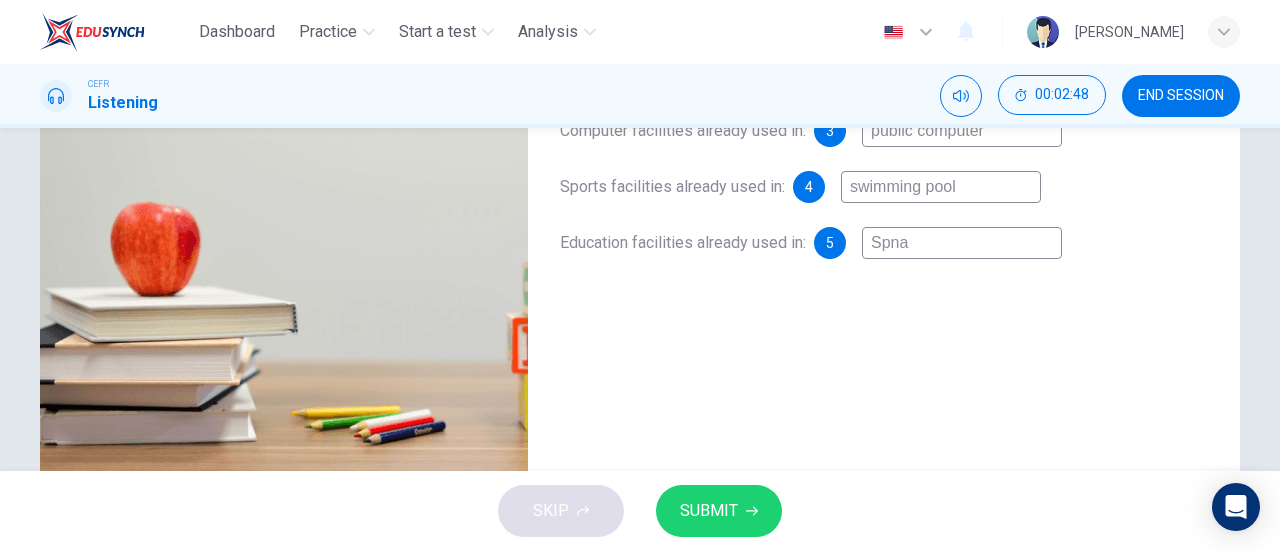 type on "48" 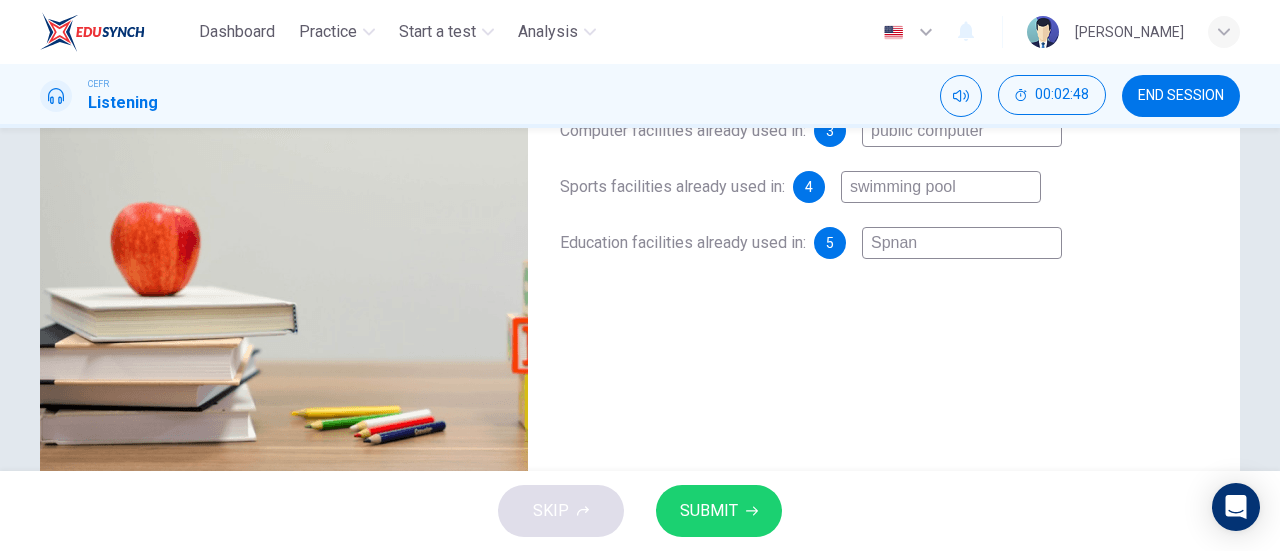 type on "48" 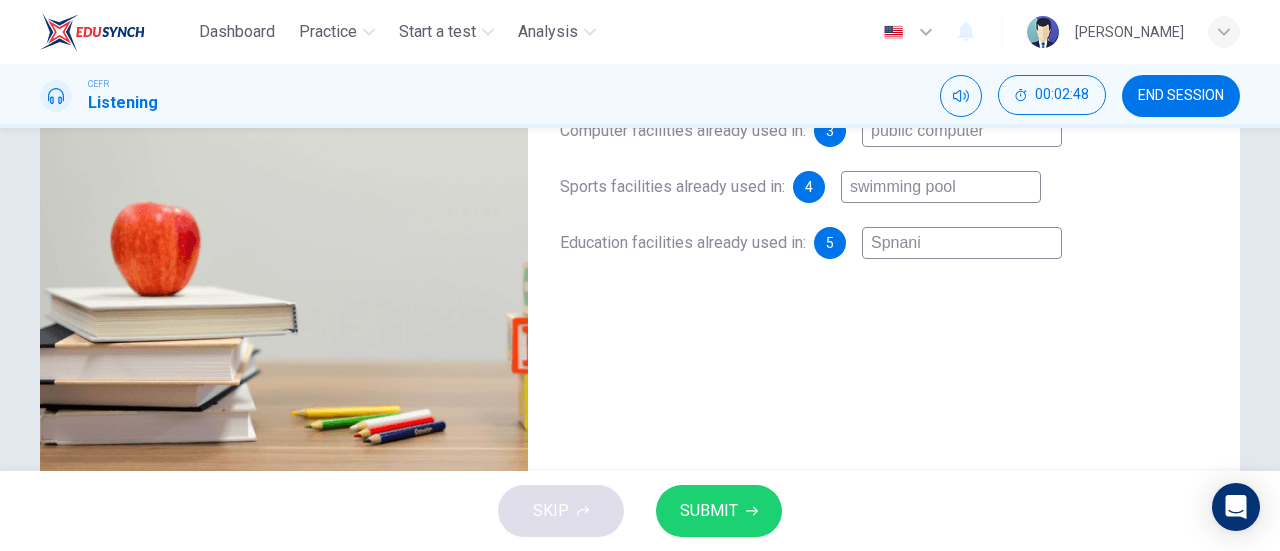 type on "48" 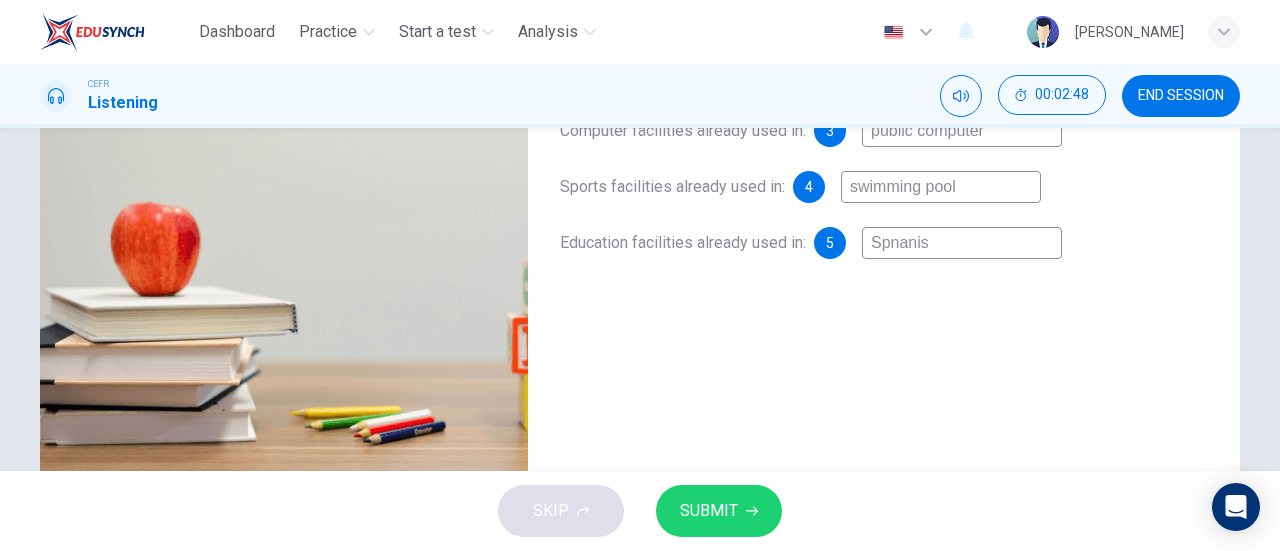 type on "48" 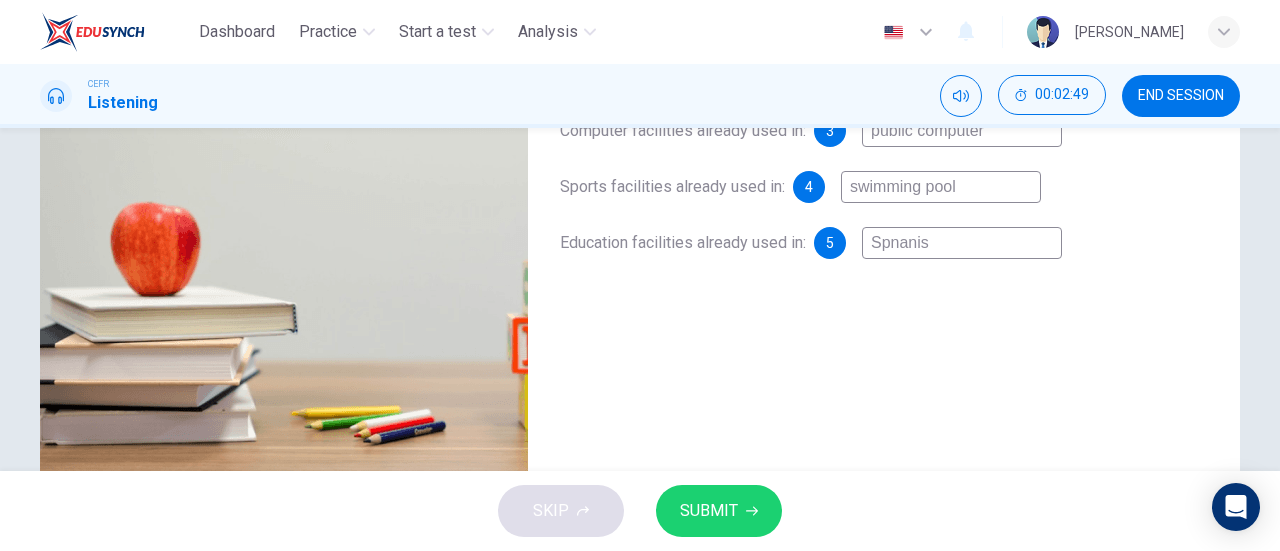 type on "Spnanish" 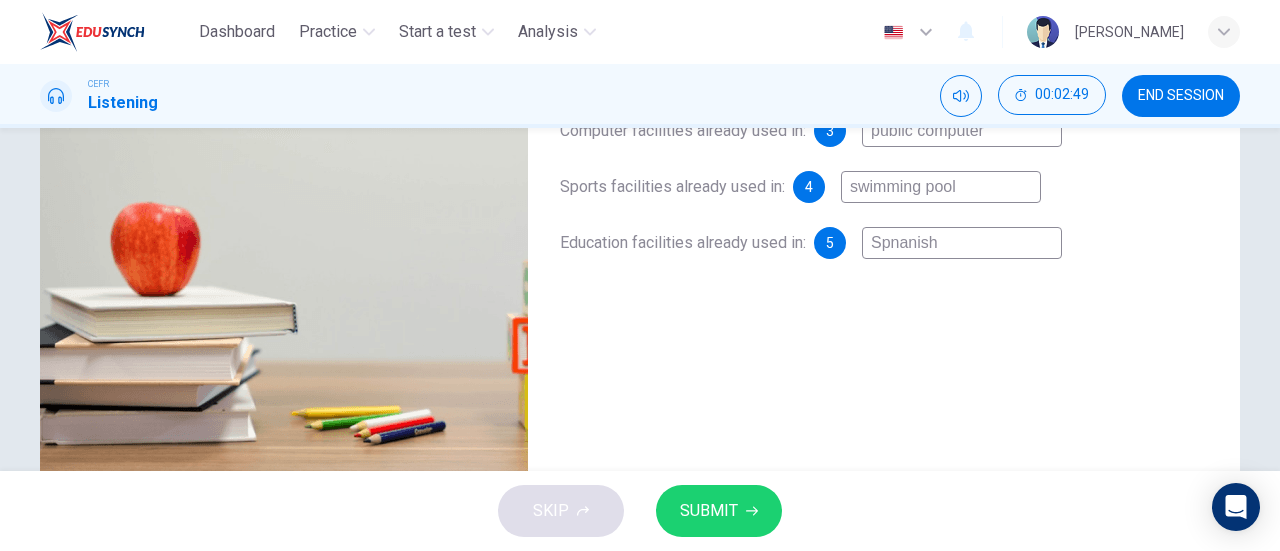 type on "49" 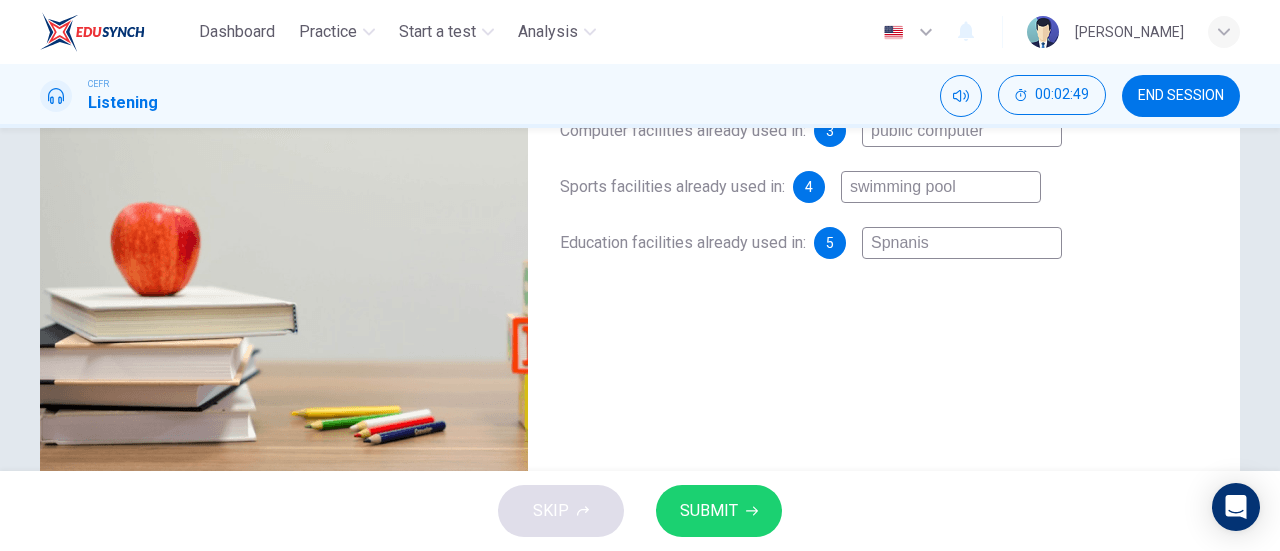 type on "49" 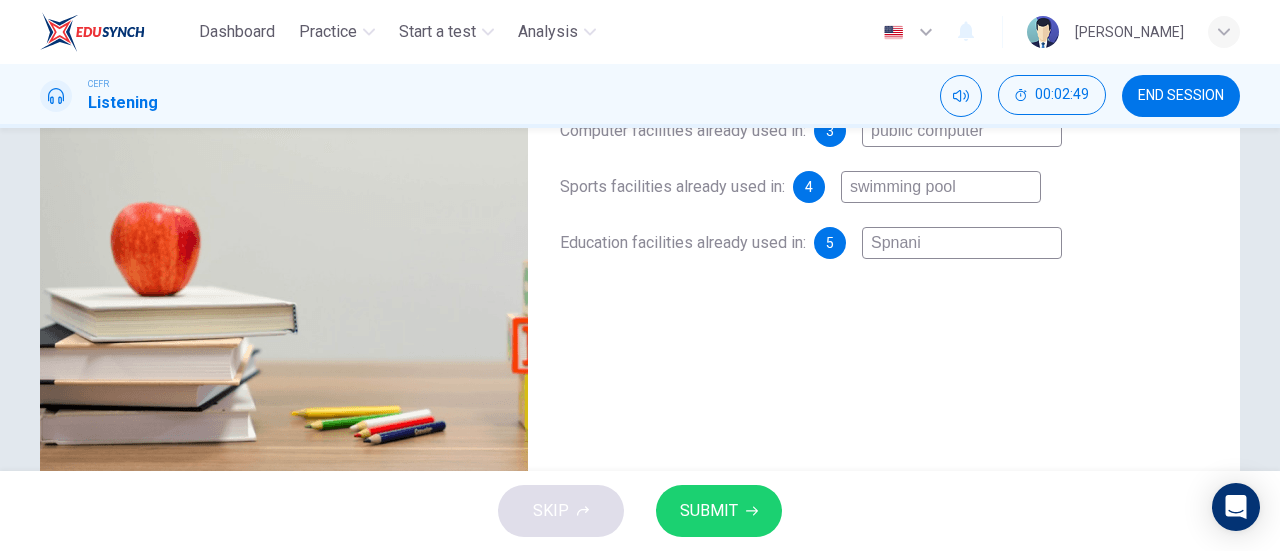 type on "49" 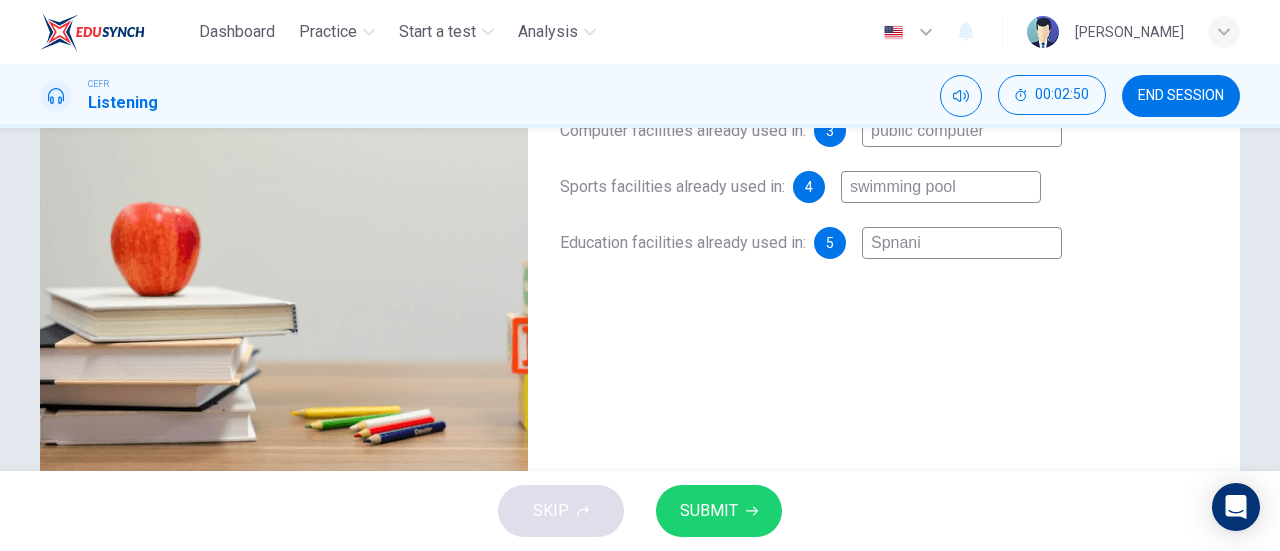type on "Spnan" 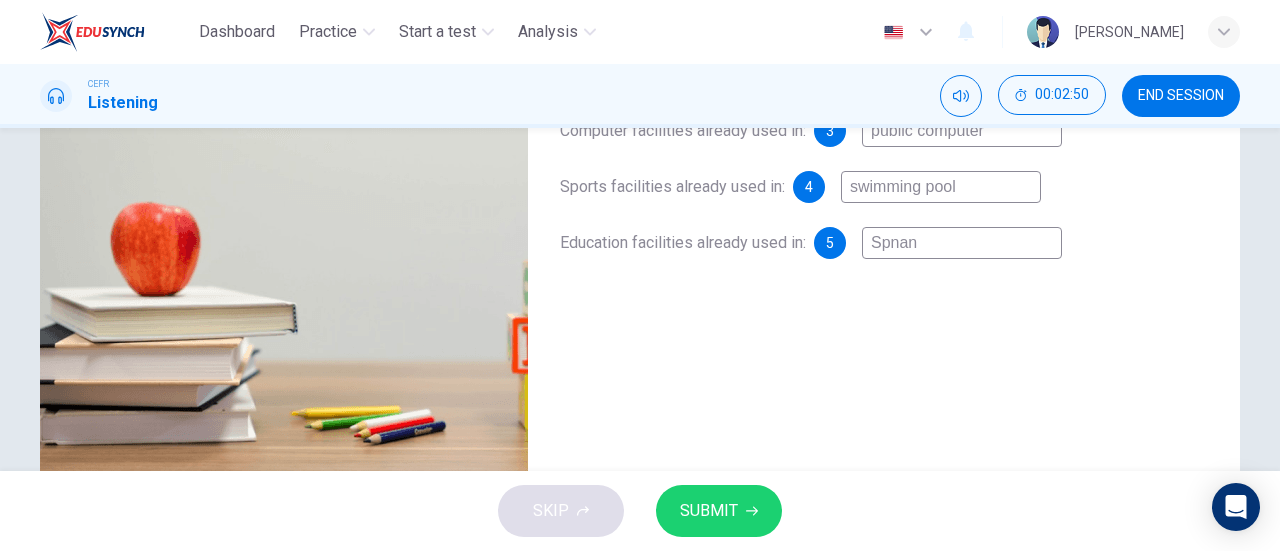 type on "49" 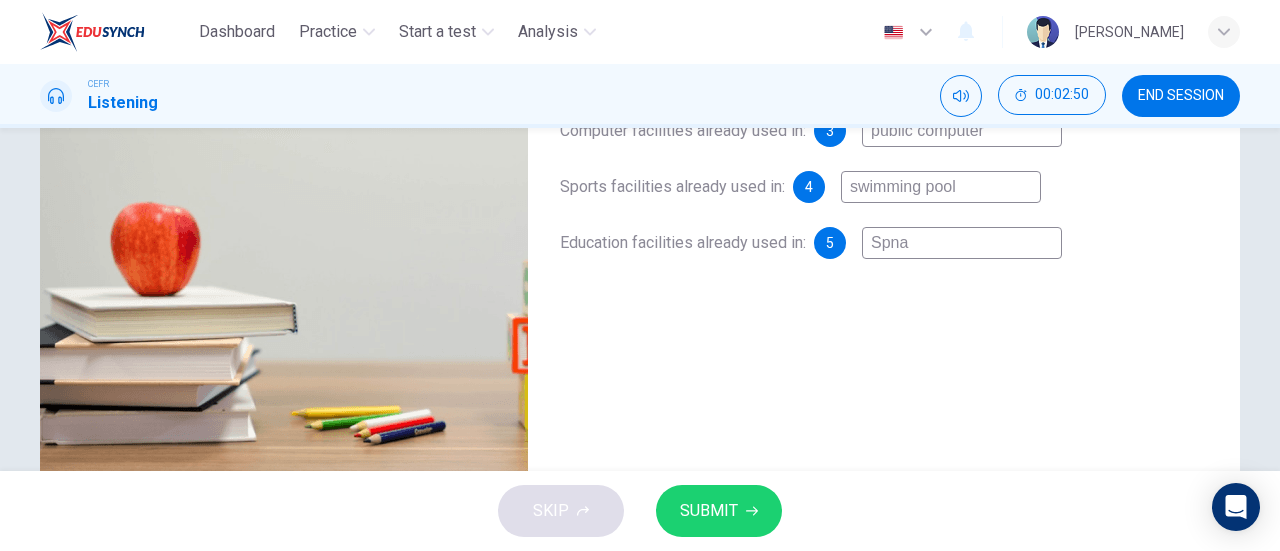 type on "49" 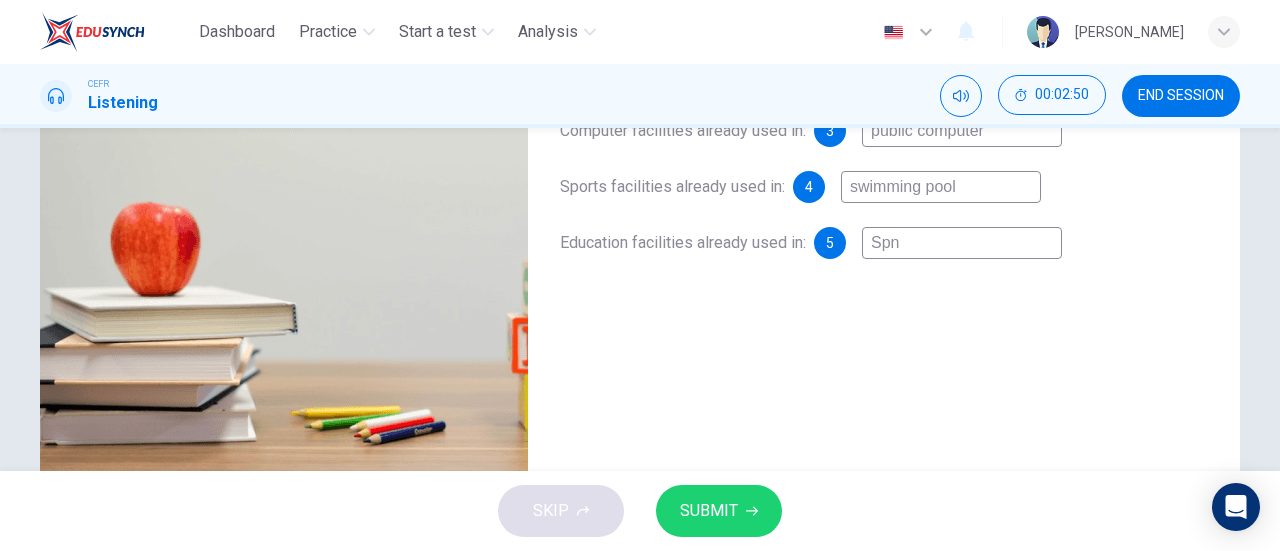 type on "49" 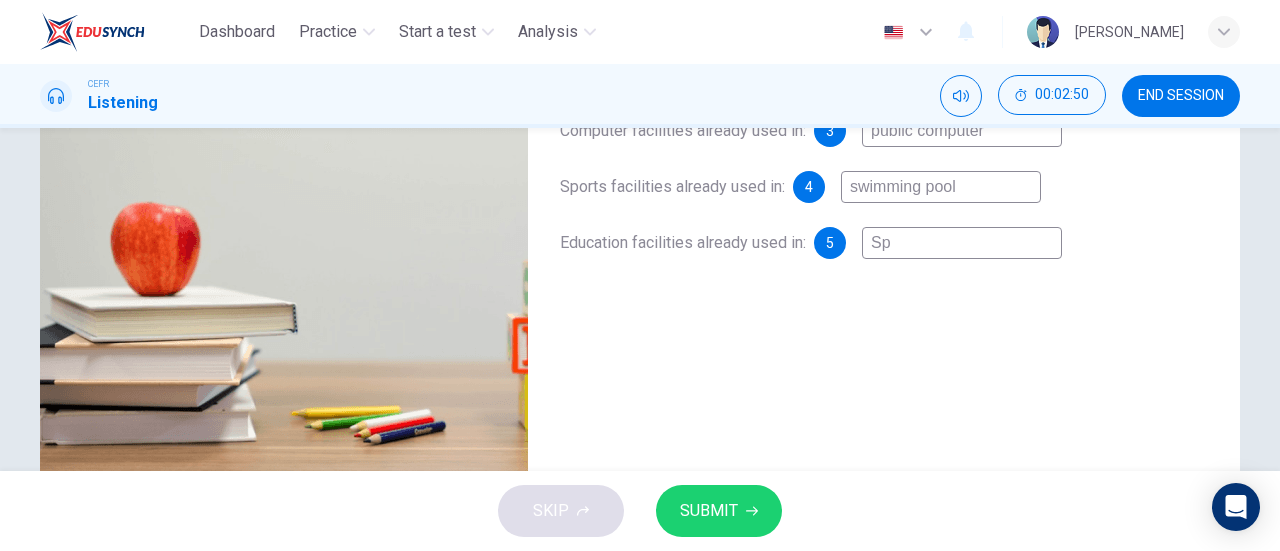 type on "49" 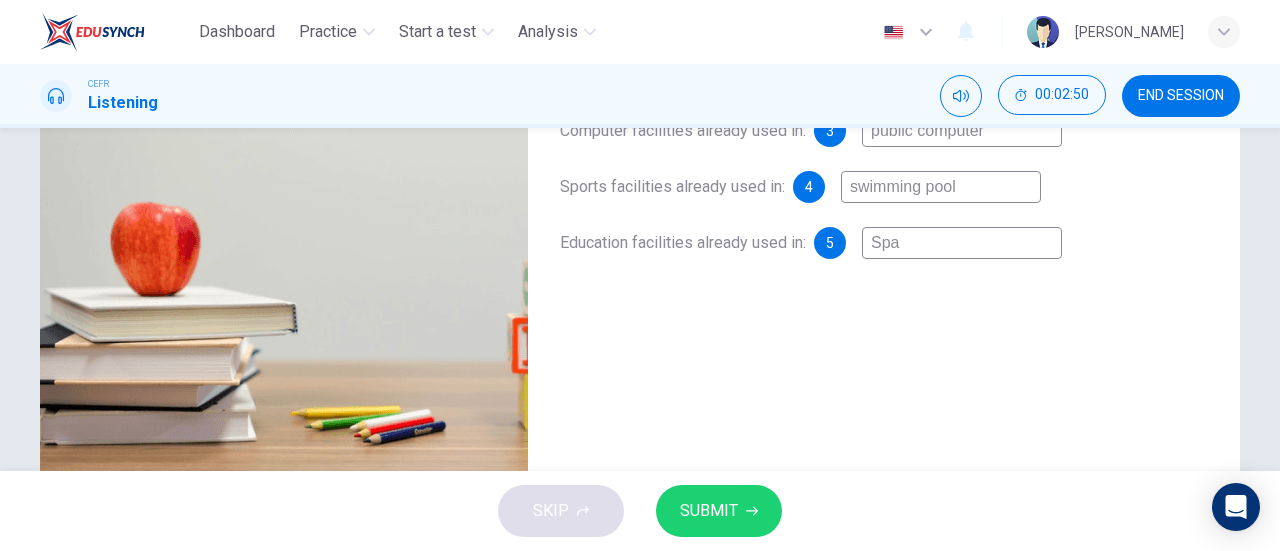 type on "49" 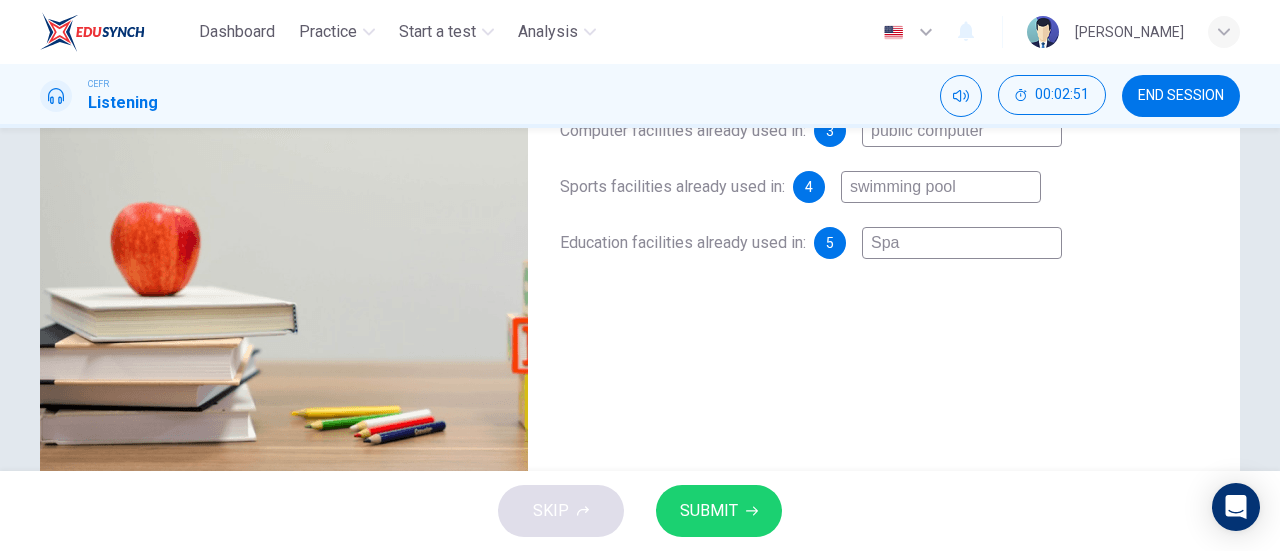 type on "Span" 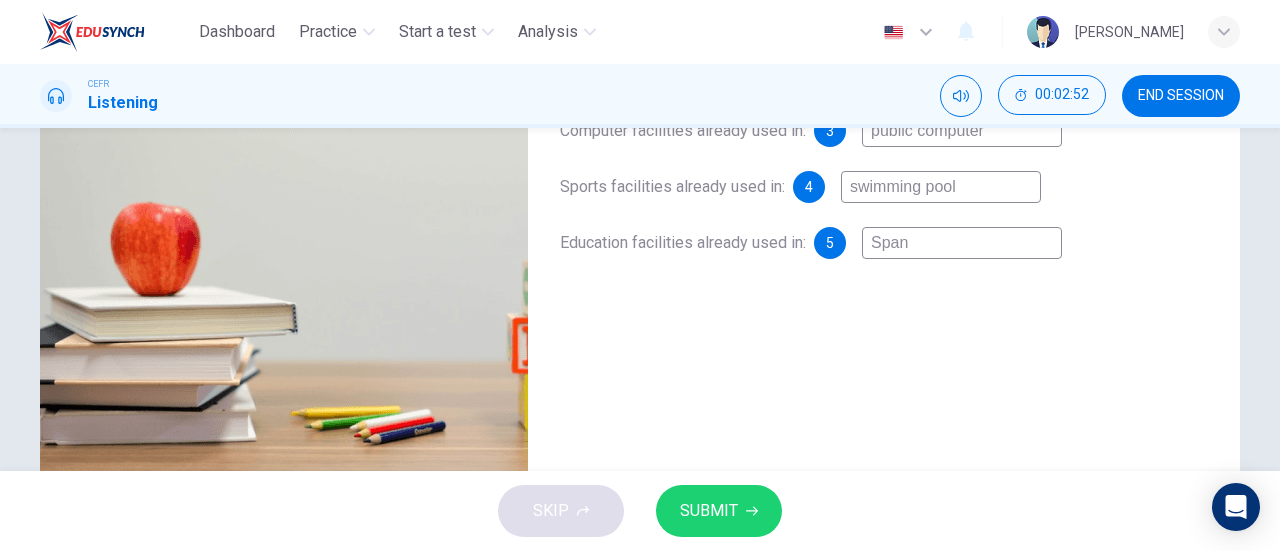 type on "50" 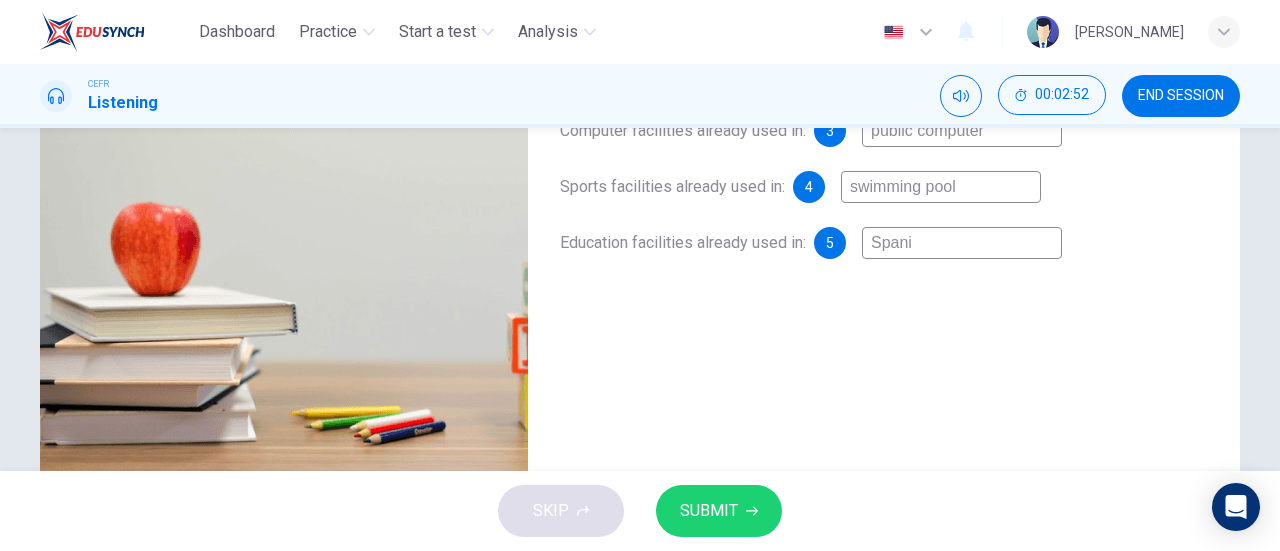 type on "50" 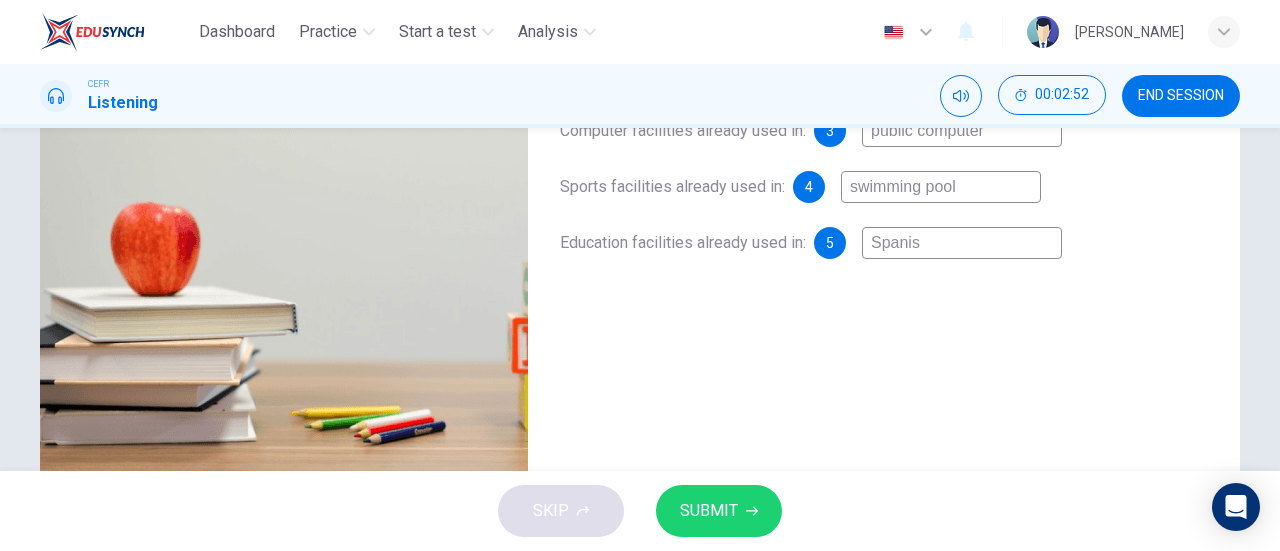 type on "50" 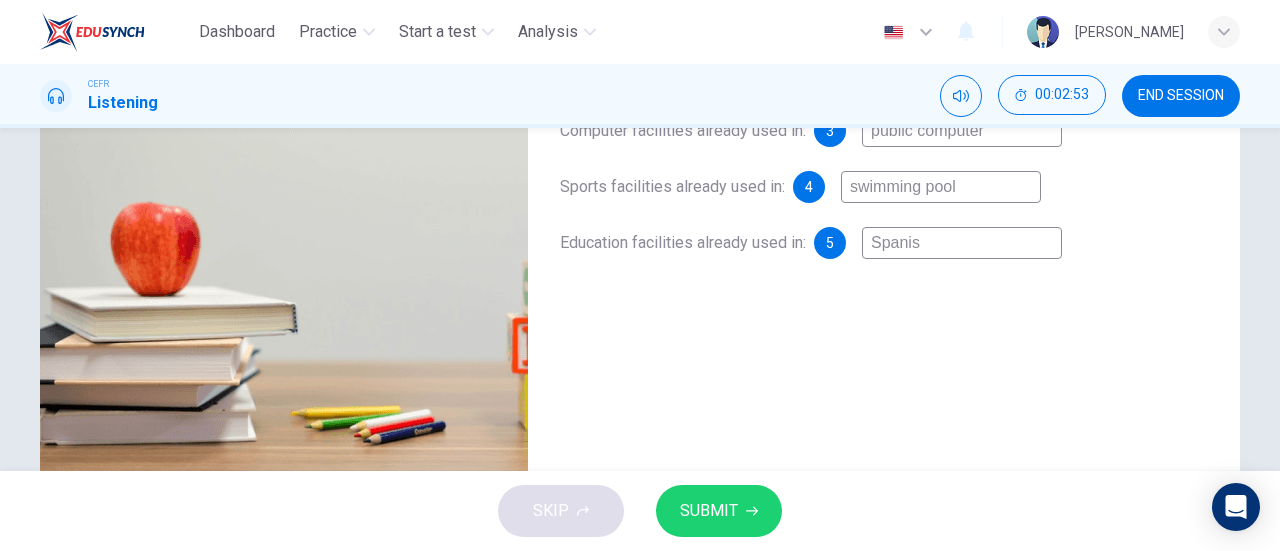 type on "Spanish" 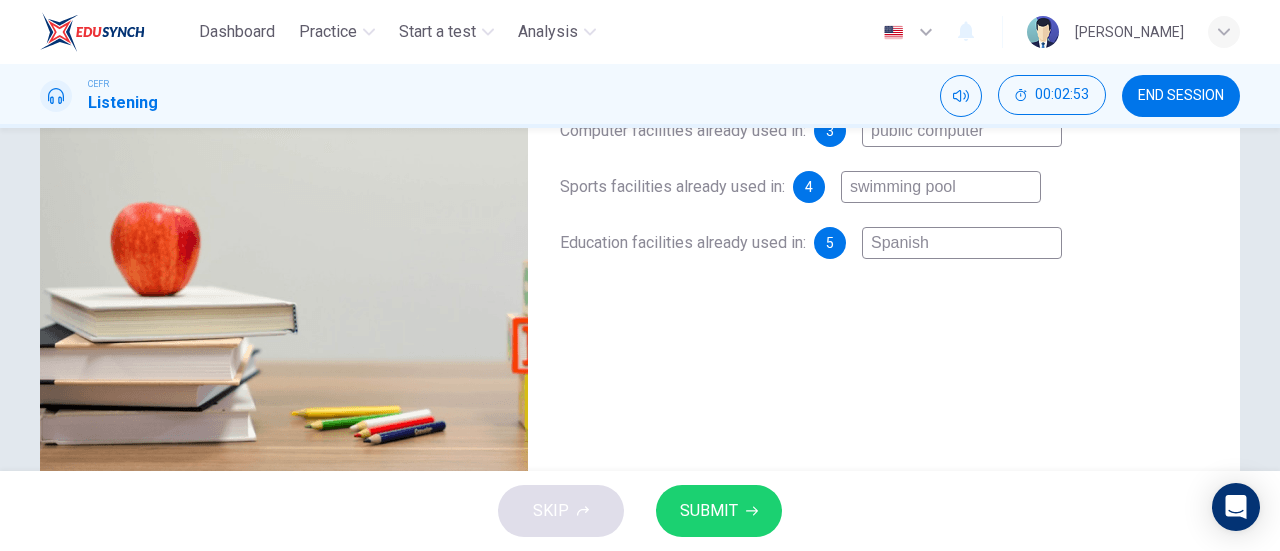 type on "Spanish" 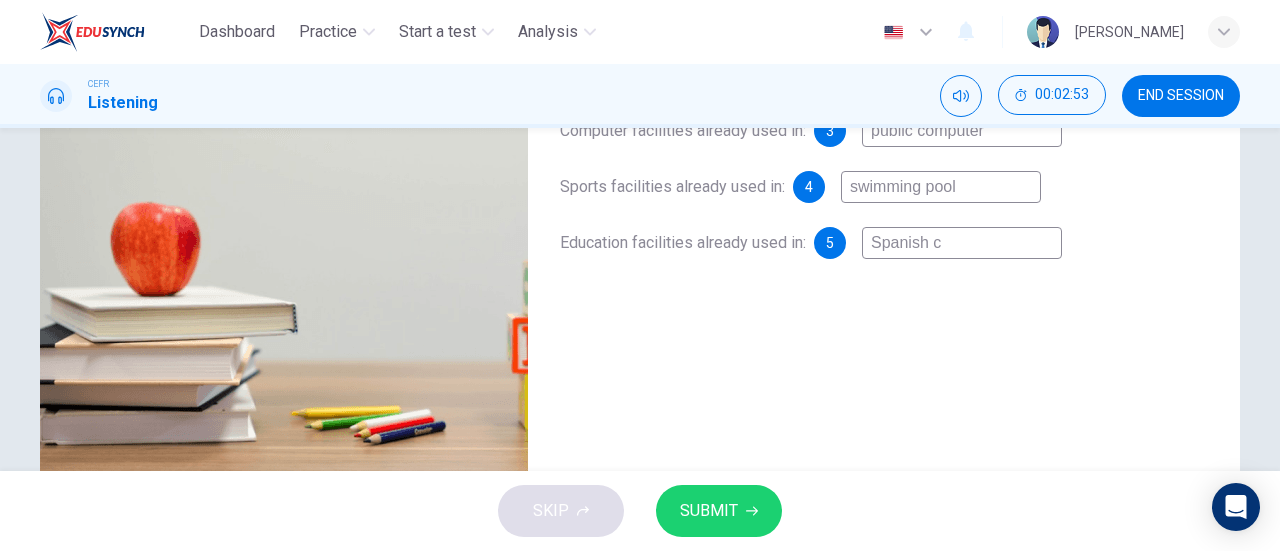 type on "50" 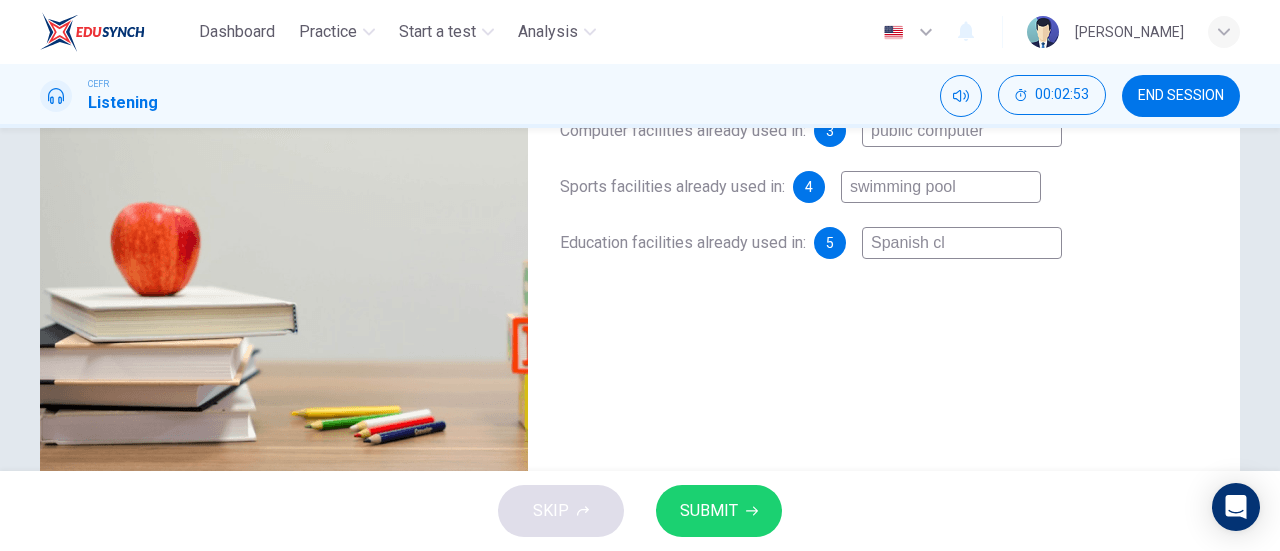 type on "50" 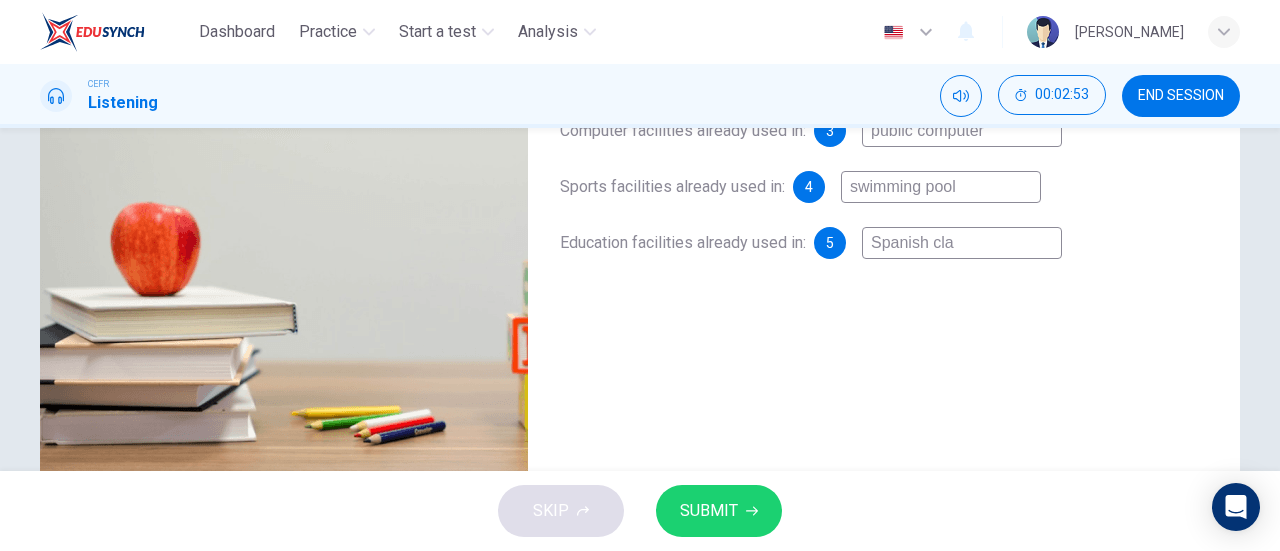 type on "50" 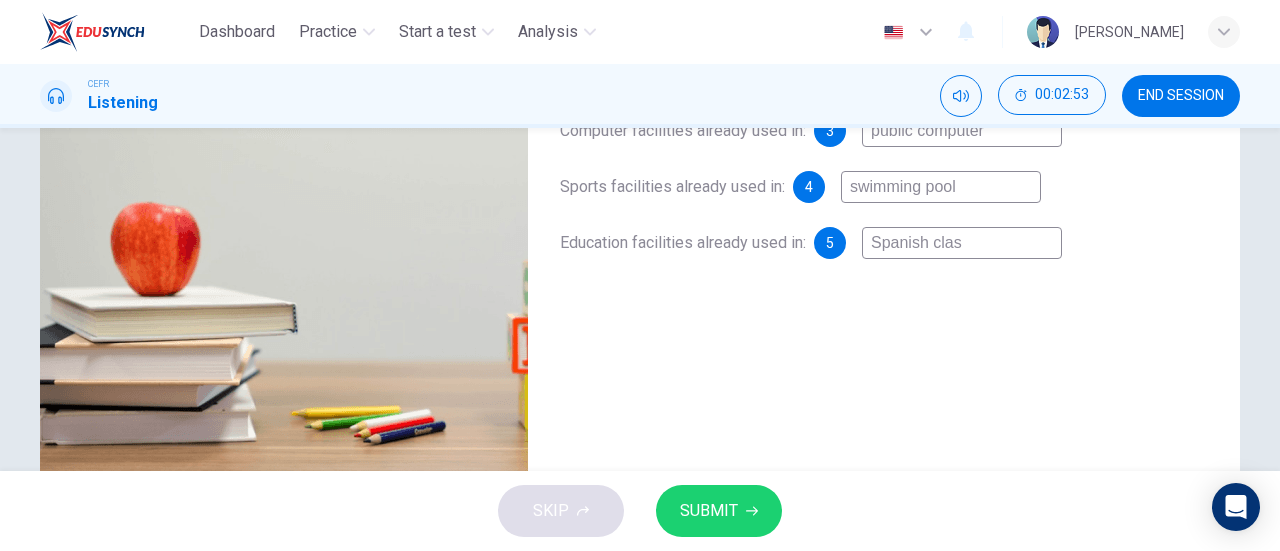 type on "50" 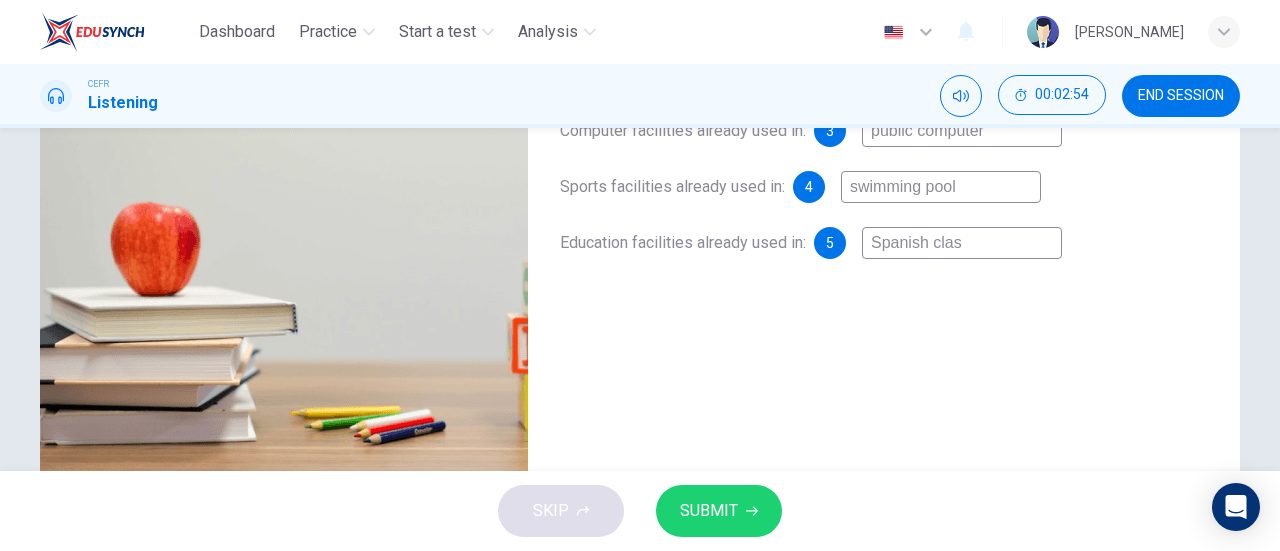type on "Spanish class" 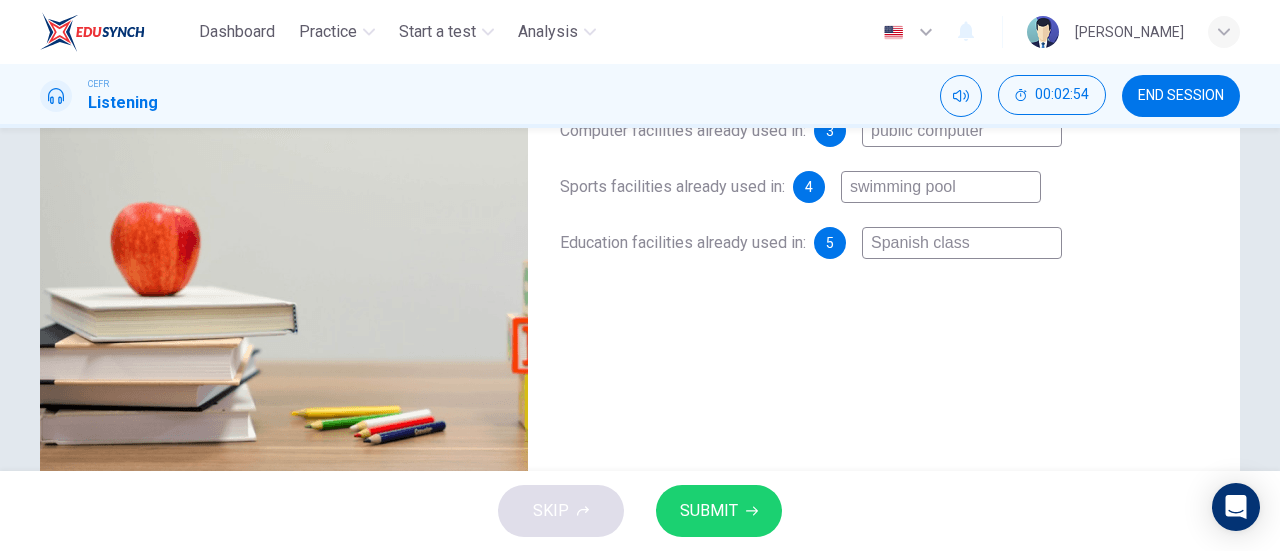 type on "50" 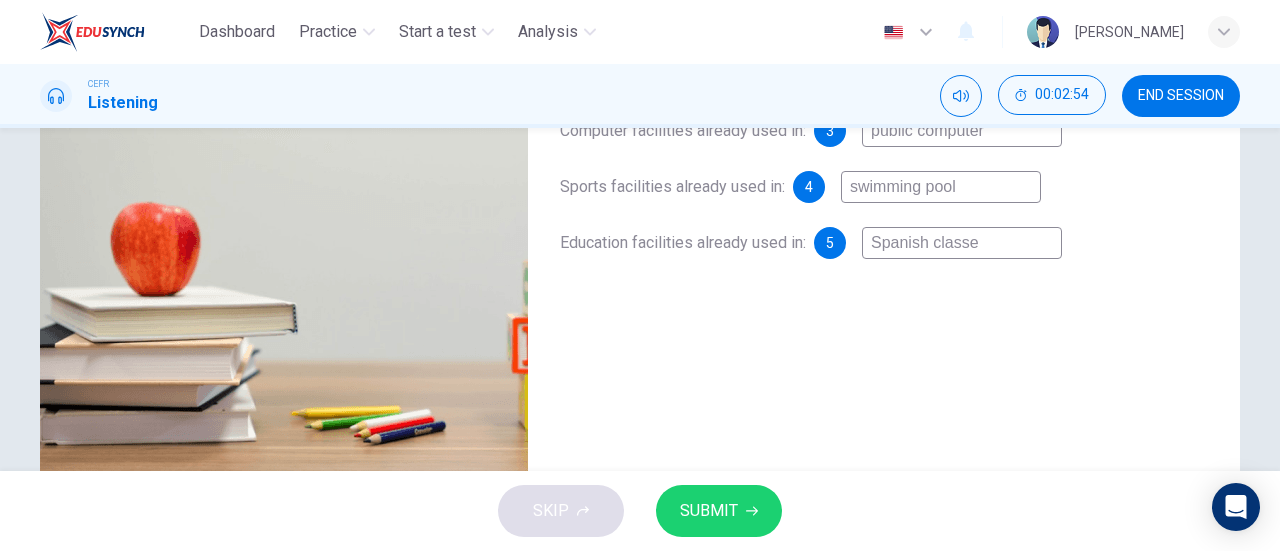 type on "50" 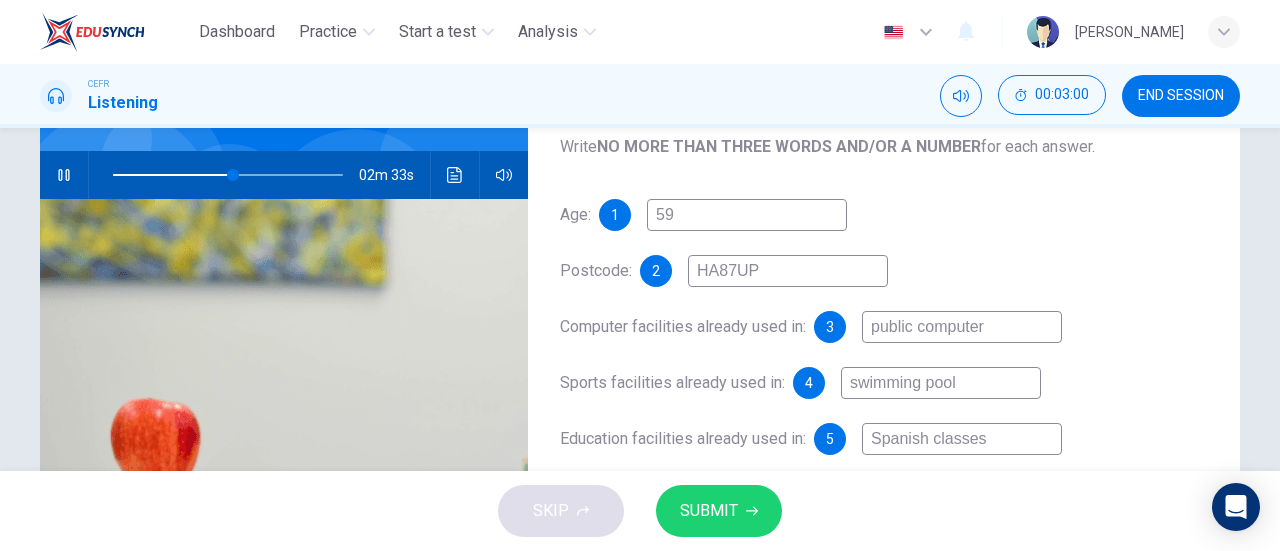 scroll, scrollTop: 179, scrollLeft: 0, axis: vertical 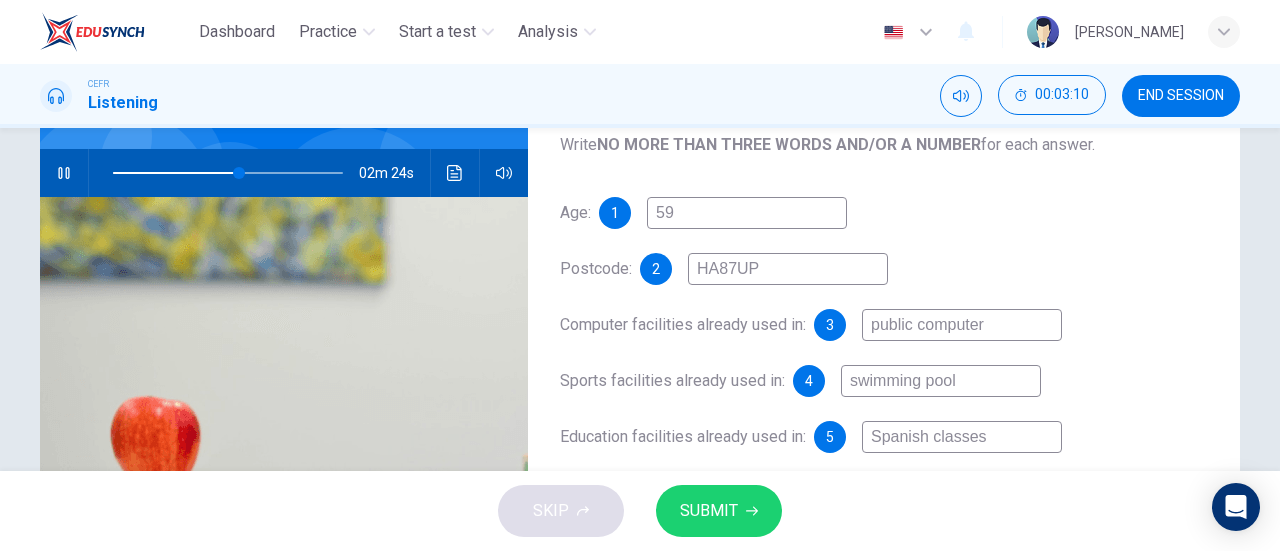 type on "55" 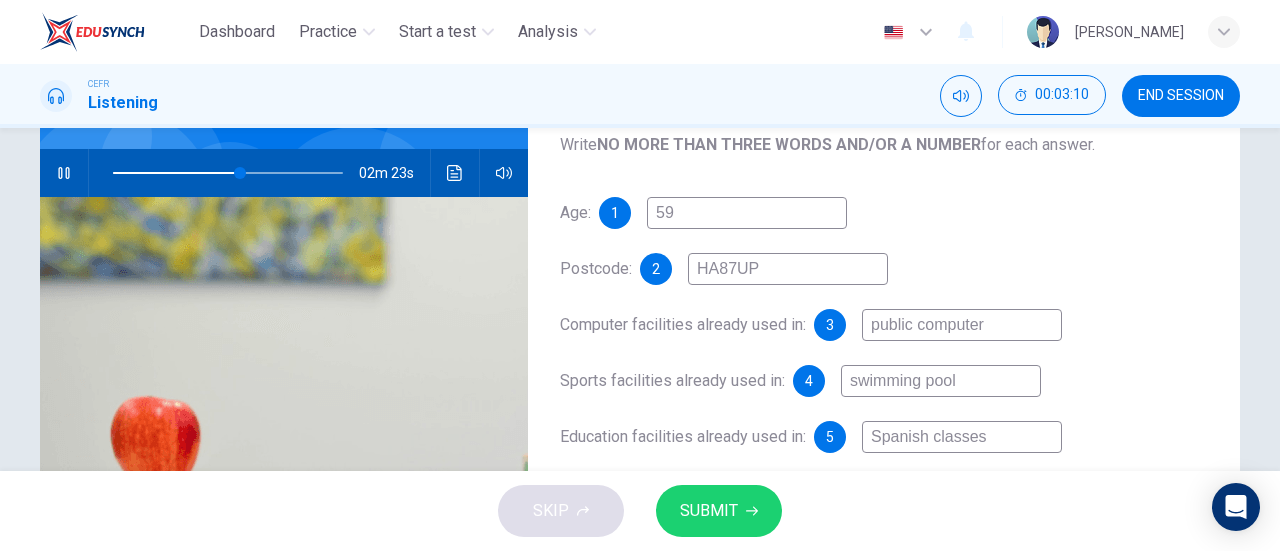 type on "Spanish classes" 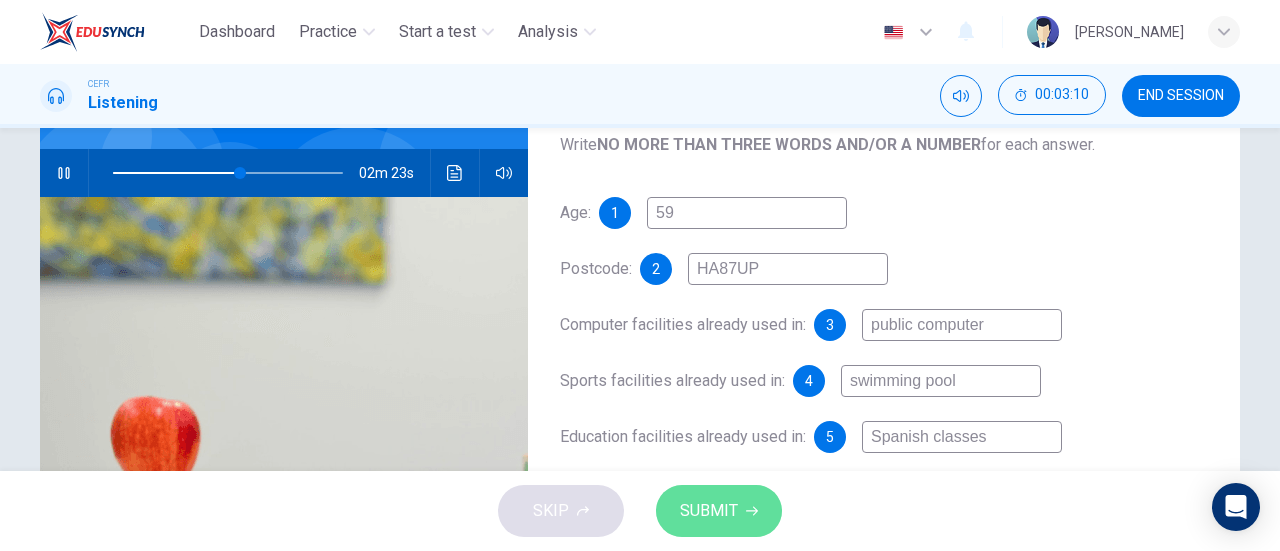 click on "SUBMIT" at bounding box center (709, 511) 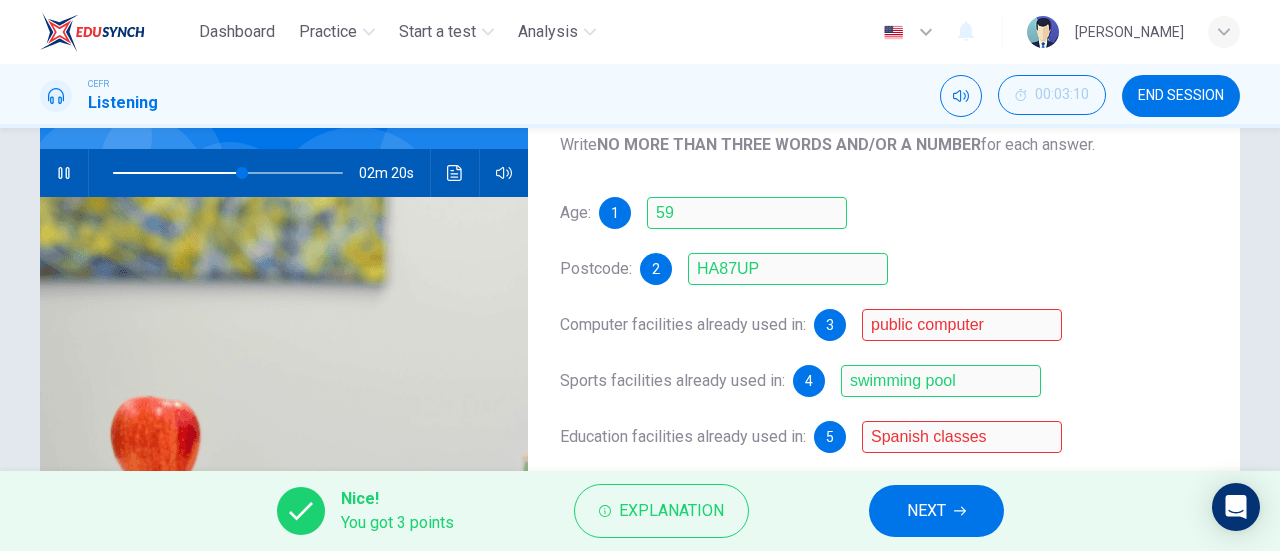 click 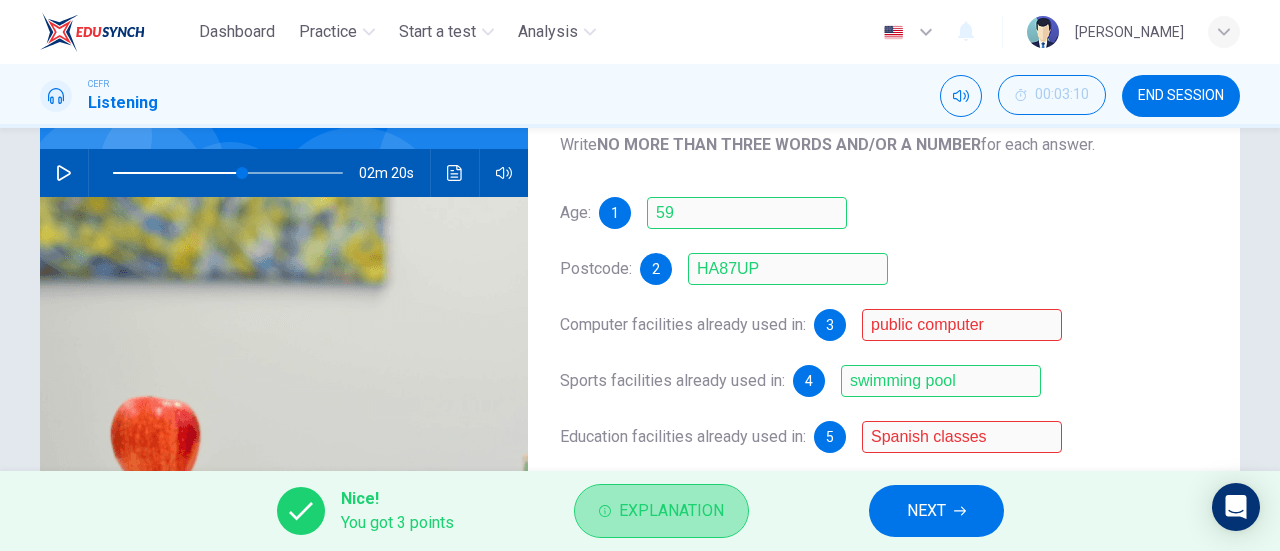 click on "Explanation" at bounding box center [671, 511] 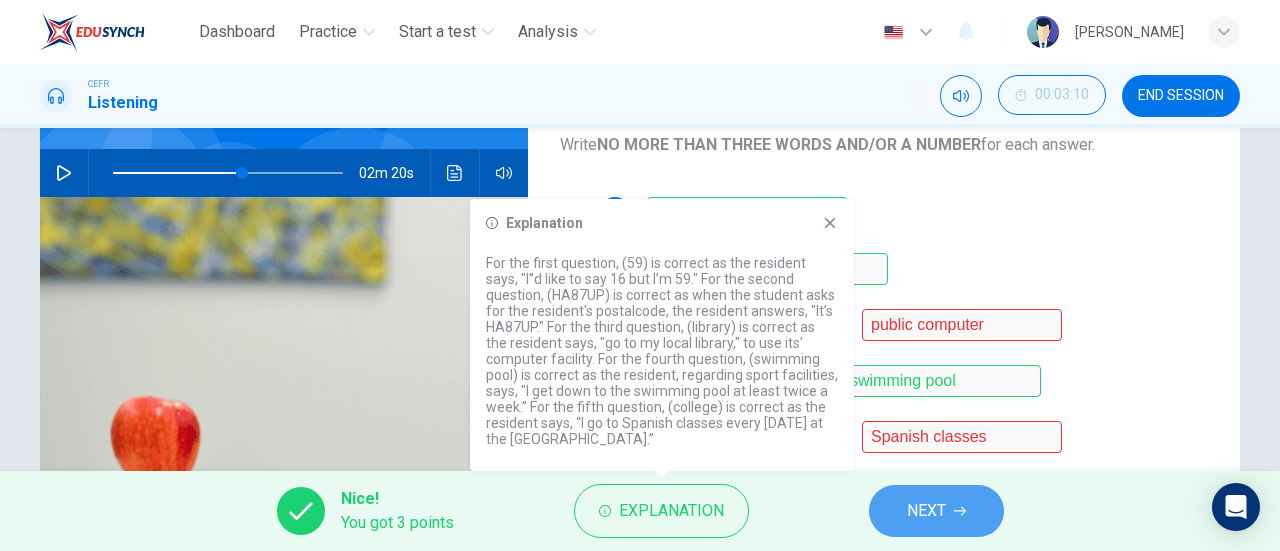 click on "NEXT" at bounding box center [926, 511] 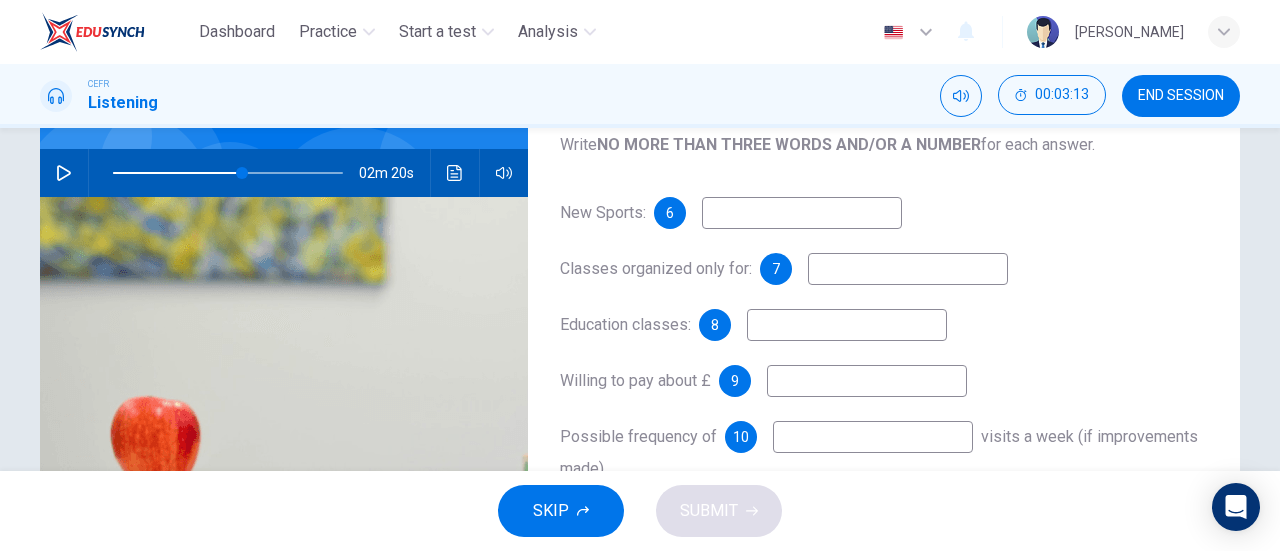 click 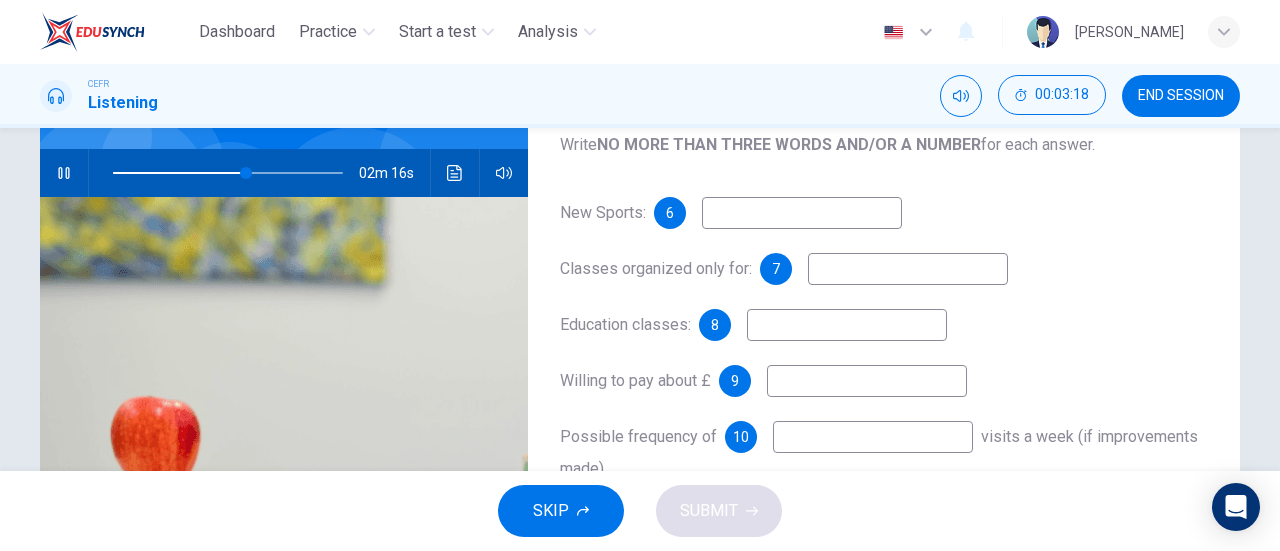 click at bounding box center (802, 213) 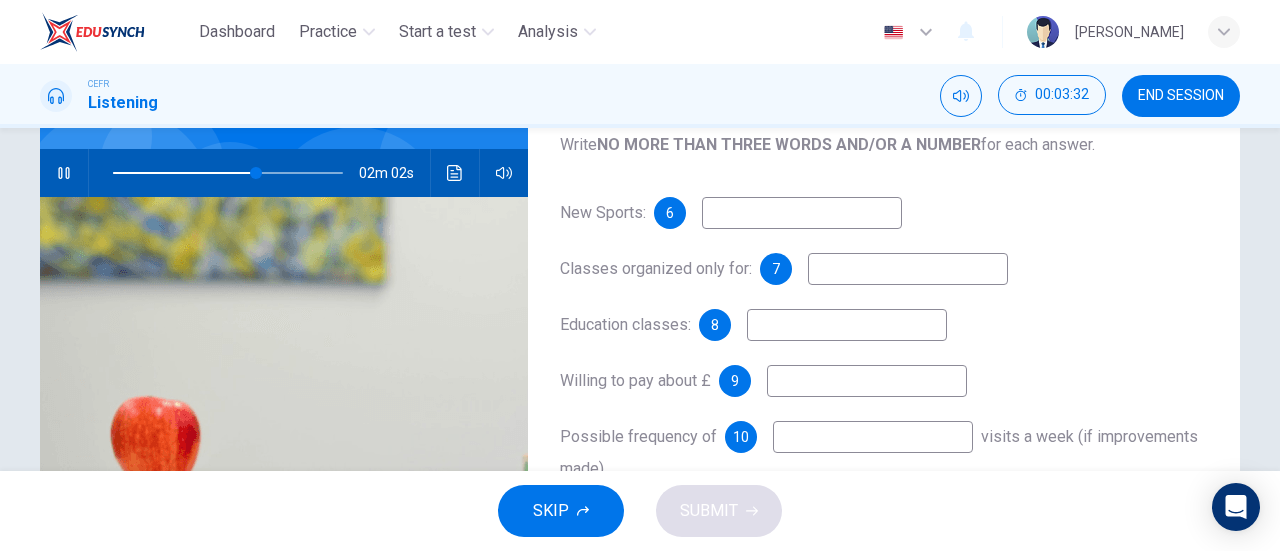 type on "62" 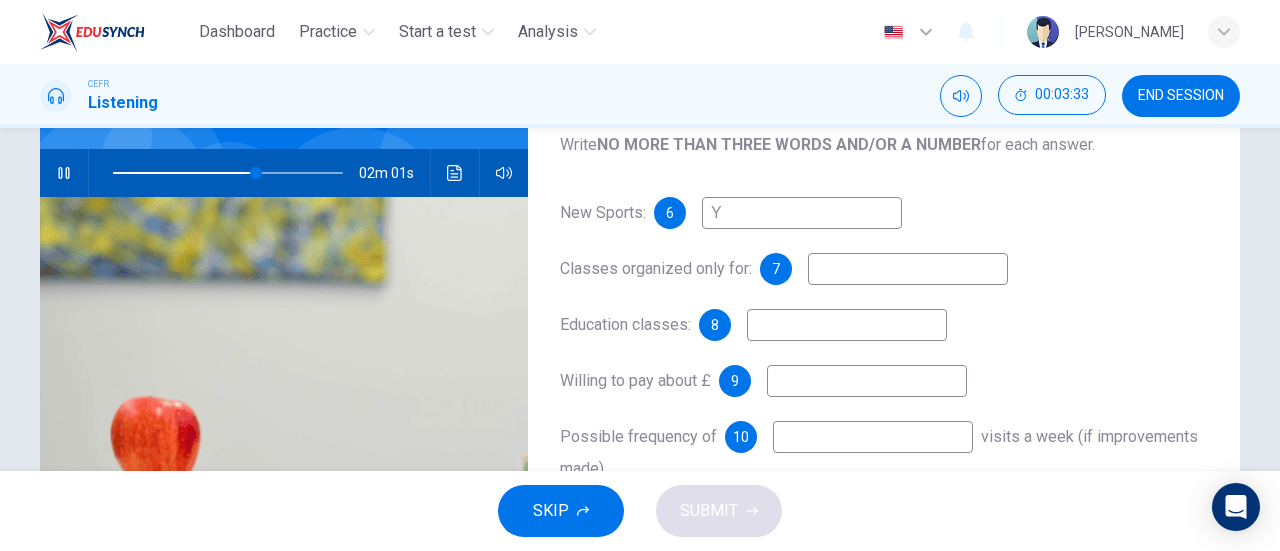 type on "Yo" 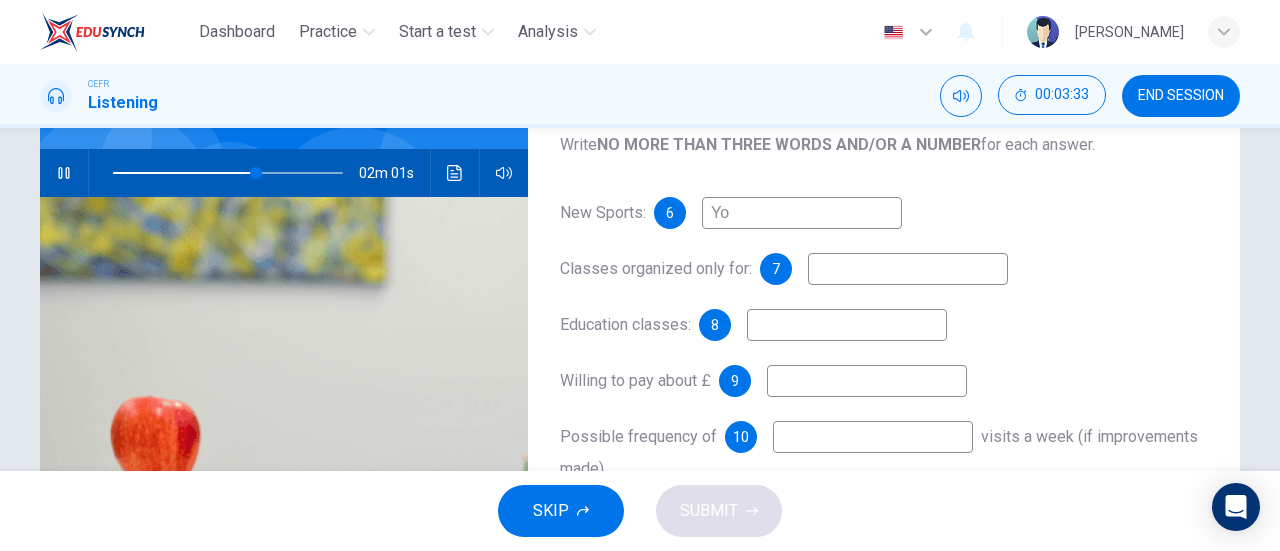 type on "63" 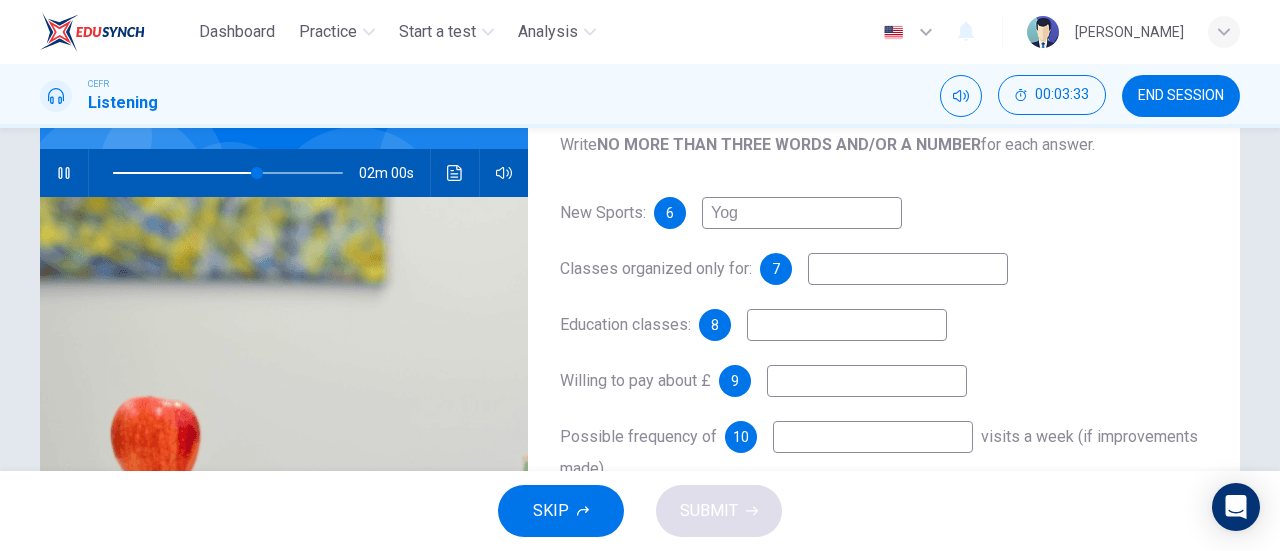 type on "Yoga" 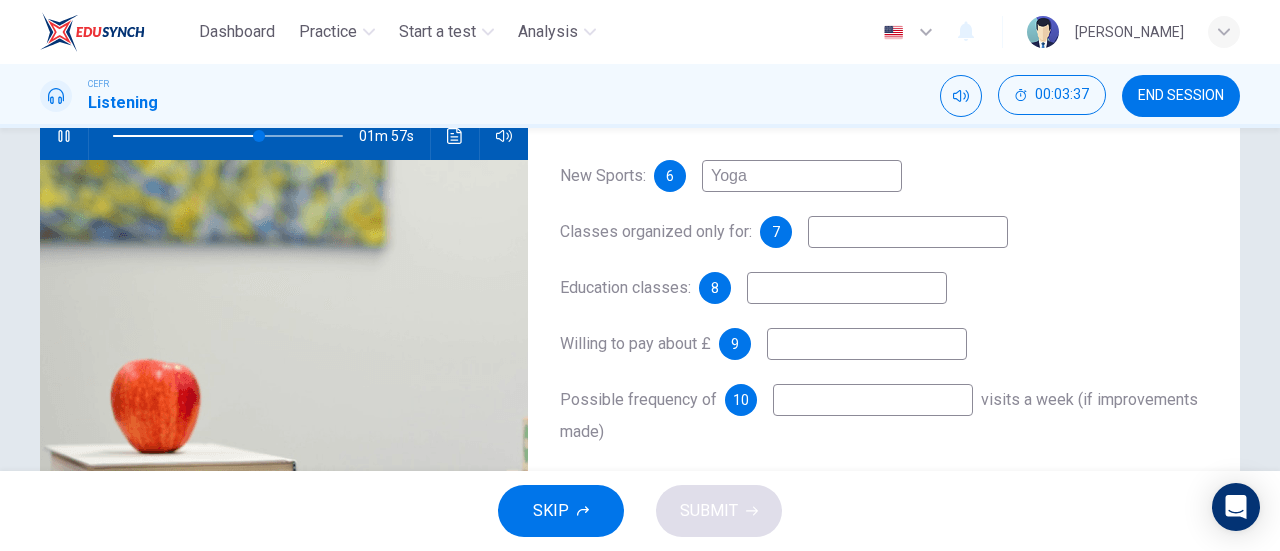 scroll, scrollTop: 154, scrollLeft: 0, axis: vertical 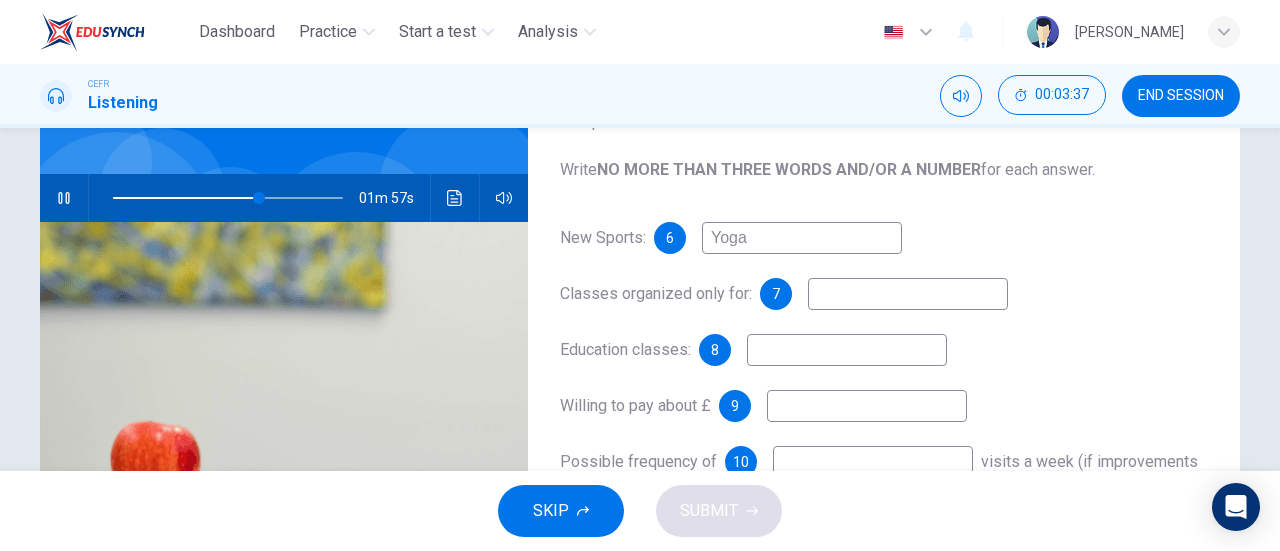type on "64" 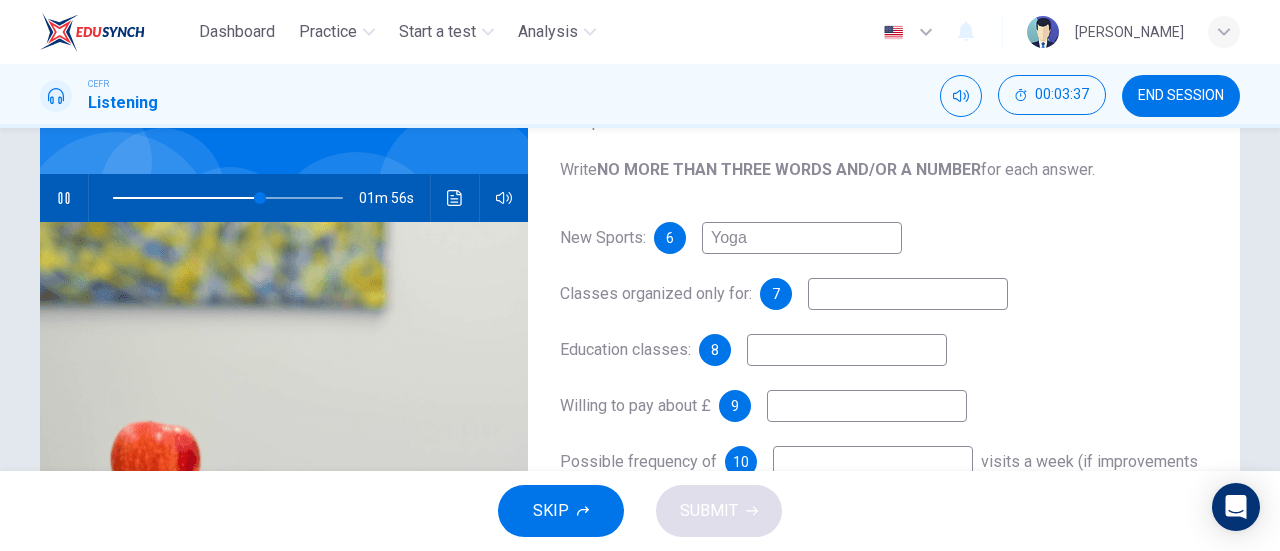 type on "Yoga" 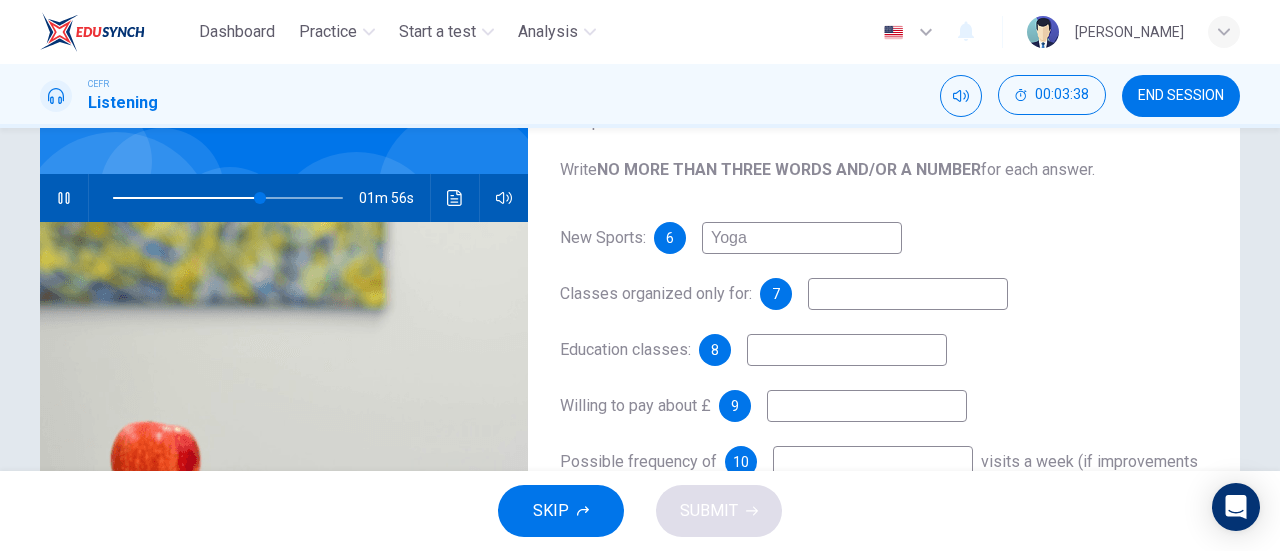 type on "64" 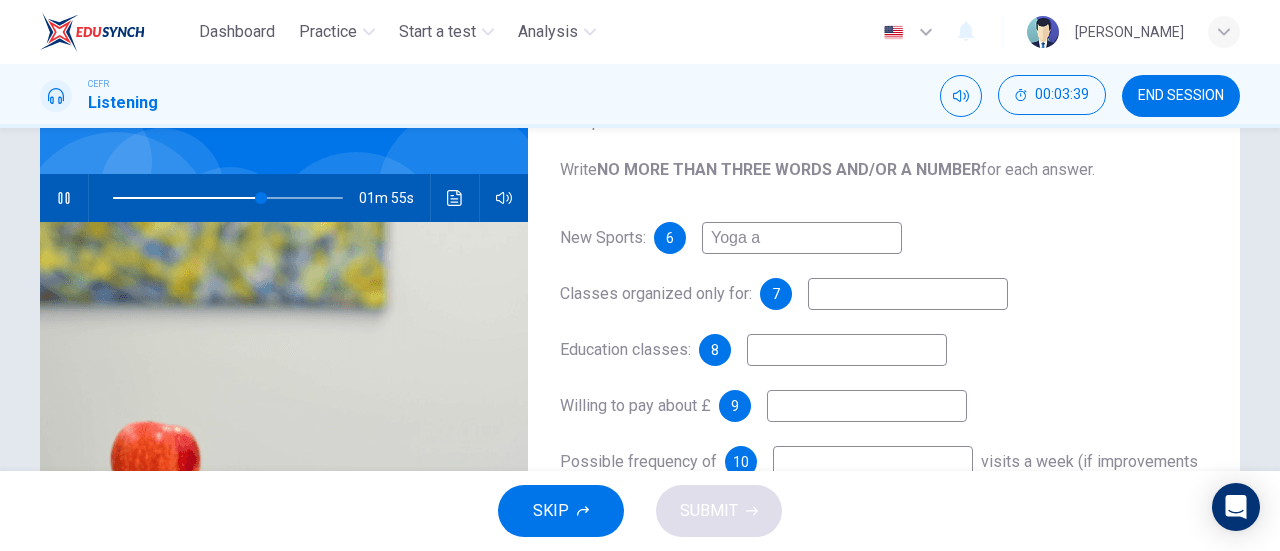type on "Yoga an" 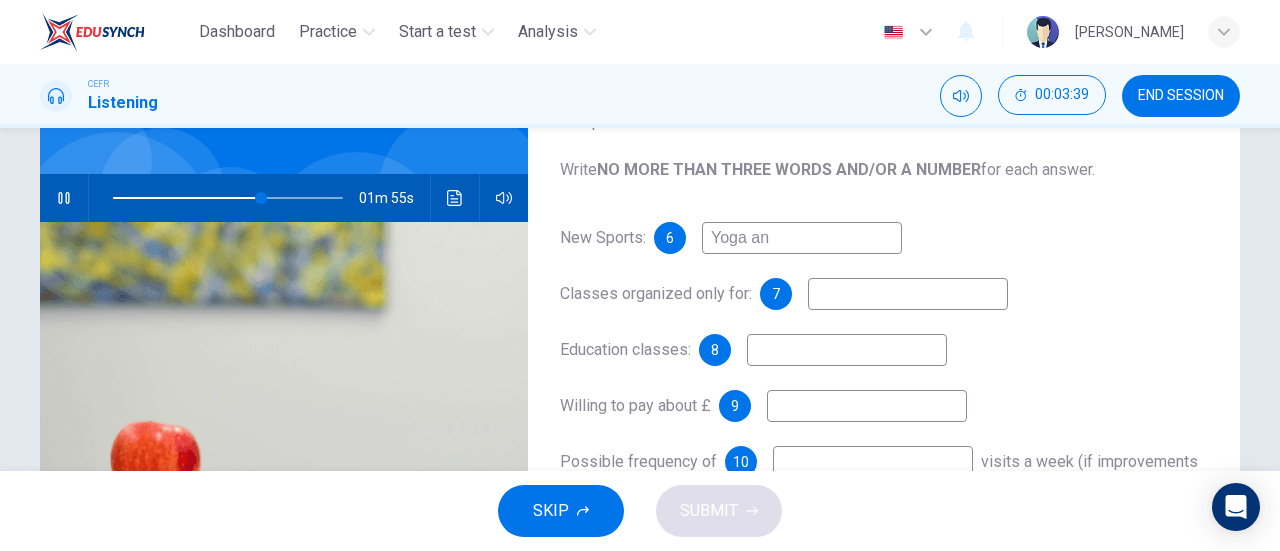 type on "64" 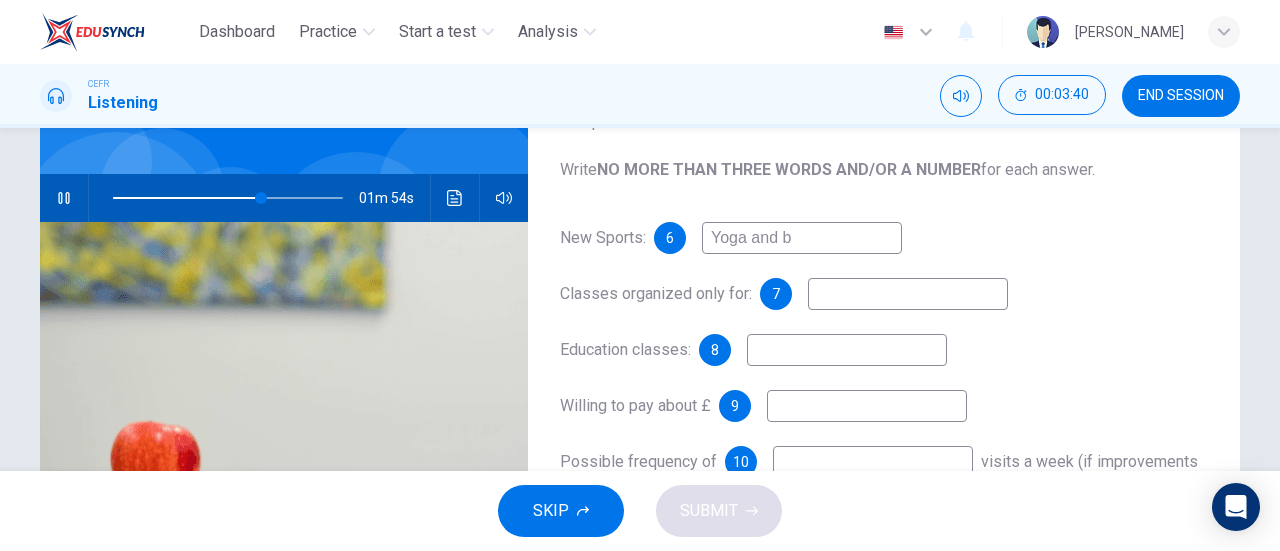 type on "Yoga and ba" 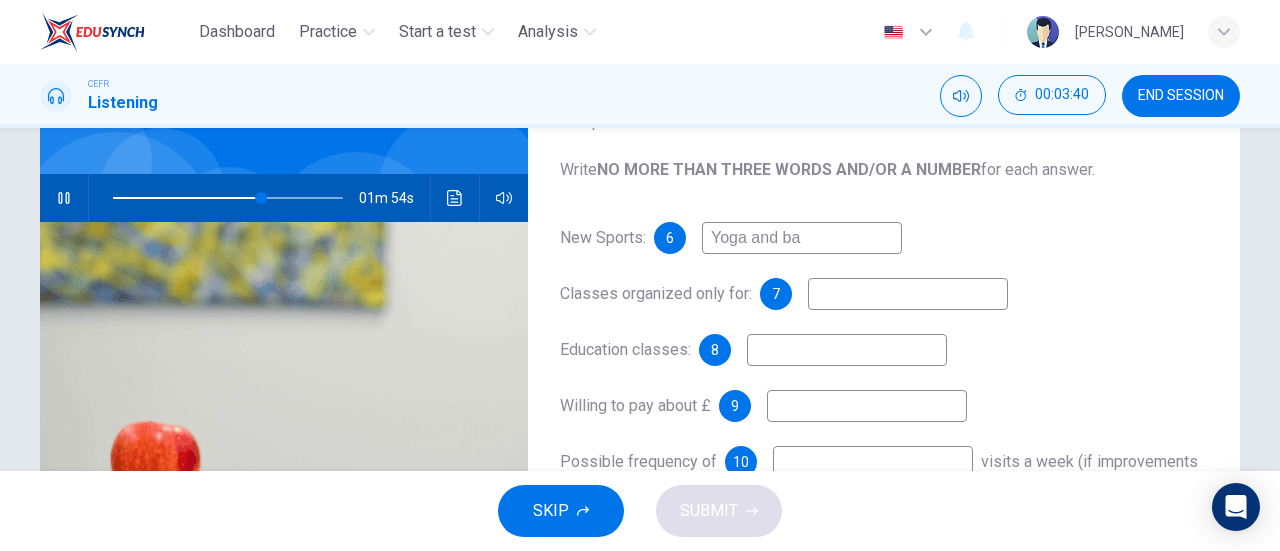 type on "65" 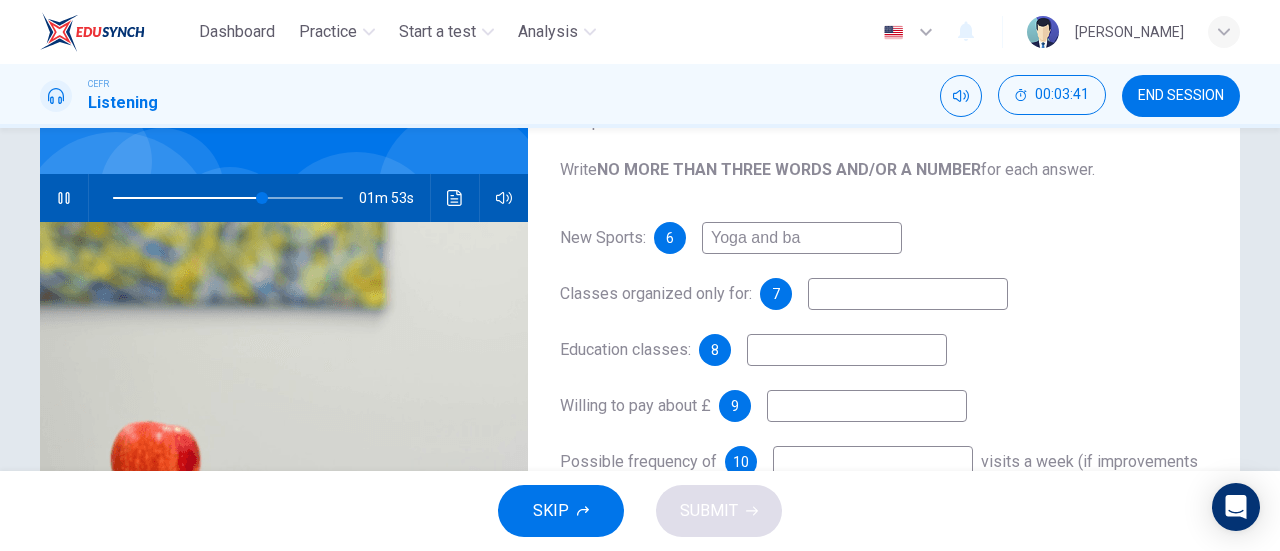 type on "Yoga and bab" 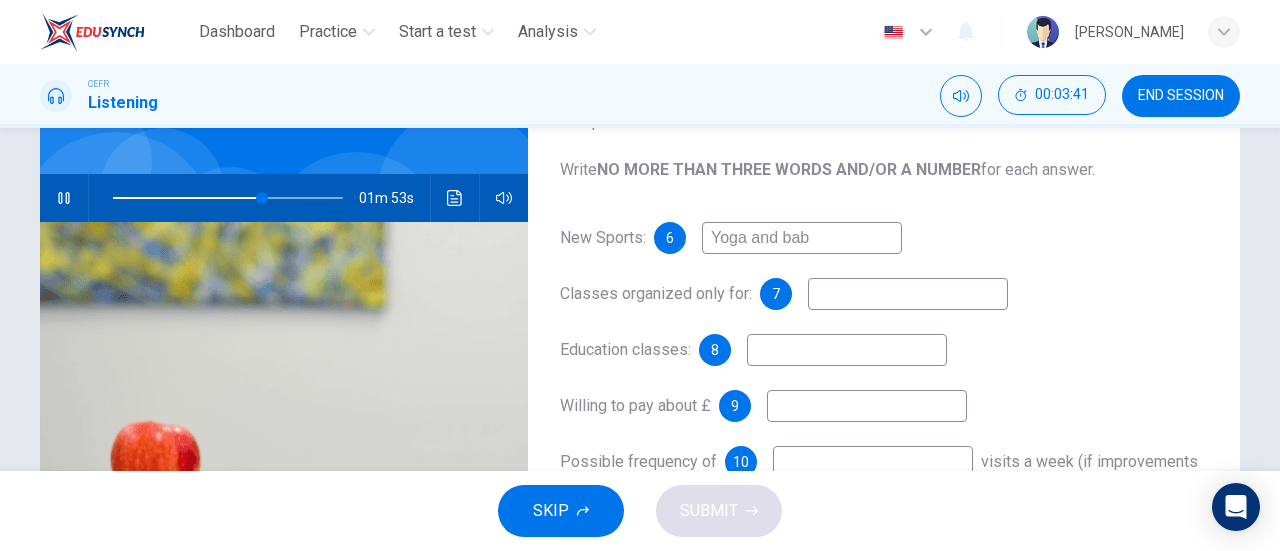 type on "65" 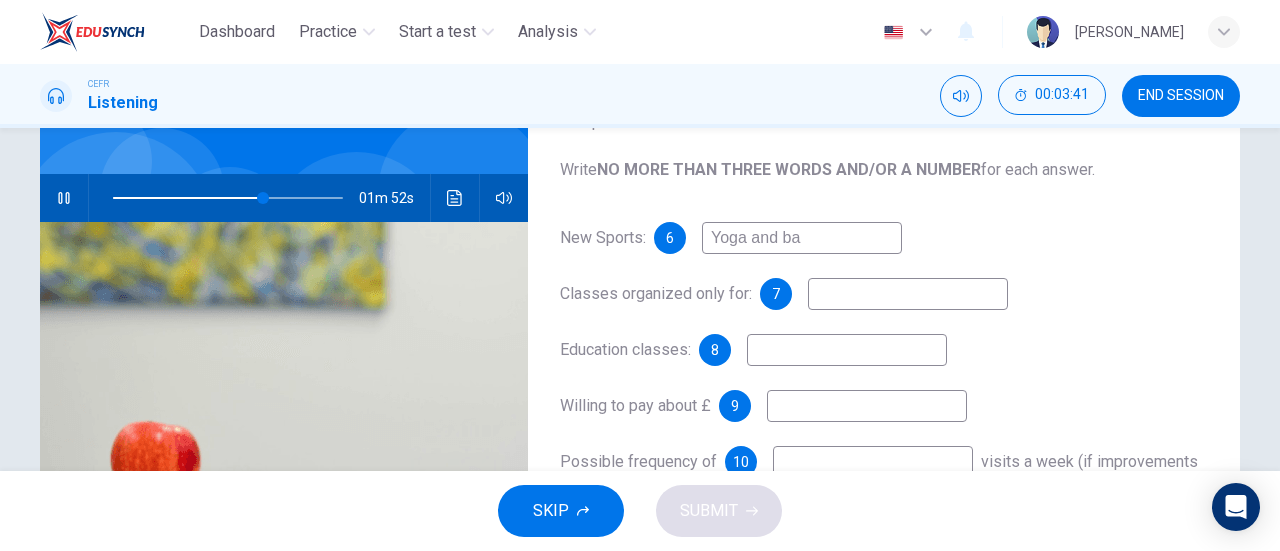 type on "Yoga and bad" 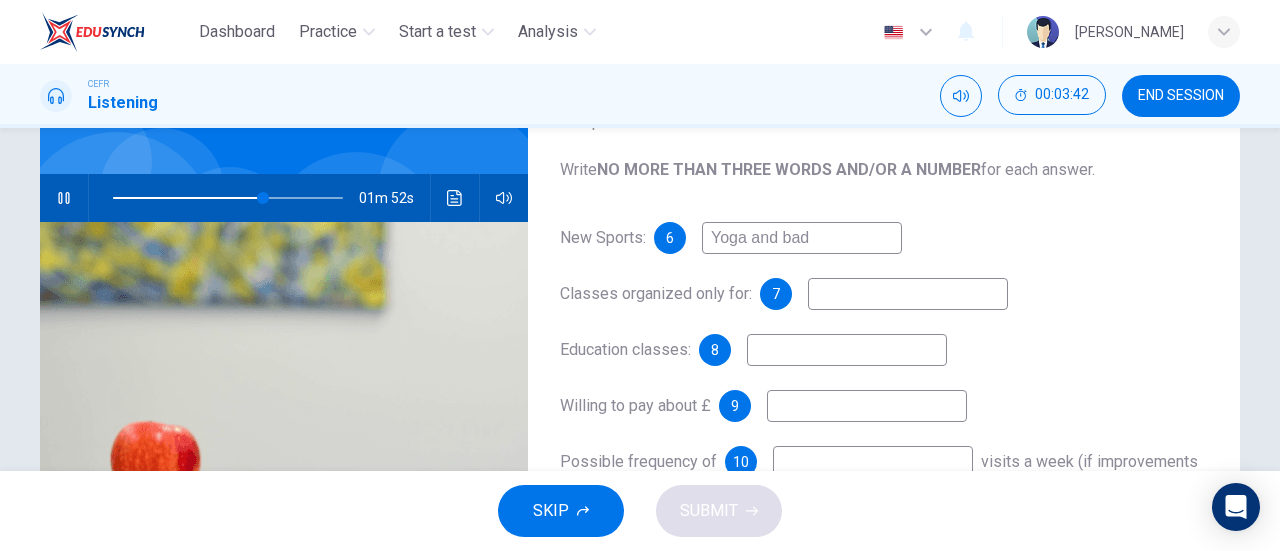 type on "65" 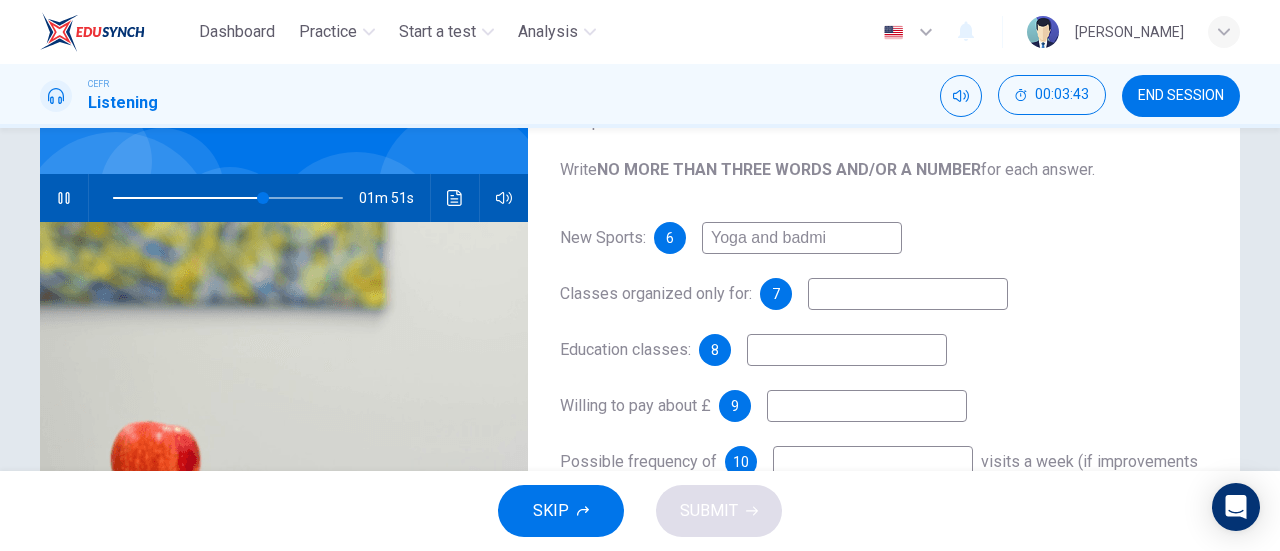 type on "Yoga and badmin" 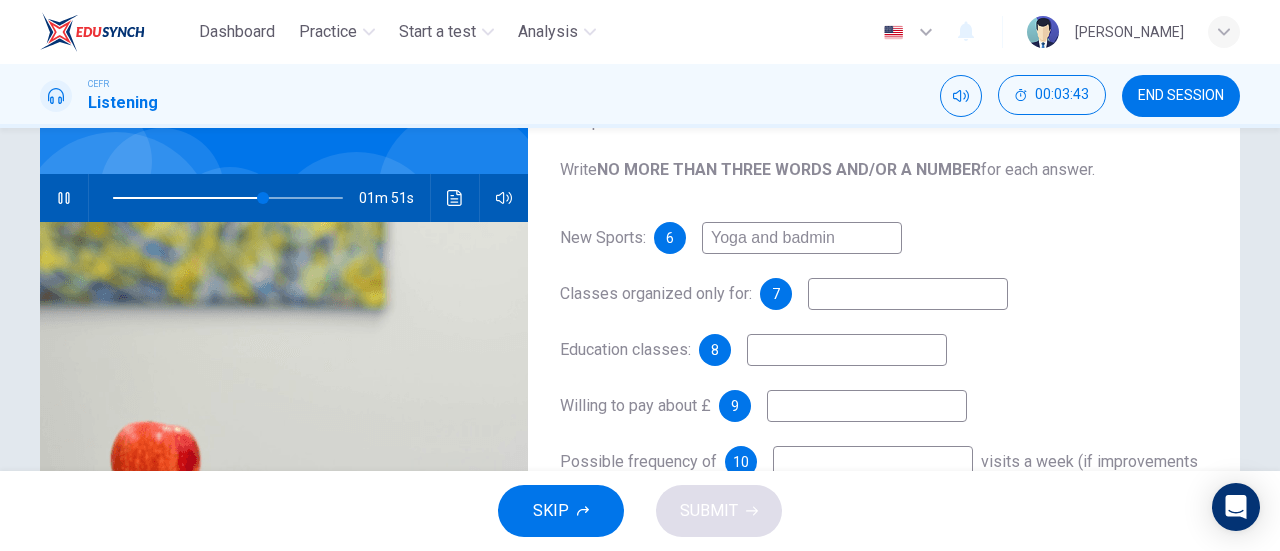 type on "65" 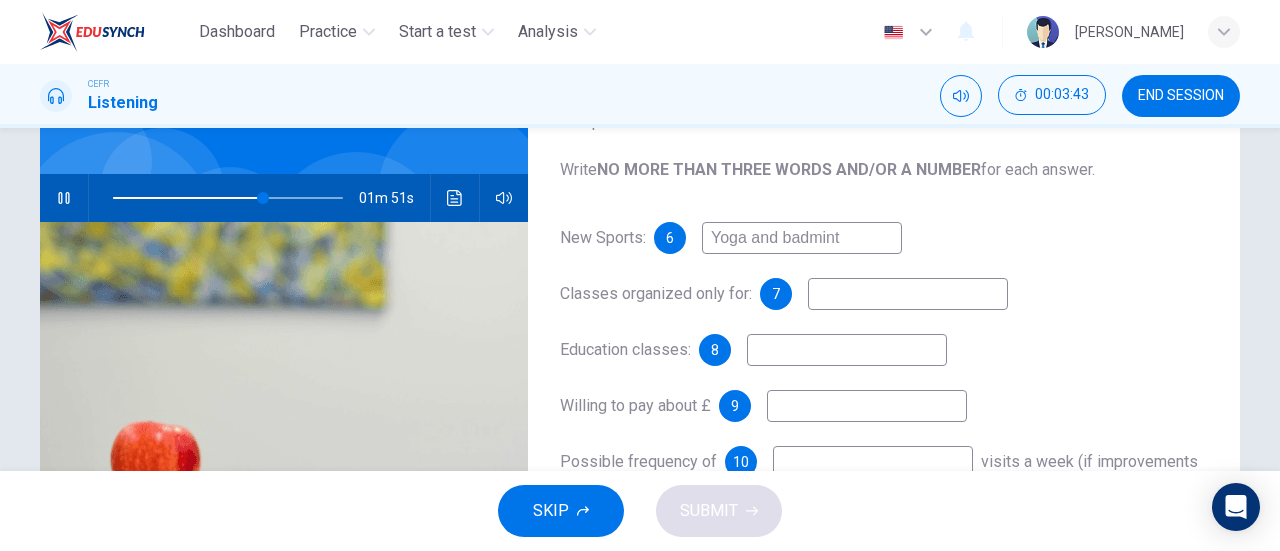 type on "66" 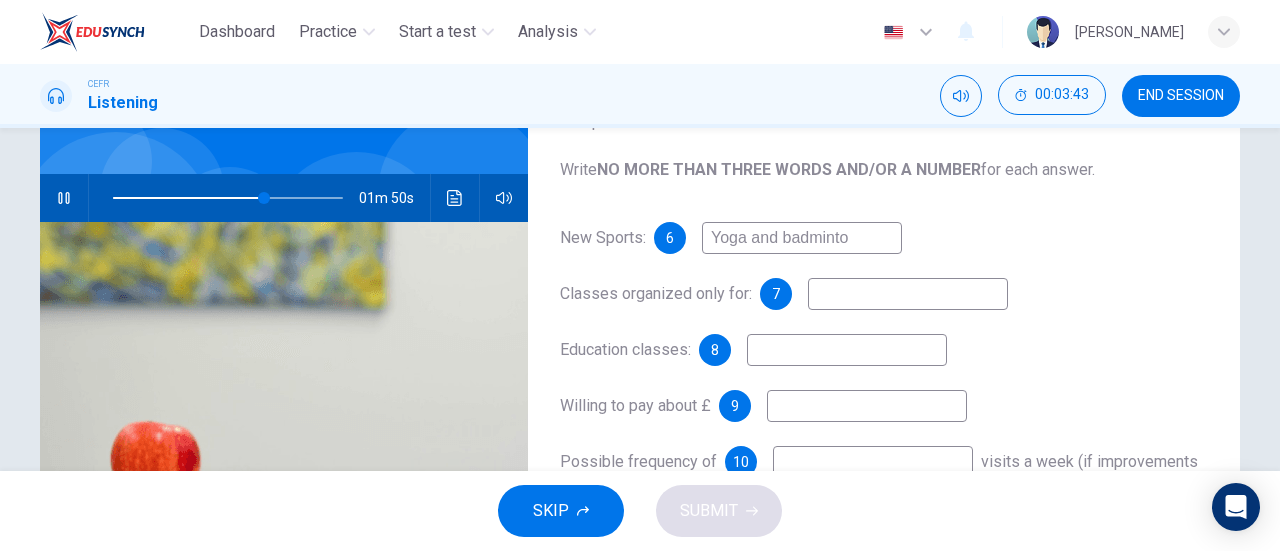 type on "Yoga and badminton" 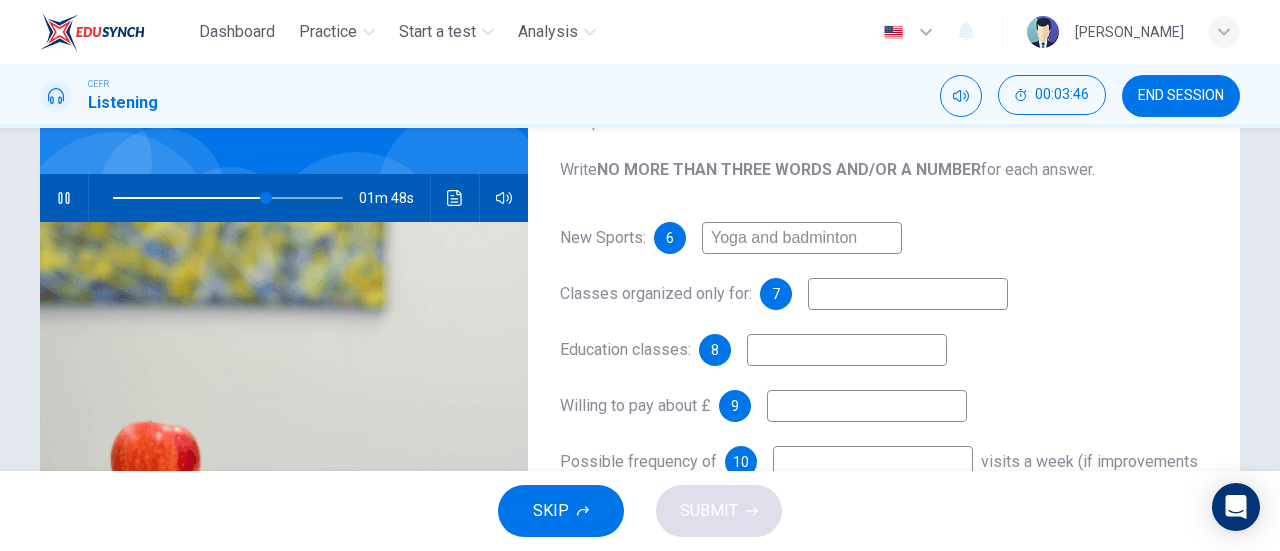 type on "67" 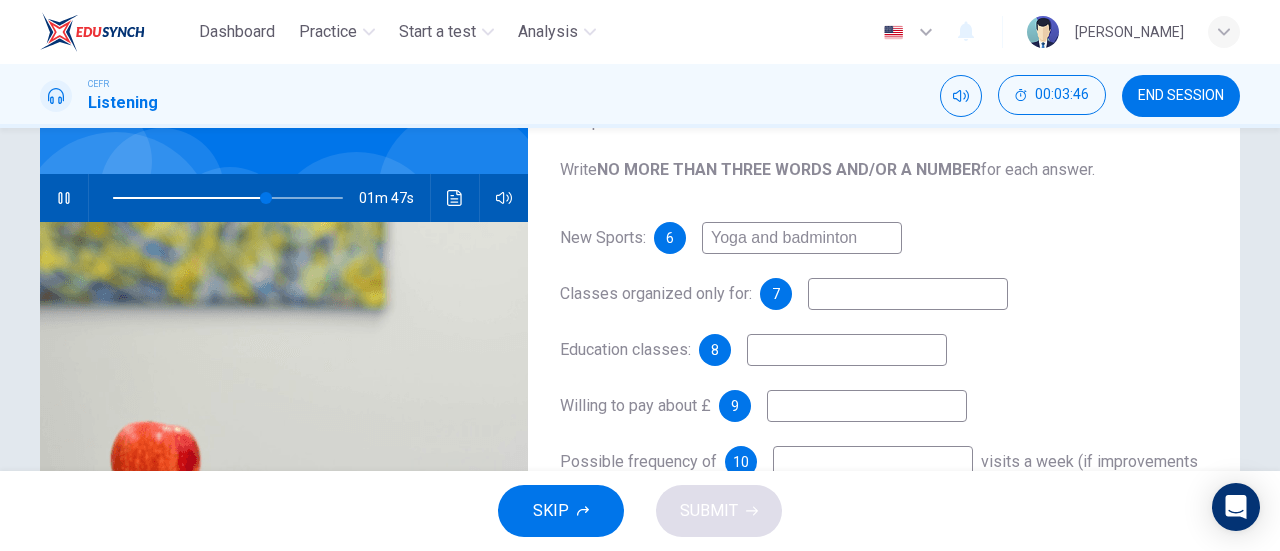 type on "Yoga and badminton" 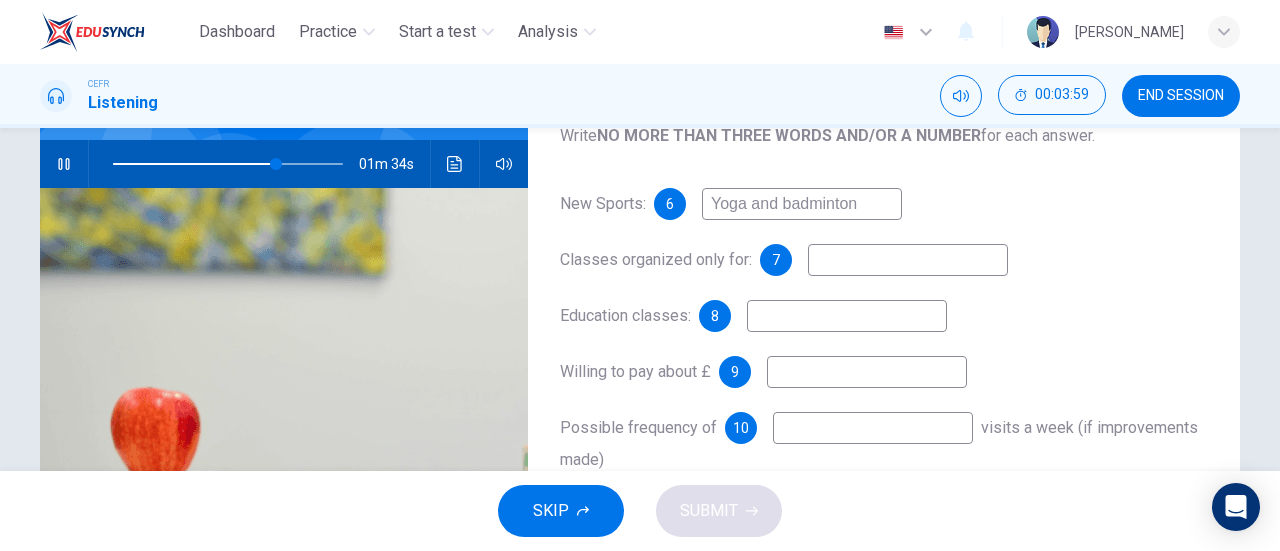 scroll, scrollTop: 182, scrollLeft: 0, axis: vertical 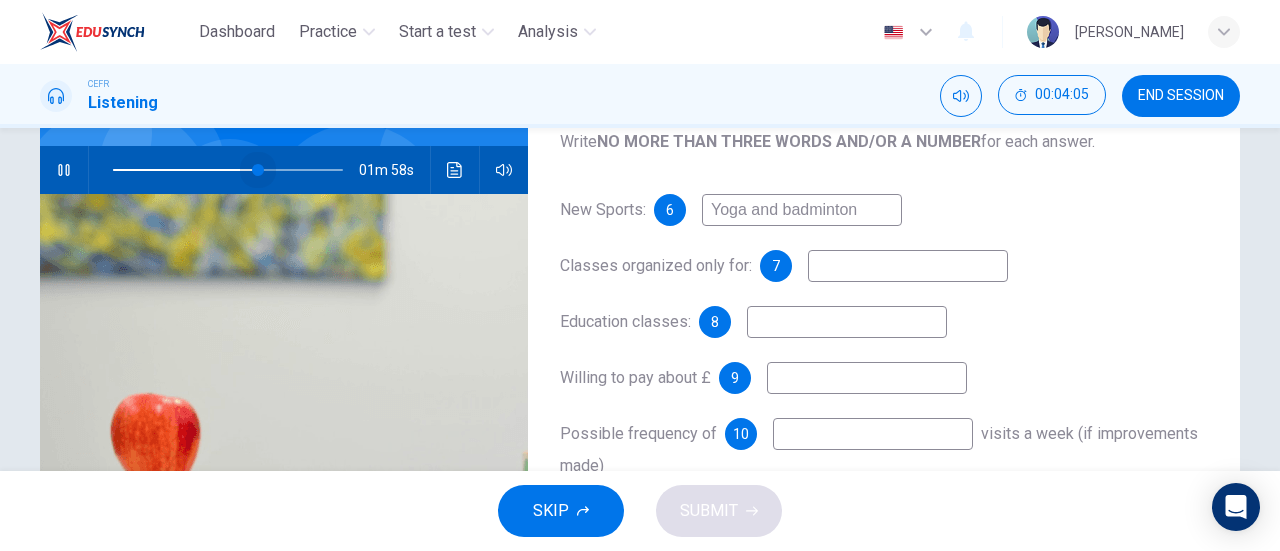 click at bounding box center [258, 170] 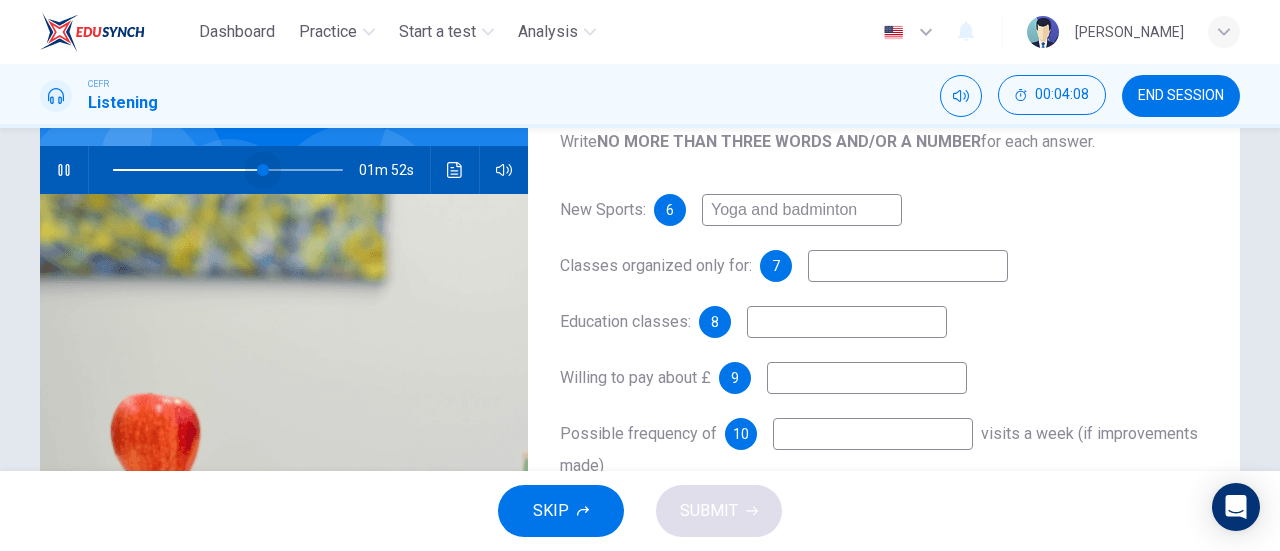 click at bounding box center (263, 170) 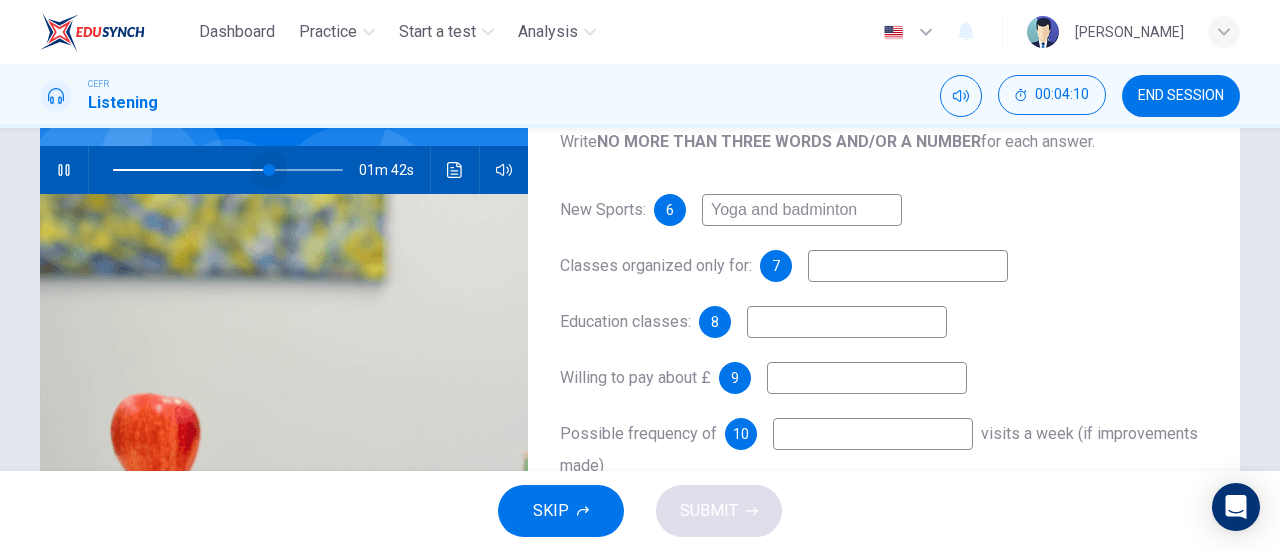 click at bounding box center (269, 170) 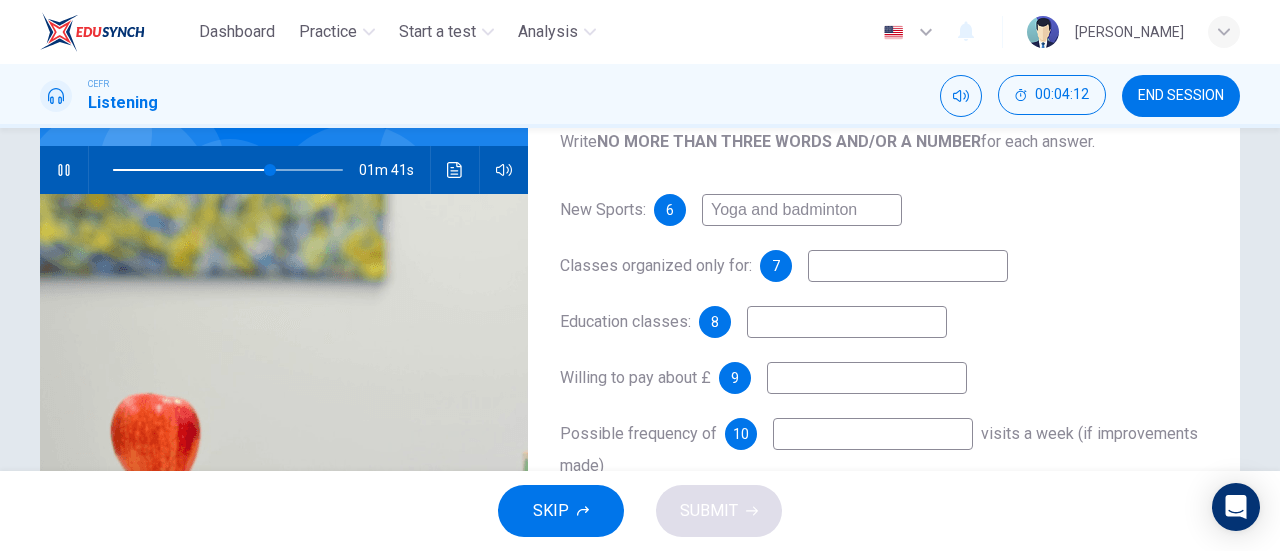 click at bounding box center [908, 266] 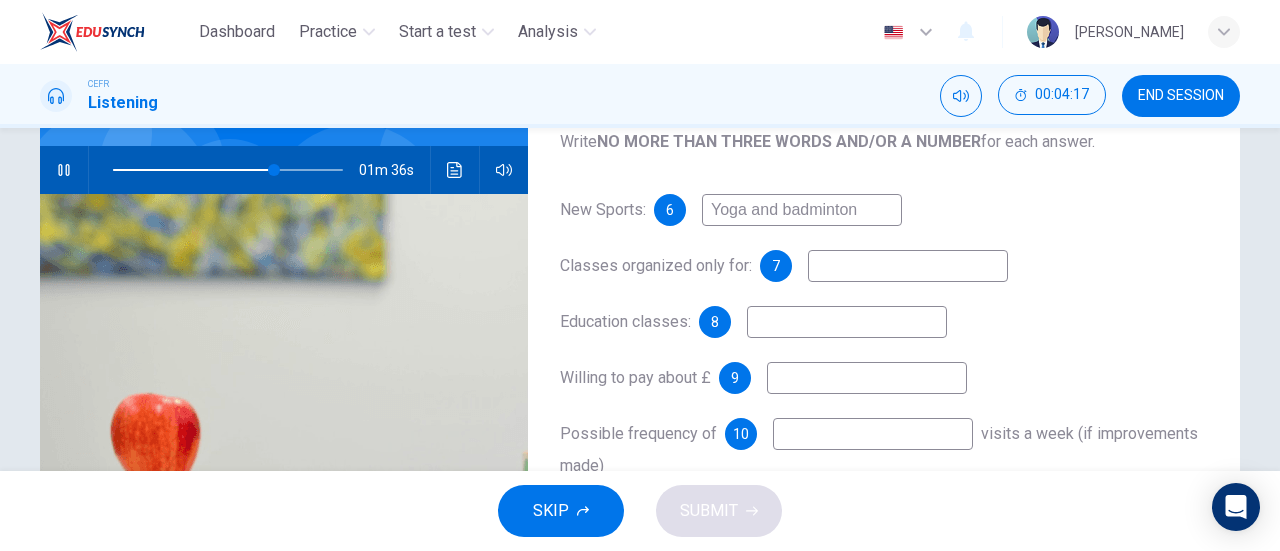 type on "70" 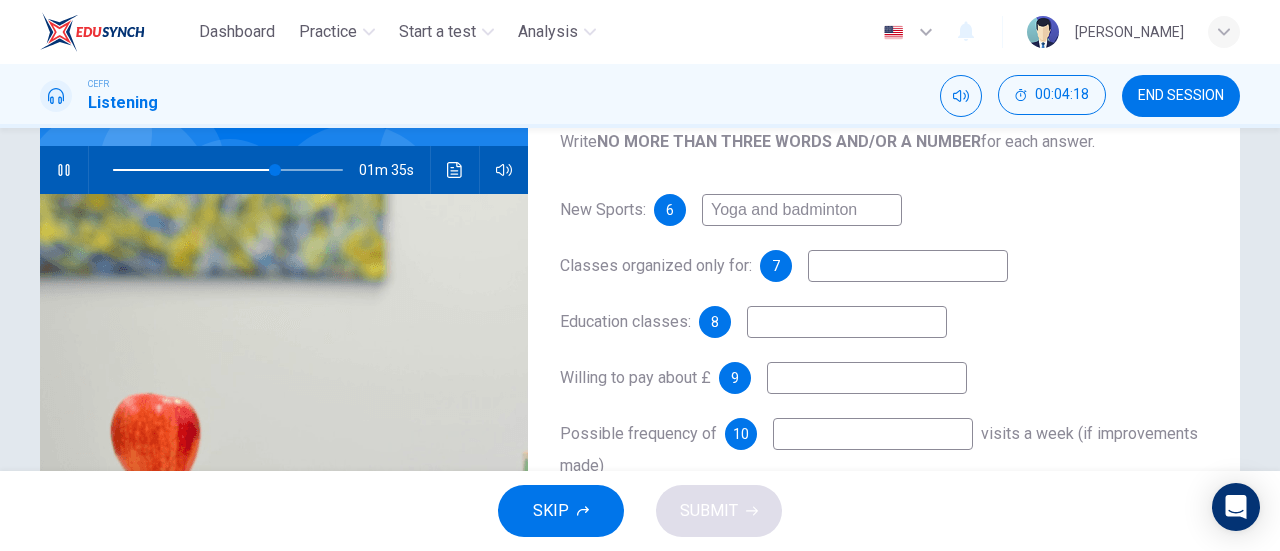 type on "p" 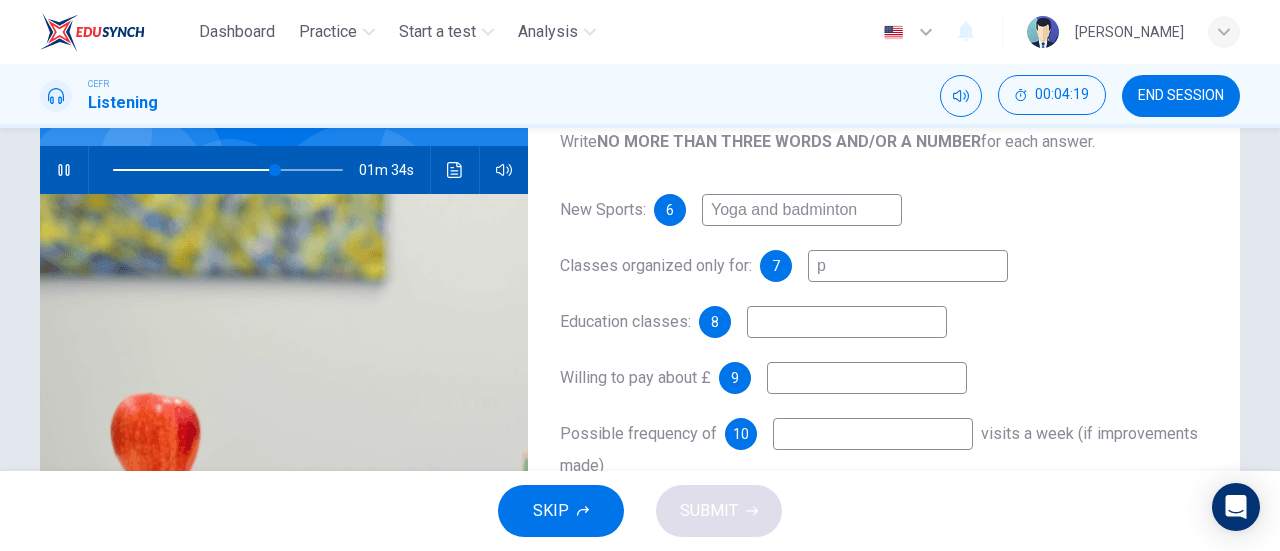 type on "71" 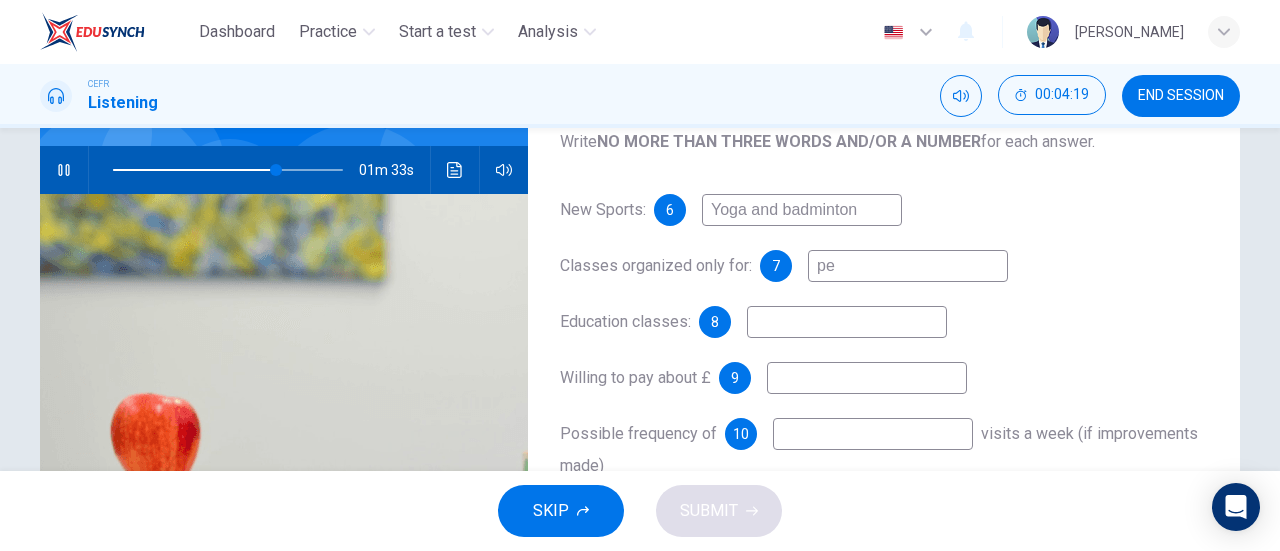 type on "pen" 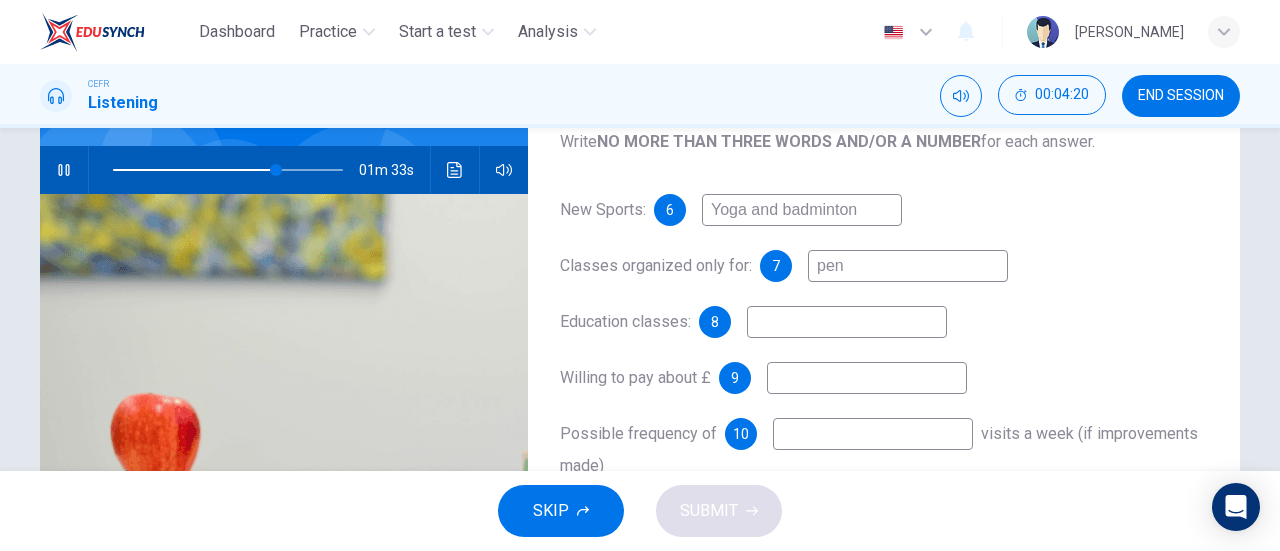 type on "71" 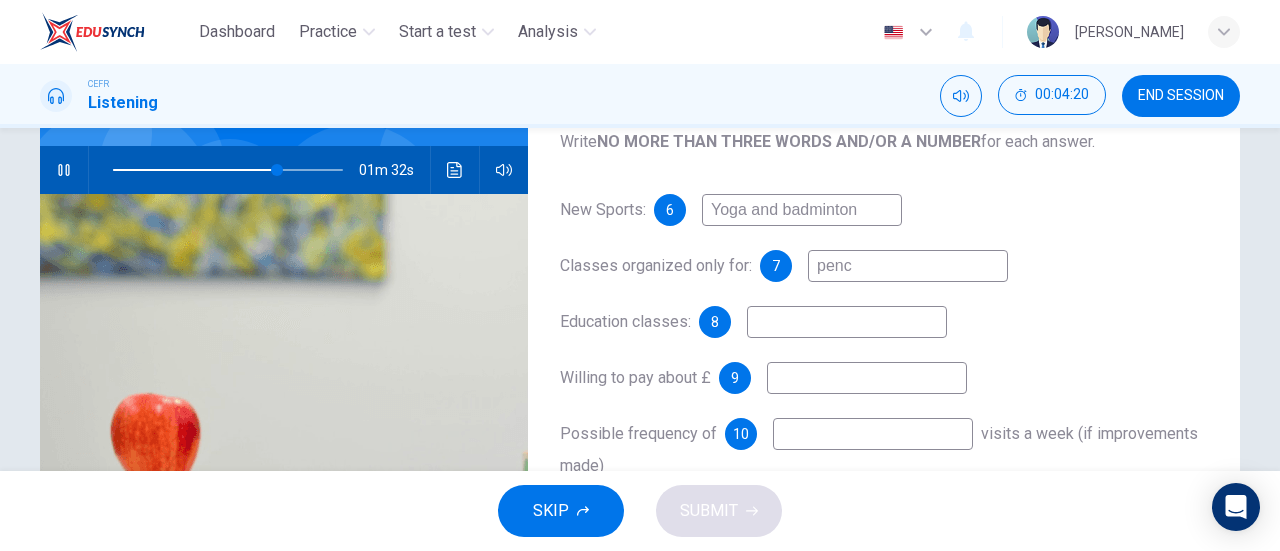 type on "pench" 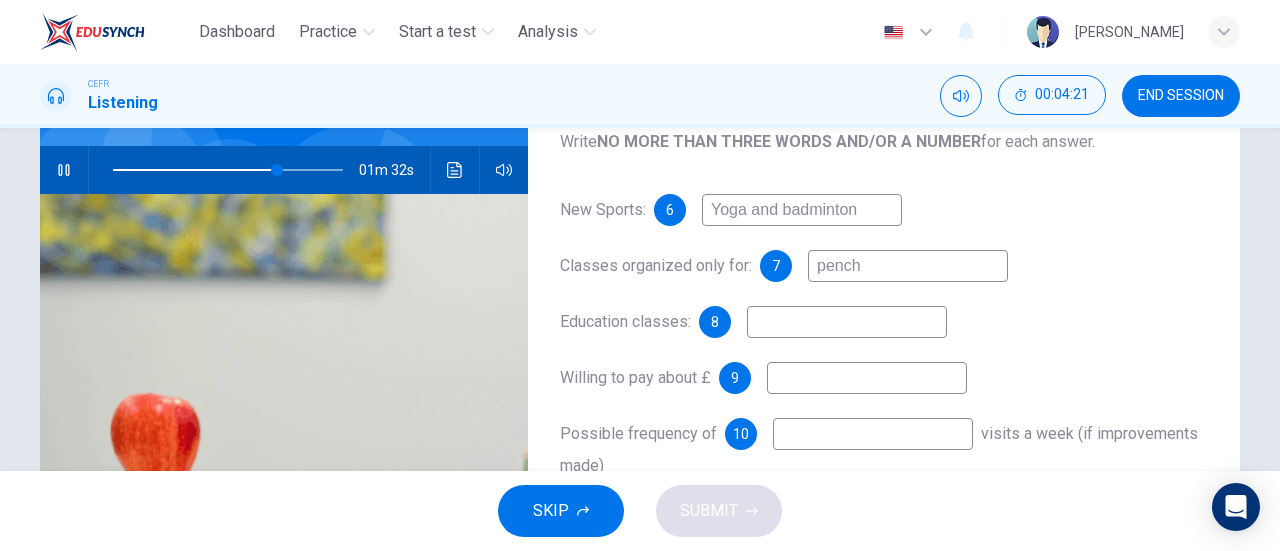 type on "72" 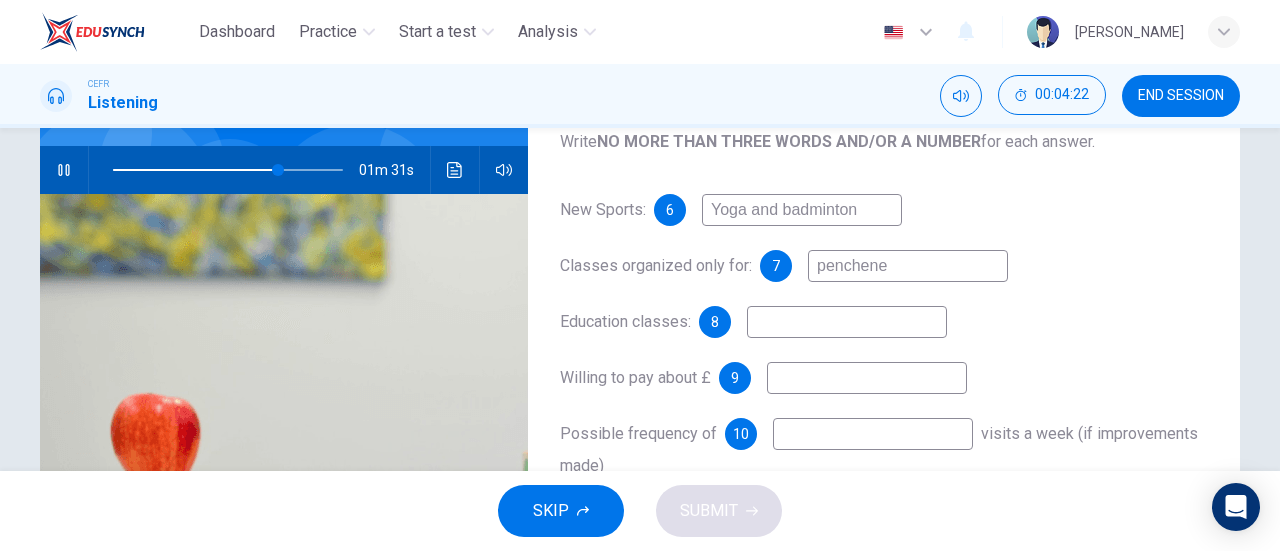 type on "penchener" 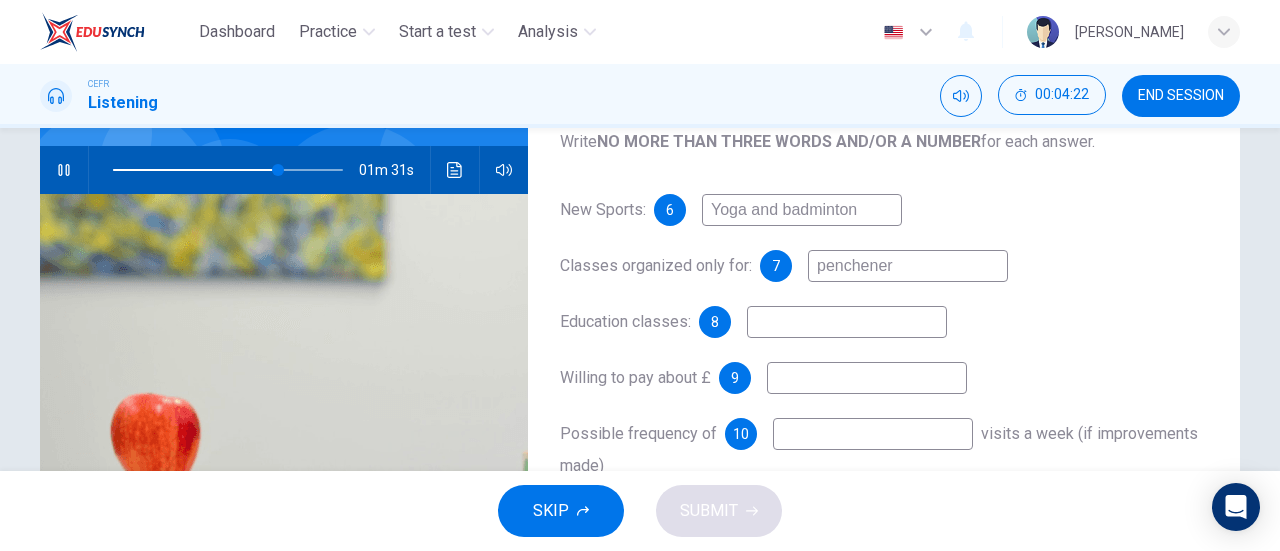 type on "72" 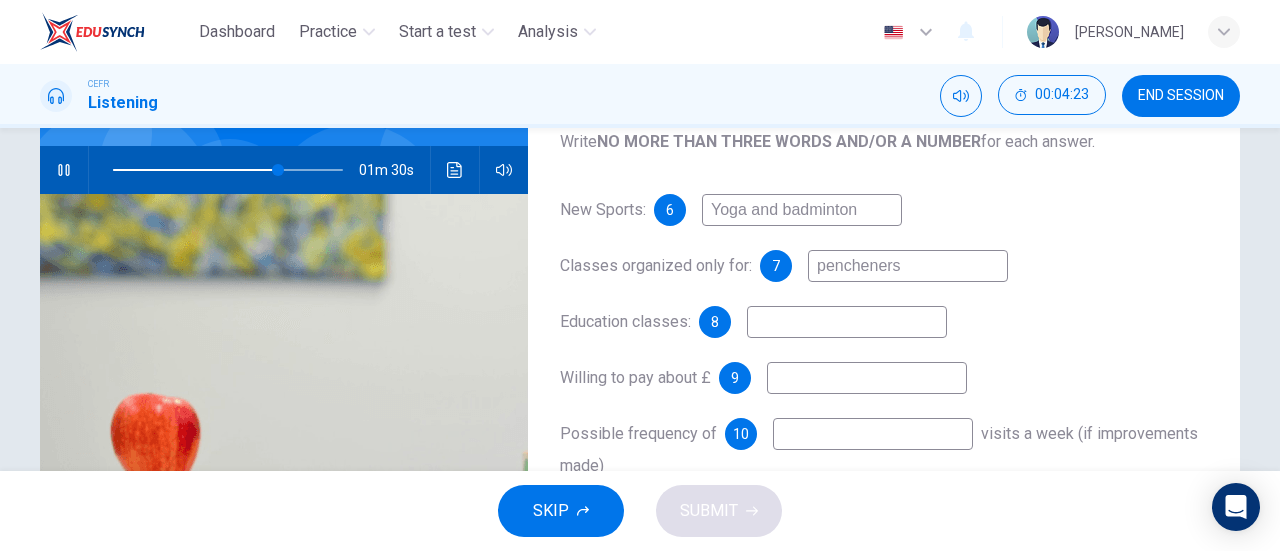 type on "72" 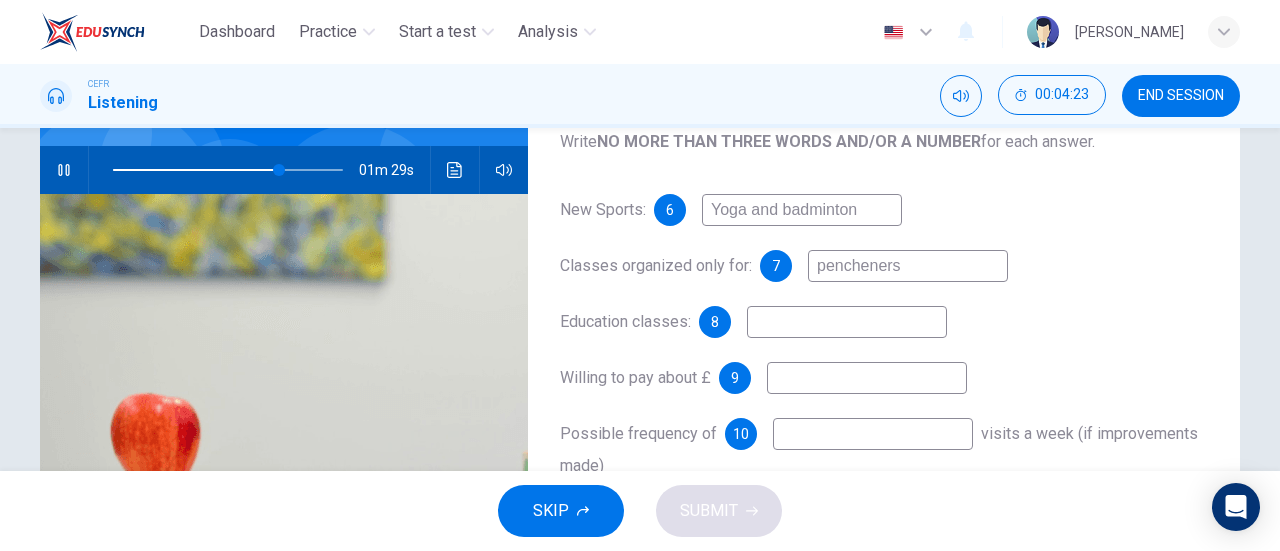 type on "pencheners" 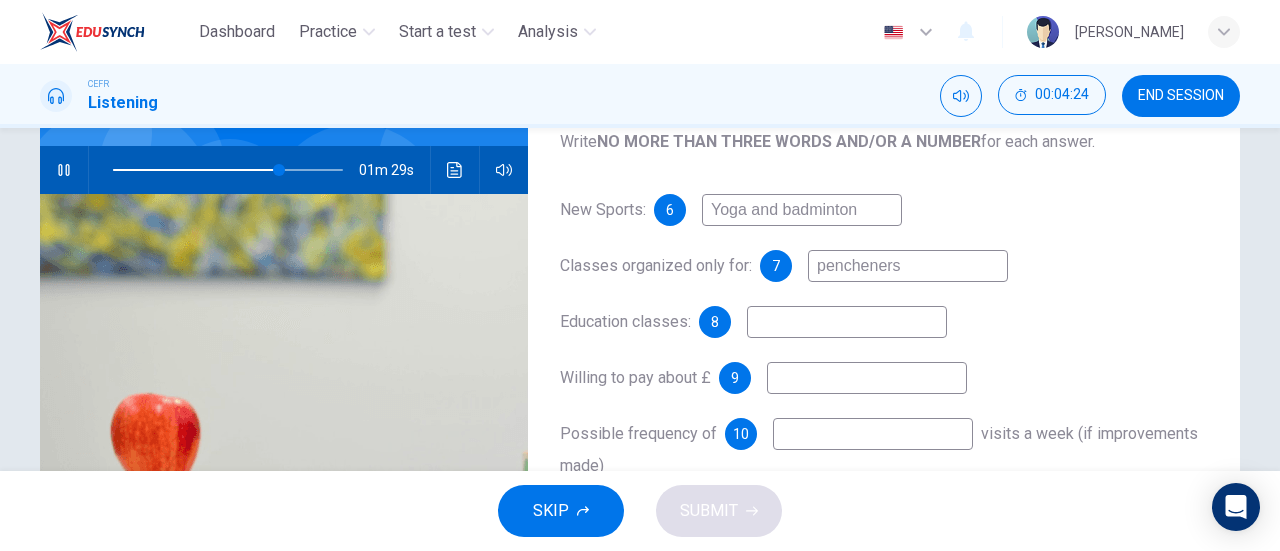click at bounding box center [847, 322] 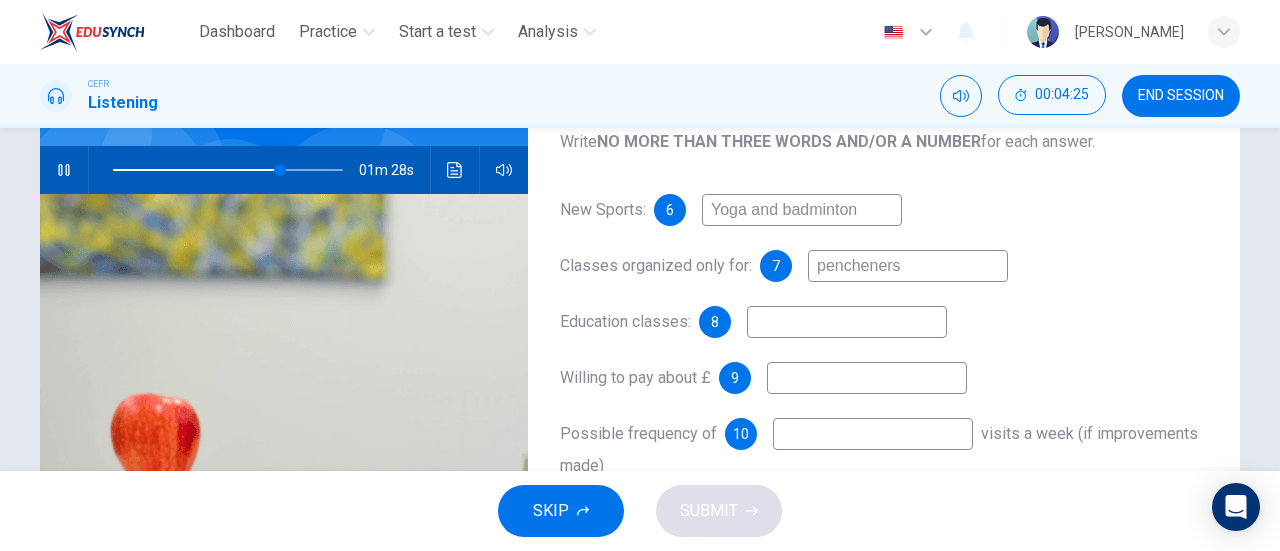 scroll, scrollTop: 268, scrollLeft: 0, axis: vertical 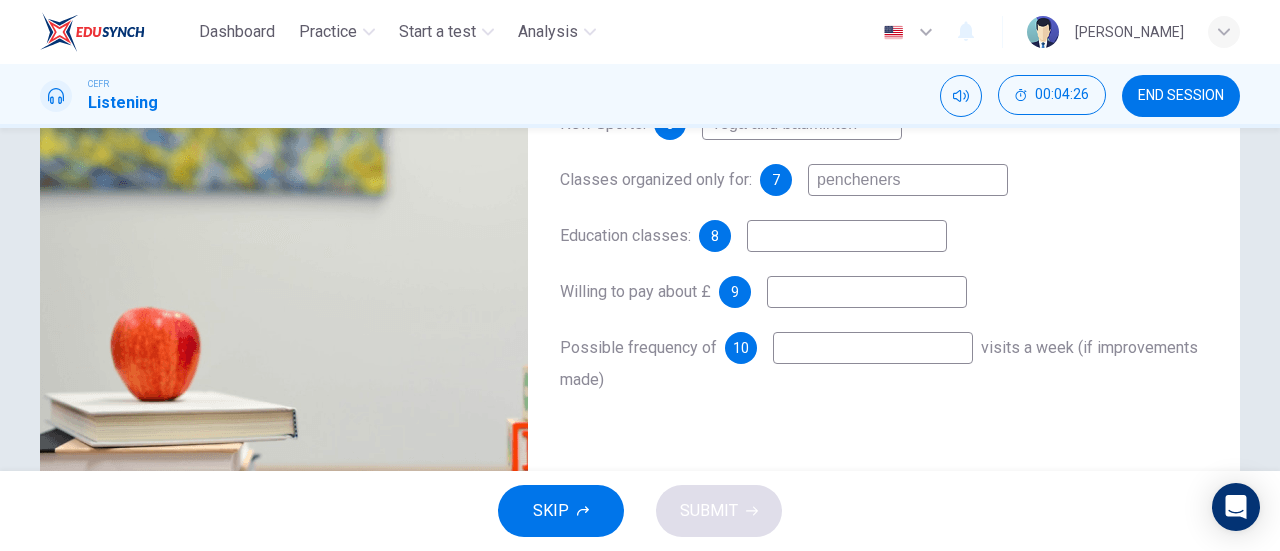 click on "pencheners" at bounding box center [908, 180] 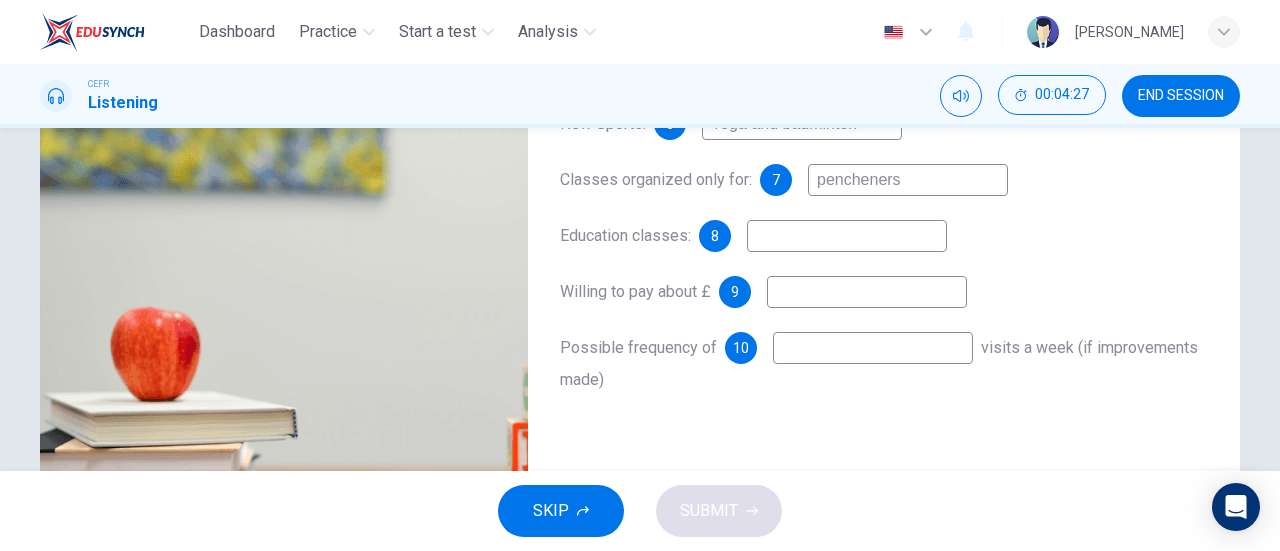 type on "73" 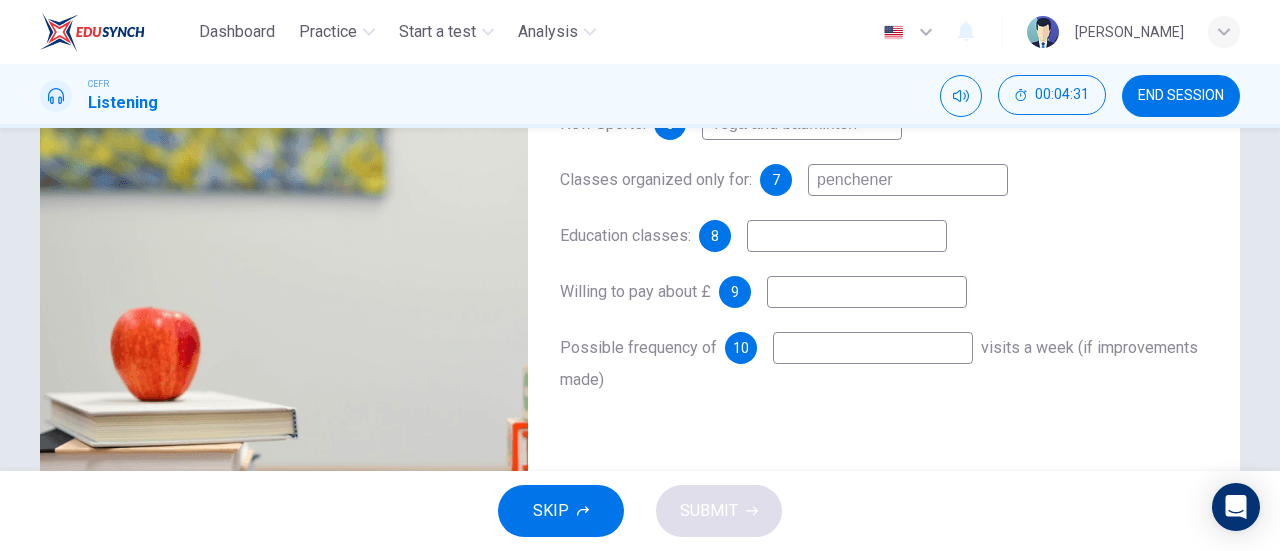 type on "75" 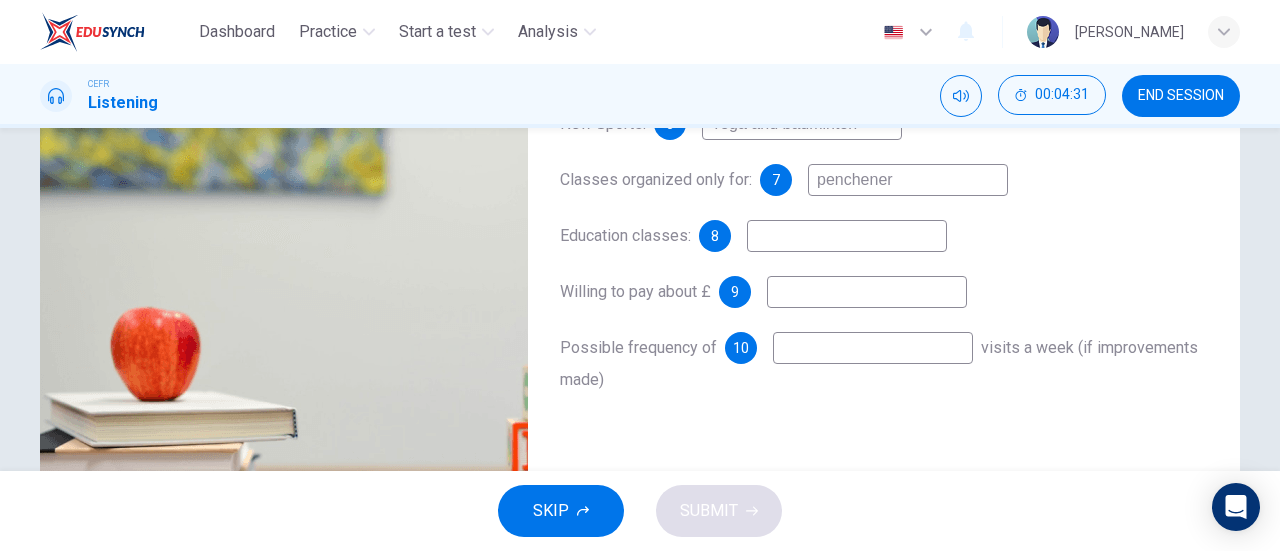 type on "penchener" 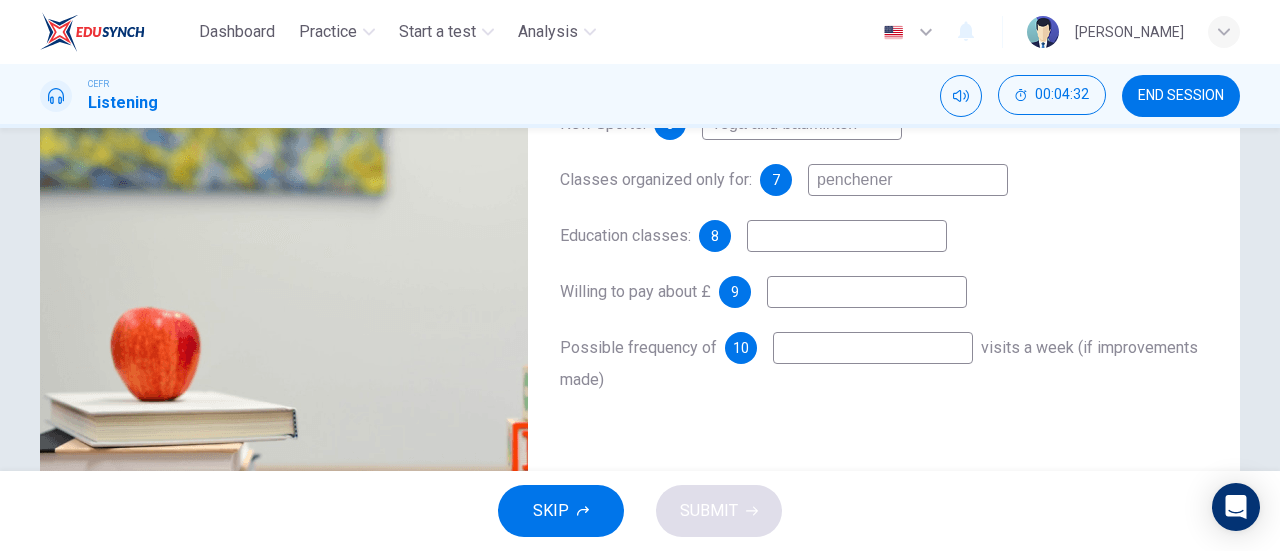click on "penchener" at bounding box center [908, 180] 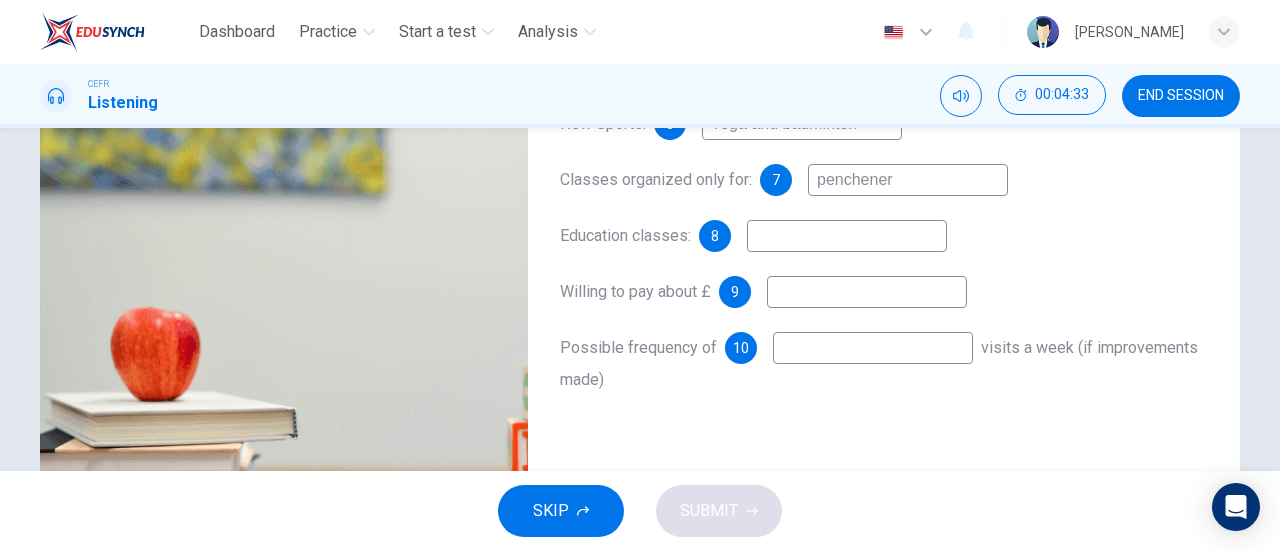 type on "75" 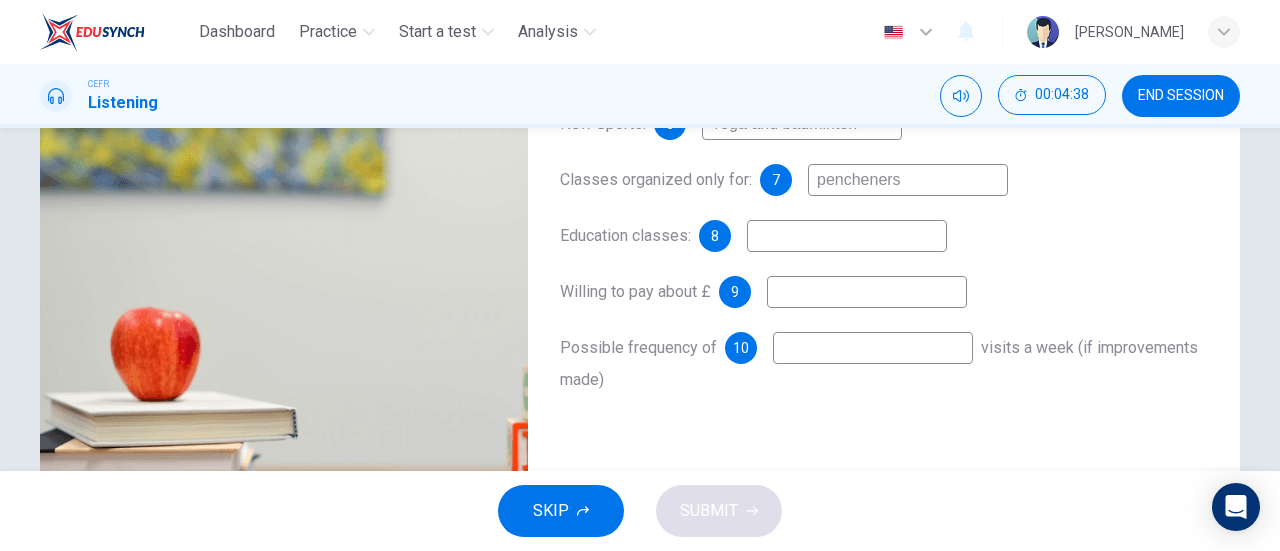 type on "77" 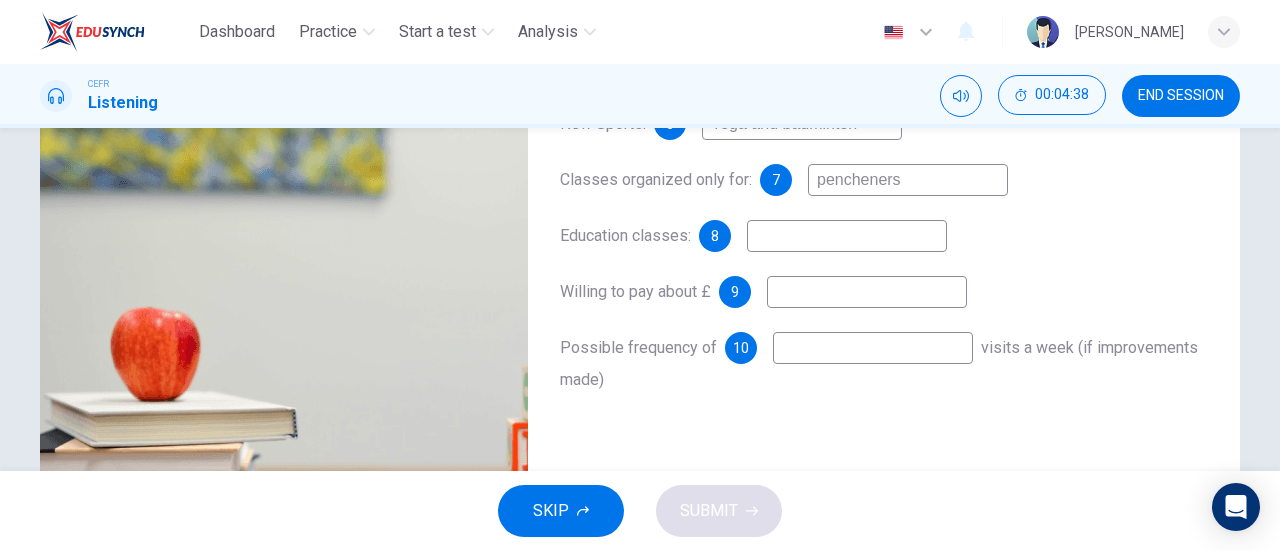 type on "pencheners" 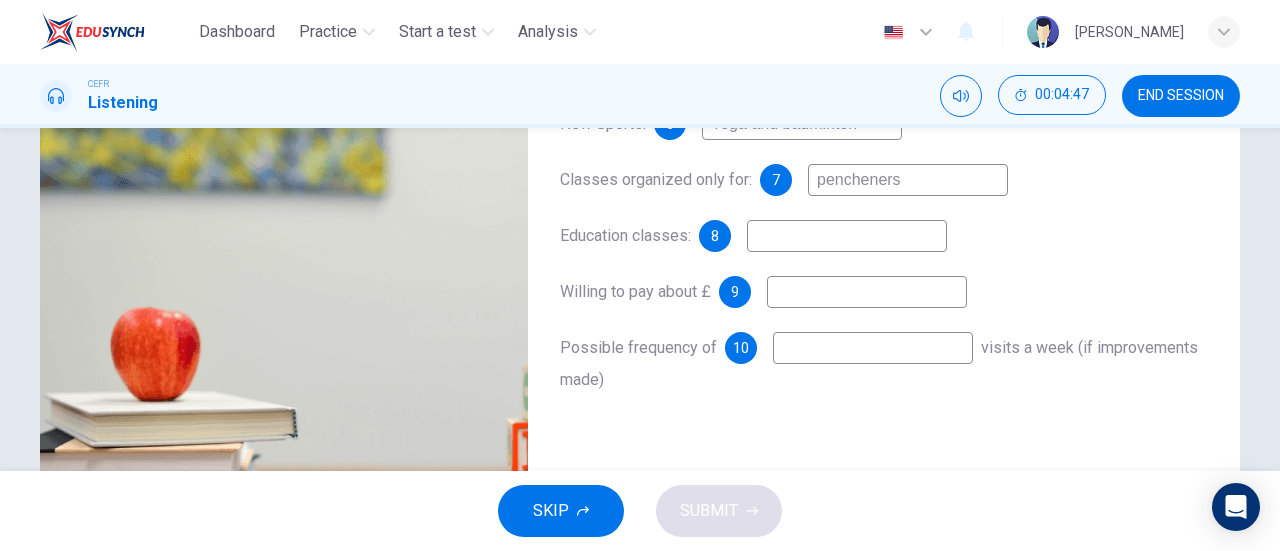 type on "80" 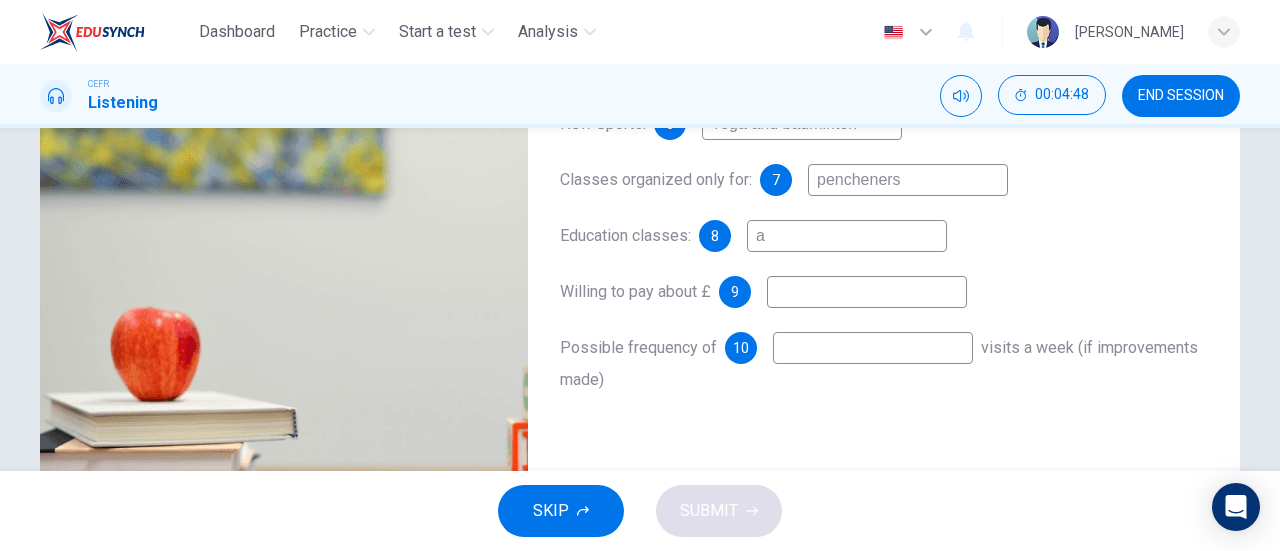 type on "ar" 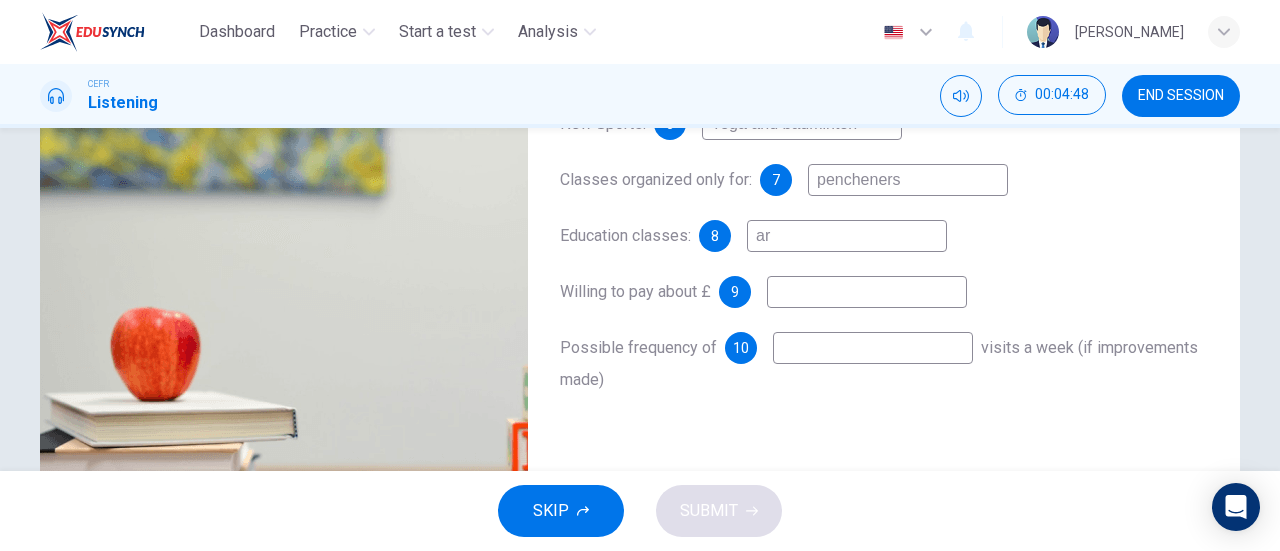 type on "80" 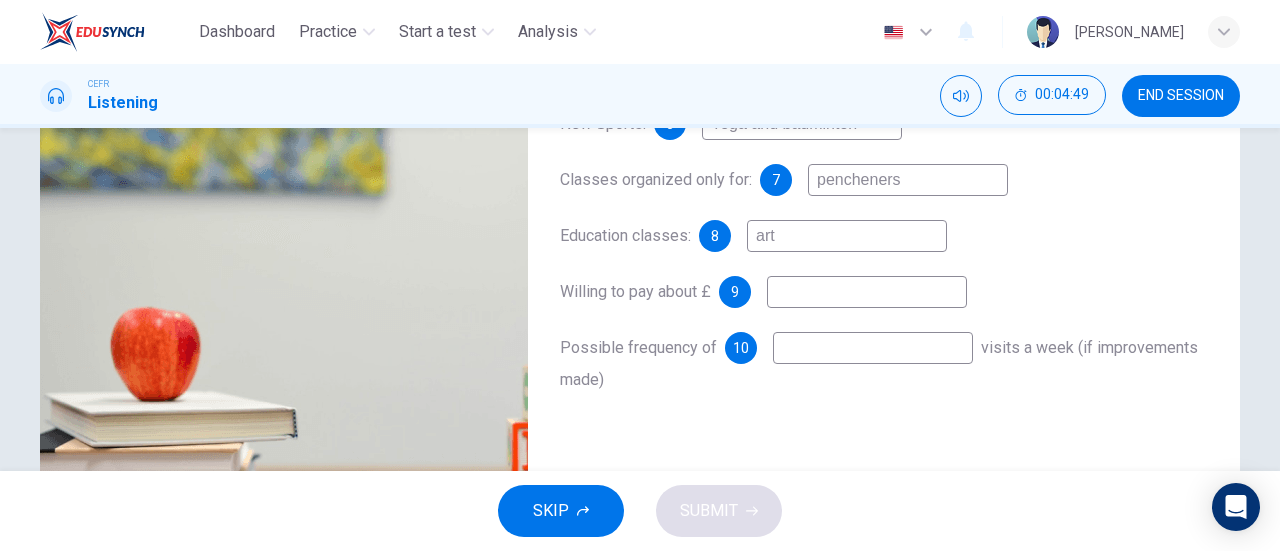 type on "art" 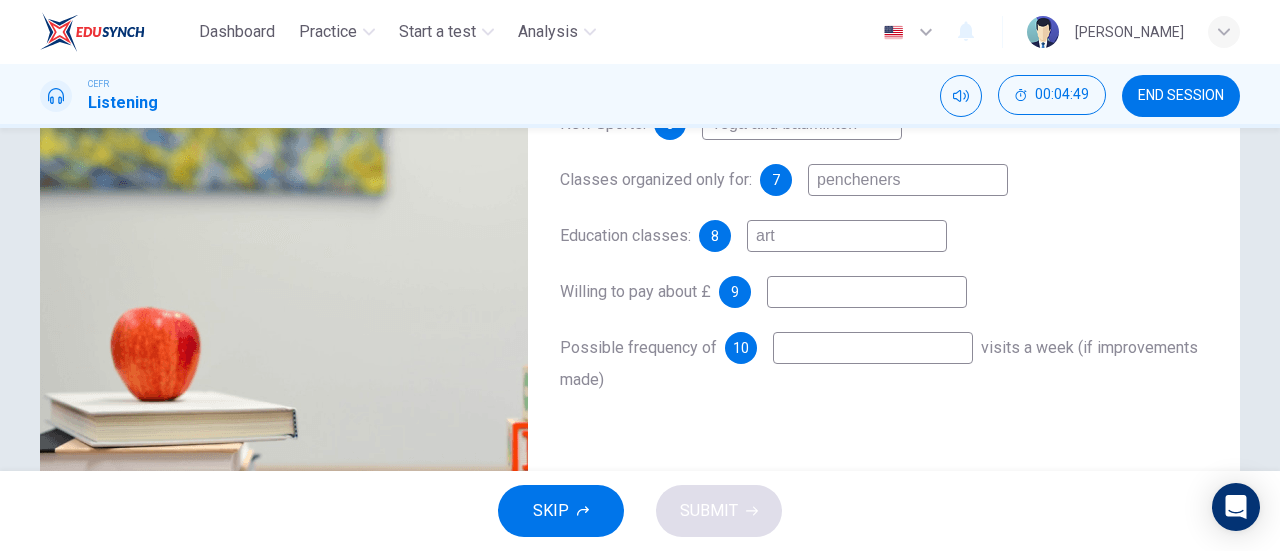 type on "80" 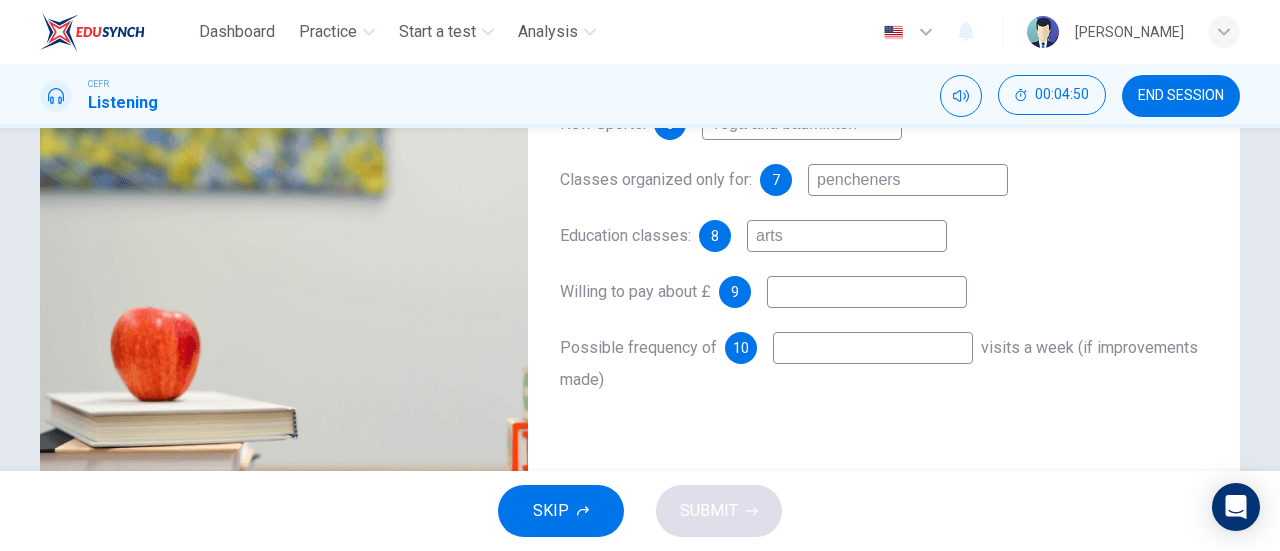 type on "arts a" 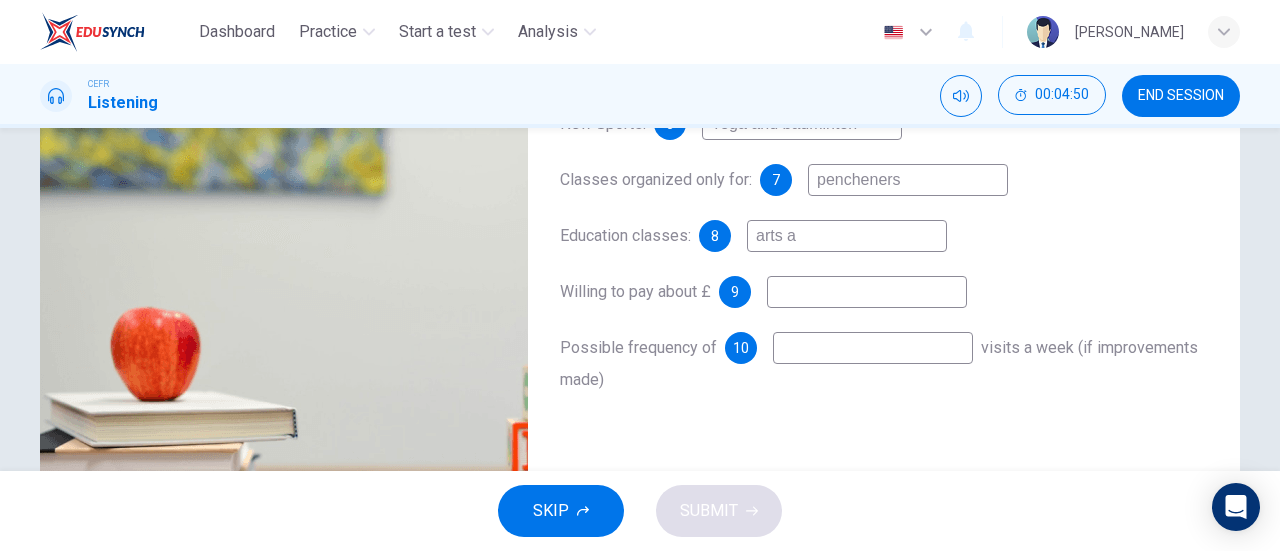 type on "81" 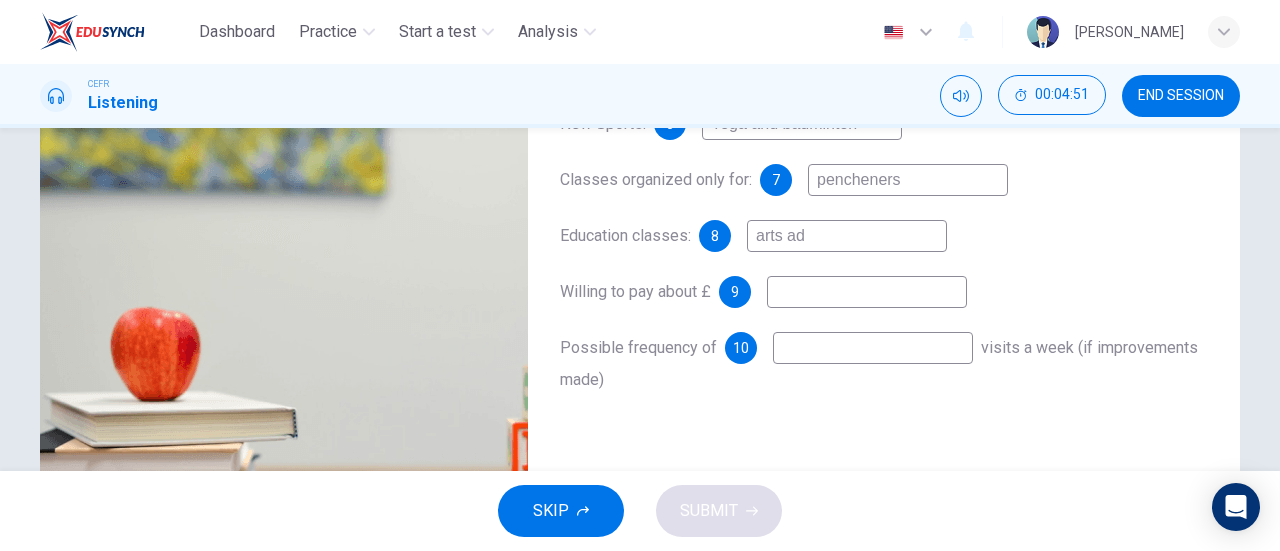 type on "arts a" 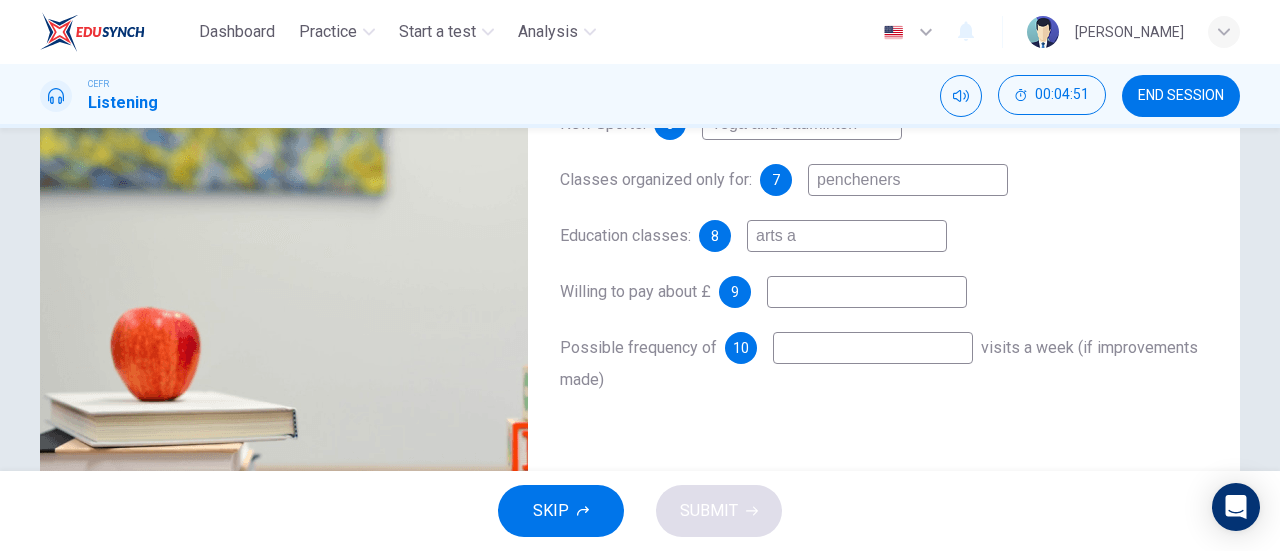 type on "81" 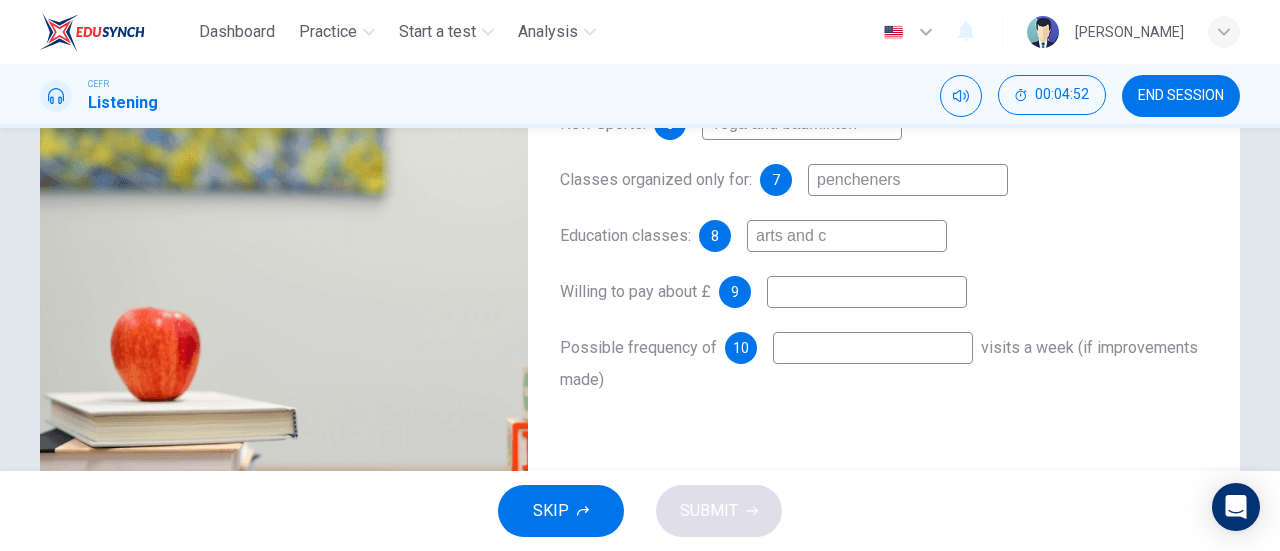 type on "arts and cr" 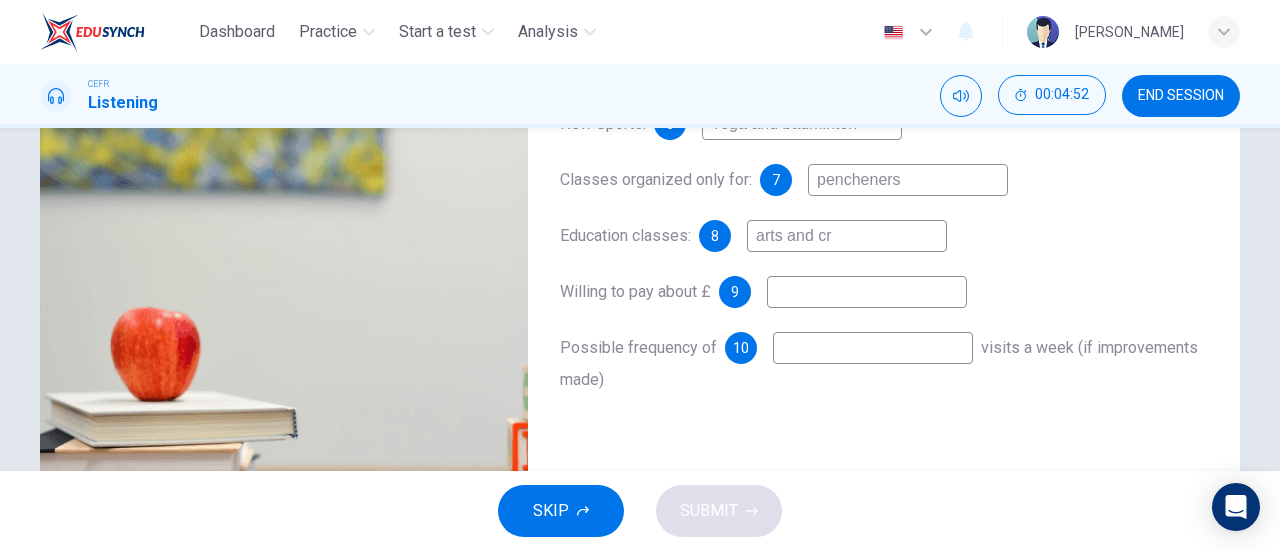 type on "81" 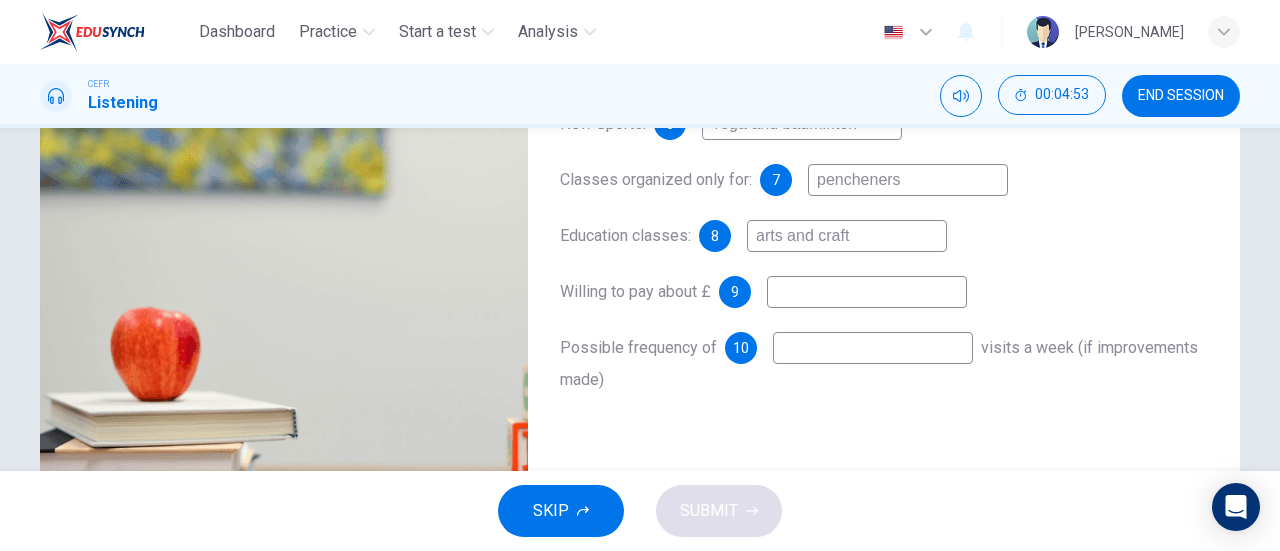 type on "arts and crafts" 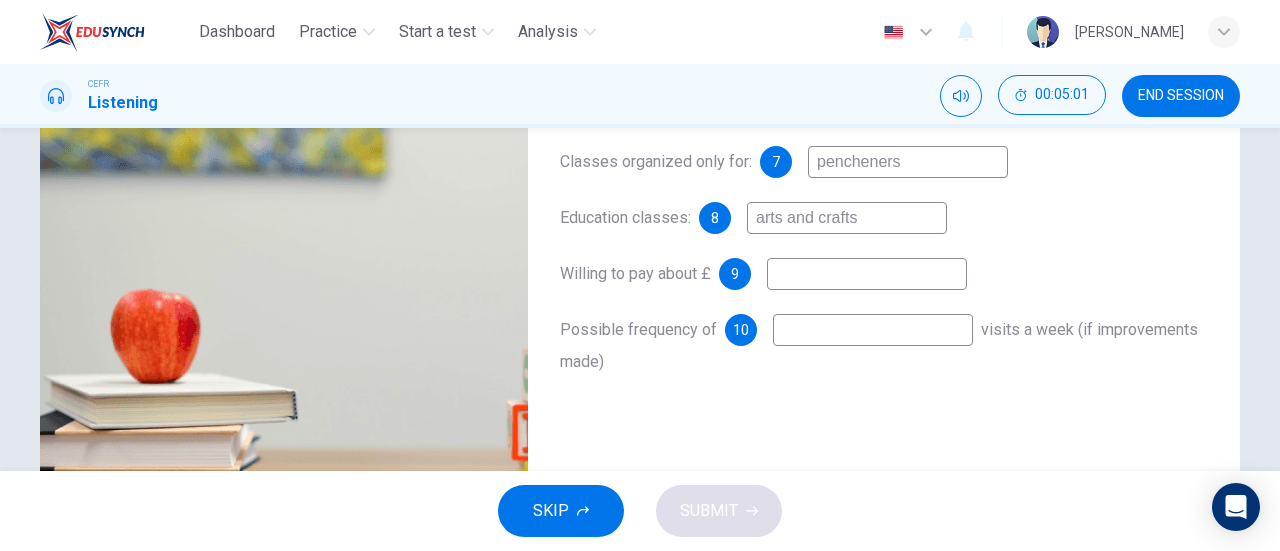 scroll, scrollTop: 281, scrollLeft: 0, axis: vertical 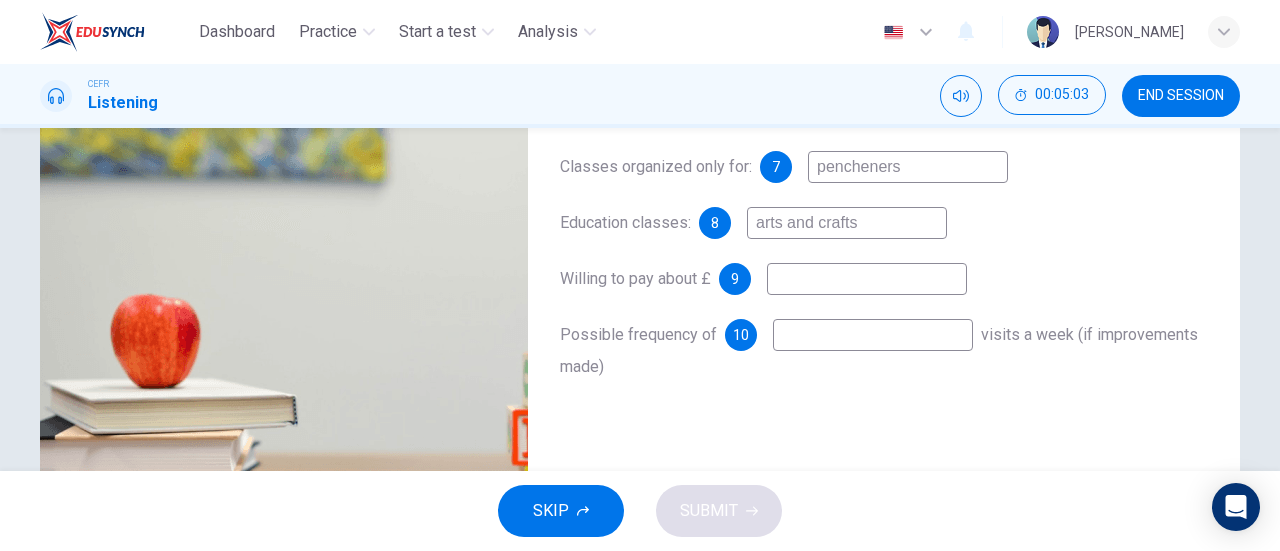 type on "85" 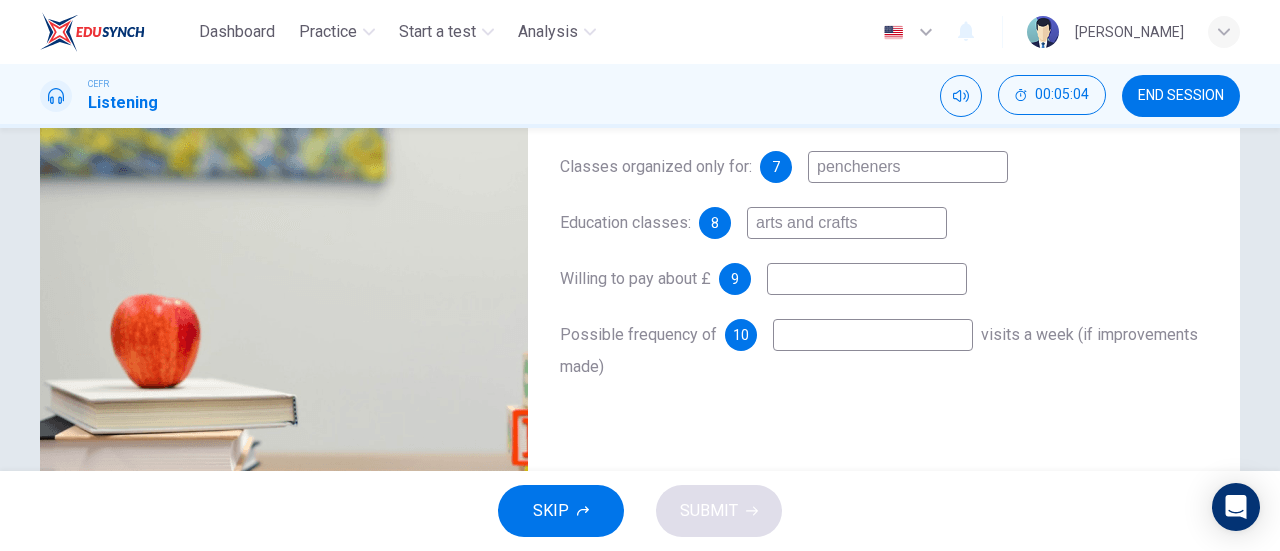 type on "arts and crafts" 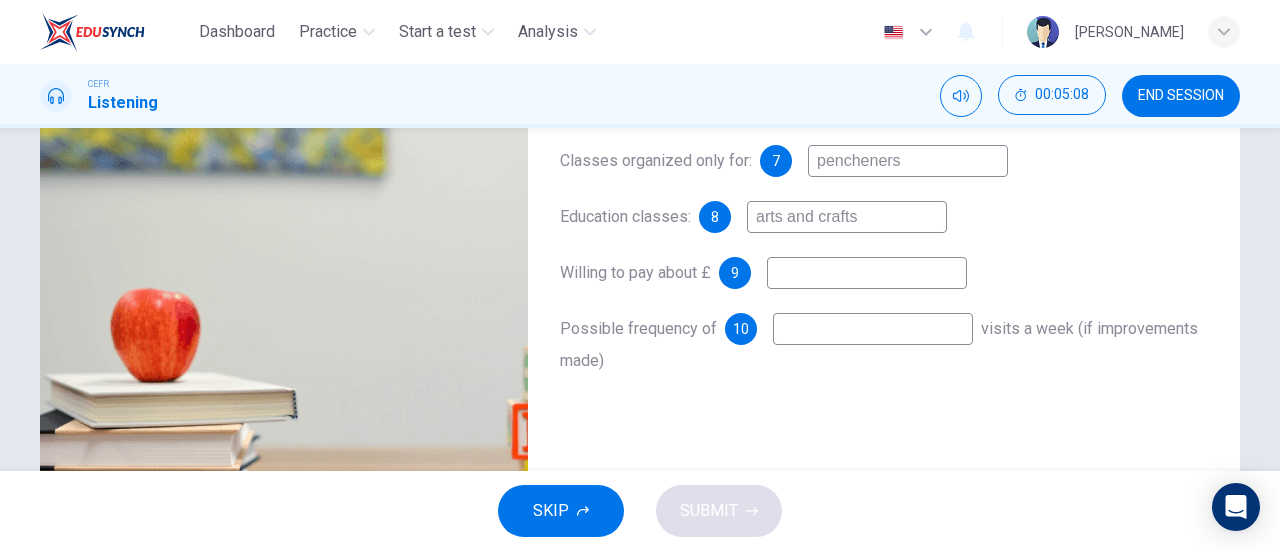 scroll, scrollTop: 289, scrollLeft: 0, axis: vertical 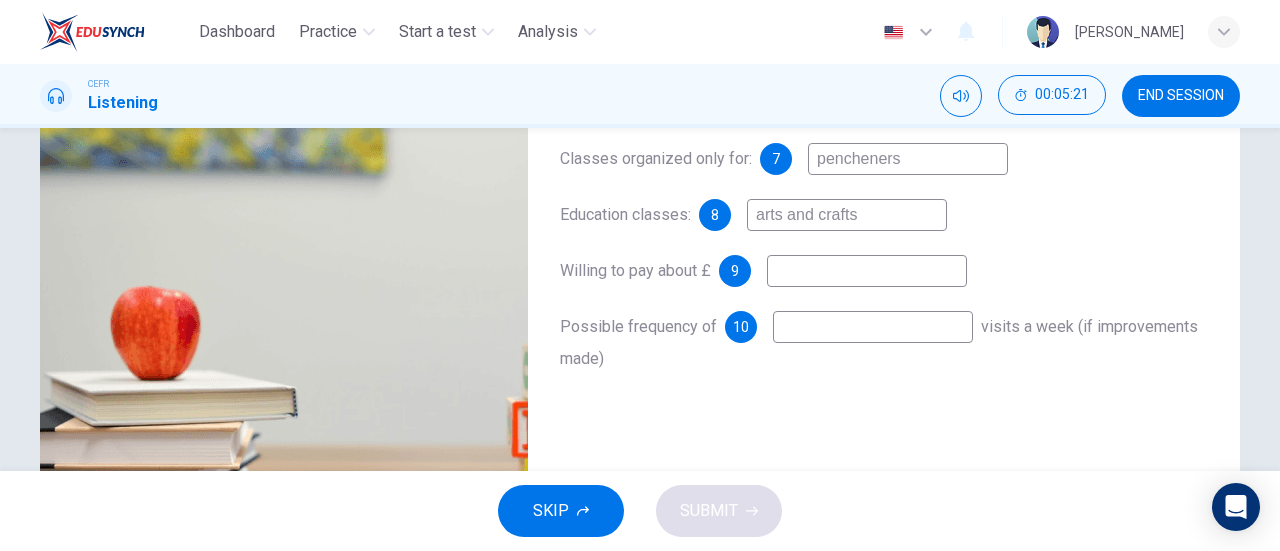 type on "90" 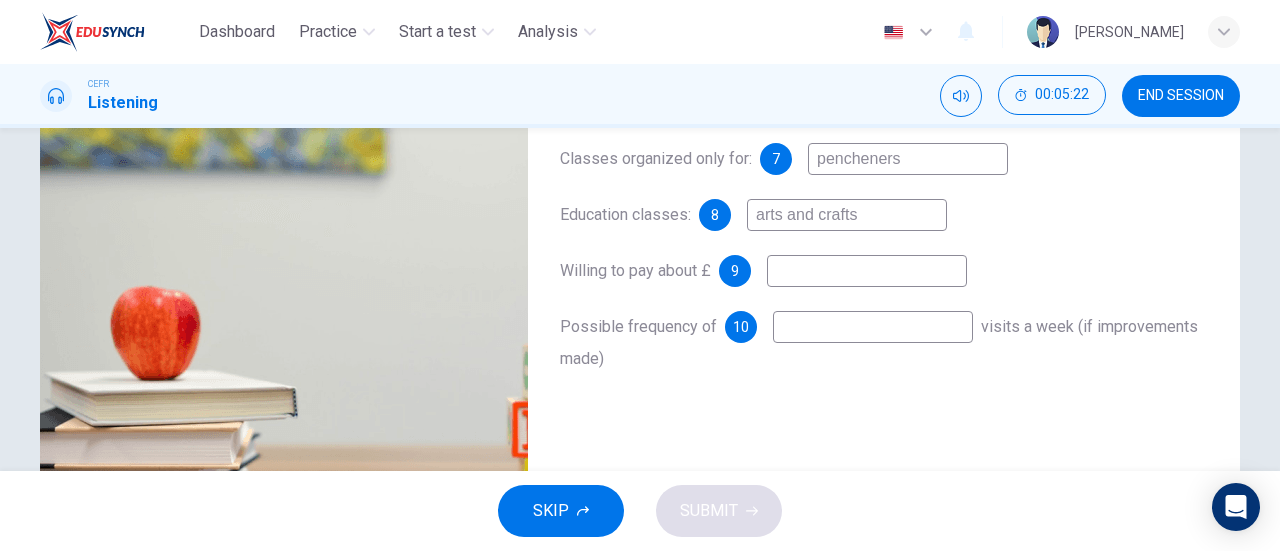 type on "2" 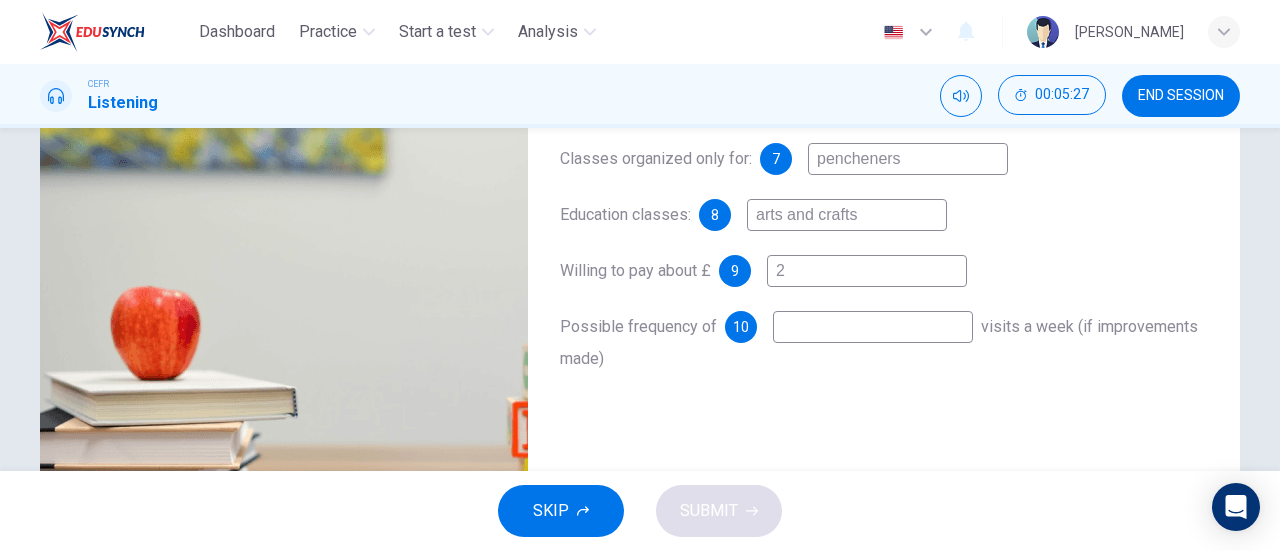 type on "92" 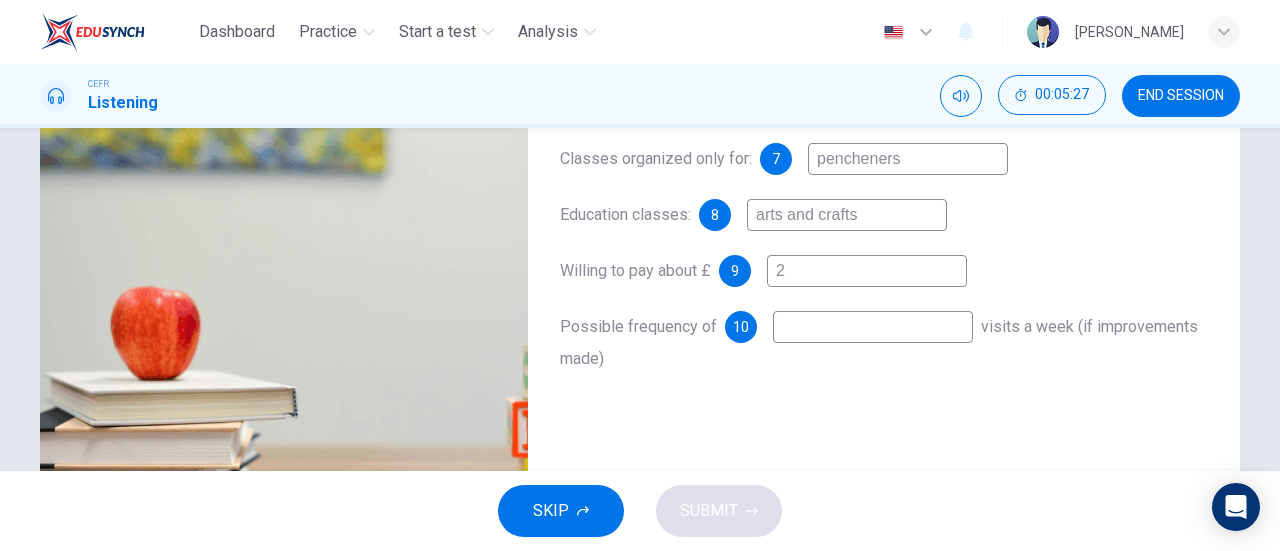 type on "2" 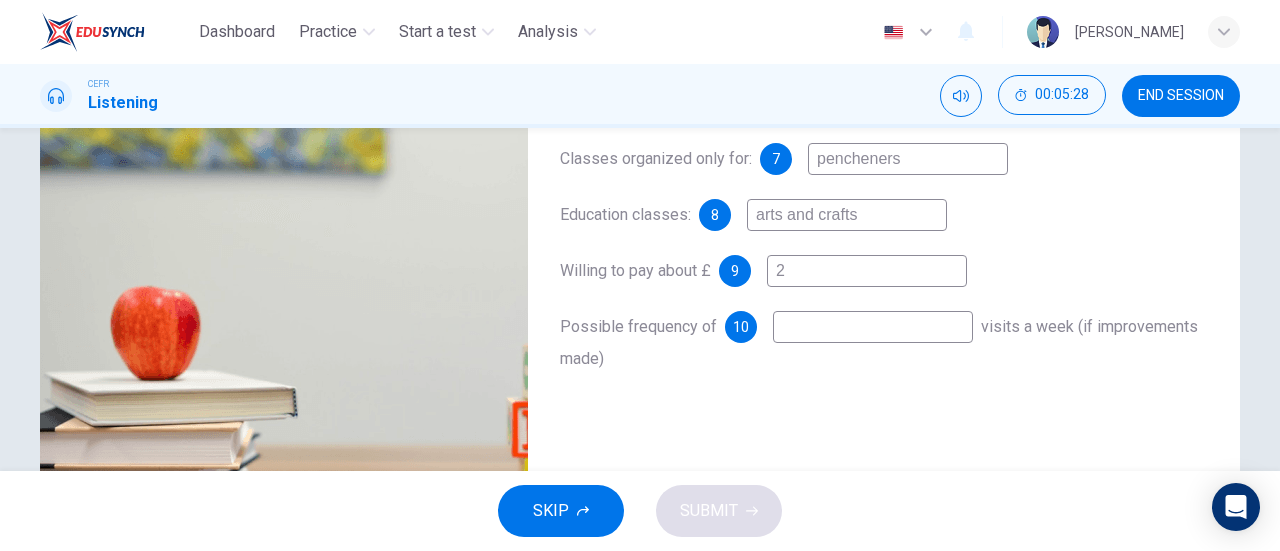 click at bounding box center (873, 327) 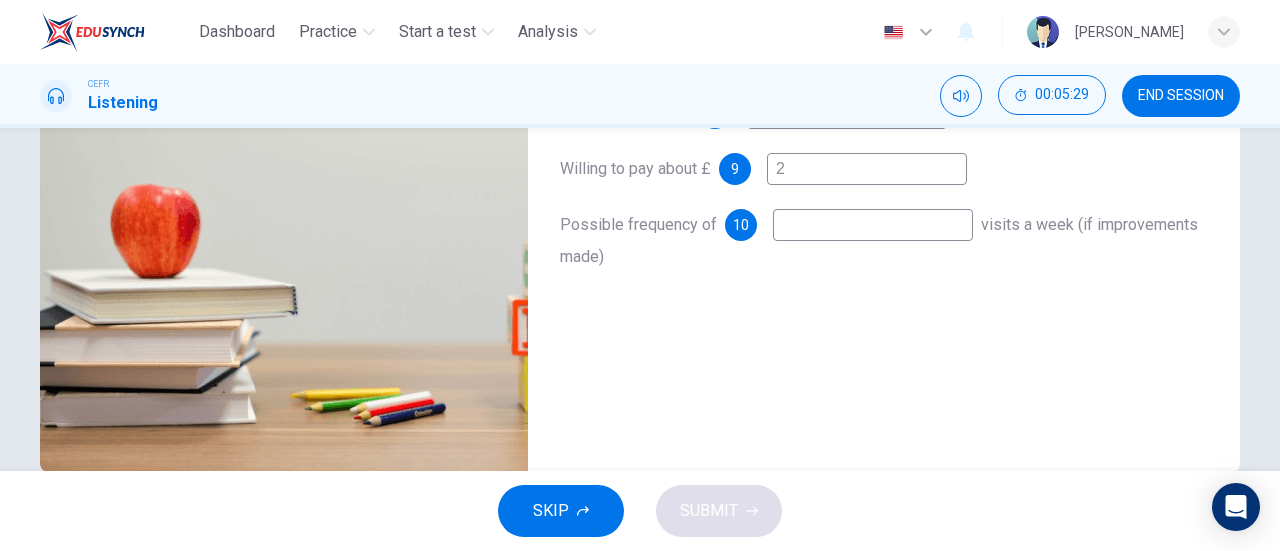 scroll, scrollTop: 392, scrollLeft: 0, axis: vertical 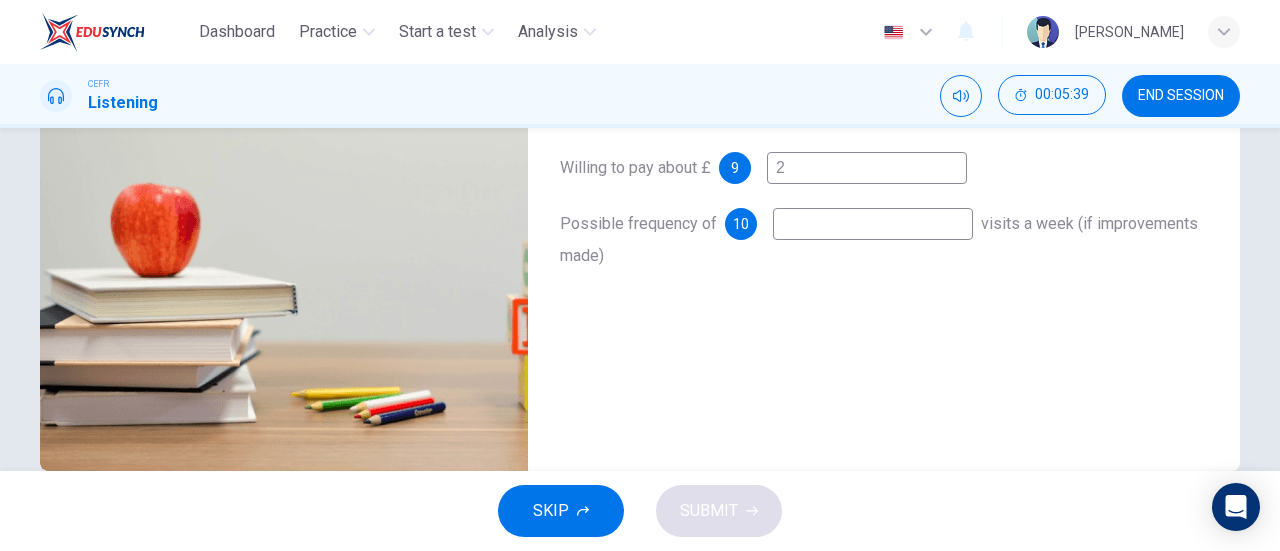 type on "96" 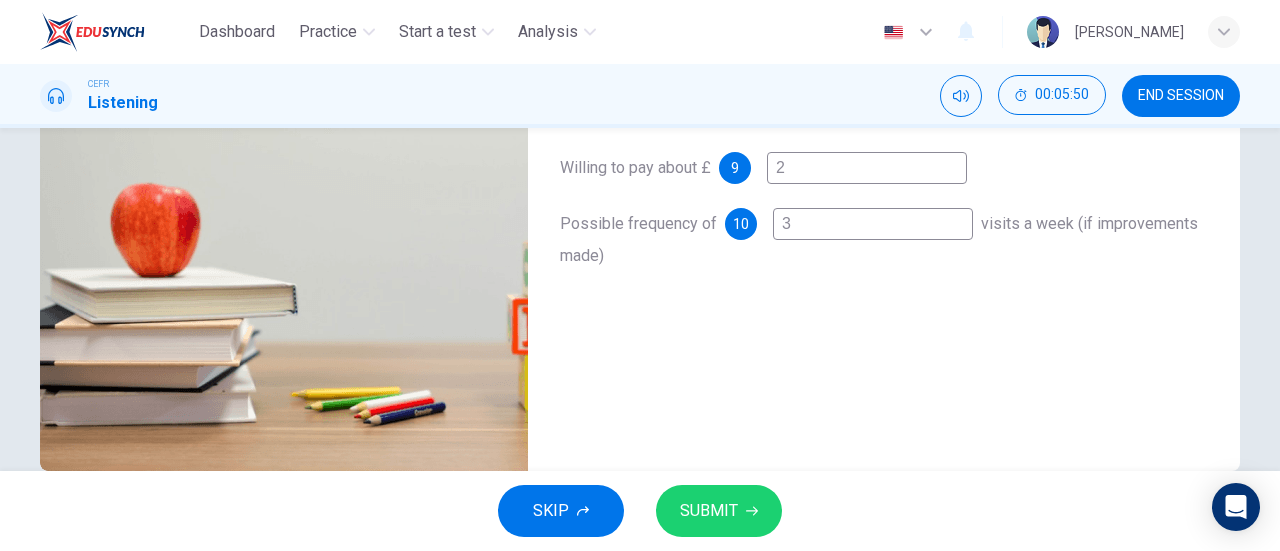 type on "99" 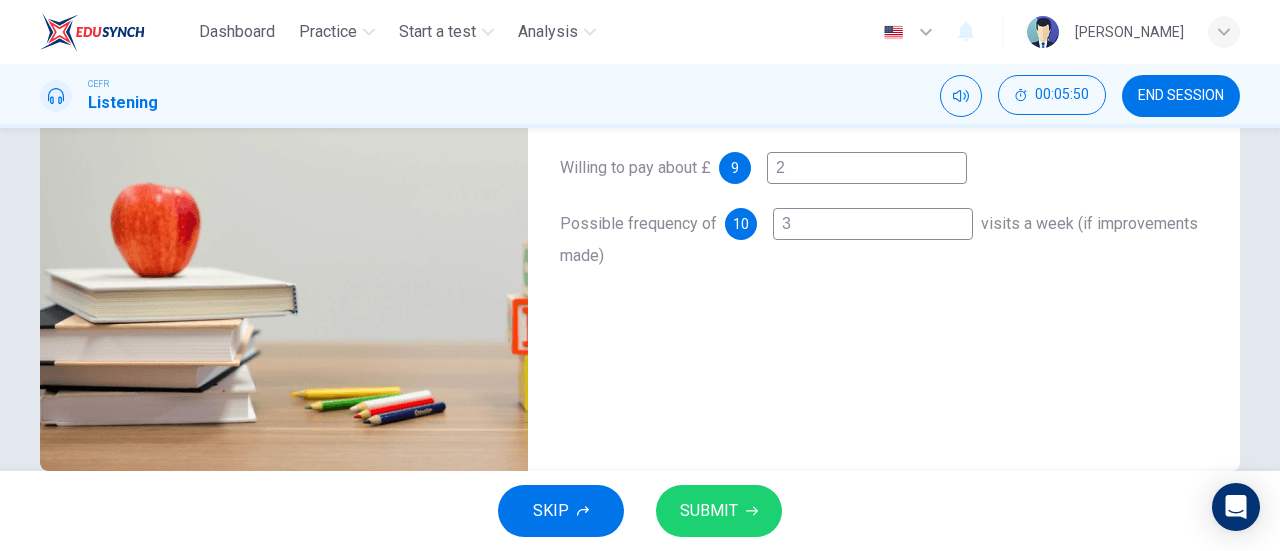 type on "3" 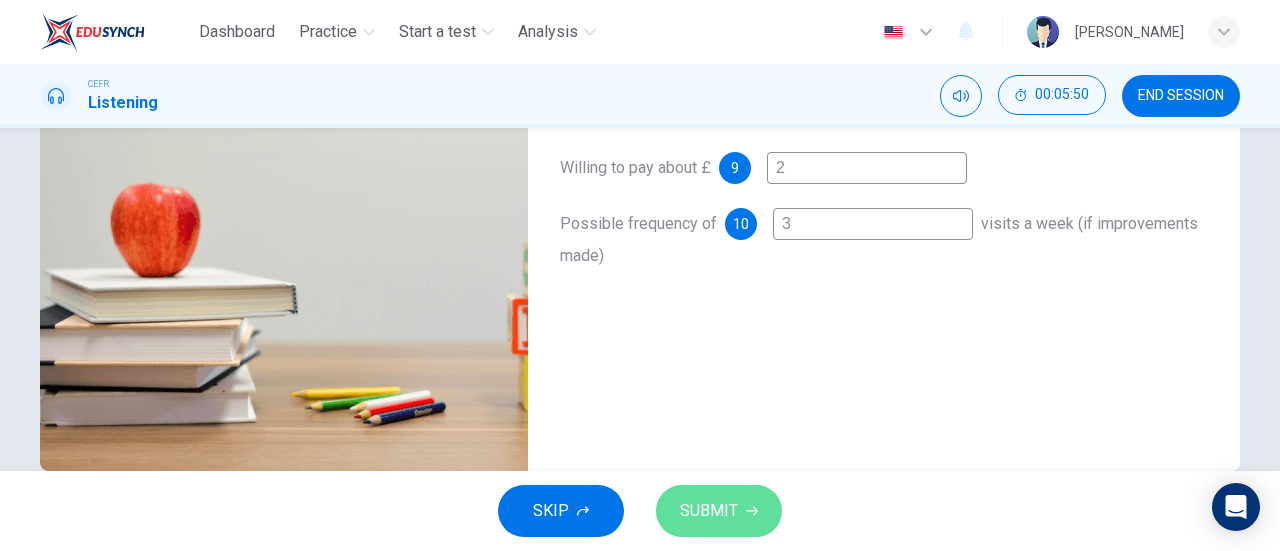click on "SUBMIT" at bounding box center [709, 511] 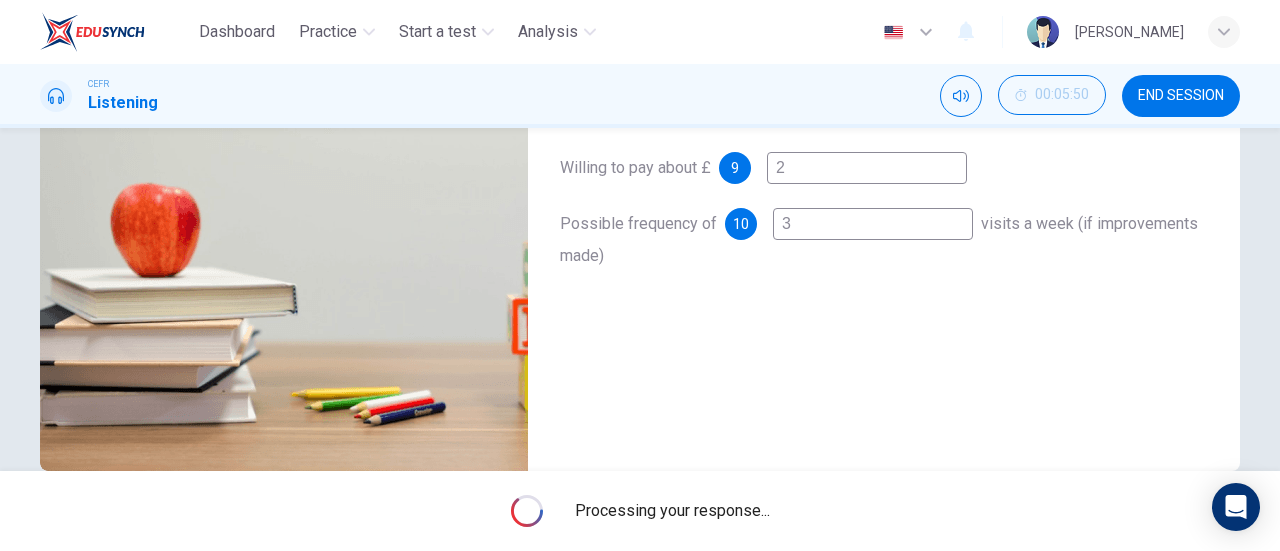 type on "0" 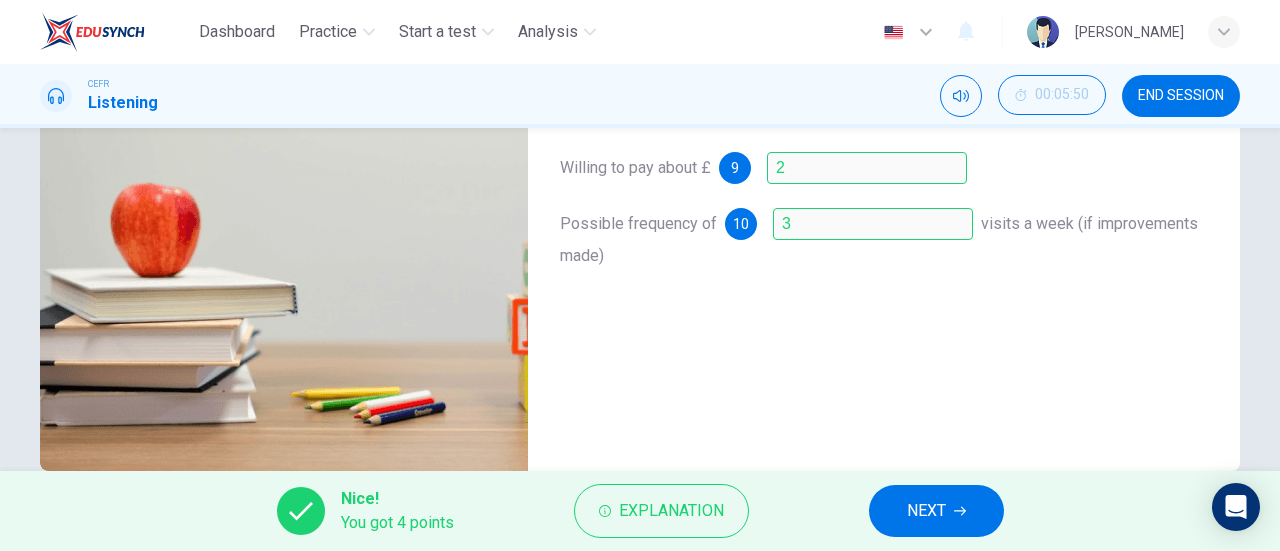 scroll, scrollTop: 221, scrollLeft: 0, axis: vertical 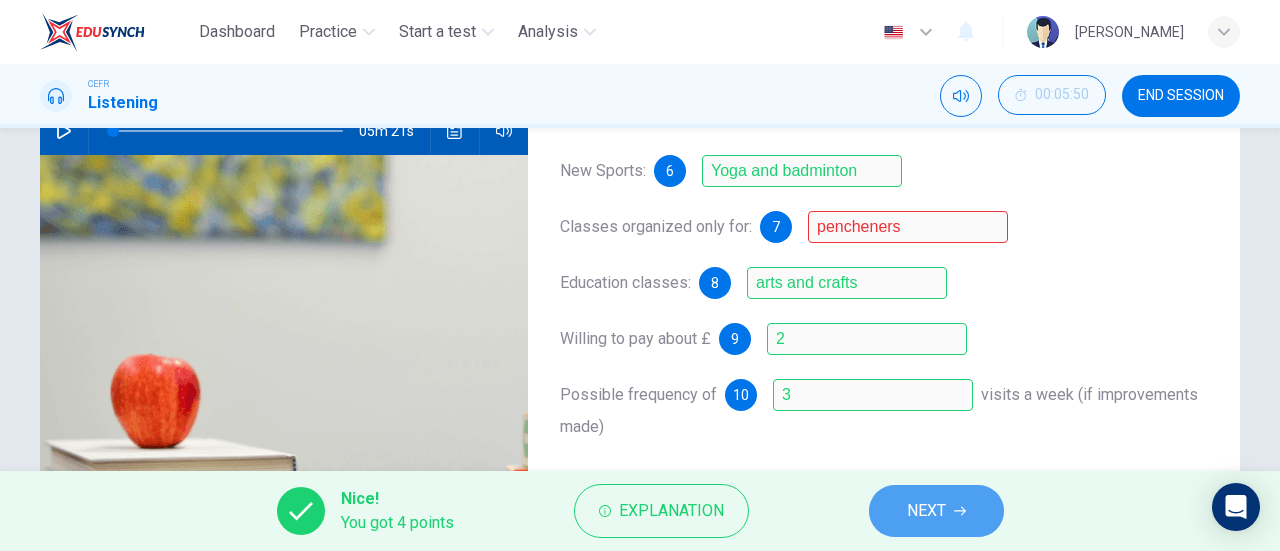 click on "NEXT" at bounding box center (926, 511) 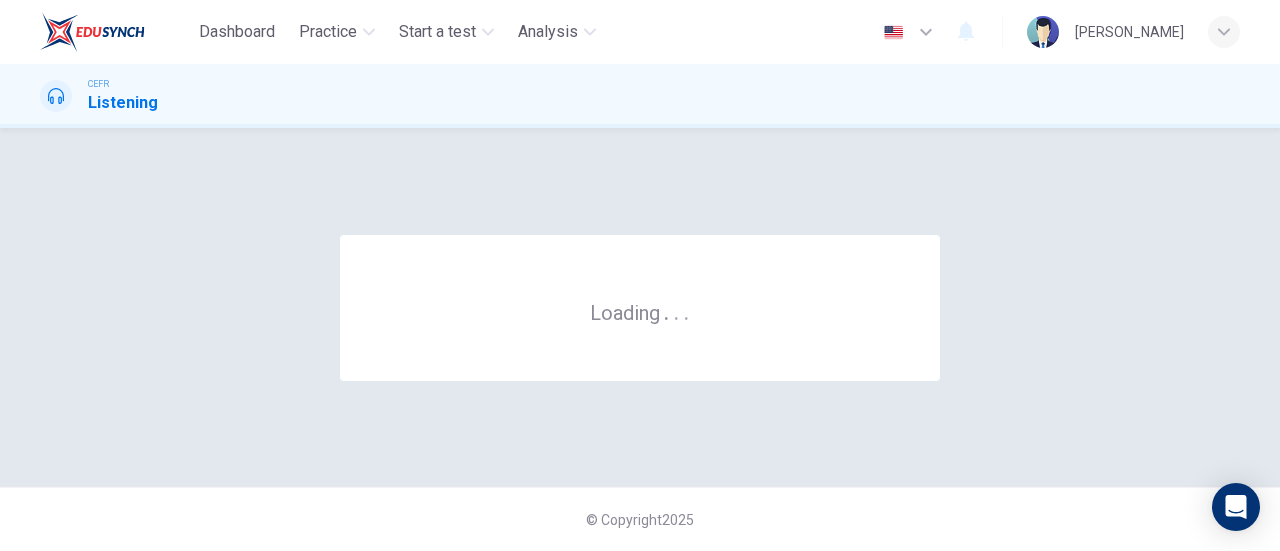 scroll, scrollTop: 0, scrollLeft: 0, axis: both 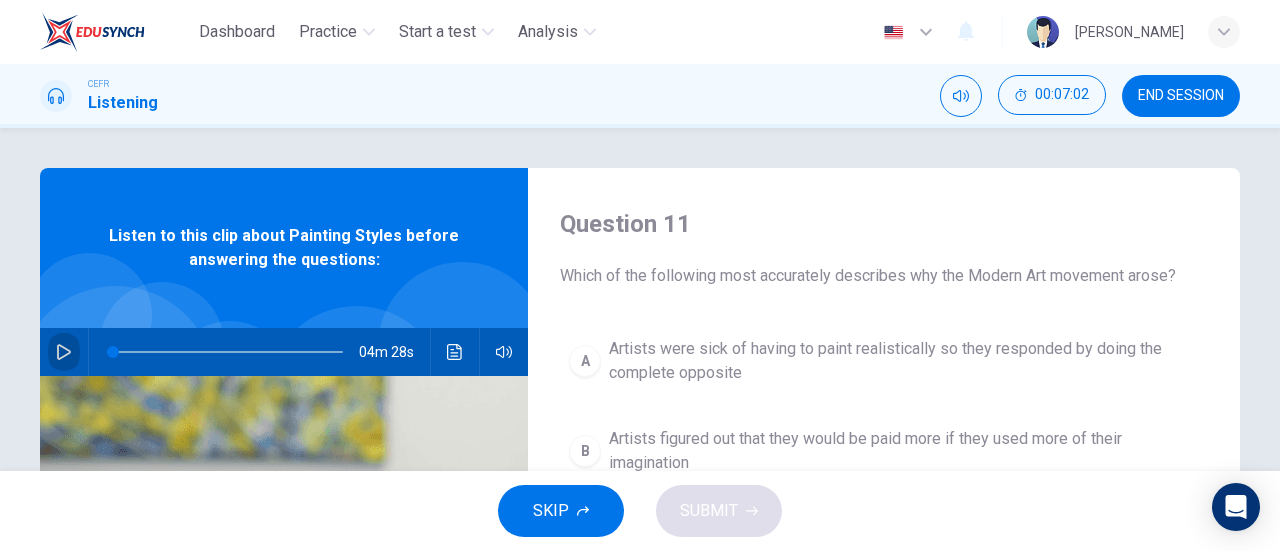 click 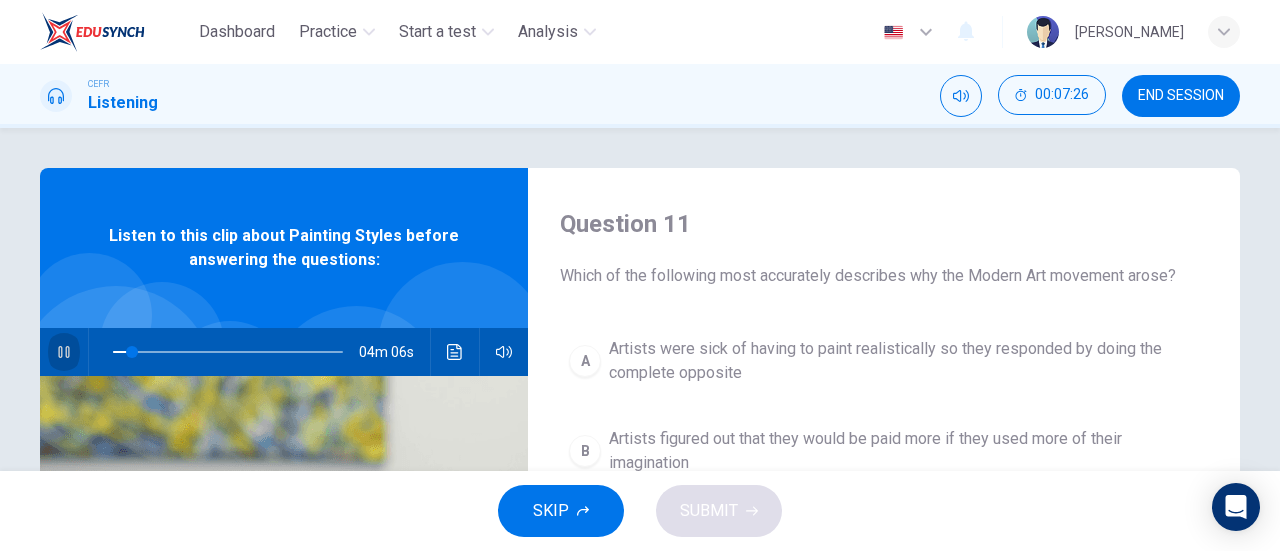 click 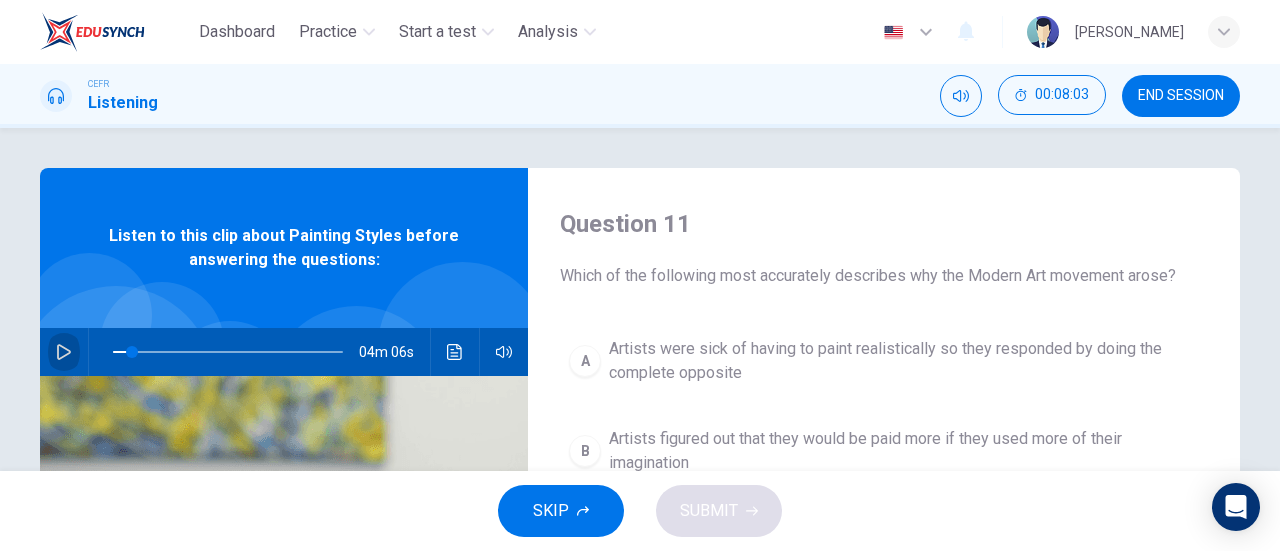 click at bounding box center (64, 352) 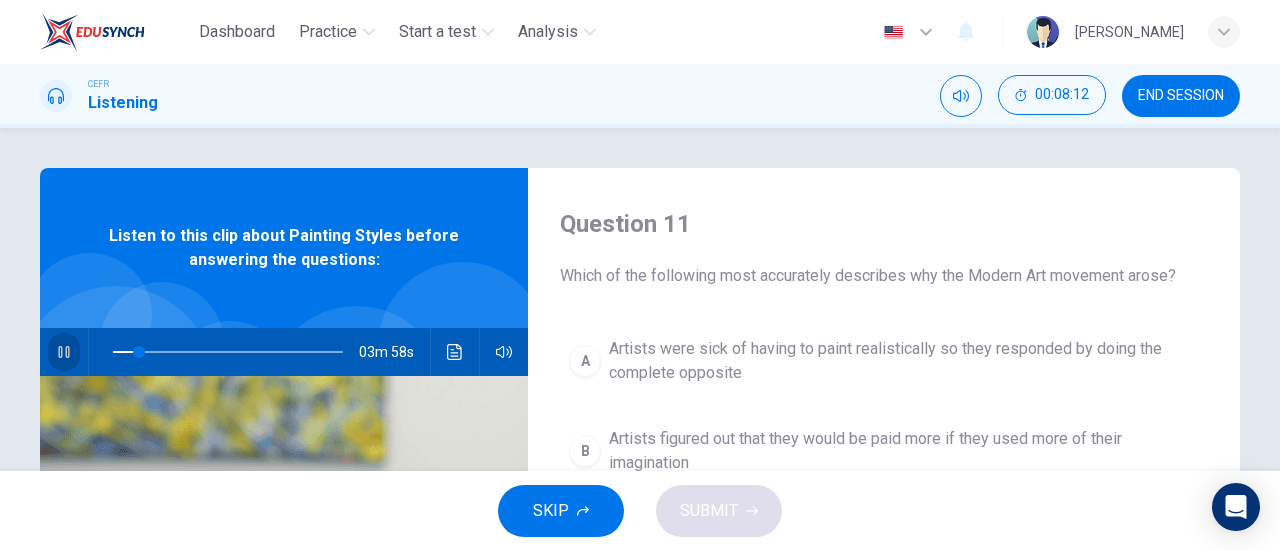 click 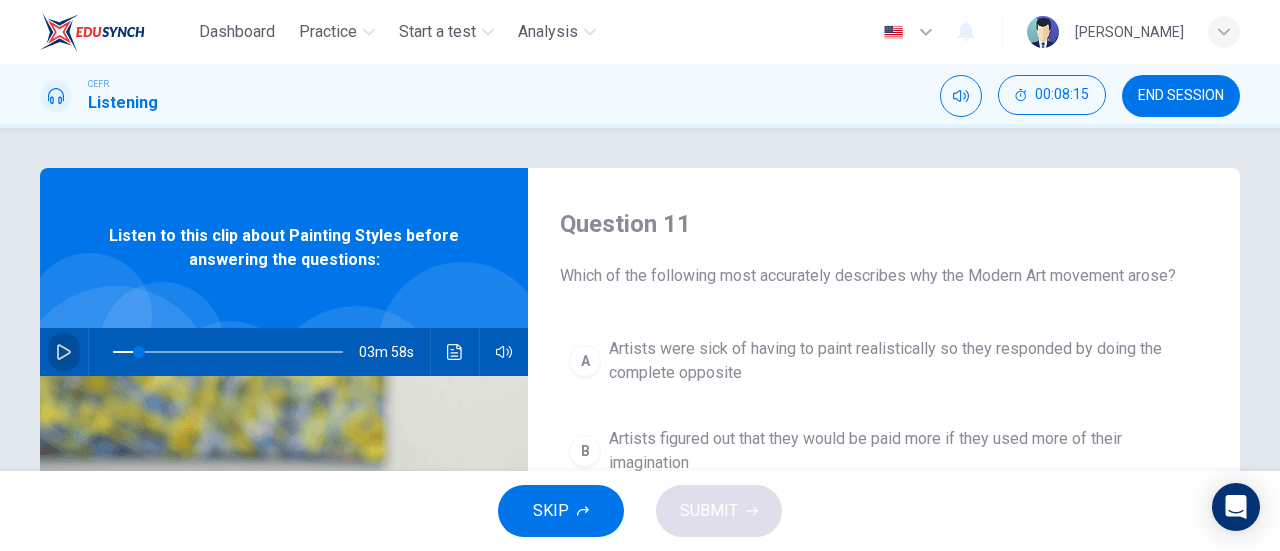 click 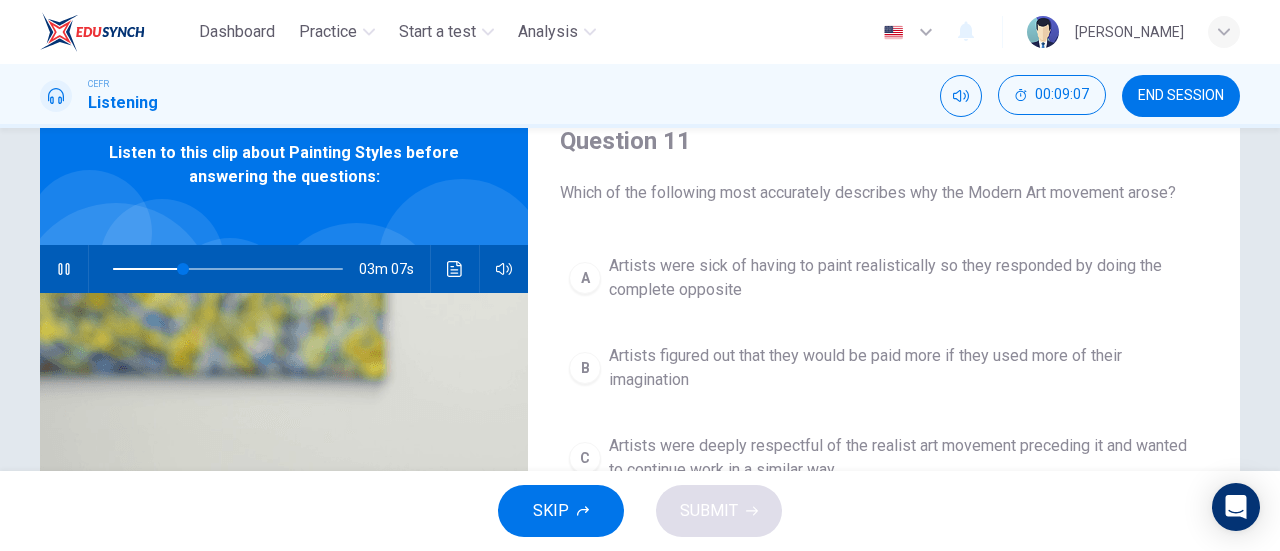 scroll, scrollTop: 78, scrollLeft: 0, axis: vertical 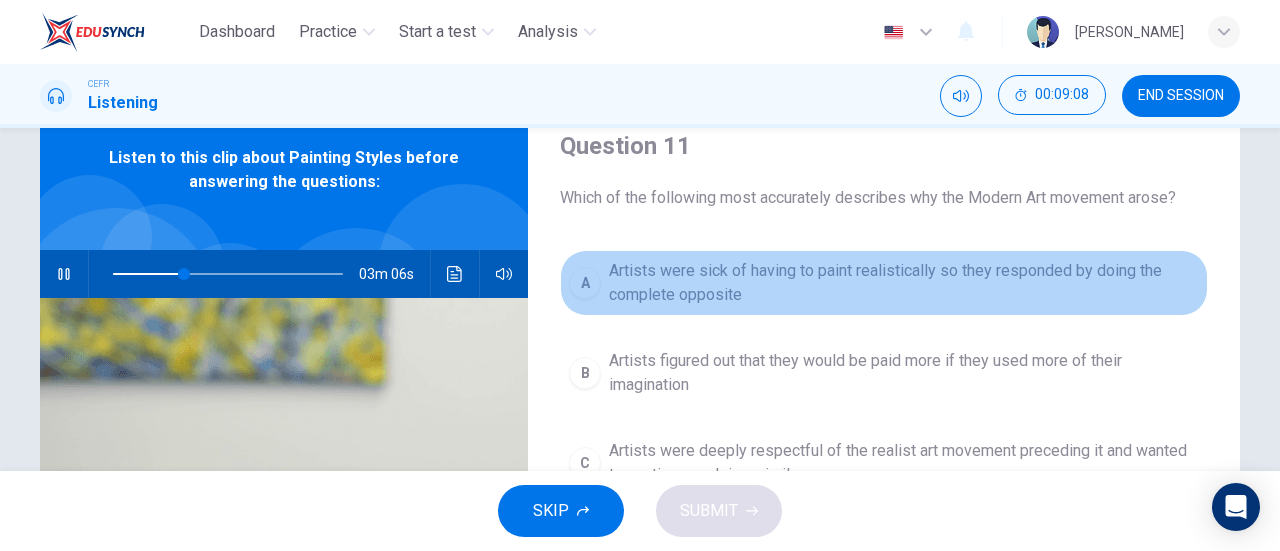 click on "Artists were sick of having to paint realistically so they responded by doing the complete opposite" at bounding box center [904, 283] 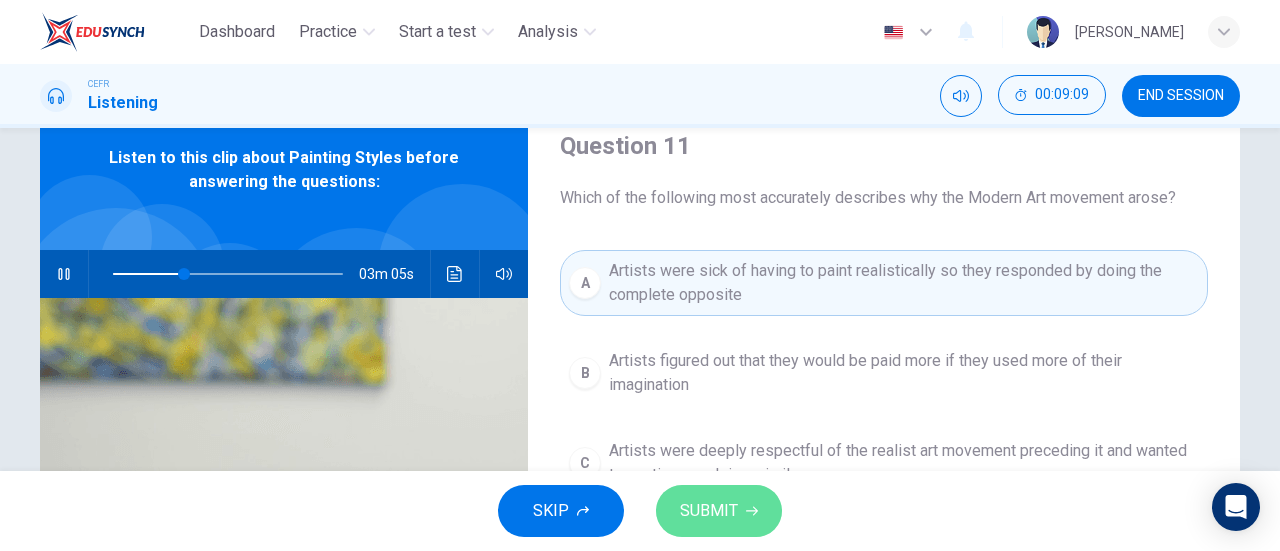 click on "SUBMIT" at bounding box center [709, 511] 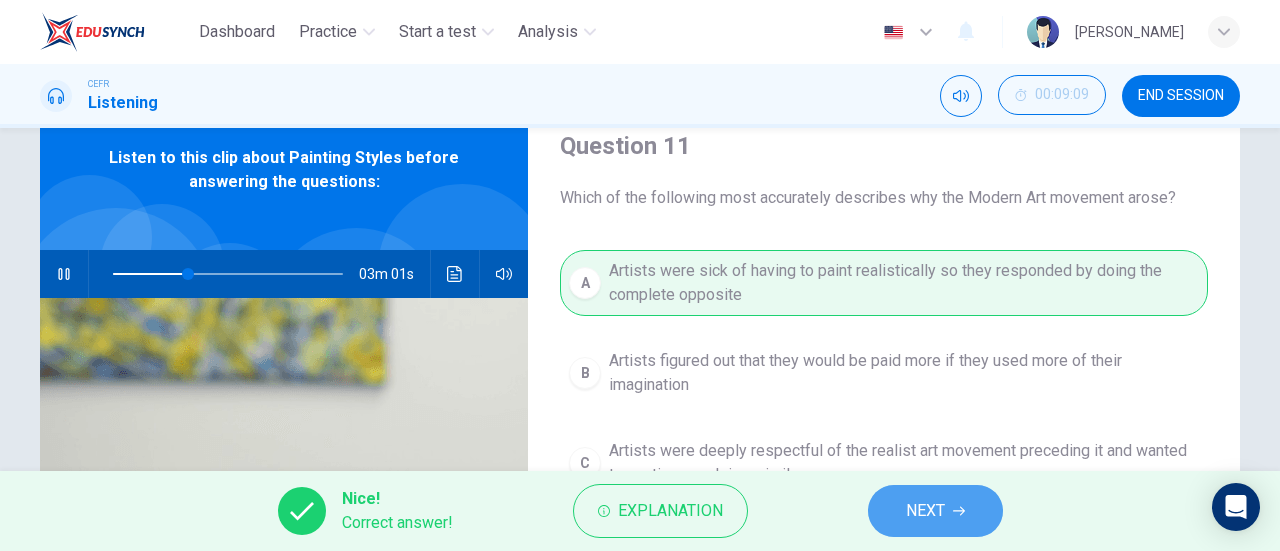 click on "NEXT" at bounding box center [925, 511] 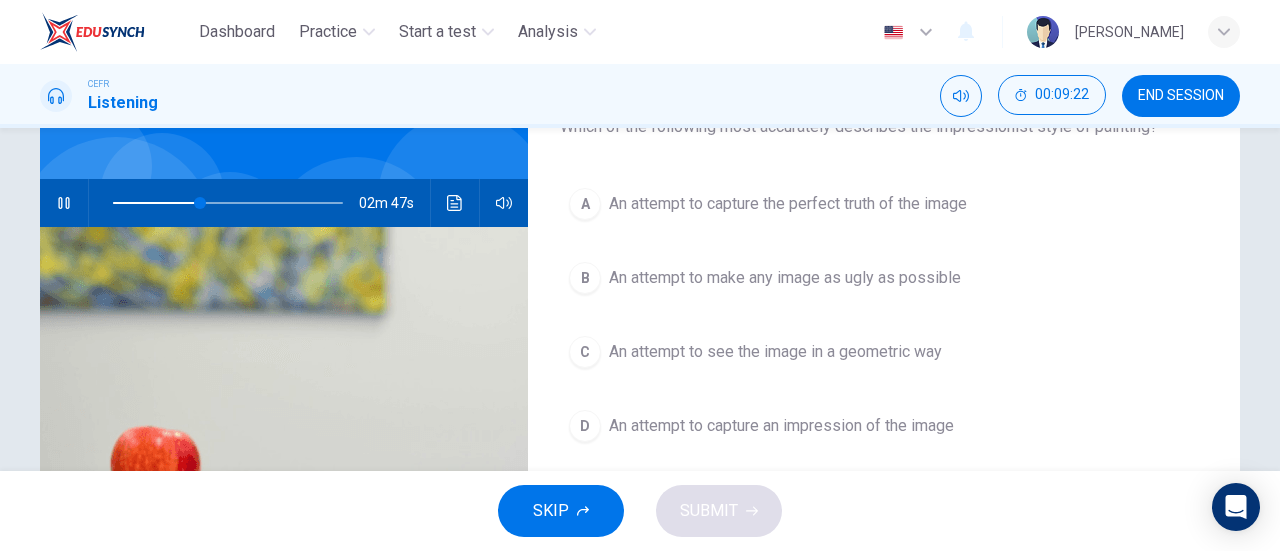 scroll, scrollTop: 158, scrollLeft: 0, axis: vertical 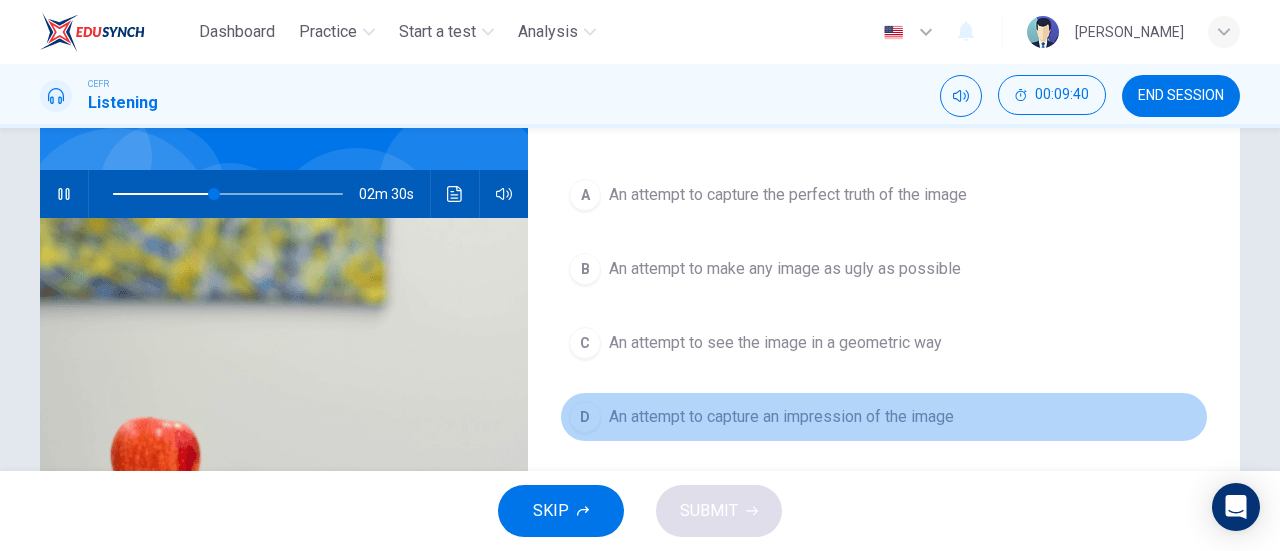click on "An attempt to capture an impression of the image" at bounding box center [781, 417] 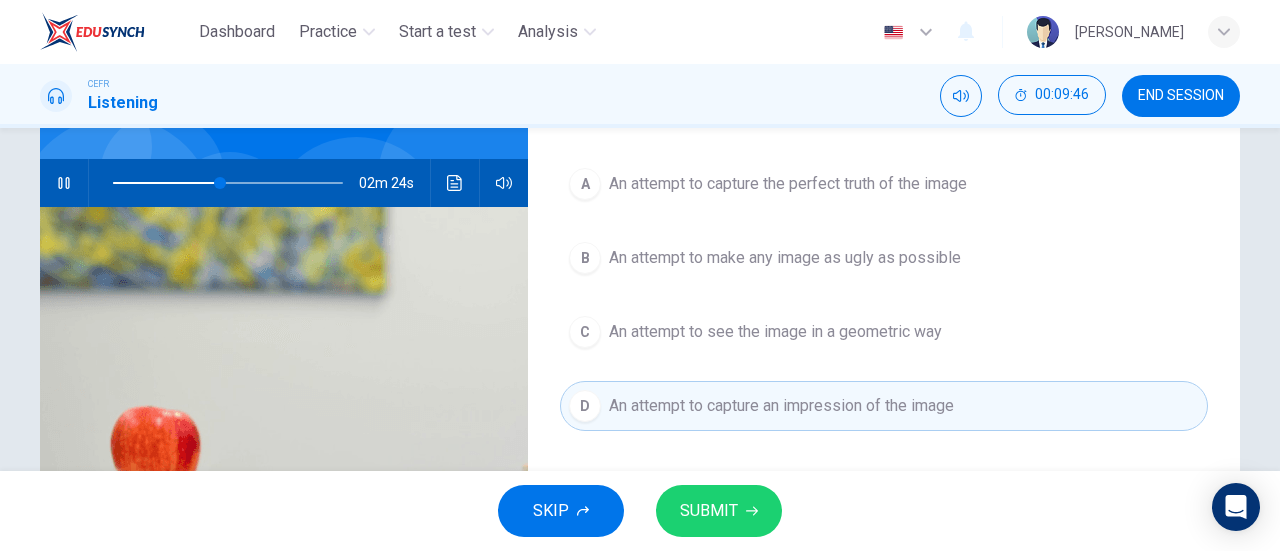 scroll, scrollTop: 168, scrollLeft: 0, axis: vertical 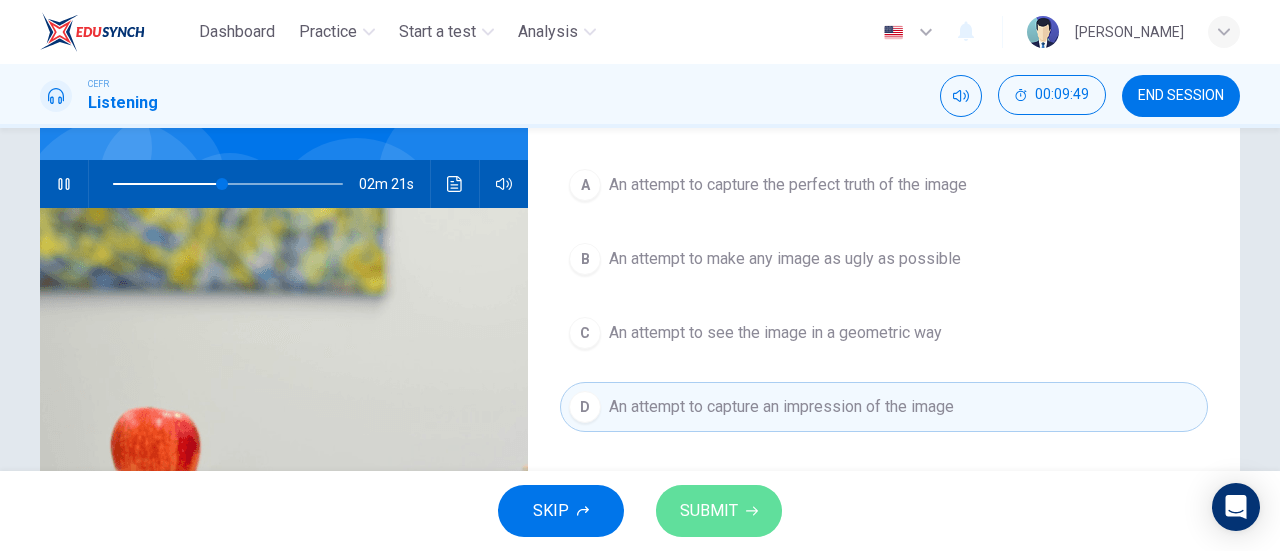 click on "SUBMIT" at bounding box center (709, 511) 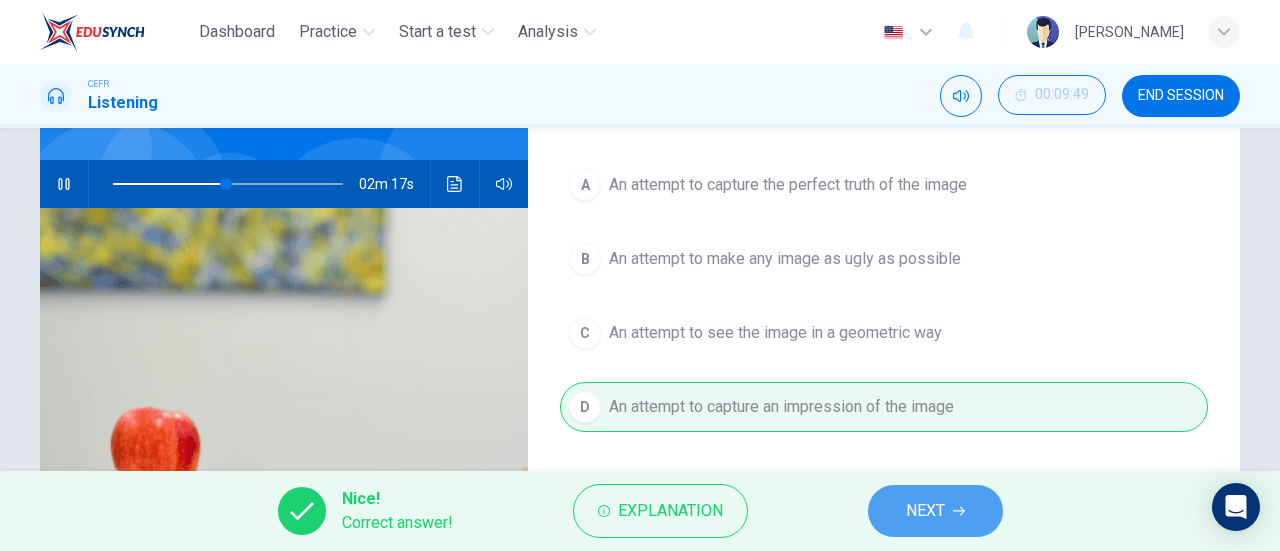click on "NEXT" at bounding box center (935, 511) 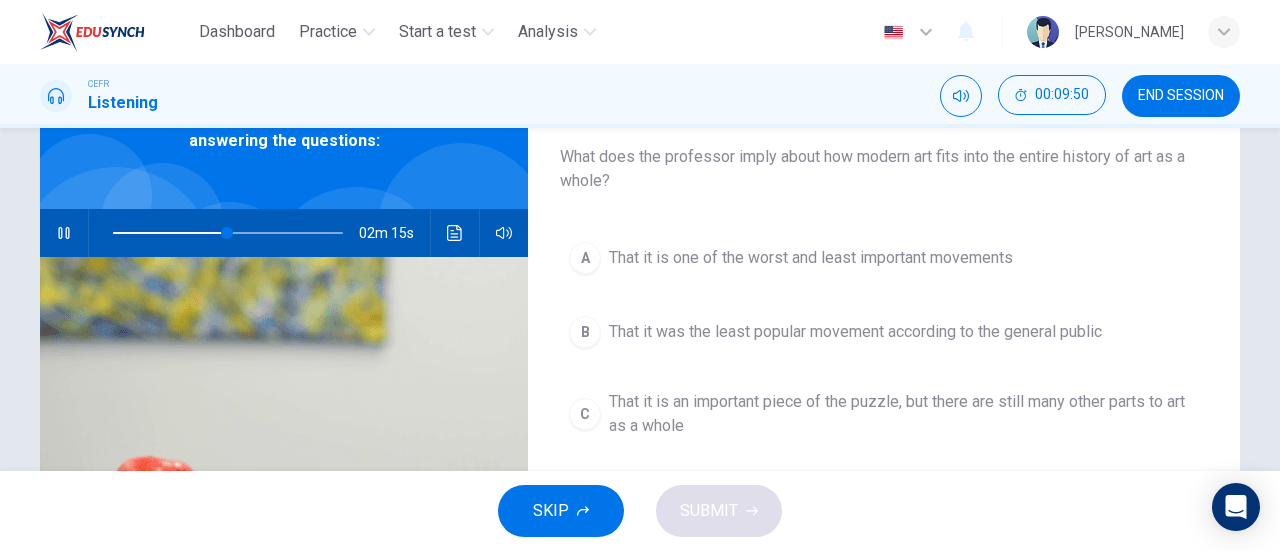 scroll, scrollTop: 118, scrollLeft: 0, axis: vertical 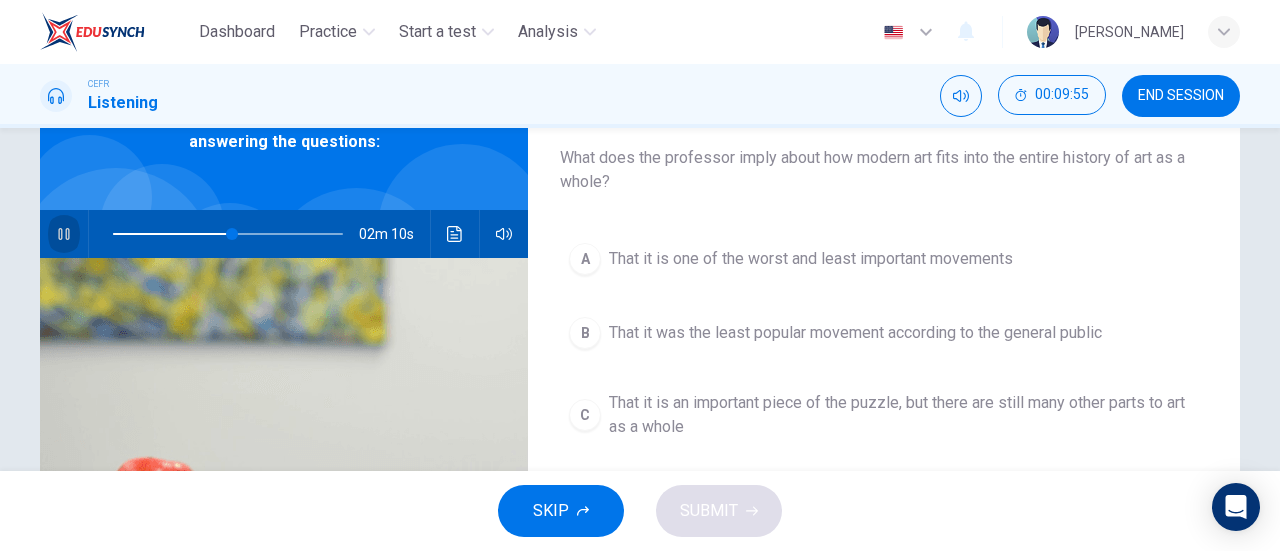 click at bounding box center [64, 234] 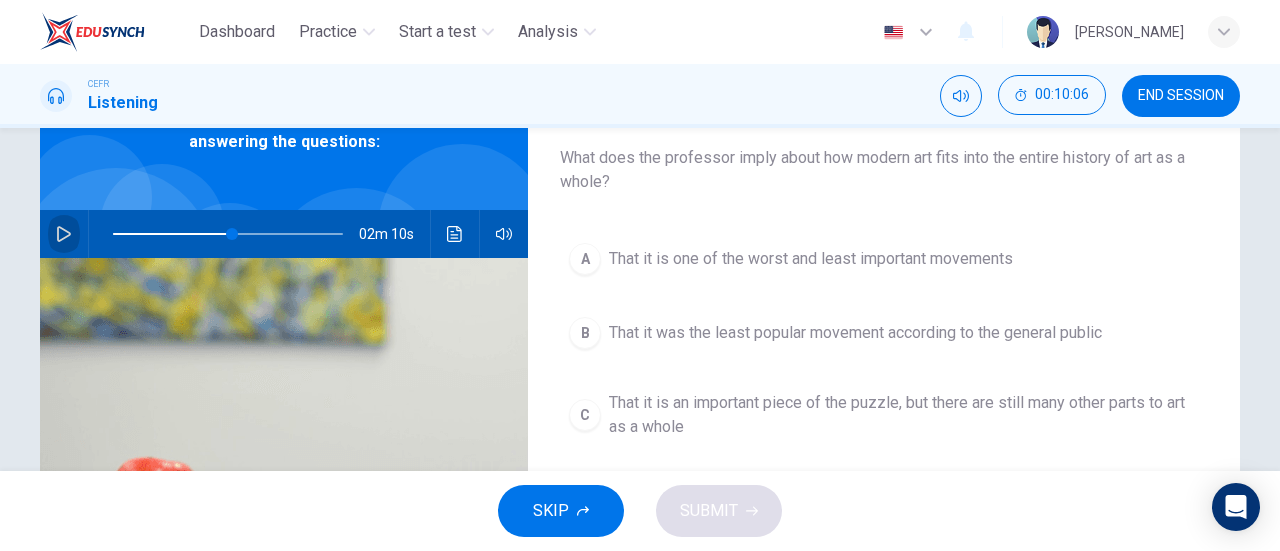 click at bounding box center [64, 234] 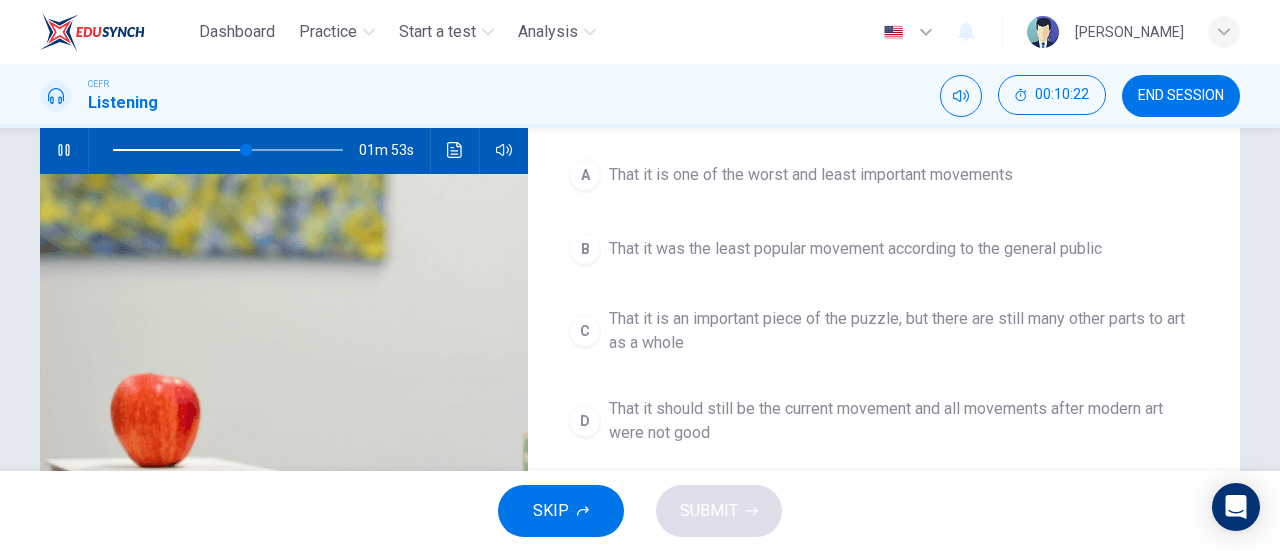 scroll, scrollTop: 201, scrollLeft: 0, axis: vertical 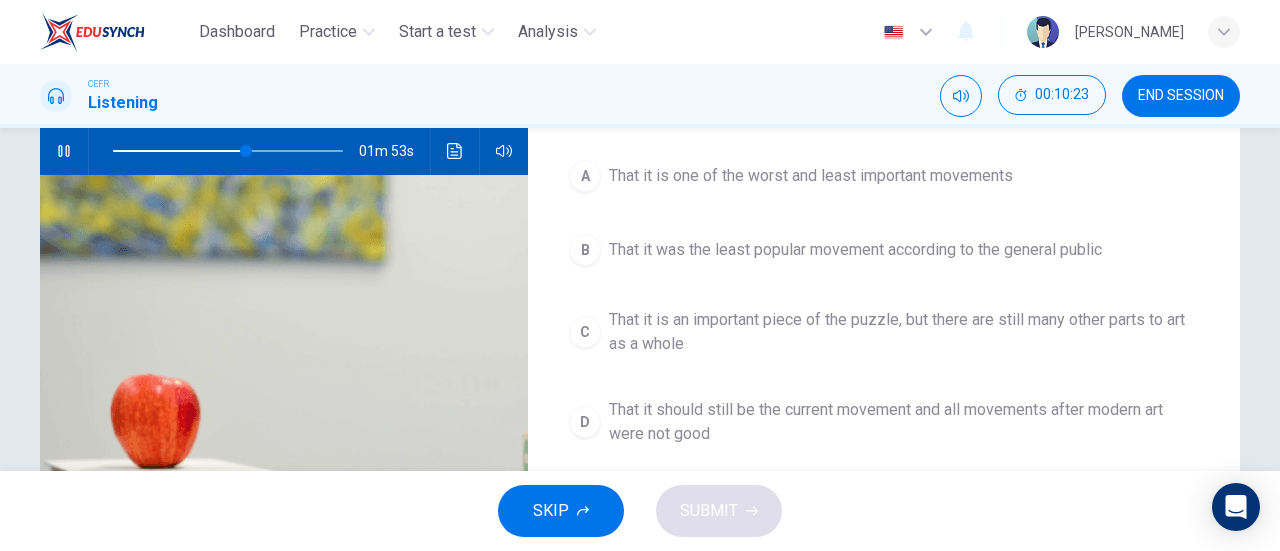 click on "That it is an important piece of the puzzle, but there are still many other parts to art as a whole" at bounding box center [904, 332] 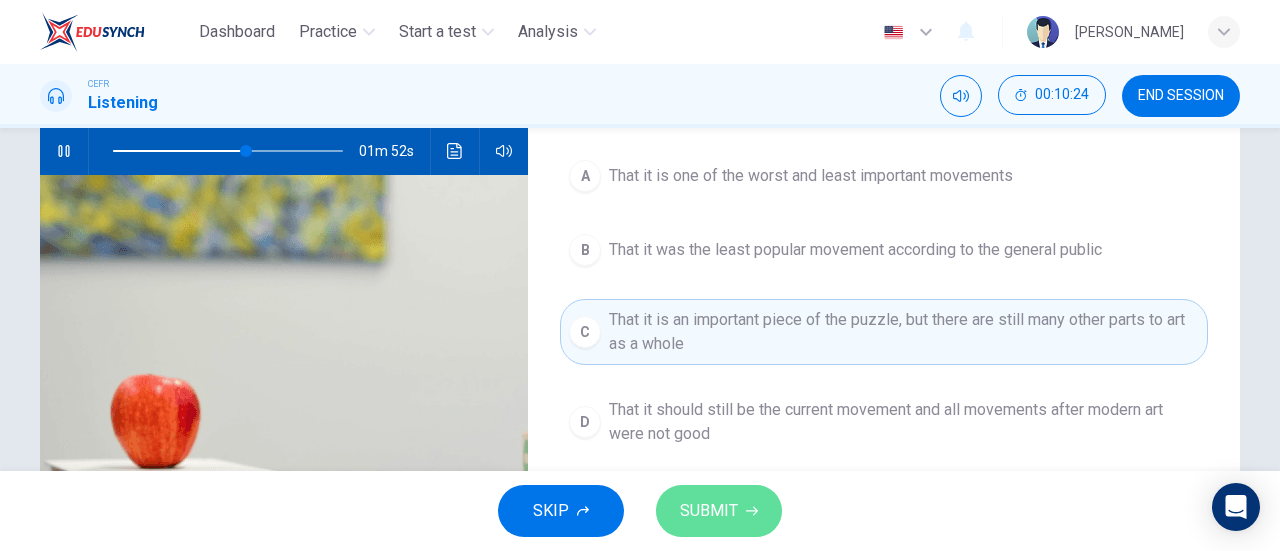 click on "SUBMIT" at bounding box center (709, 511) 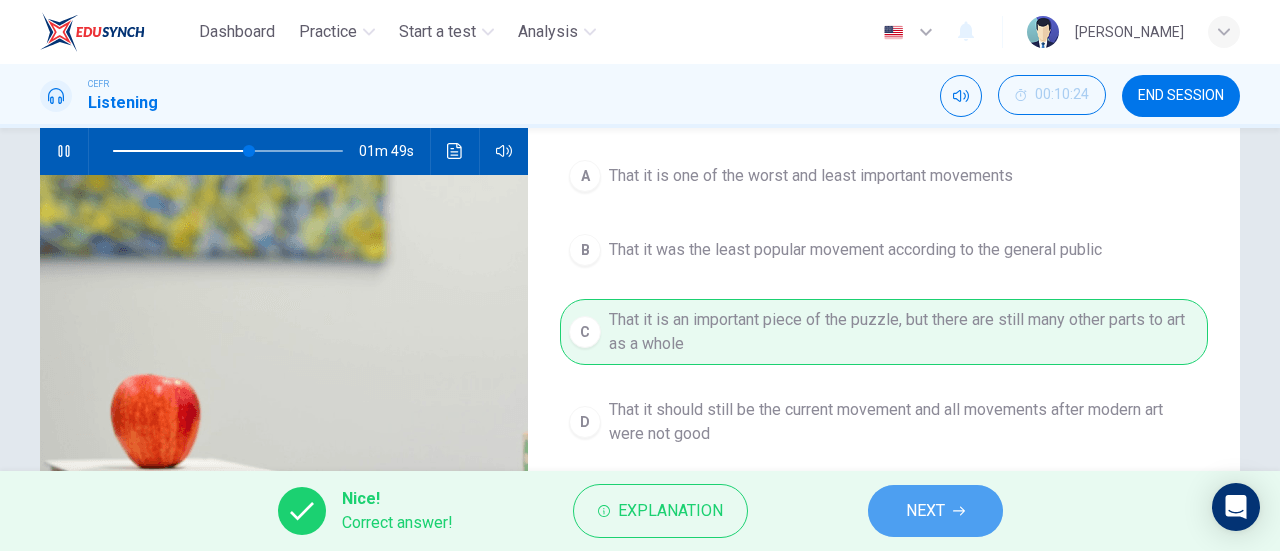 click on "NEXT" at bounding box center (935, 511) 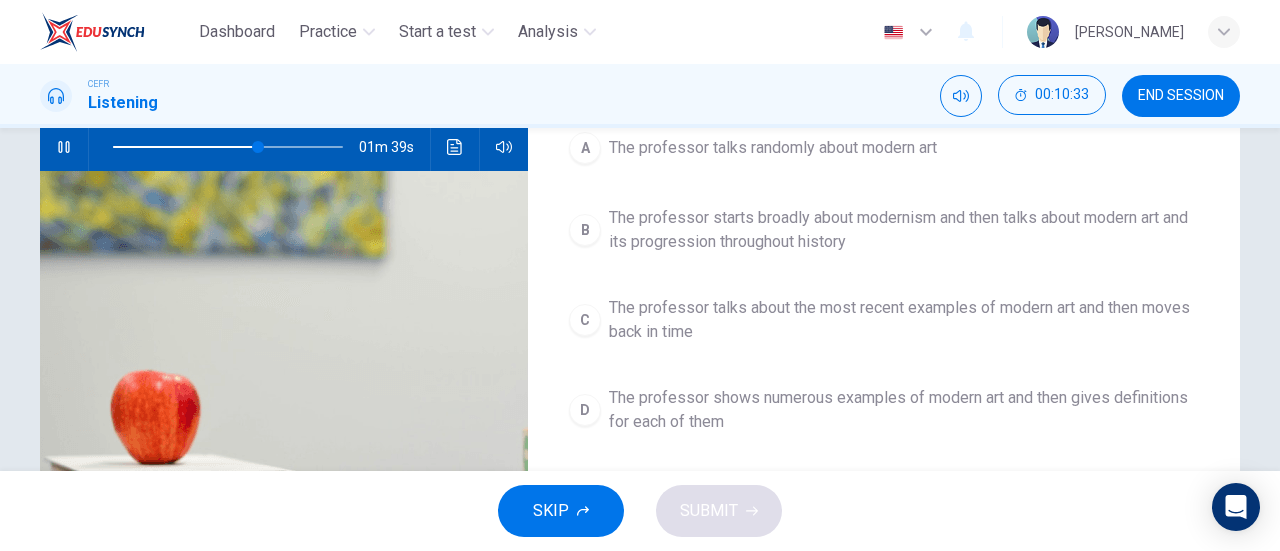 scroll, scrollTop: 206, scrollLeft: 0, axis: vertical 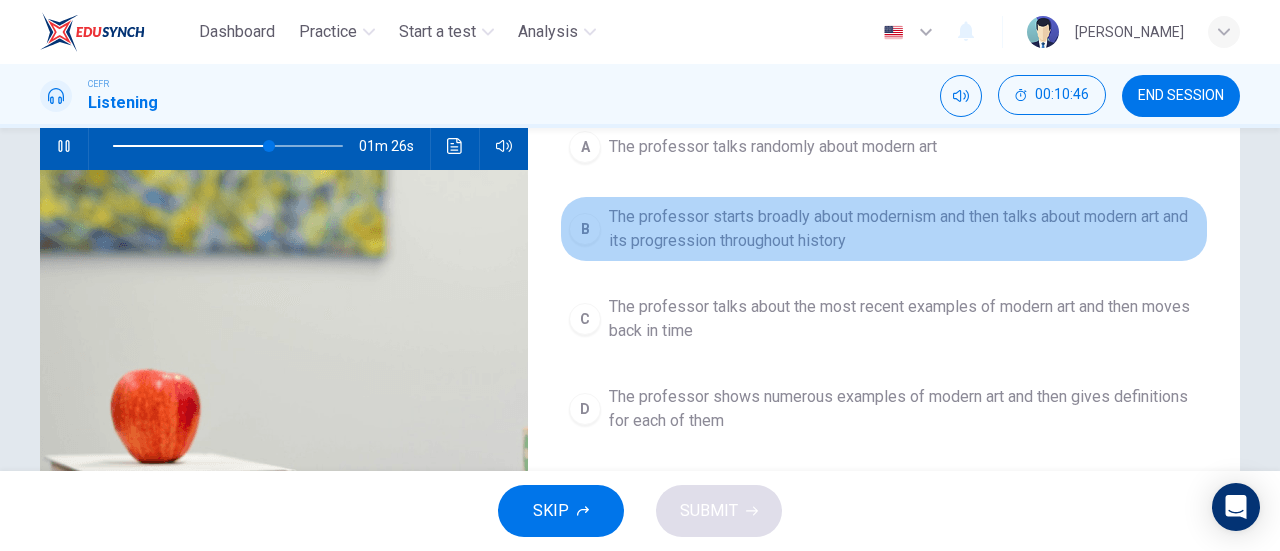 click on "The professor starts broadly about modernism and then talks about modern art and its progression throughout history" at bounding box center (904, 229) 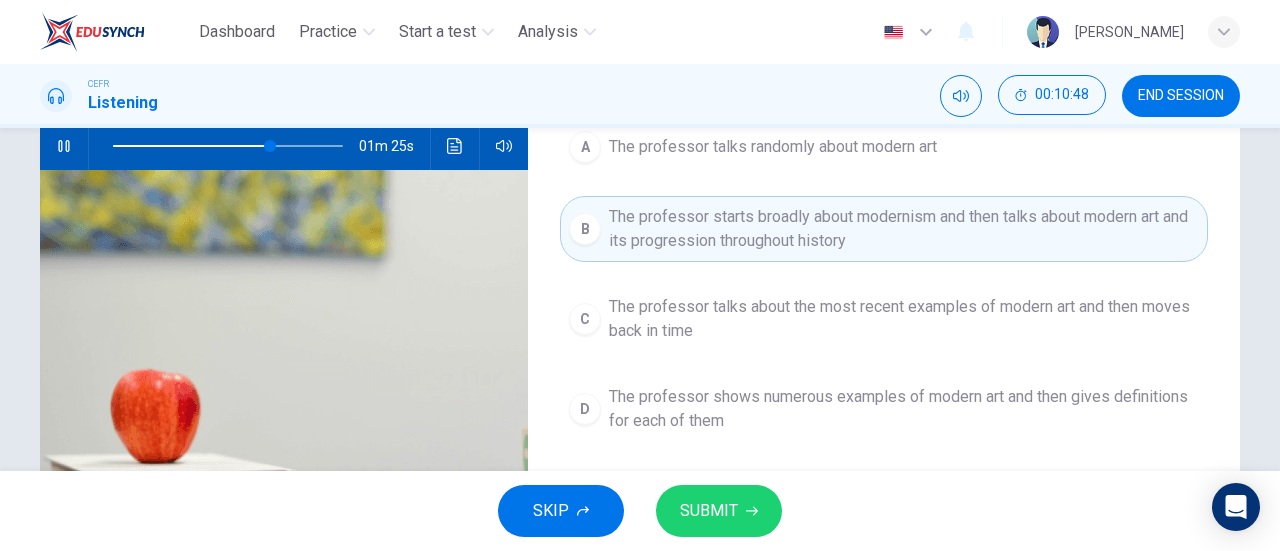 click on "SUBMIT" at bounding box center (709, 511) 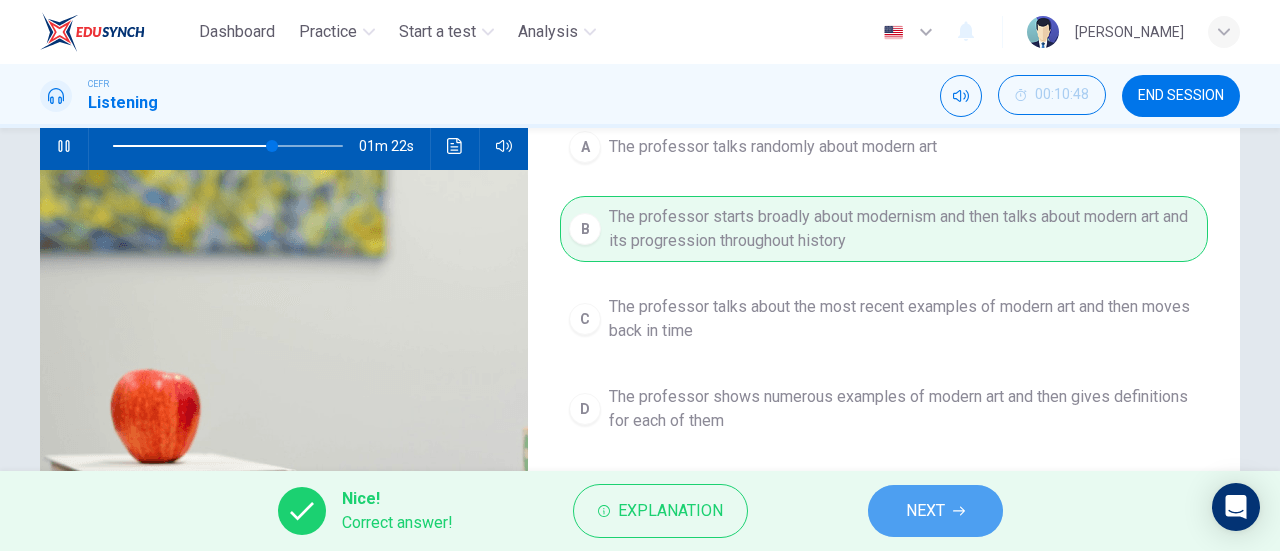 click on "NEXT" at bounding box center (925, 511) 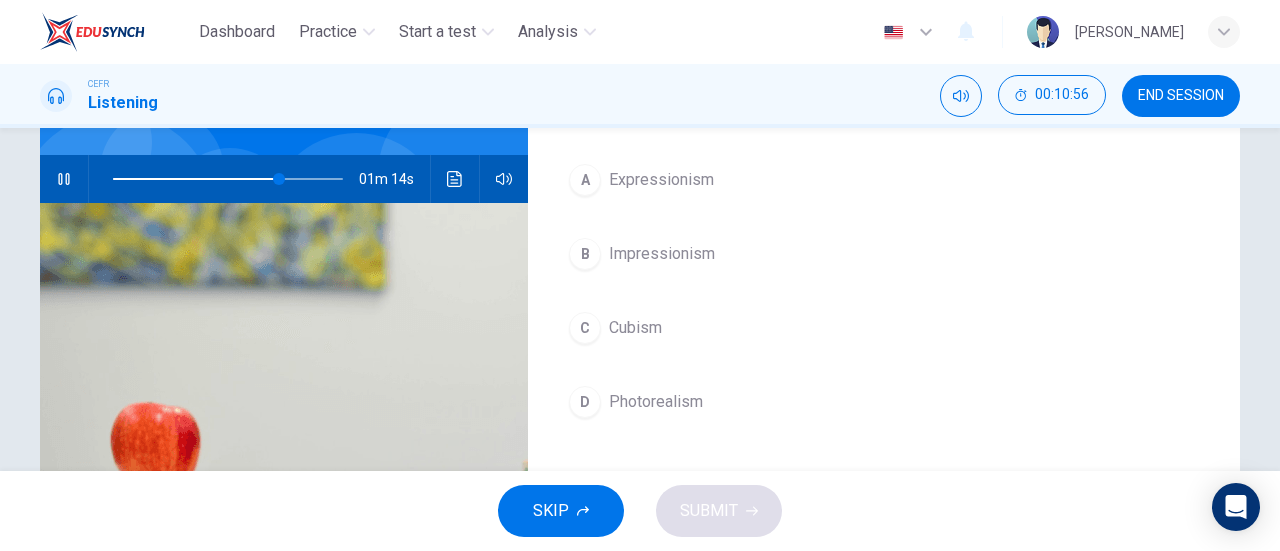 scroll, scrollTop: 172, scrollLeft: 0, axis: vertical 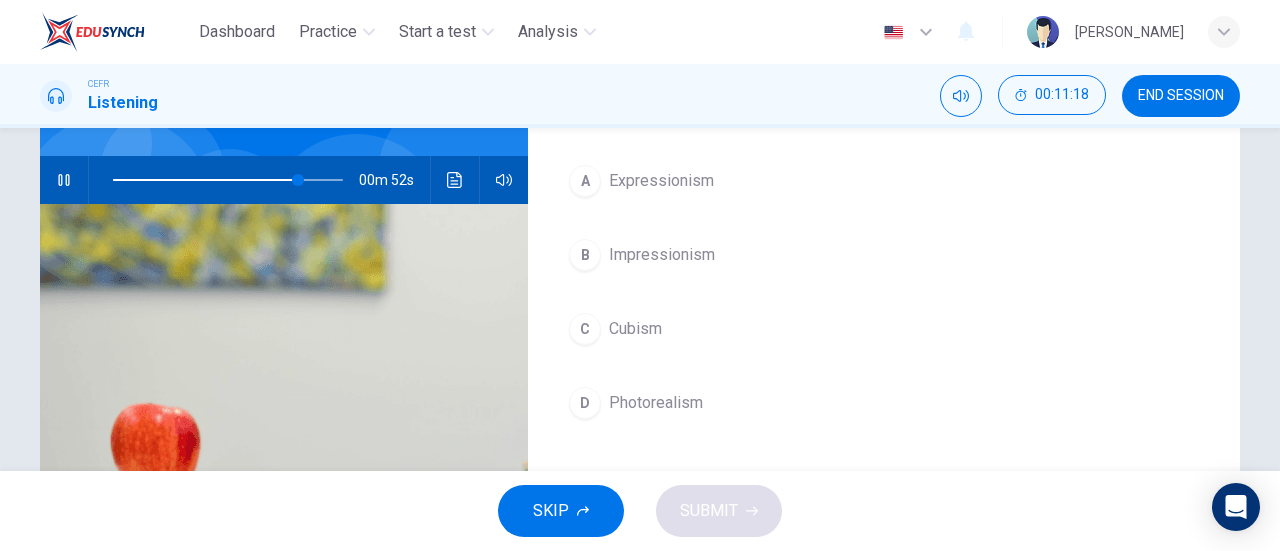 click on "D Photorealism" at bounding box center [884, 403] 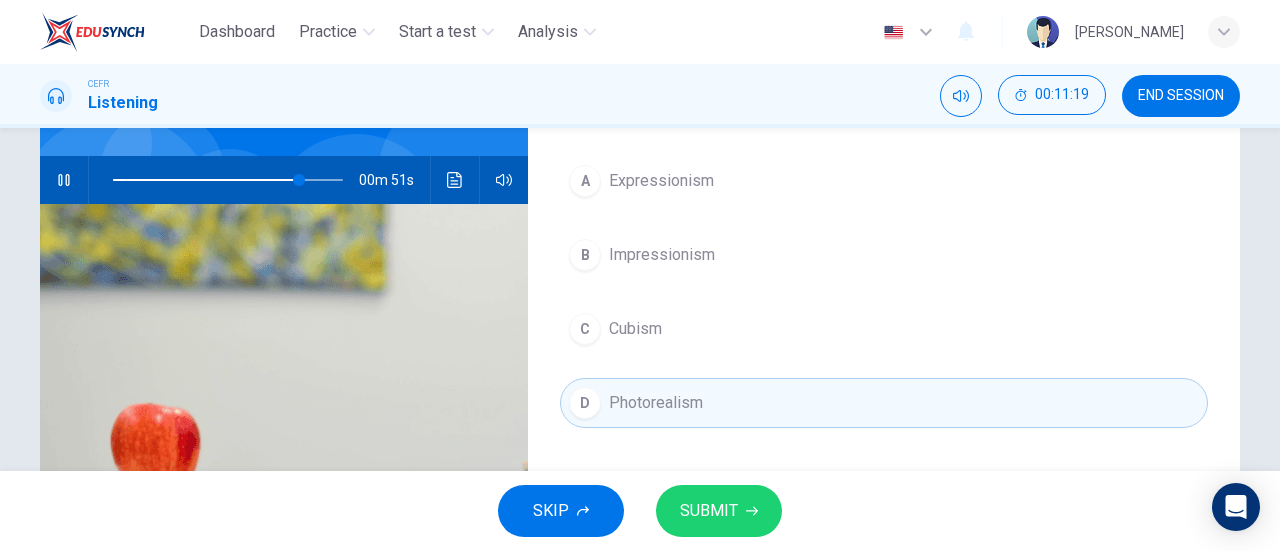 click on "SUBMIT" at bounding box center [709, 511] 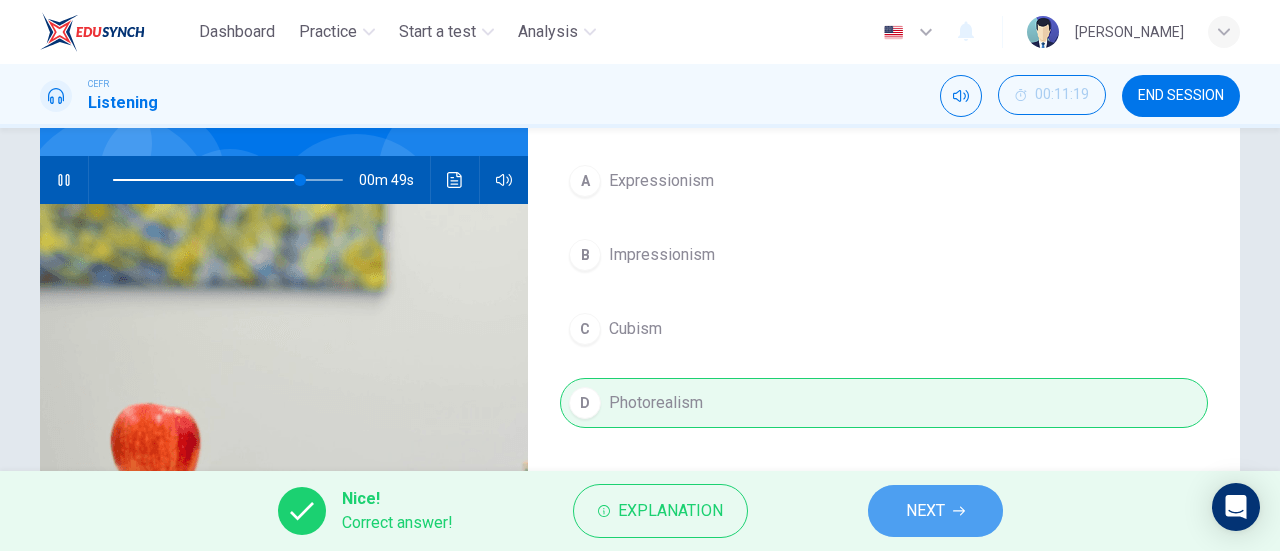 click on "NEXT" at bounding box center (925, 511) 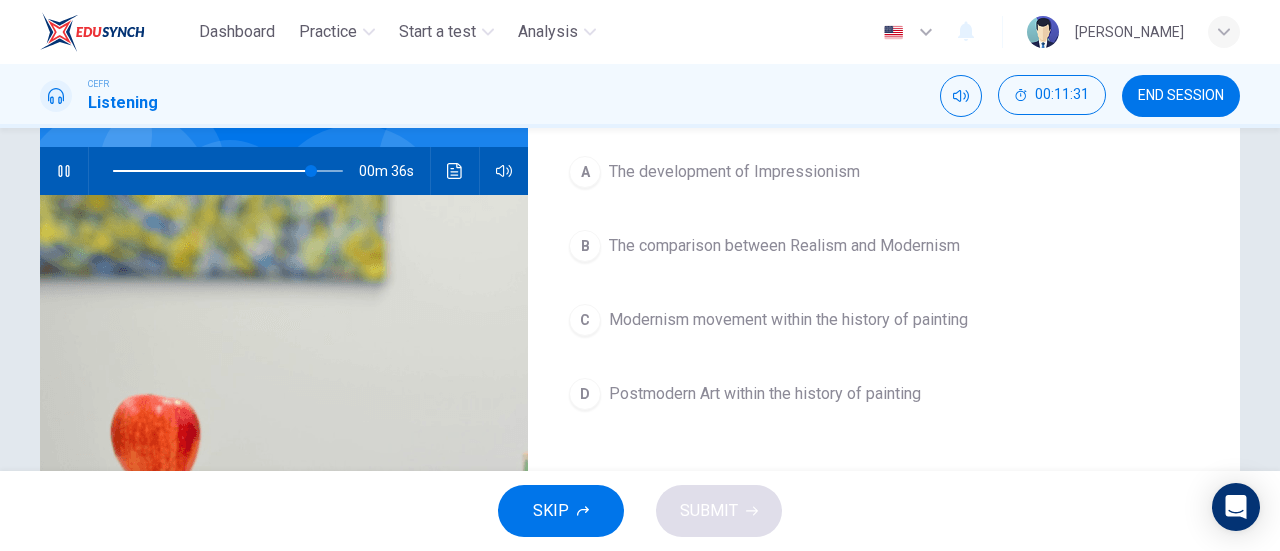 scroll, scrollTop: 182, scrollLeft: 0, axis: vertical 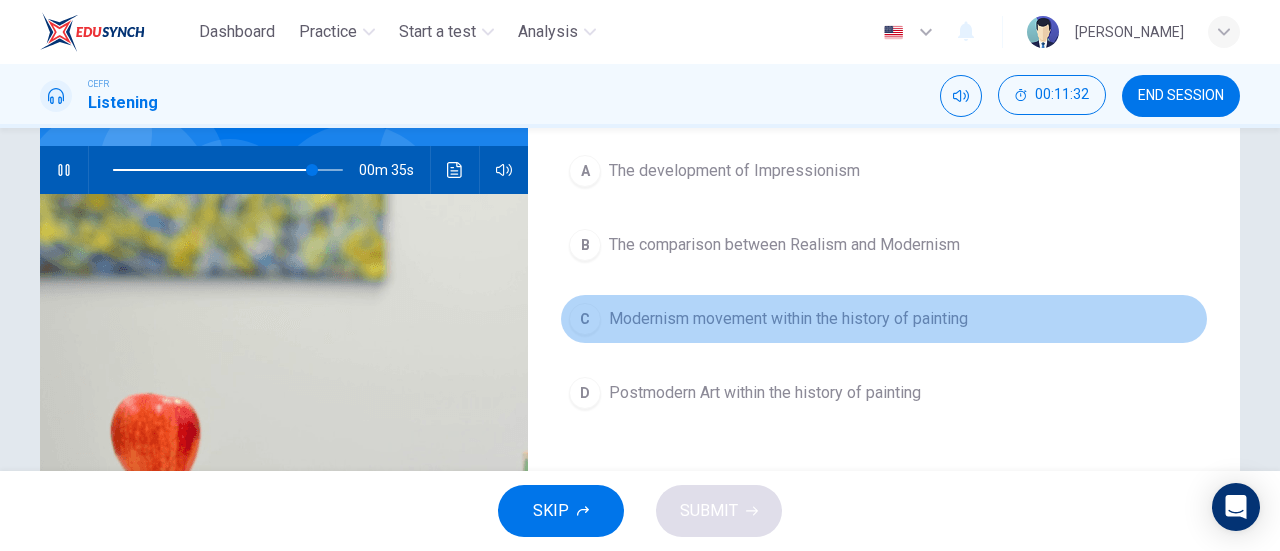 click on "C Modernism movement within the history of painting" at bounding box center (884, 319) 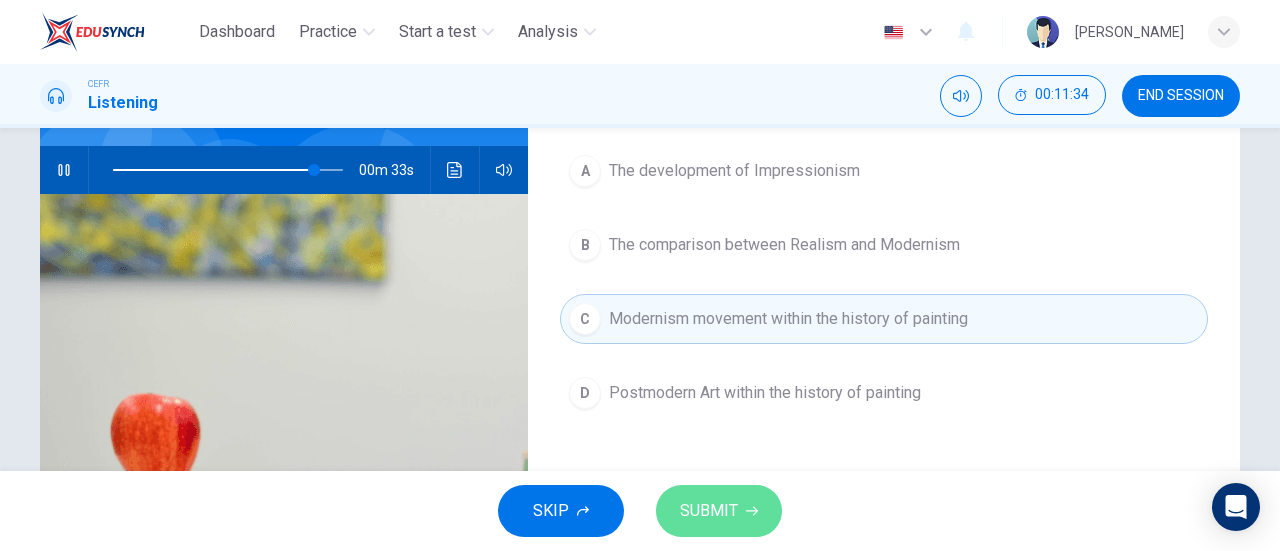 click on "SUBMIT" at bounding box center [719, 511] 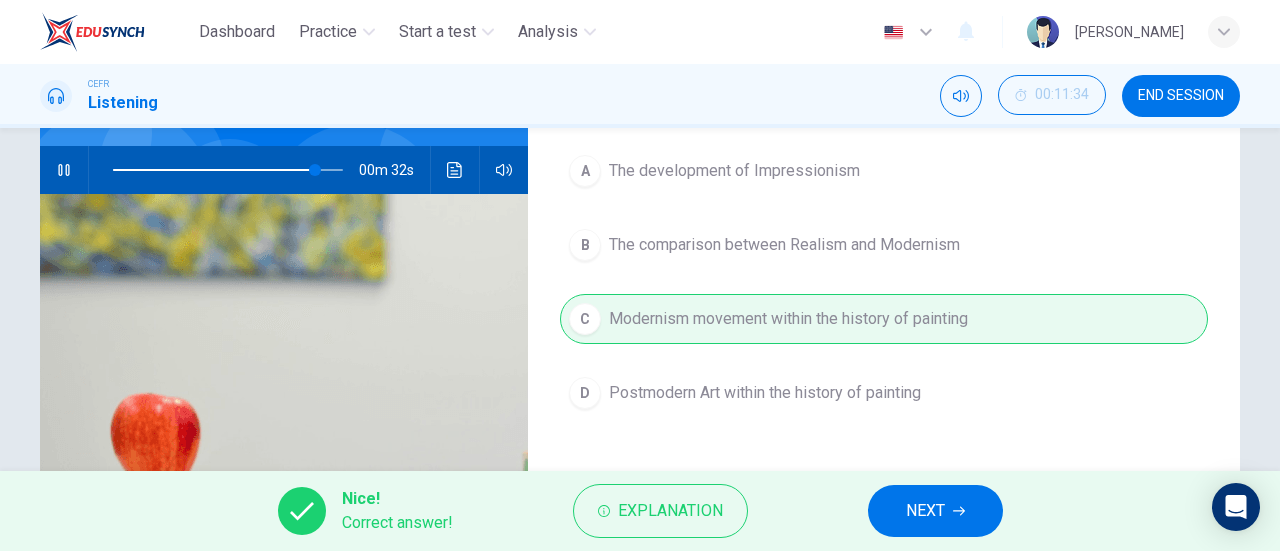 type on "88" 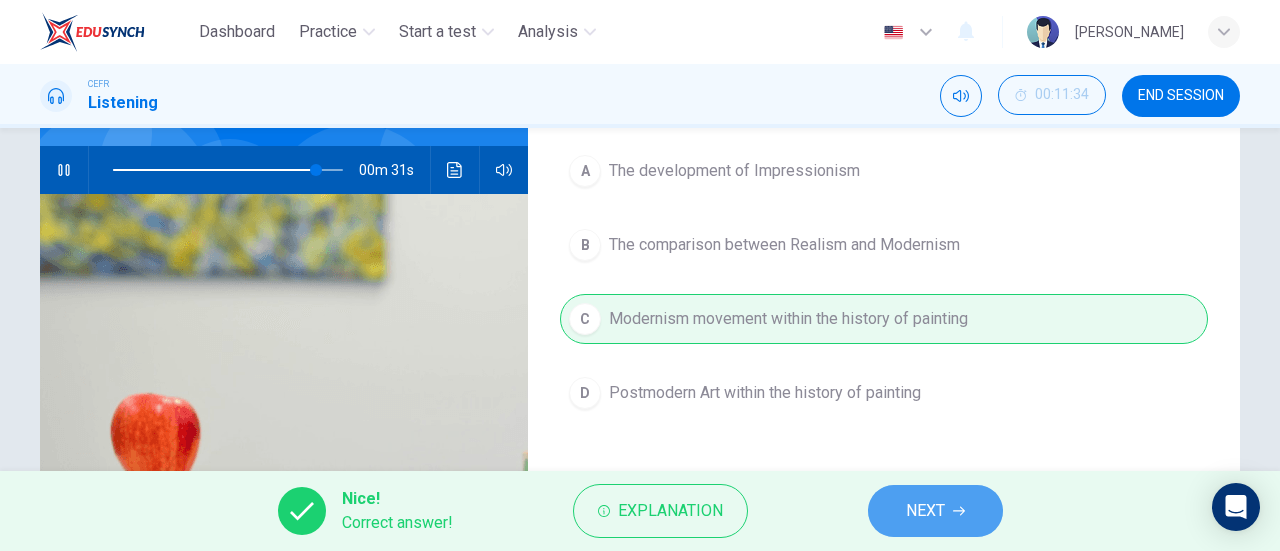 click on "NEXT" at bounding box center [935, 511] 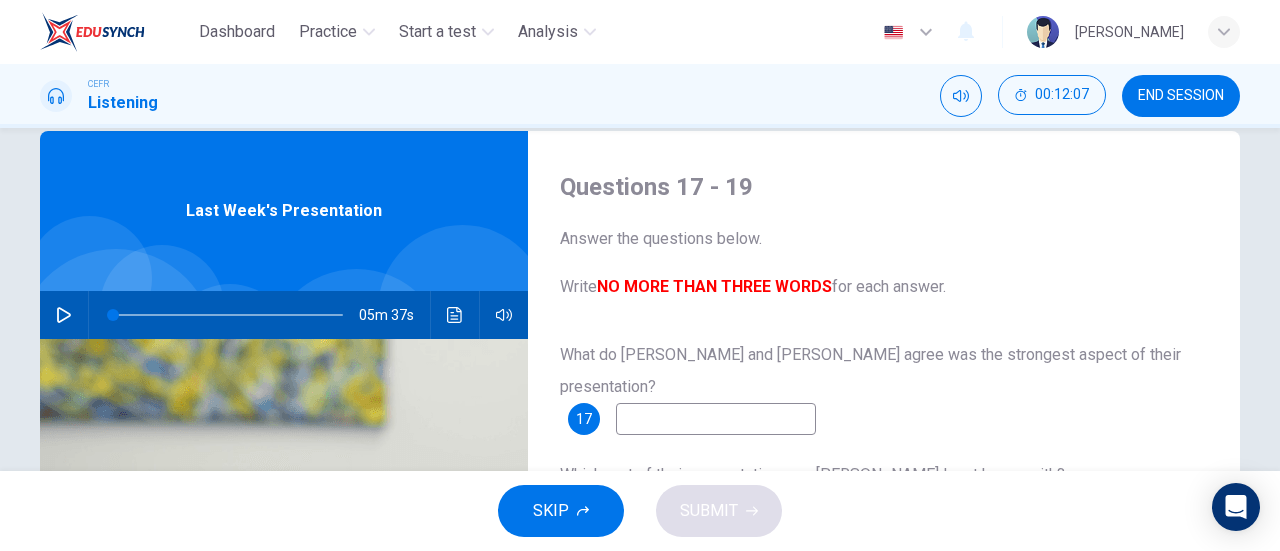 scroll, scrollTop: 0, scrollLeft: 0, axis: both 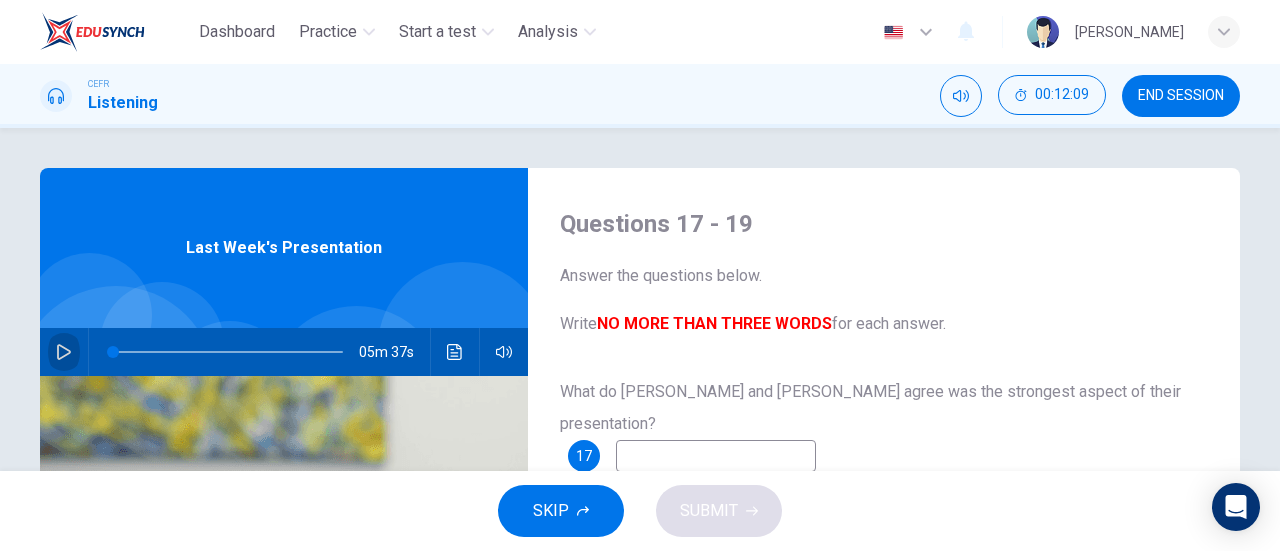 click 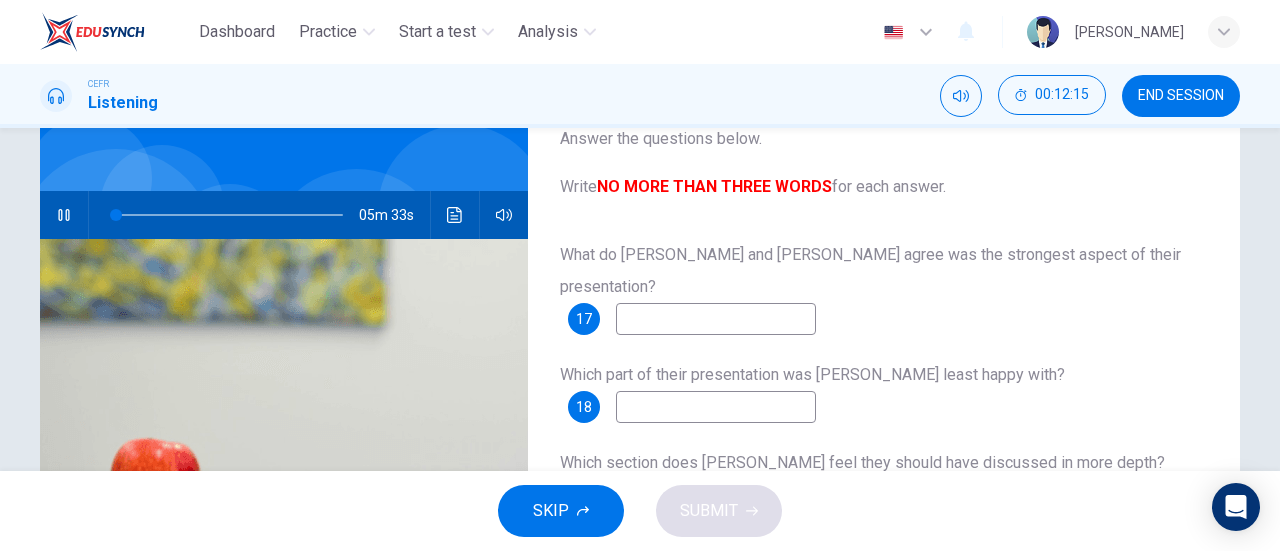 scroll, scrollTop: 138, scrollLeft: 0, axis: vertical 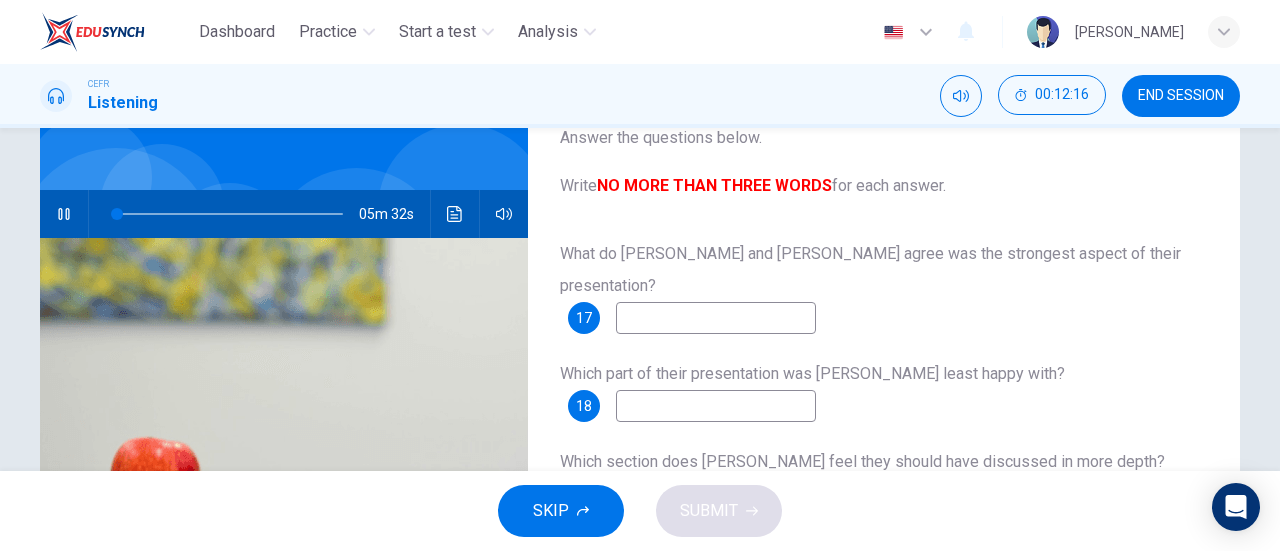click at bounding box center [716, 318] 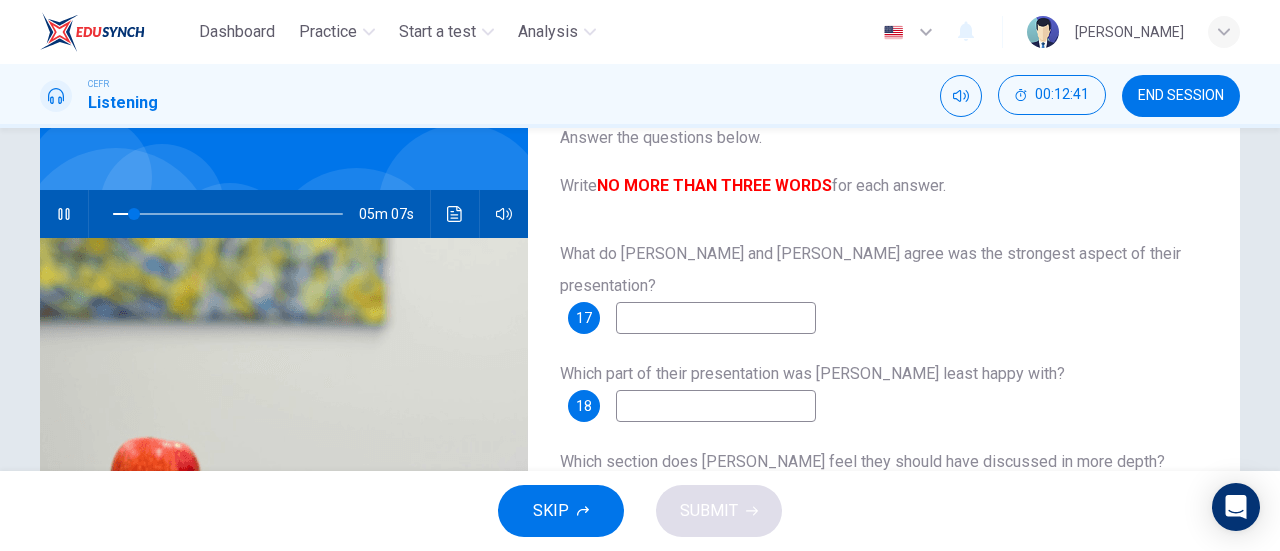 click 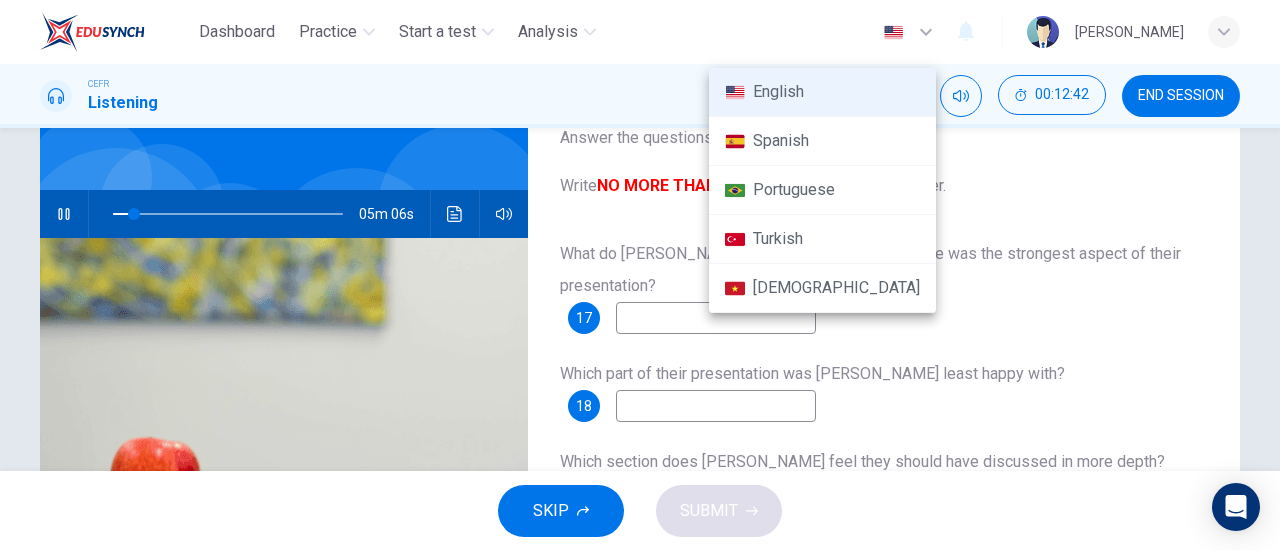 click at bounding box center [640, 275] 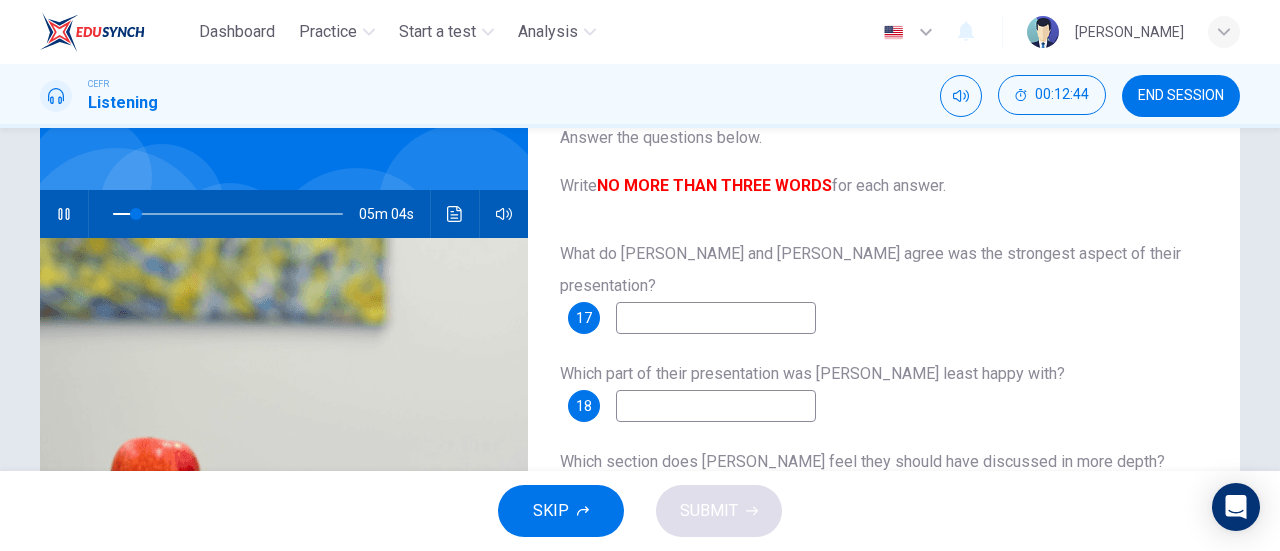click at bounding box center [716, 318] 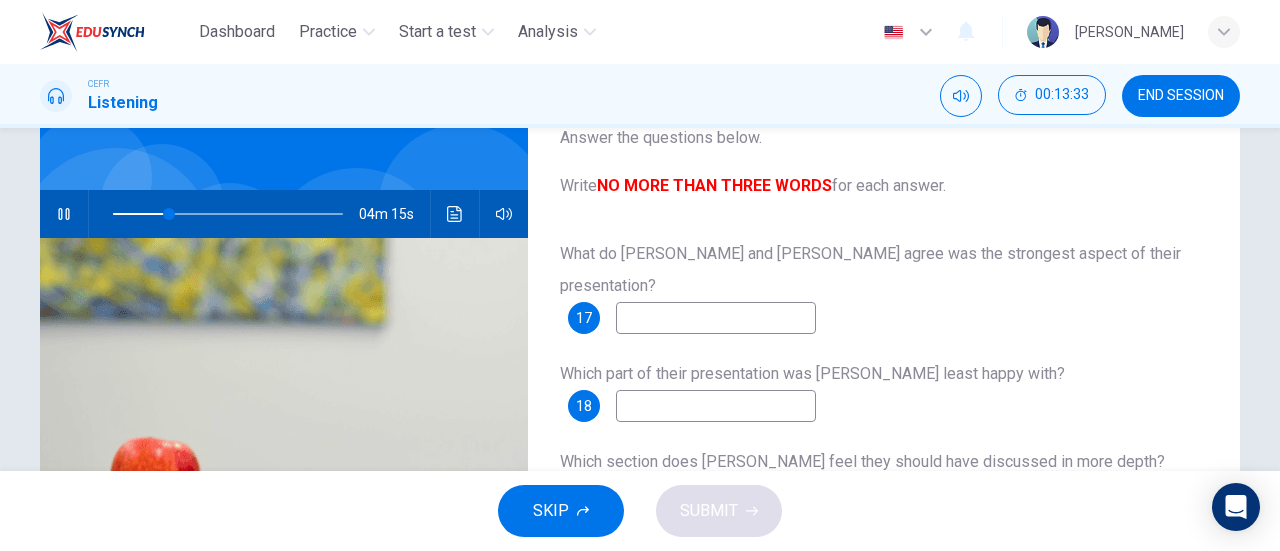 type on "25" 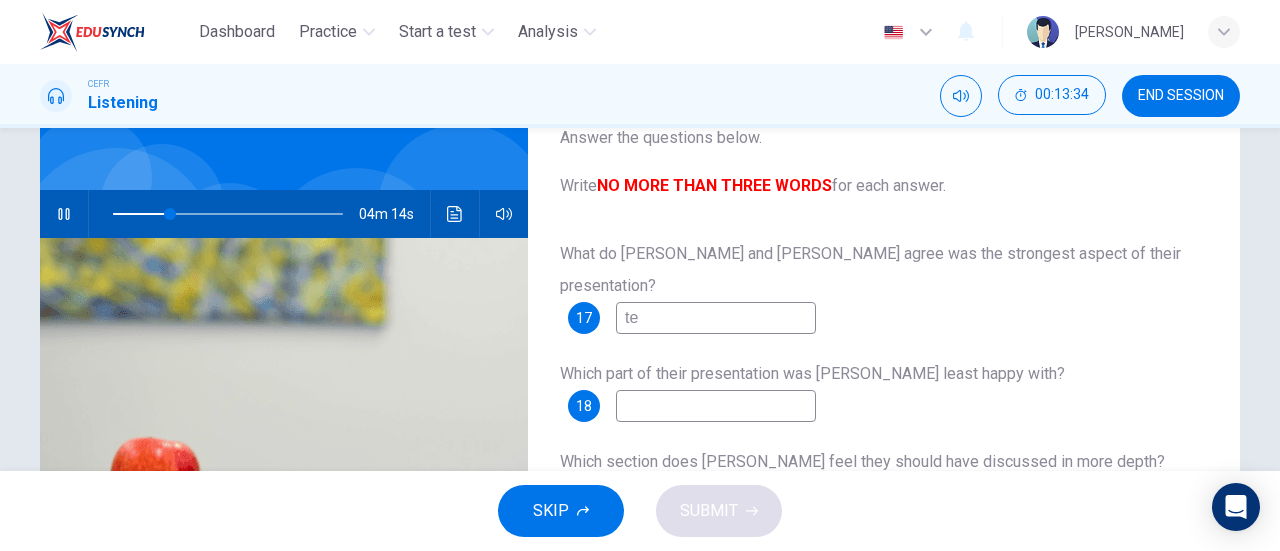 type on "tec" 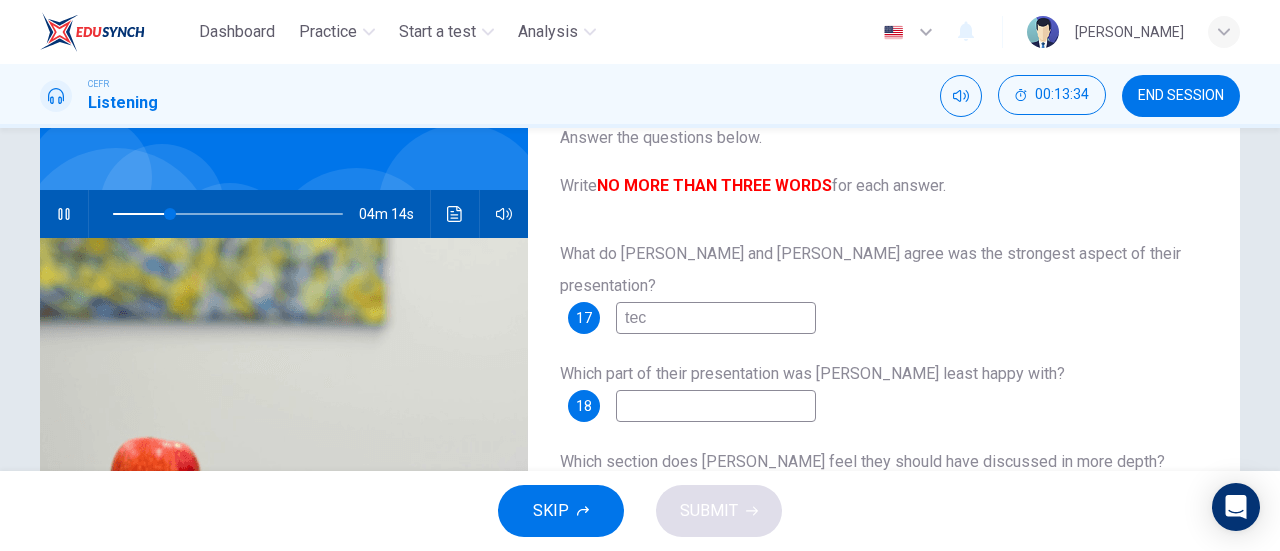 type on "25" 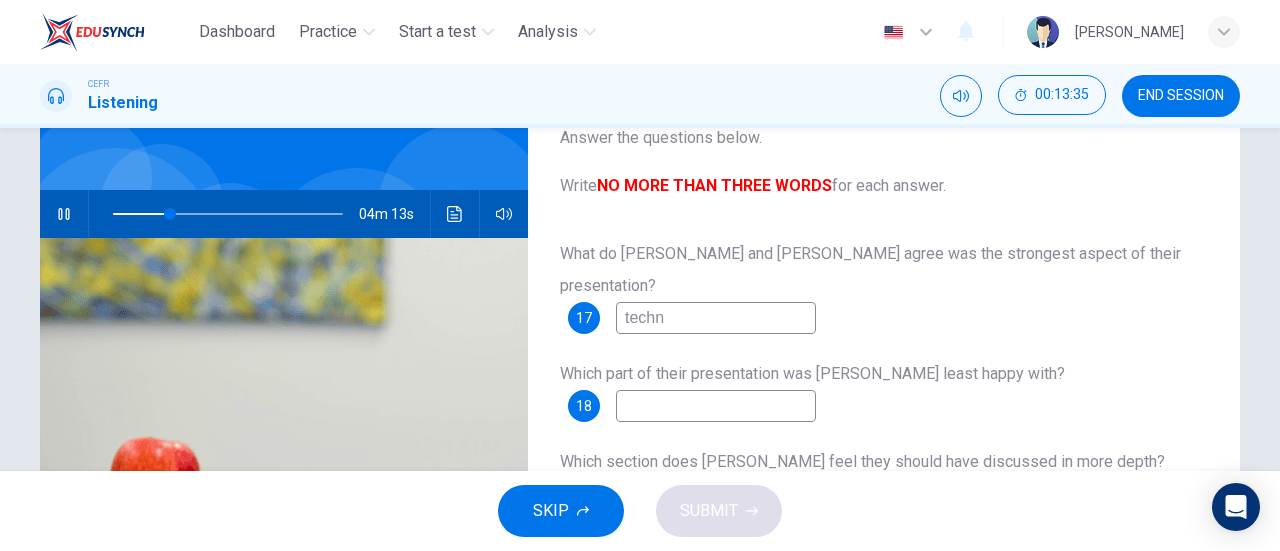 type on "techni" 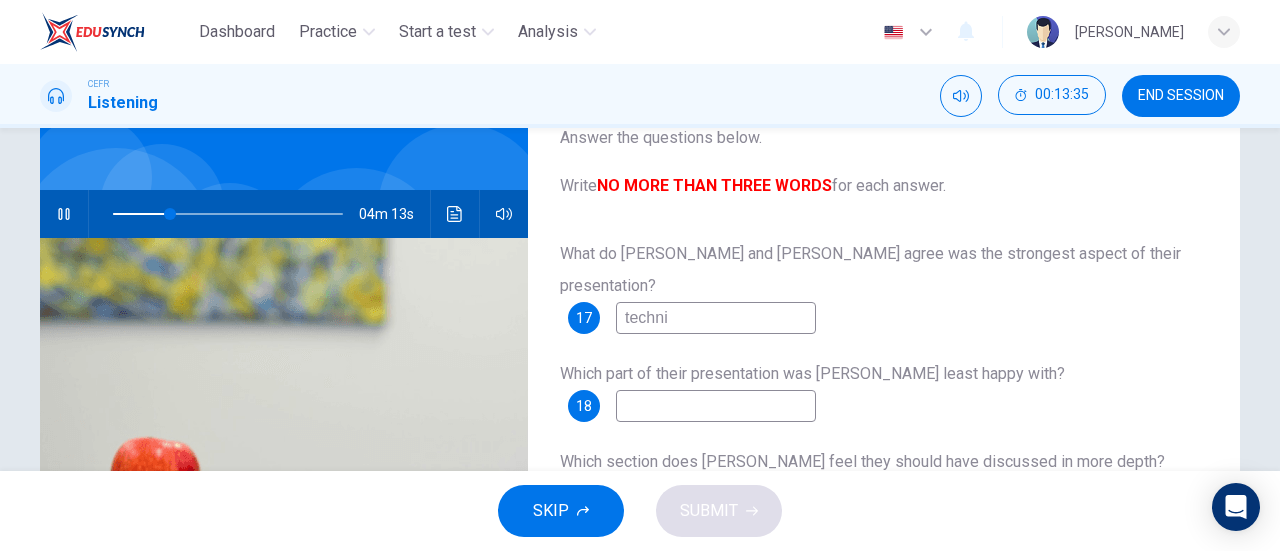 type on "25" 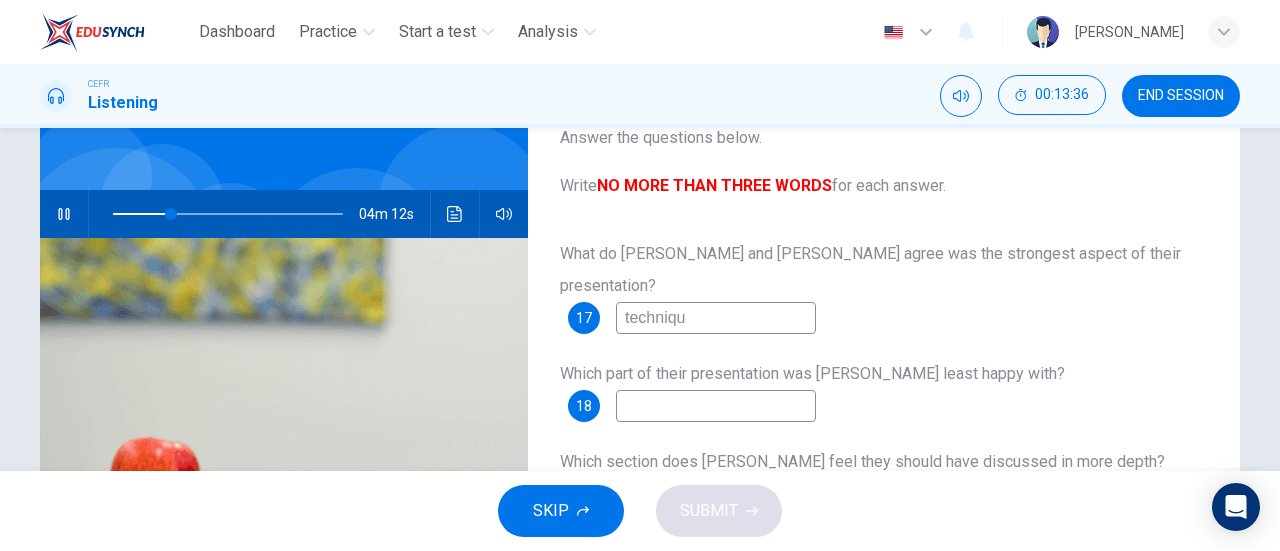 type on "technique" 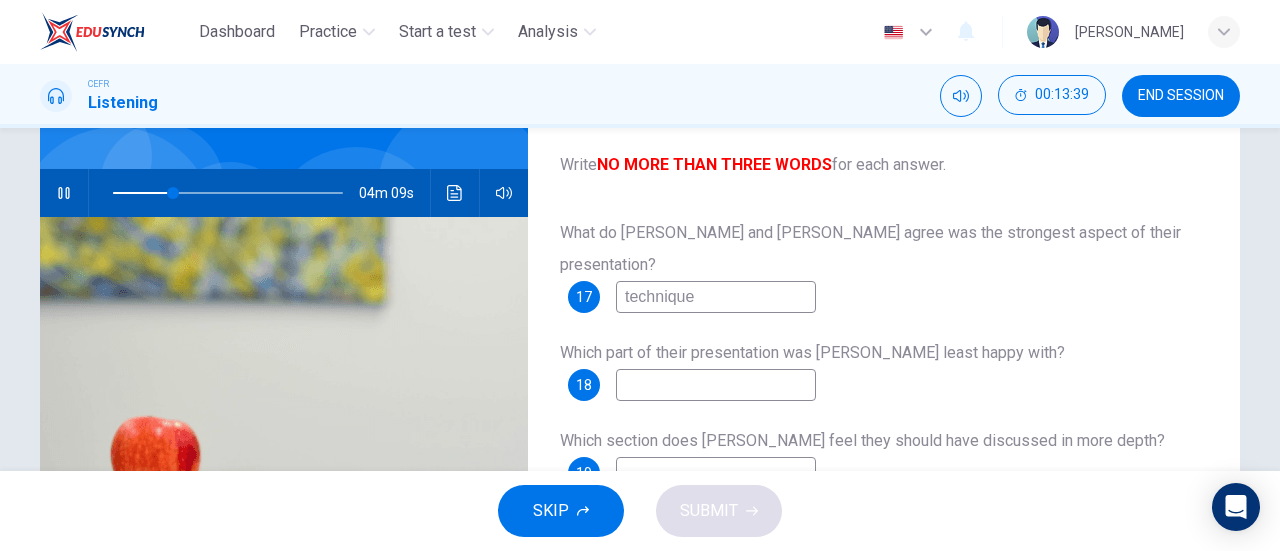 scroll, scrollTop: 160, scrollLeft: 0, axis: vertical 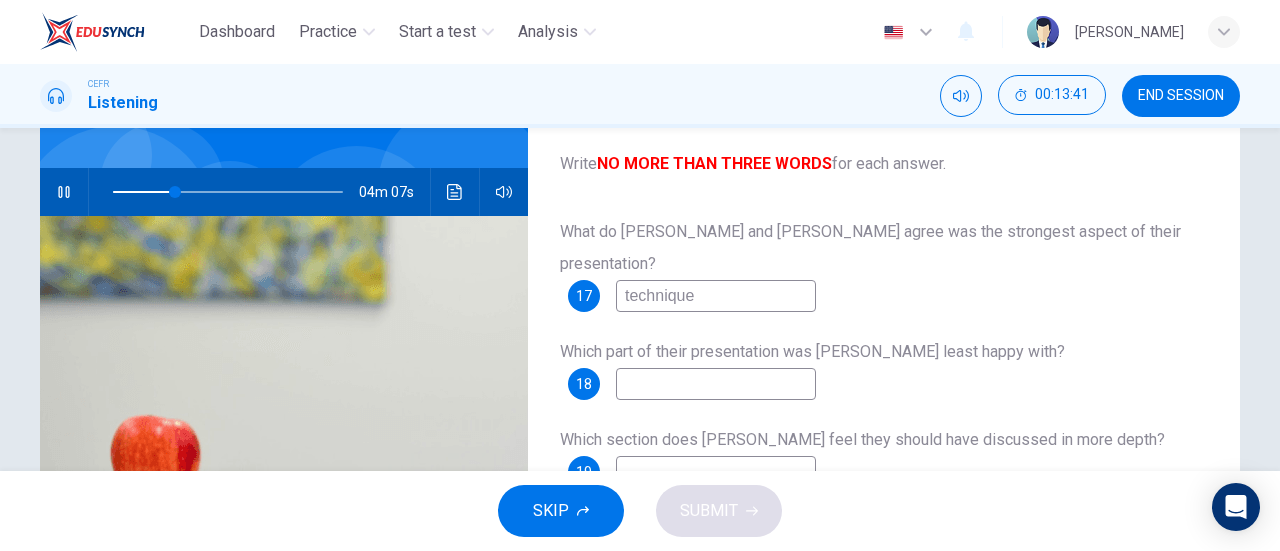 type on "27" 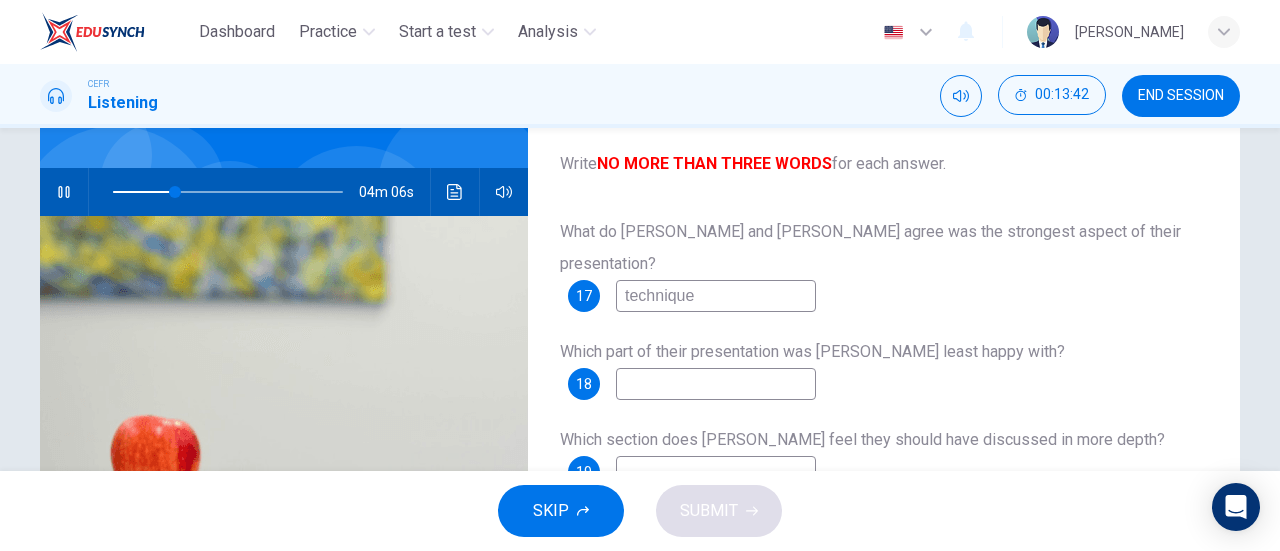 type on "technique" 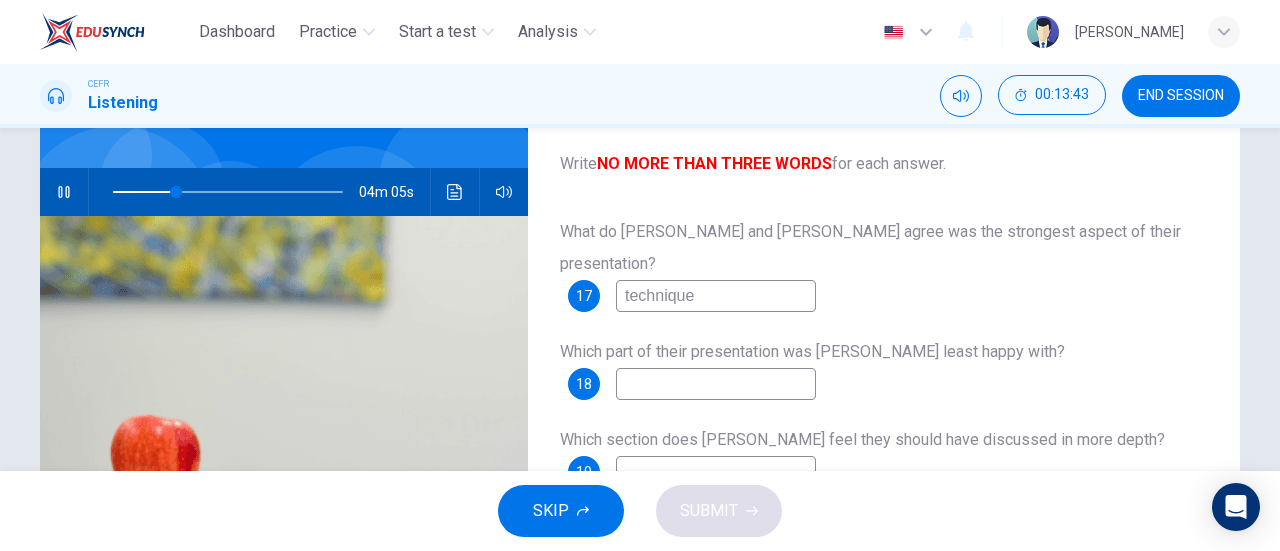 click at bounding box center [716, 384] 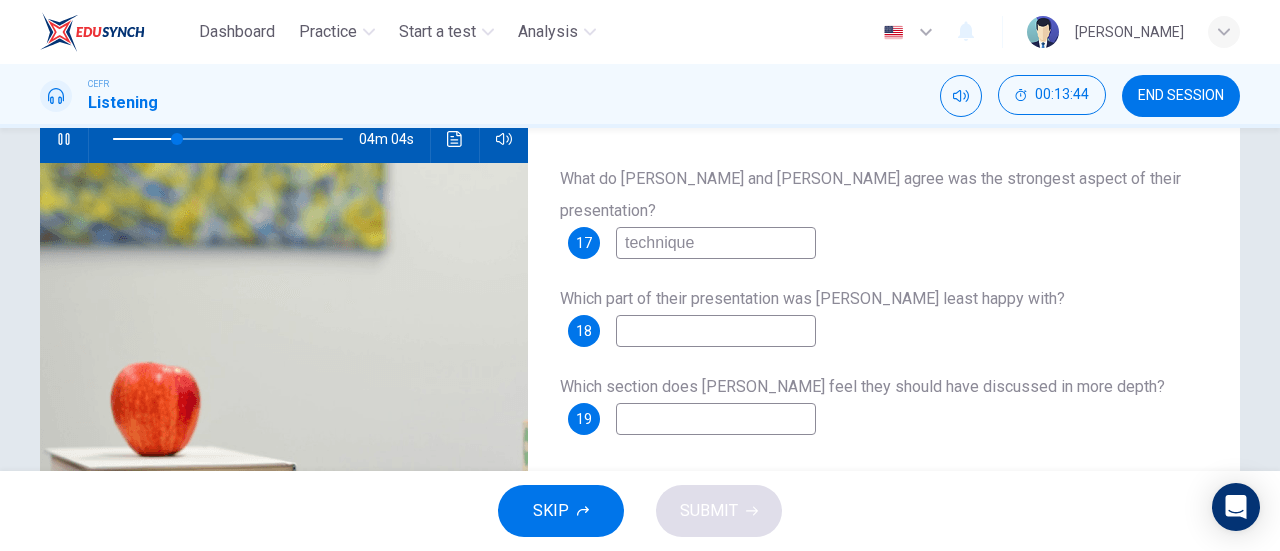 scroll, scrollTop: 226, scrollLeft: 0, axis: vertical 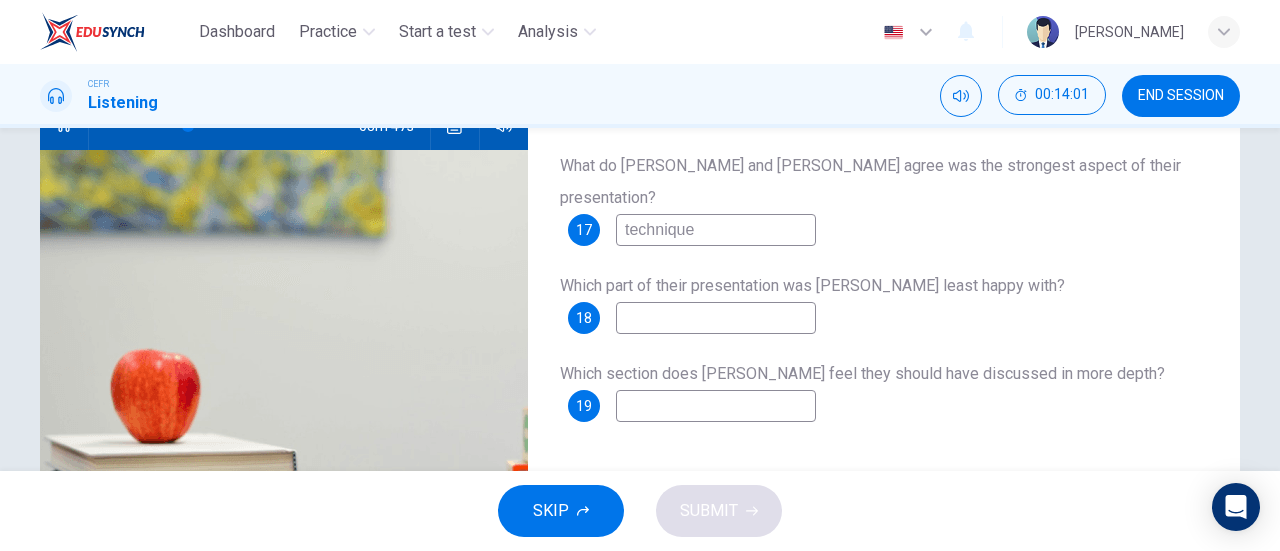 type on "33" 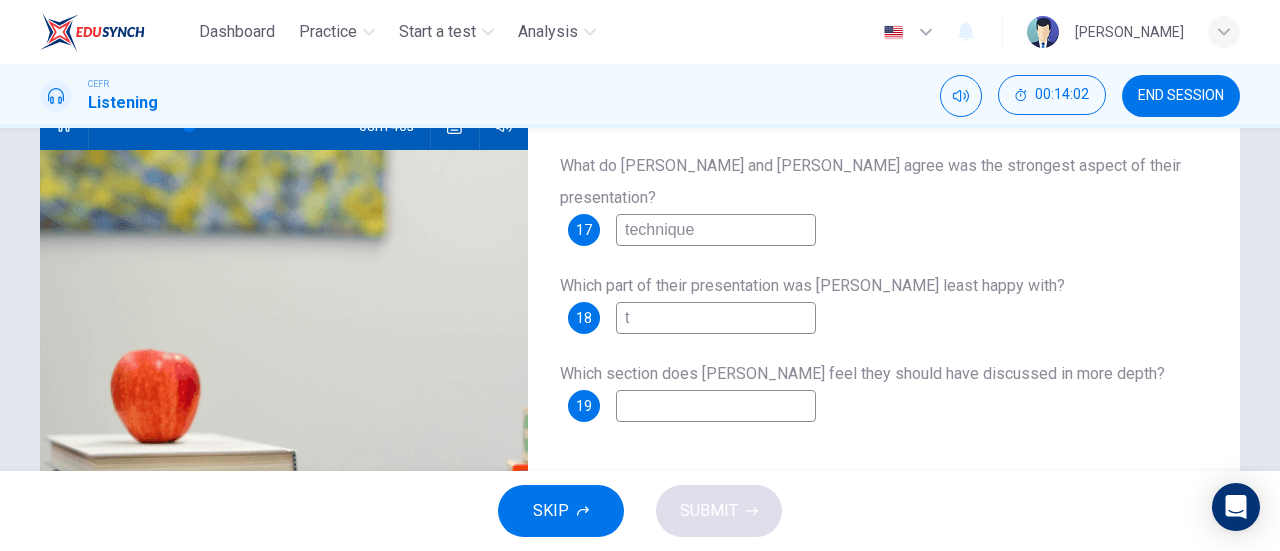 type on "th" 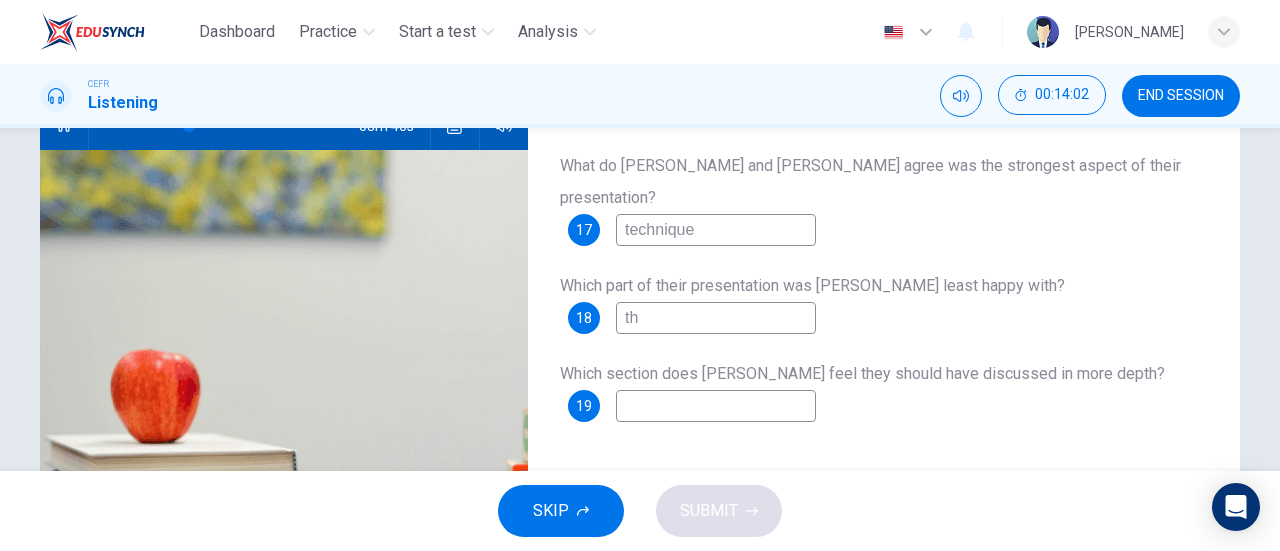 type on "33" 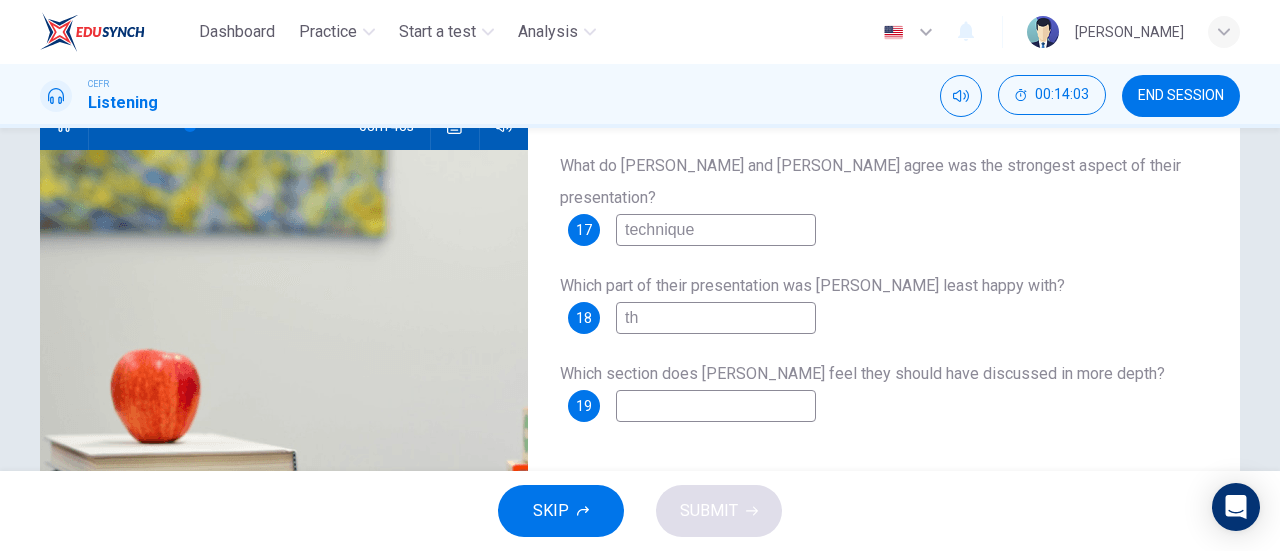 type on "the" 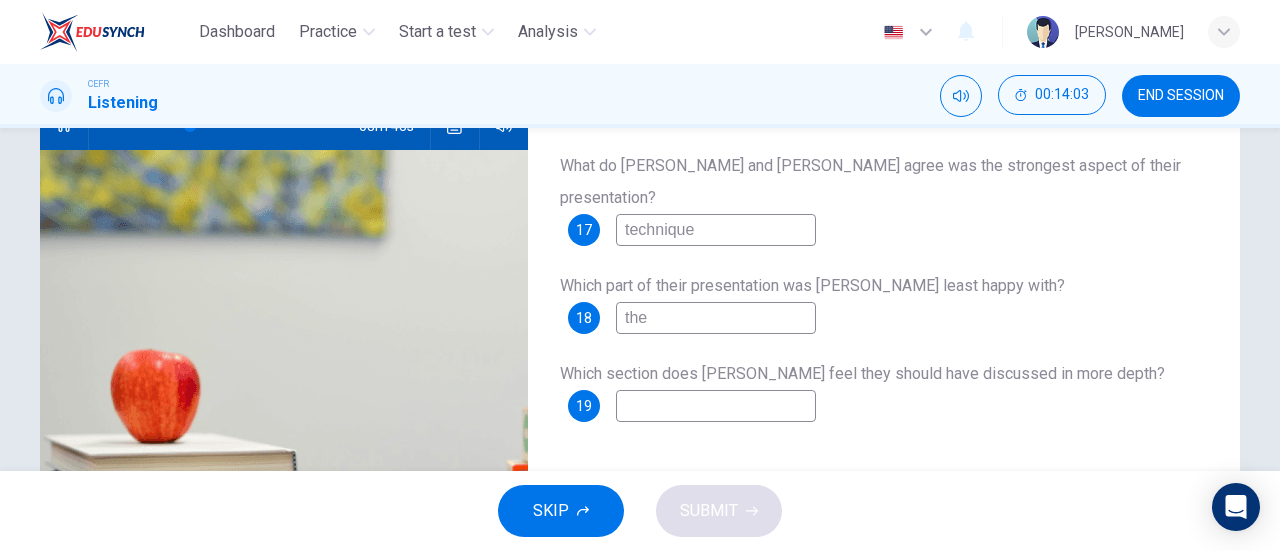 type on "34" 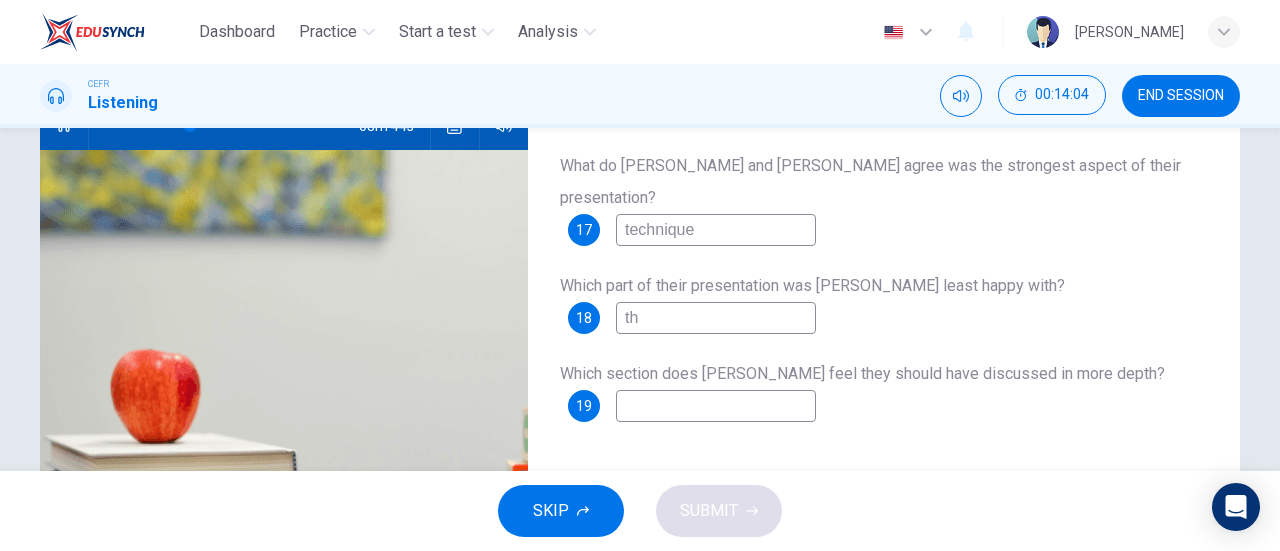 type on "t" 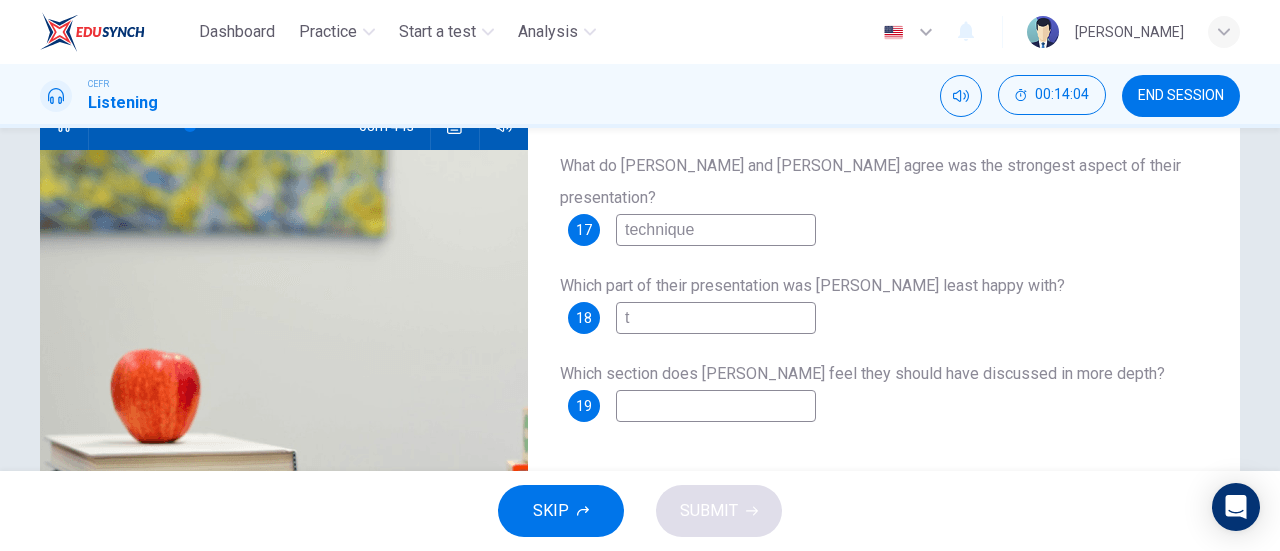 type 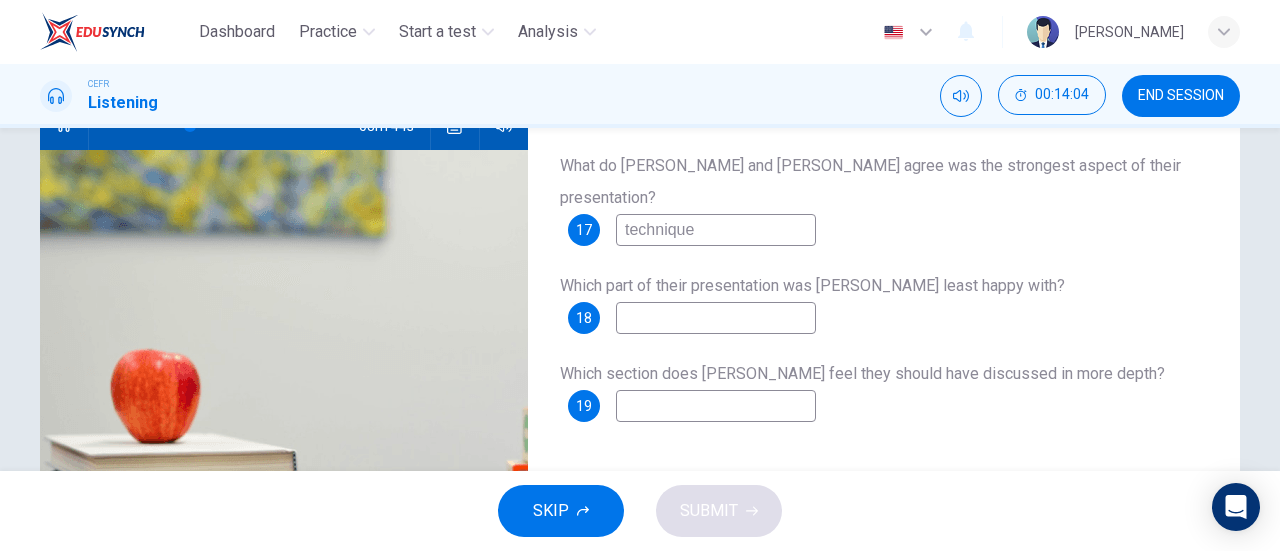 type on "34" 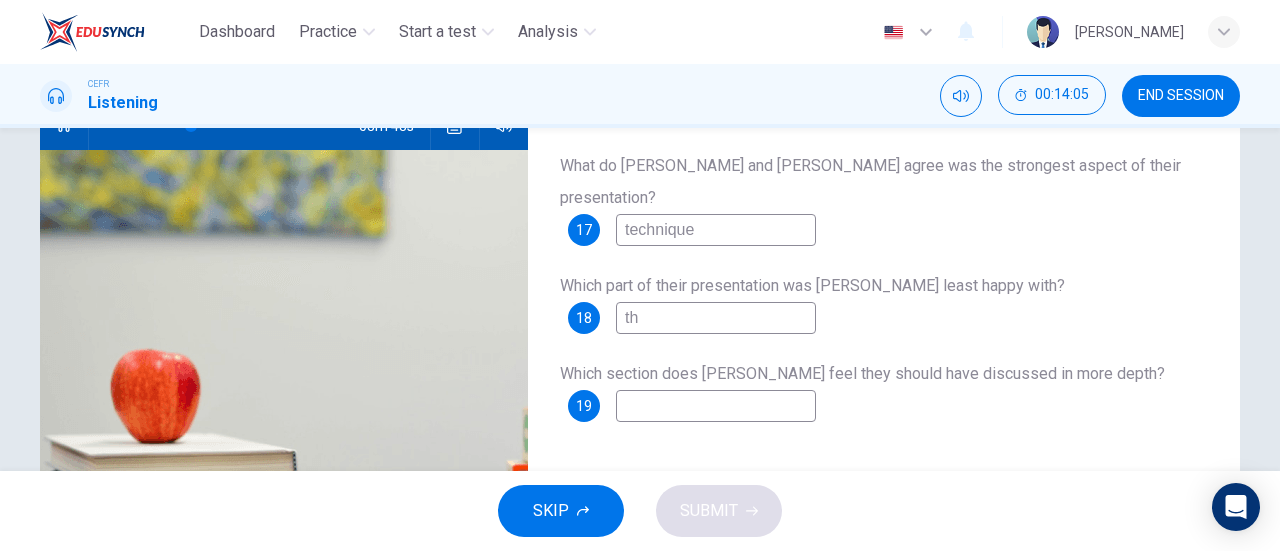 type on "the" 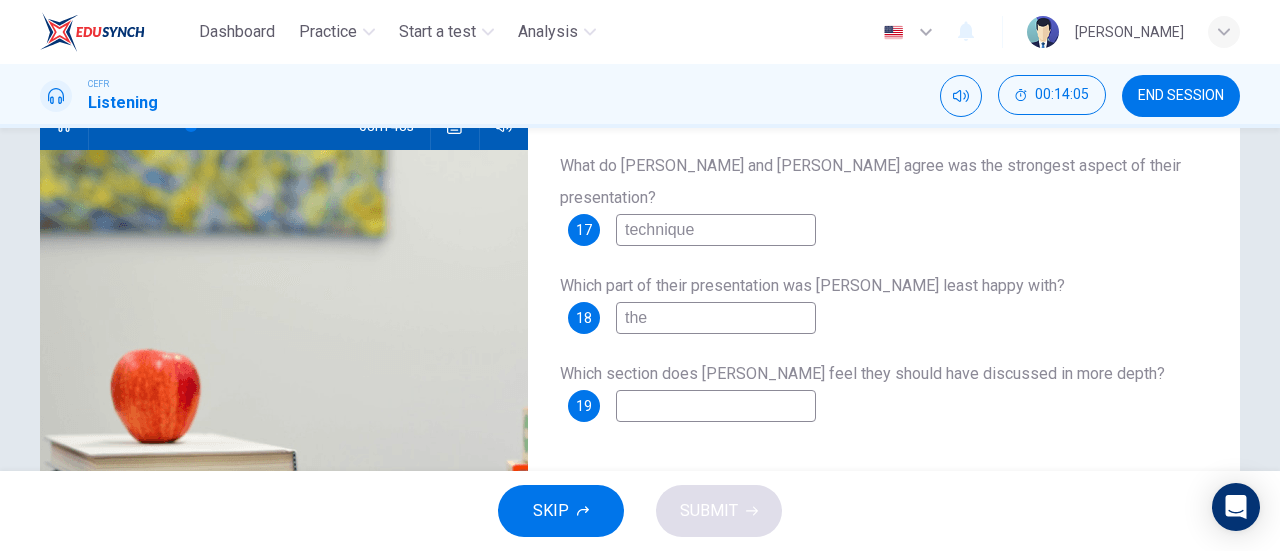 type on "34" 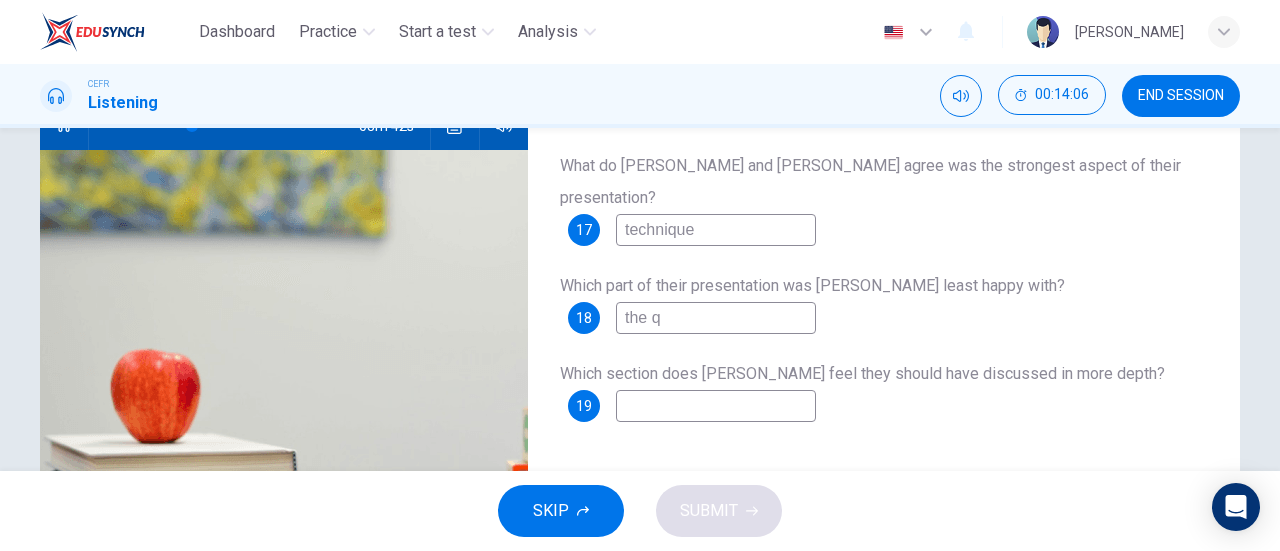 type on "the qu" 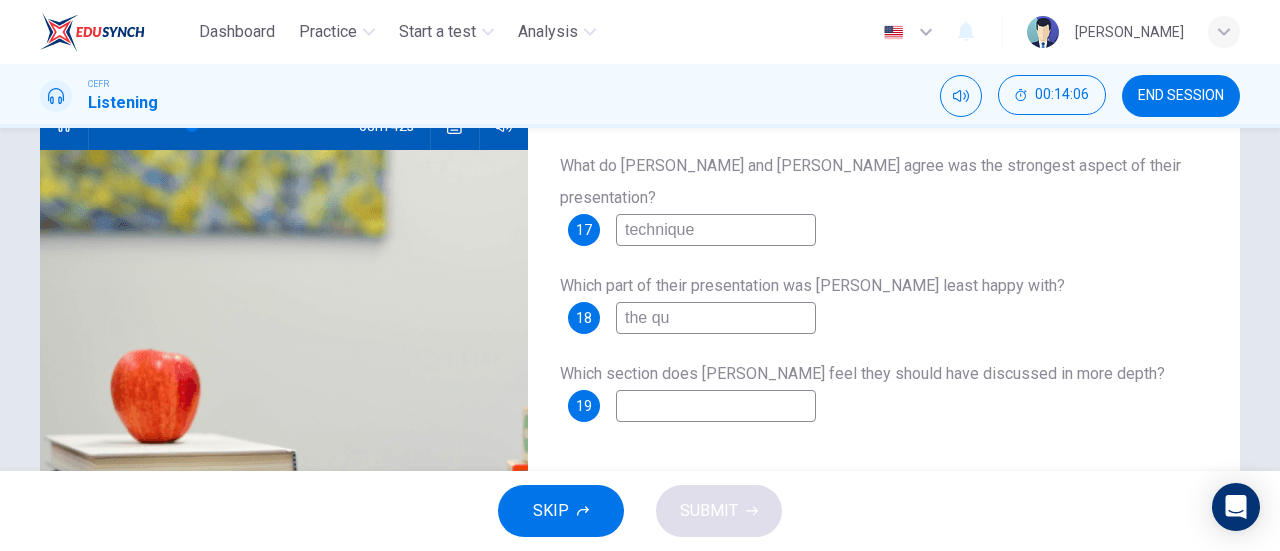 type on "34" 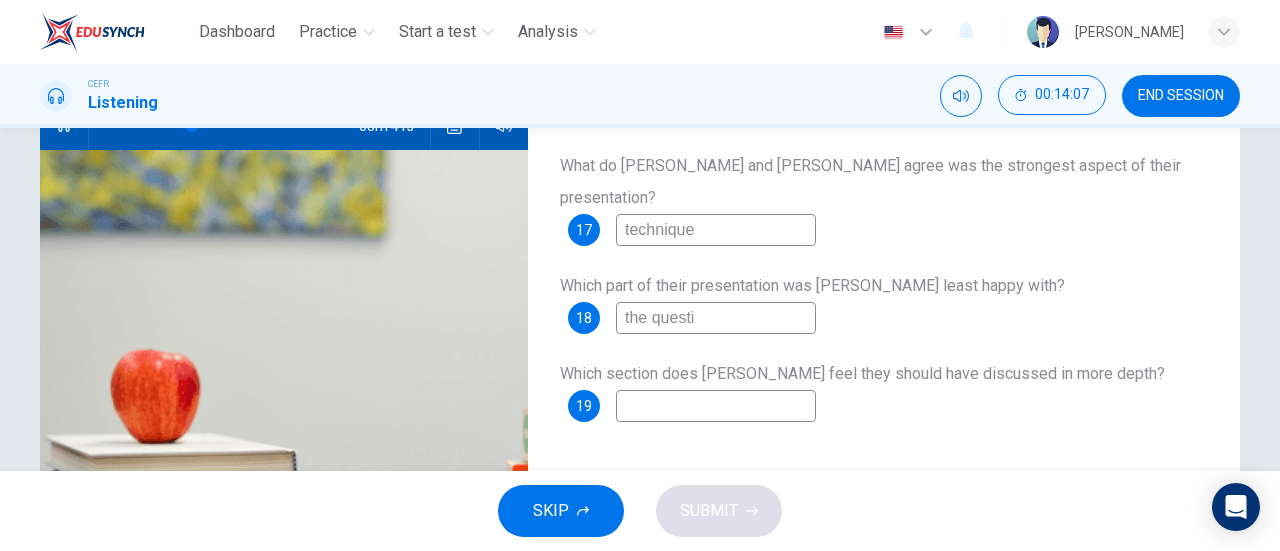type on "the questio" 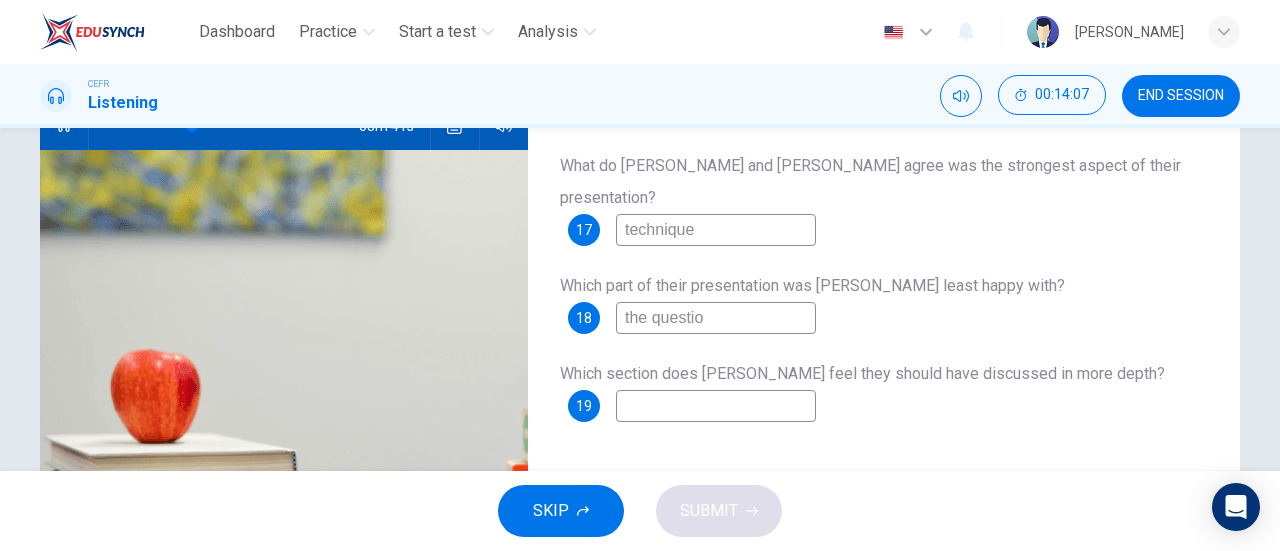 type on "35" 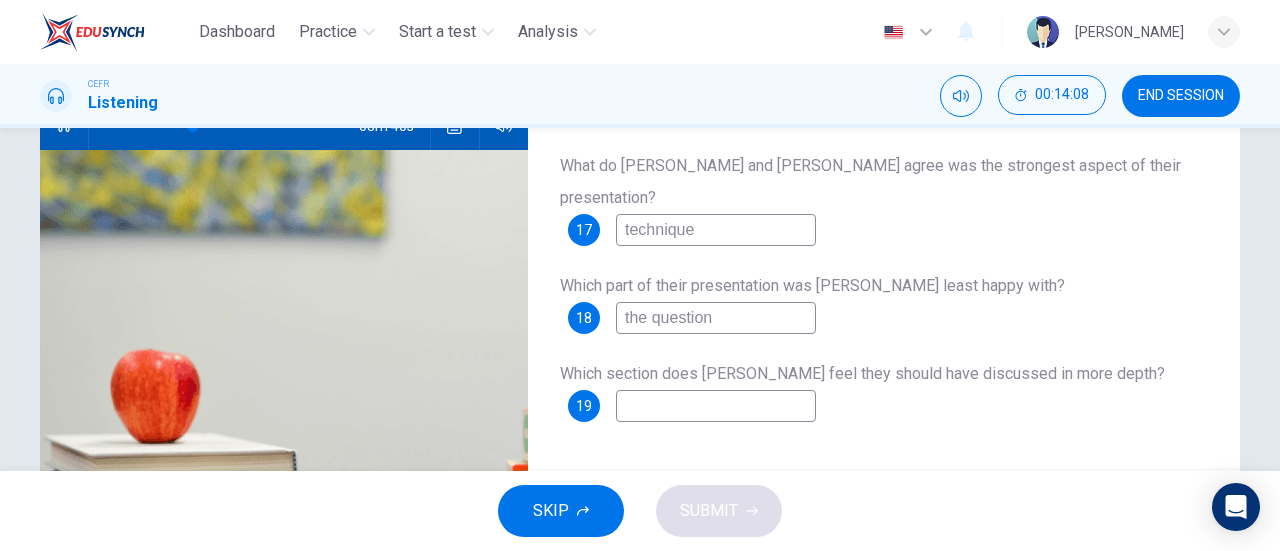type on "the questions" 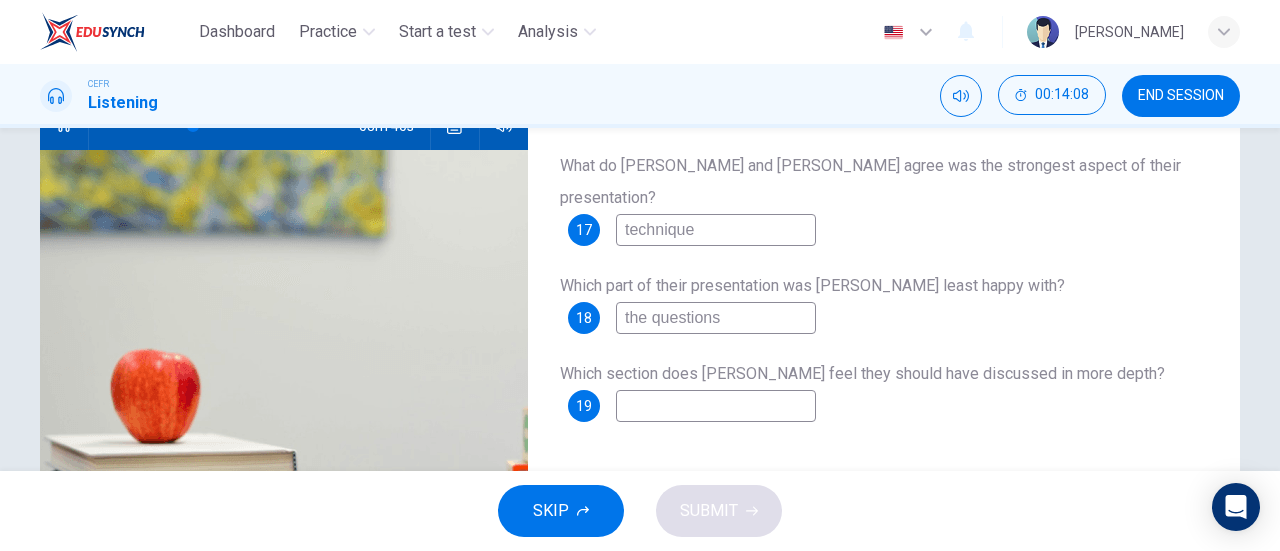 type on "35" 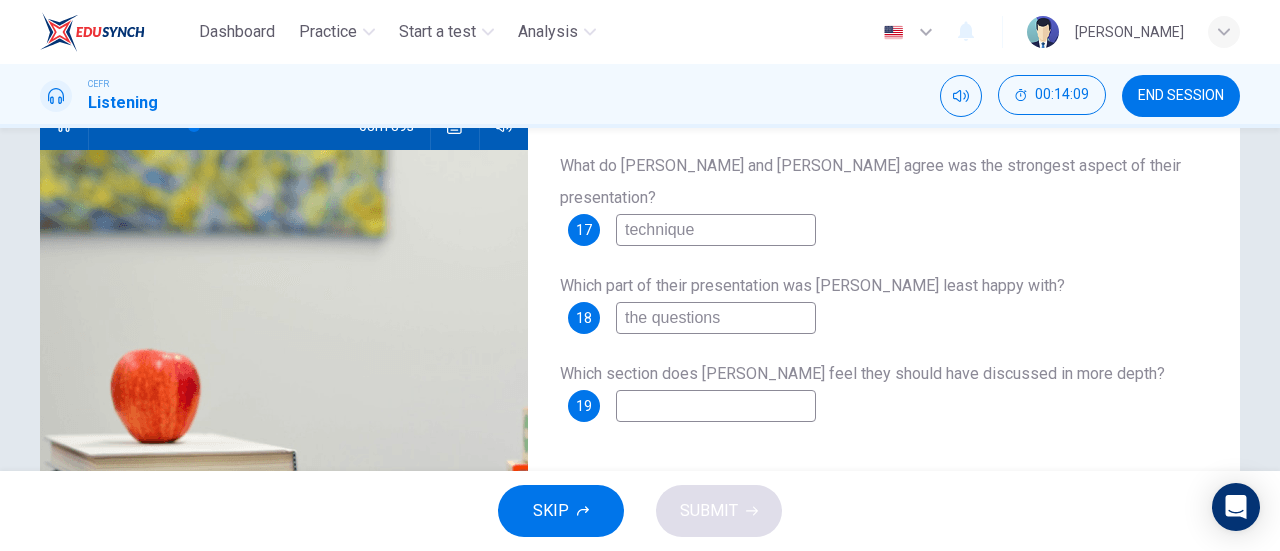 type on "the questions" 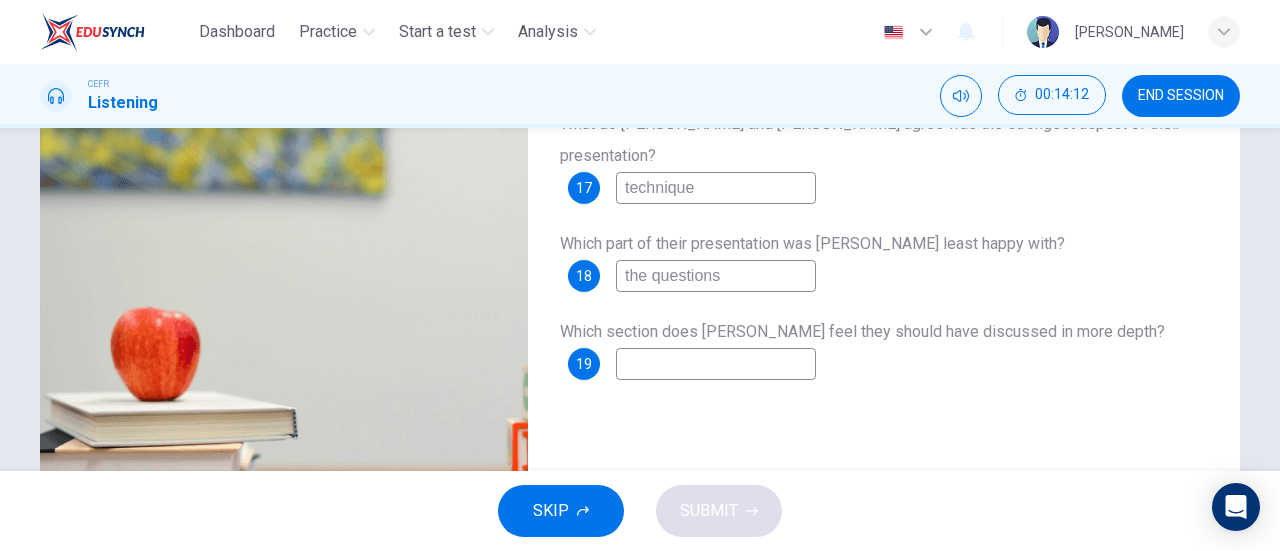 scroll, scrollTop: 269, scrollLeft: 0, axis: vertical 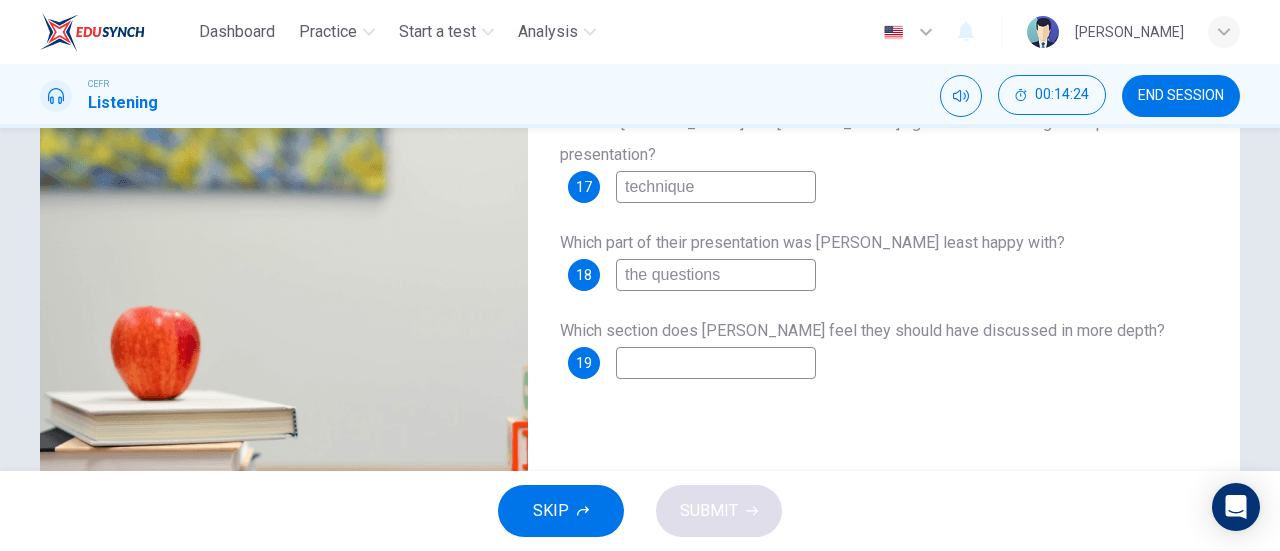 type on "40" 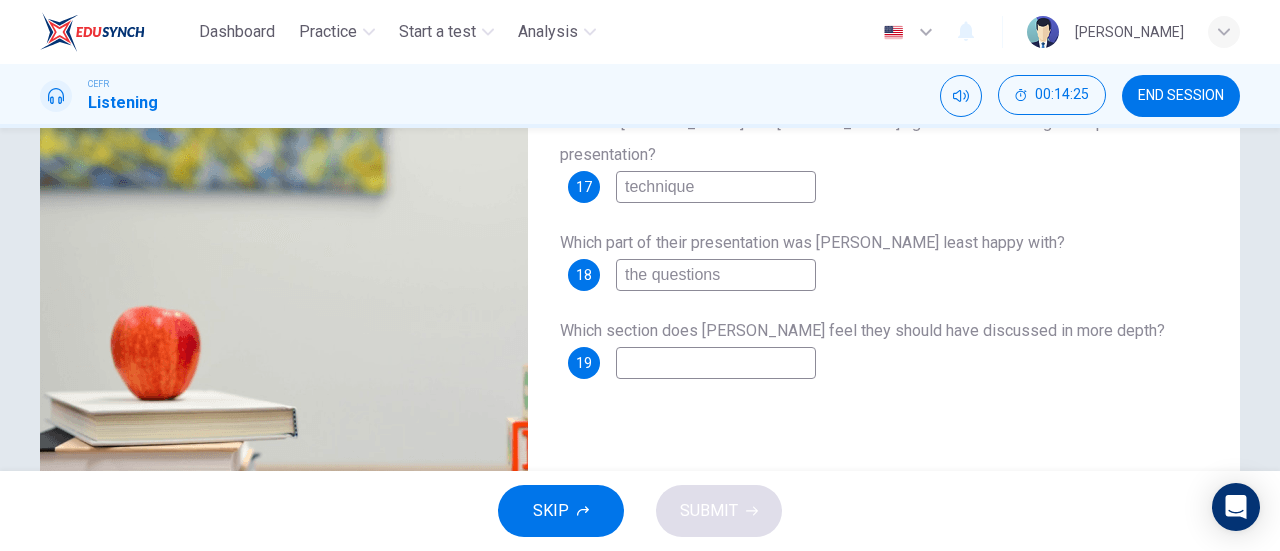 type 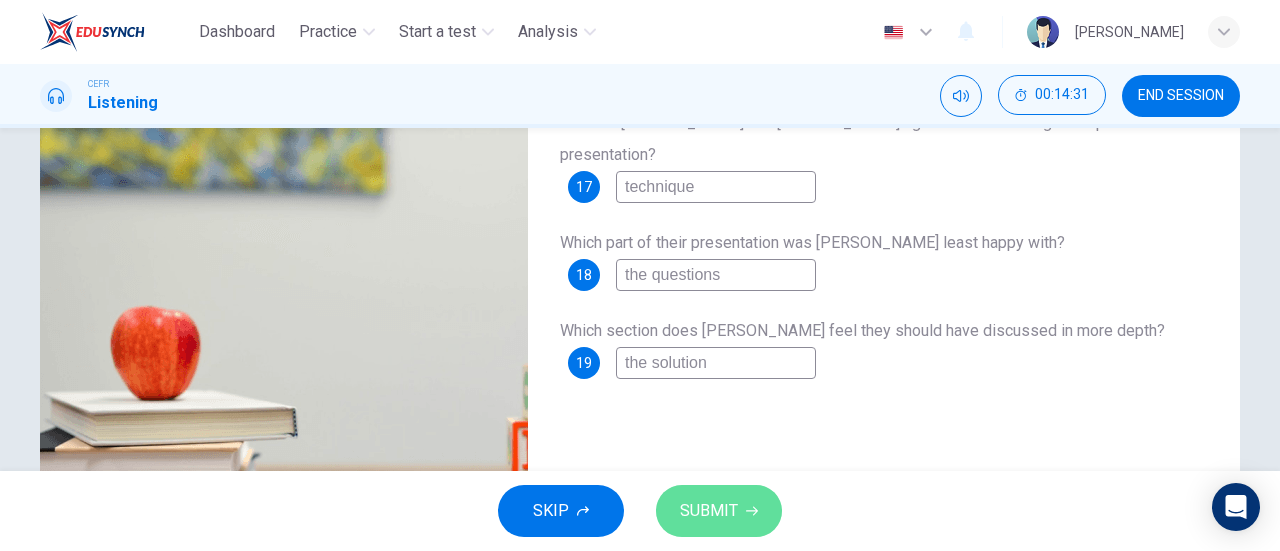 click on "SUBMIT" at bounding box center [719, 511] 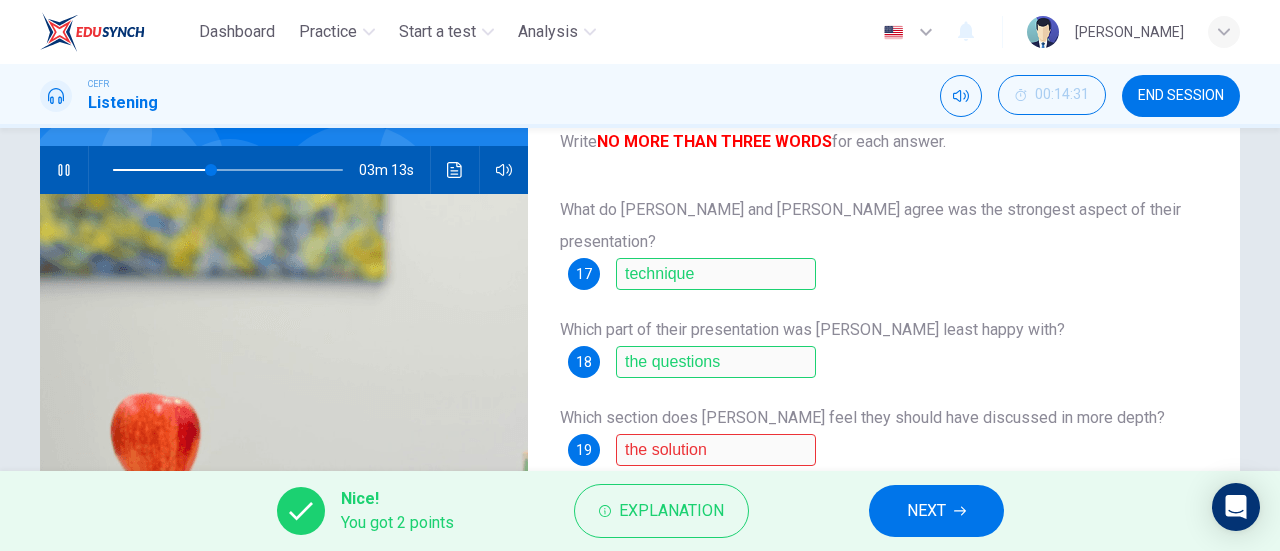scroll, scrollTop: 302, scrollLeft: 0, axis: vertical 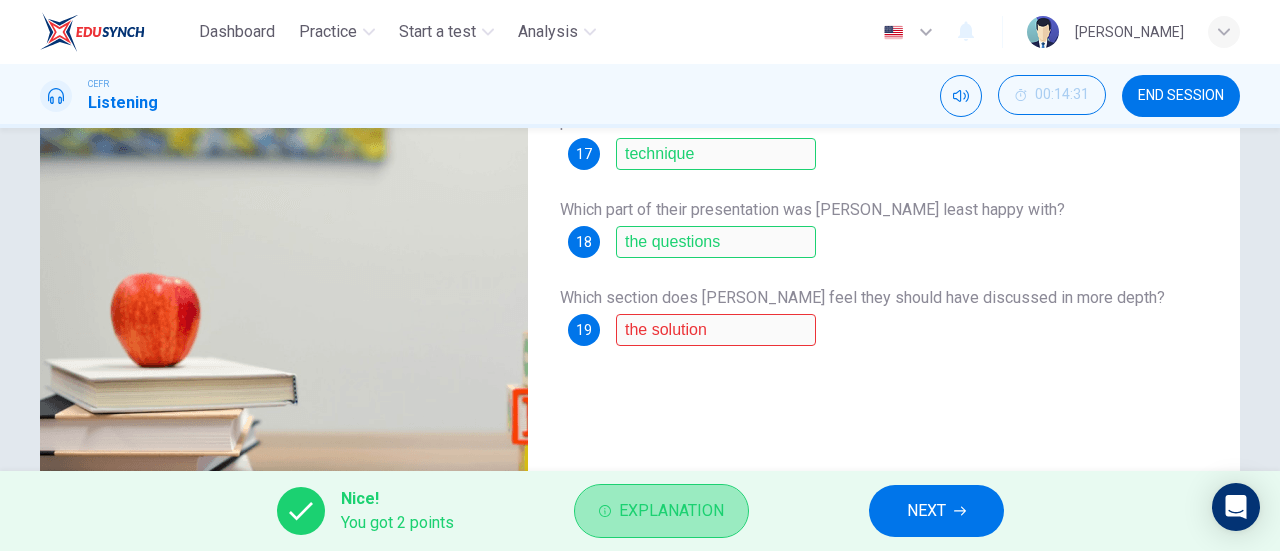 click on "Explanation" at bounding box center (671, 511) 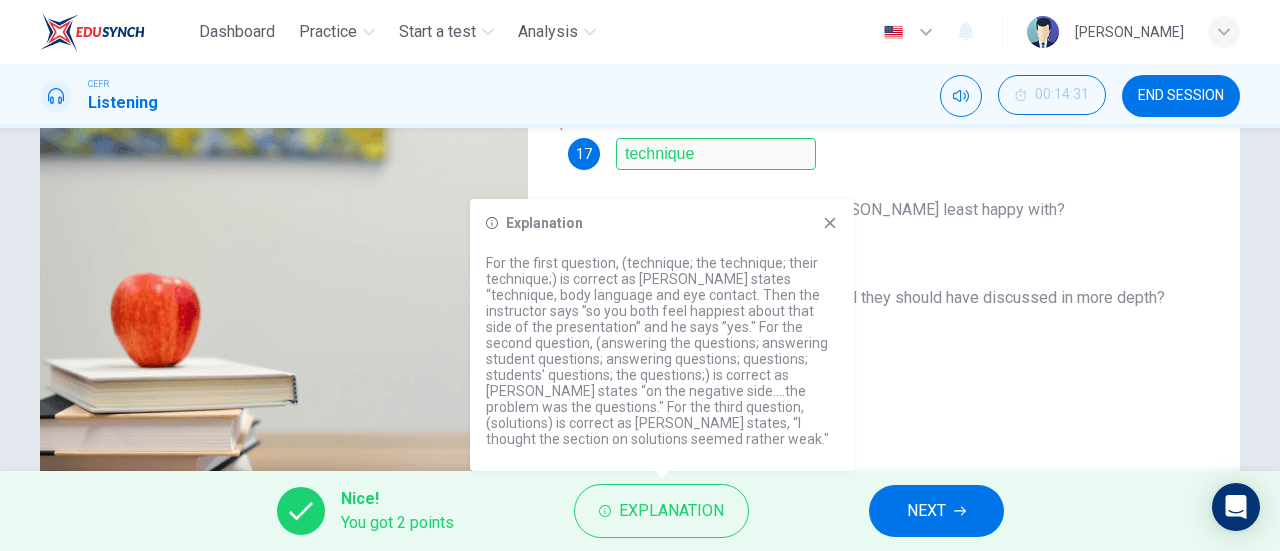 click on "Questions 17 - 19 Answer the questions below. Write  NO MORE THAN THREE WORDS  for each answer. What do Sharon and Xiao Li agree was the strongest aspect of their presentation? 17 technique Which part of their presentation was Xiao Li least happy with? 18 the questions Which section does Sharon feel they should have discussed in more
depth? 19 the solution" at bounding box center [884, 213] 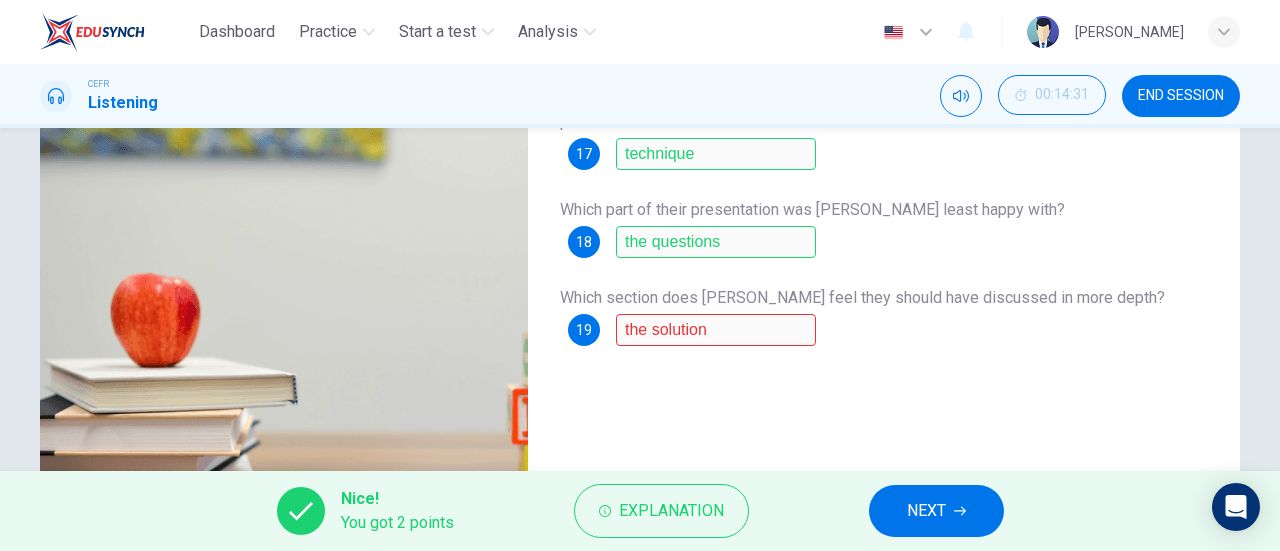 click on "NEXT" at bounding box center [936, 511] 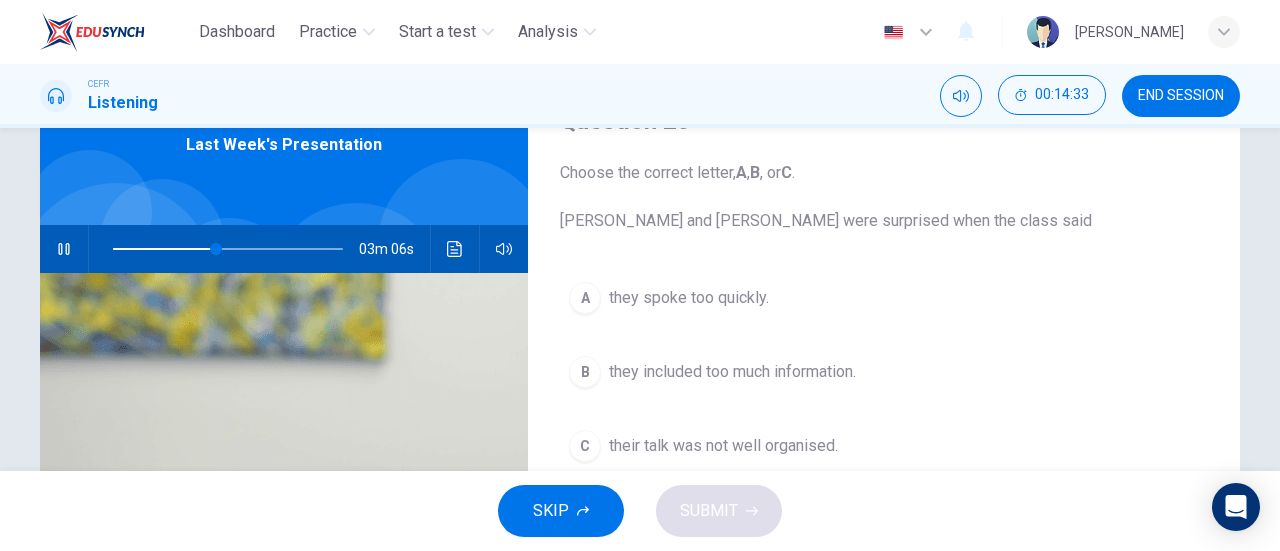 scroll, scrollTop: 102, scrollLeft: 0, axis: vertical 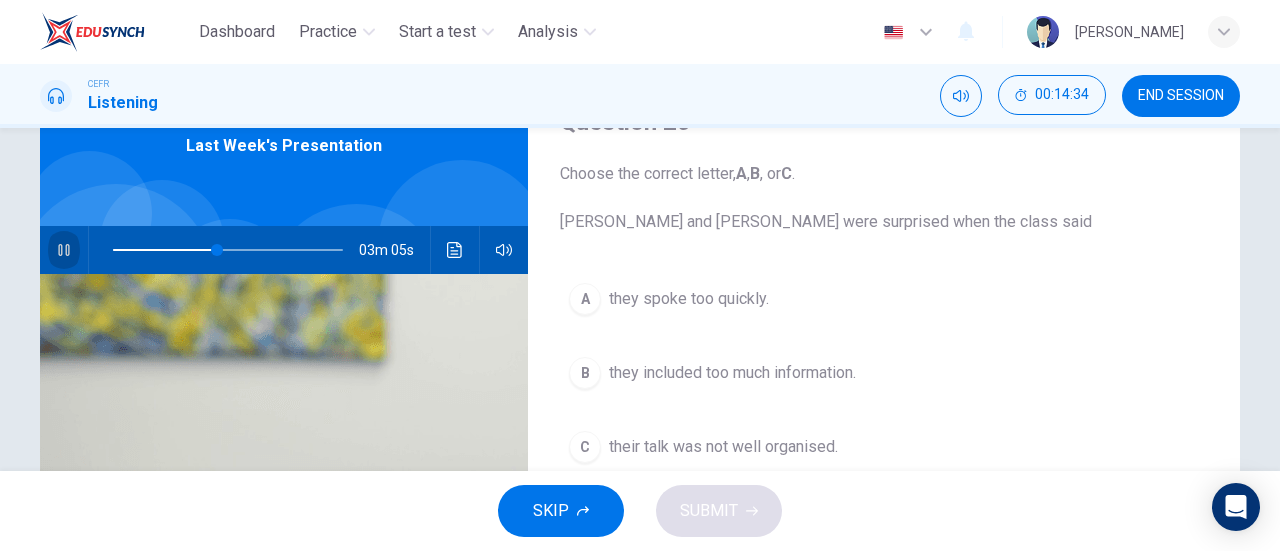 click at bounding box center (64, 250) 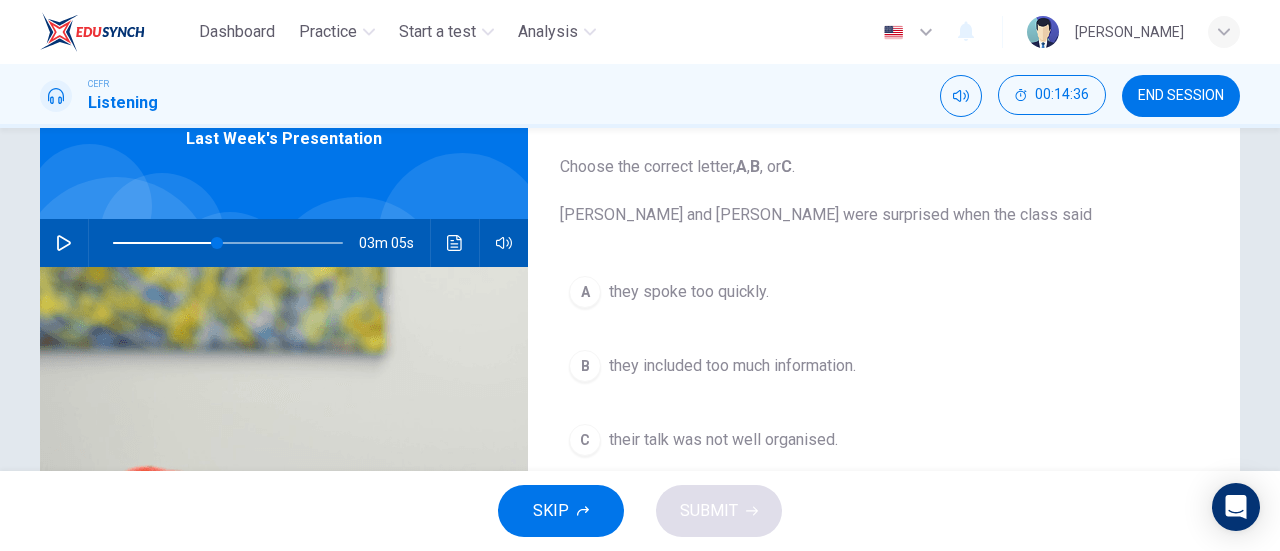 scroll, scrollTop: 166, scrollLeft: 0, axis: vertical 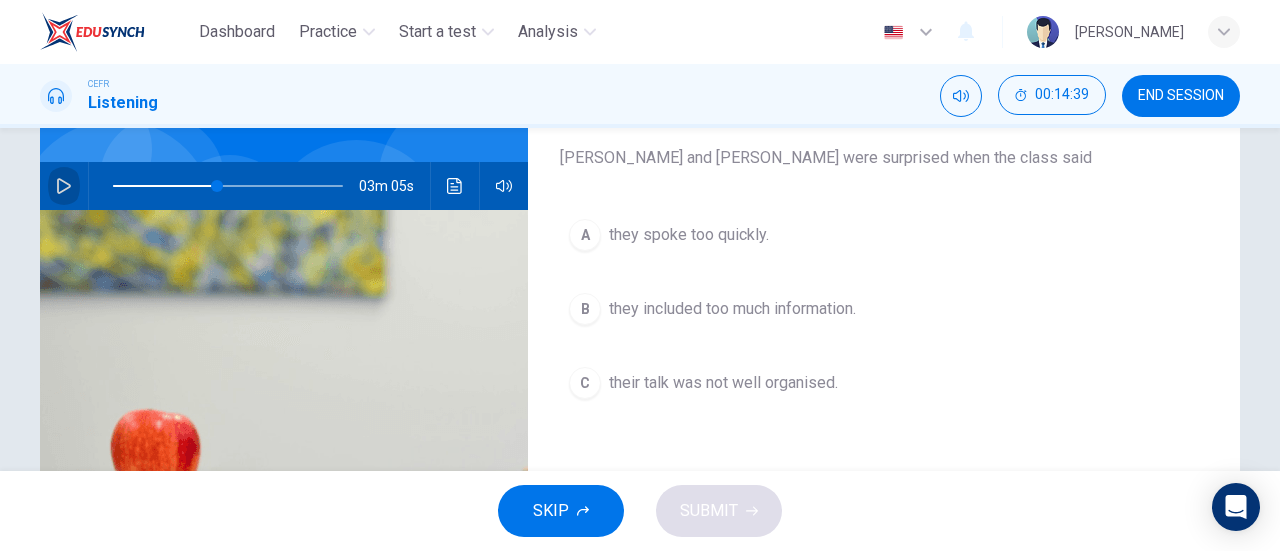 click 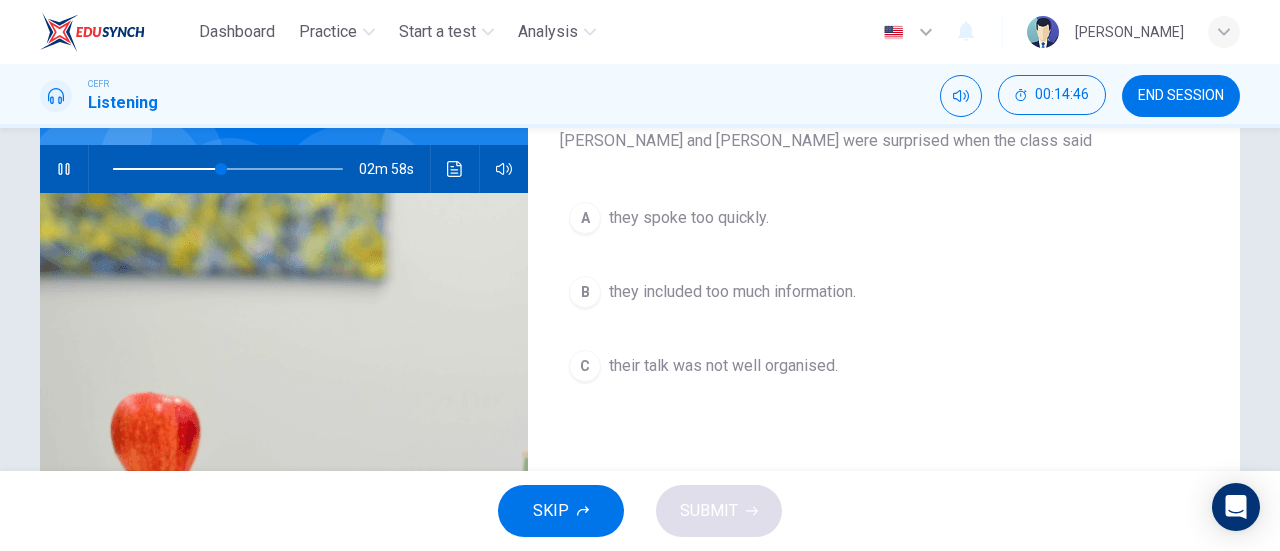 scroll, scrollTop: 180, scrollLeft: 0, axis: vertical 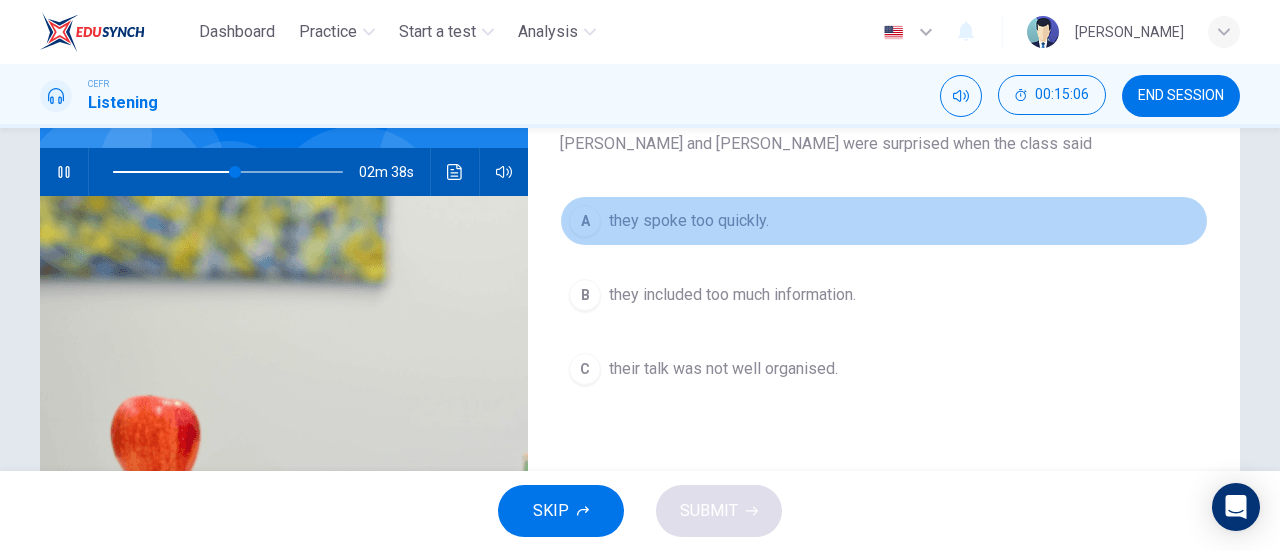 click on "A" at bounding box center [585, 221] 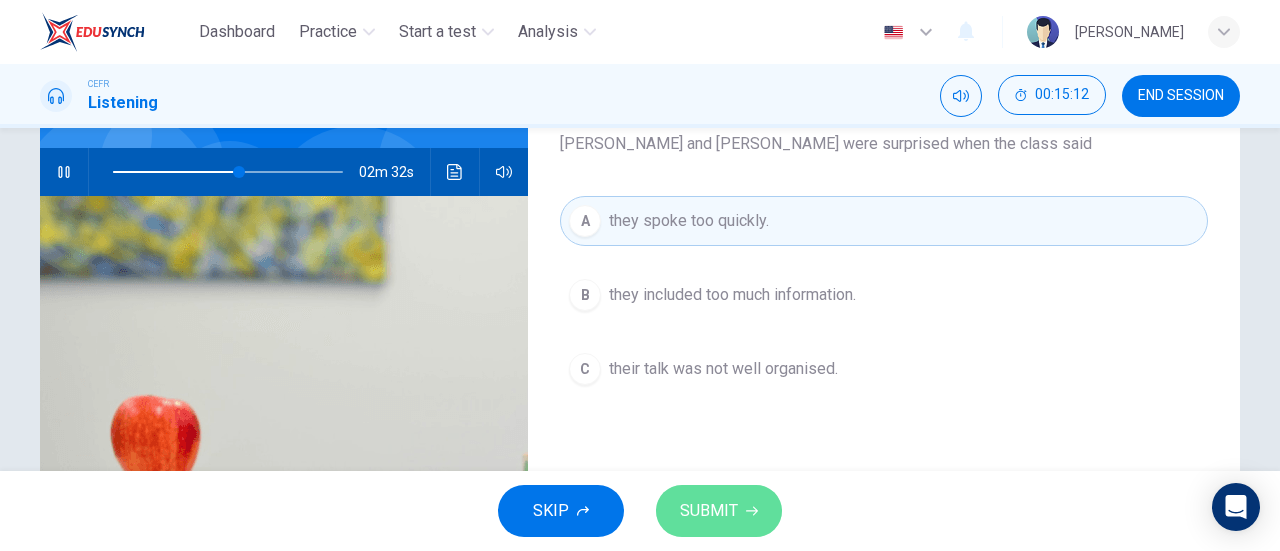 click on "SUBMIT" at bounding box center (709, 511) 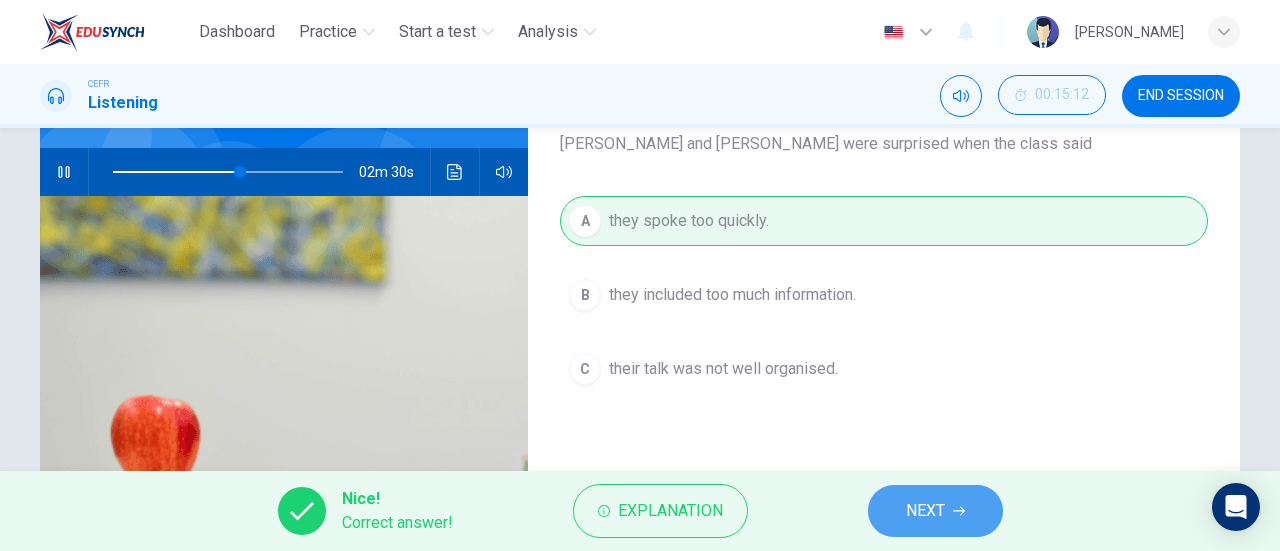 click on "NEXT" at bounding box center (925, 511) 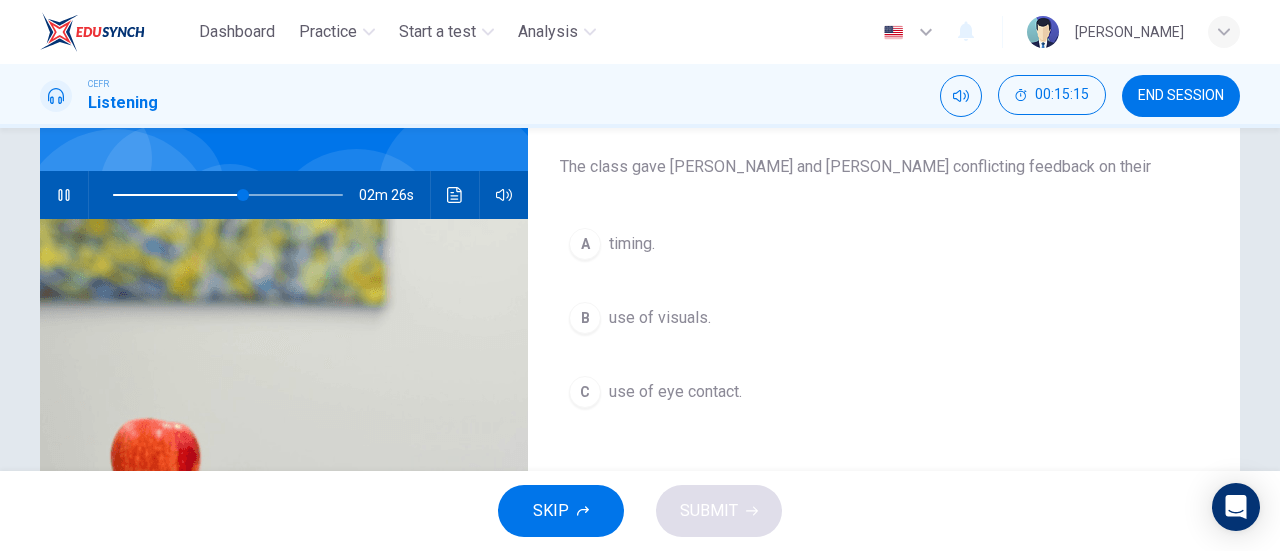 scroll, scrollTop: 156, scrollLeft: 0, axis: vertical 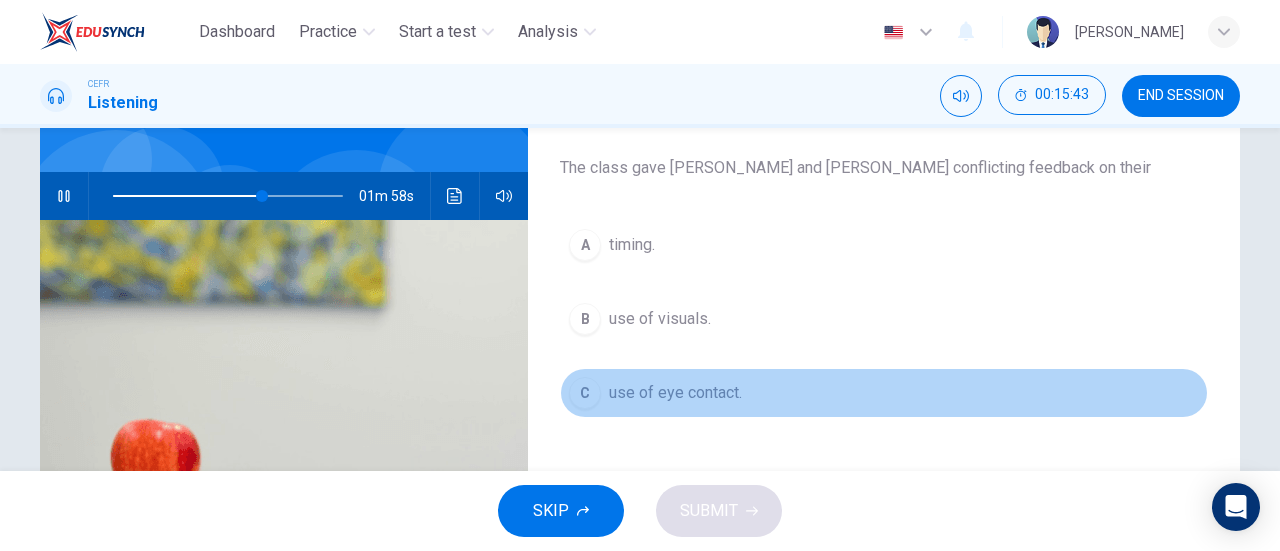 click on "use of eye contact." at bounding box center [675, 393] 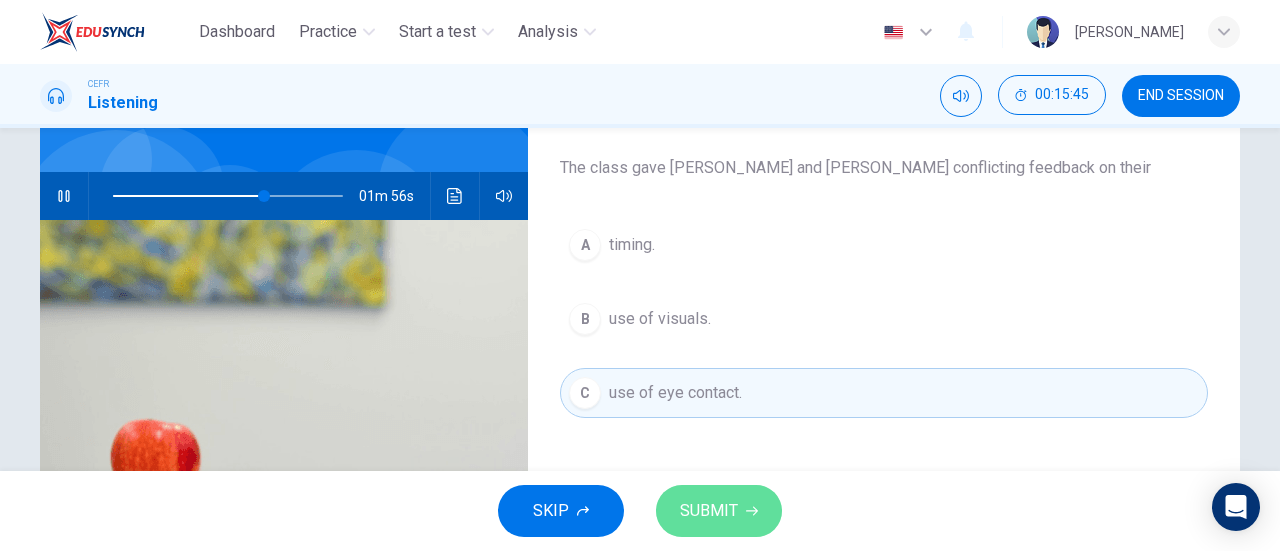 click on "SUBMIT" at bounding box center [709, 511] 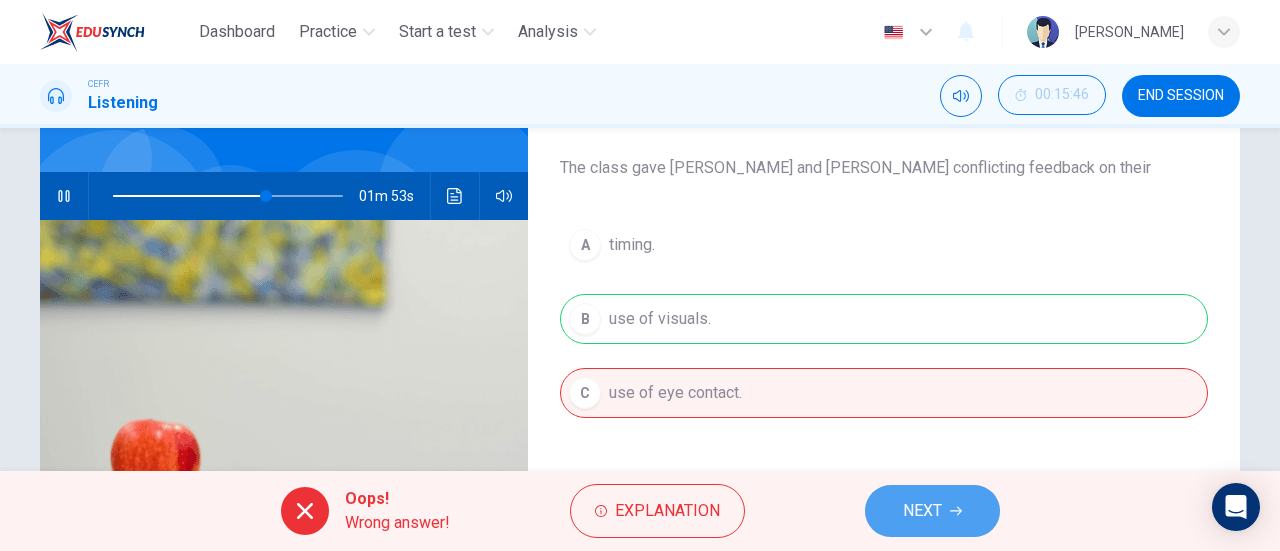 click on "NEXT" at bounding box center (932, 511) 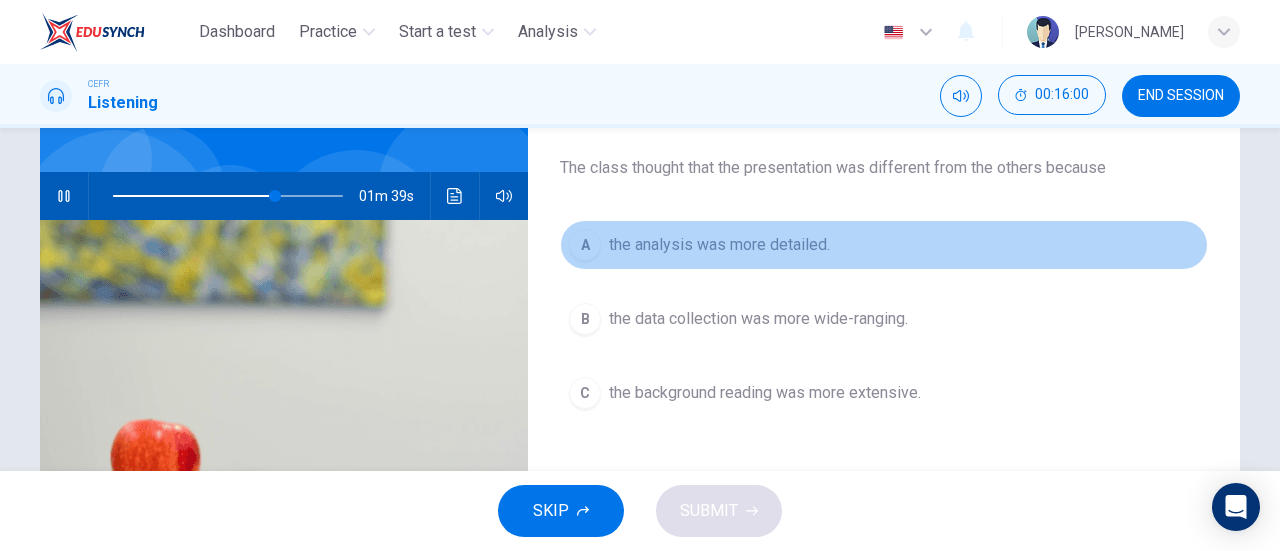 click on "the analysis was more detailed." at bounding box center (719, 245) 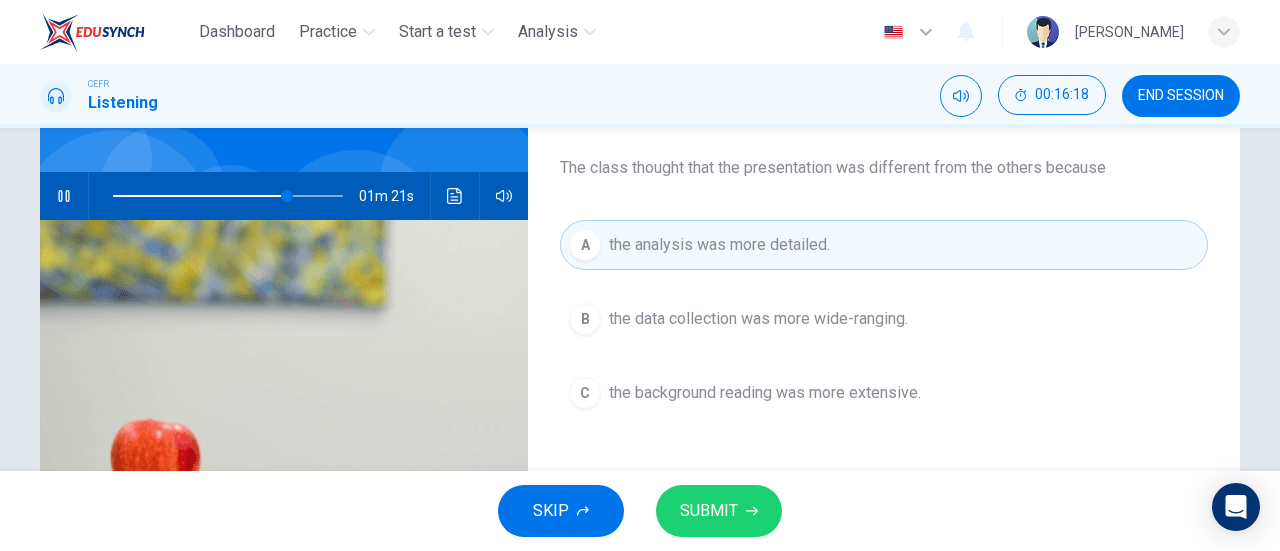 click on "SUBMIT" at bounding box center [719, 511] 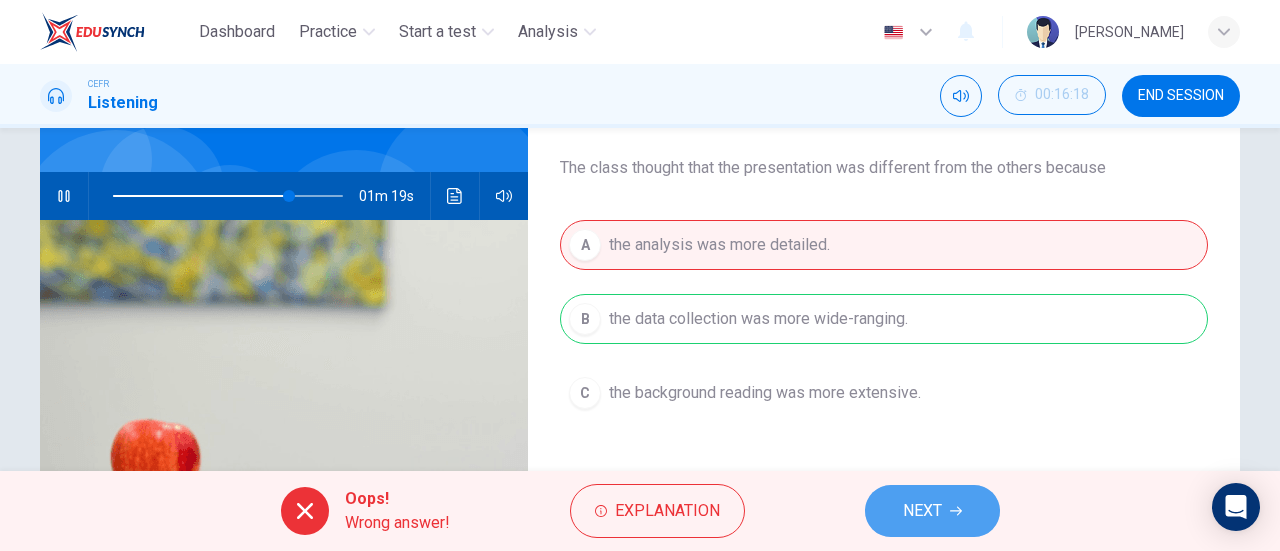 click on "NEXT" at bounding box center [922, 511] 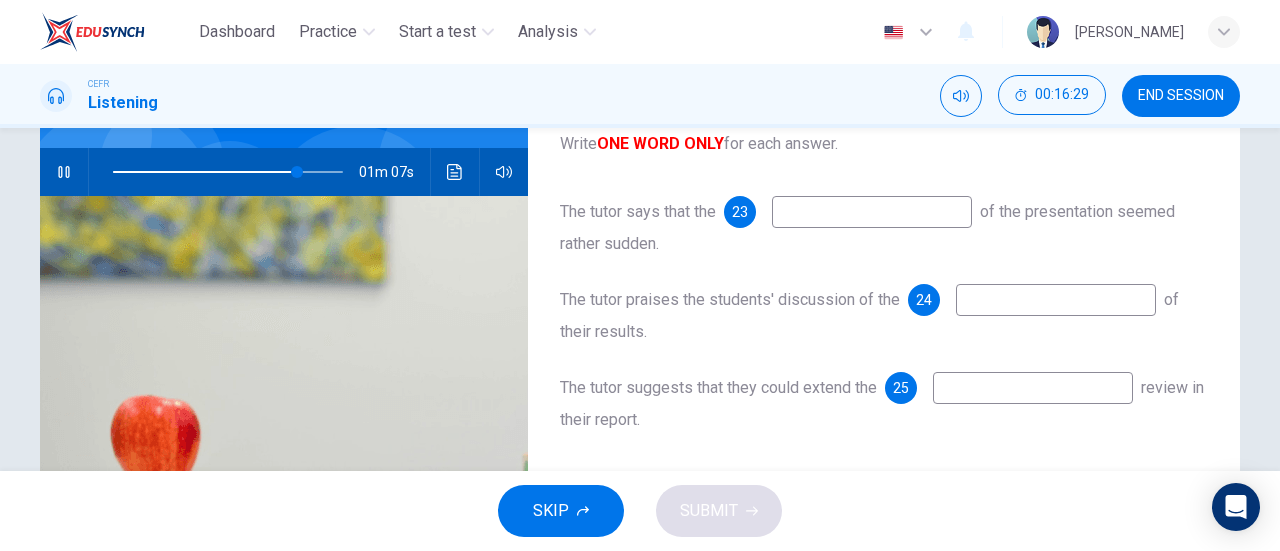 scroll, scrollTop: 184, scrollLeft: 0, axis: vertical 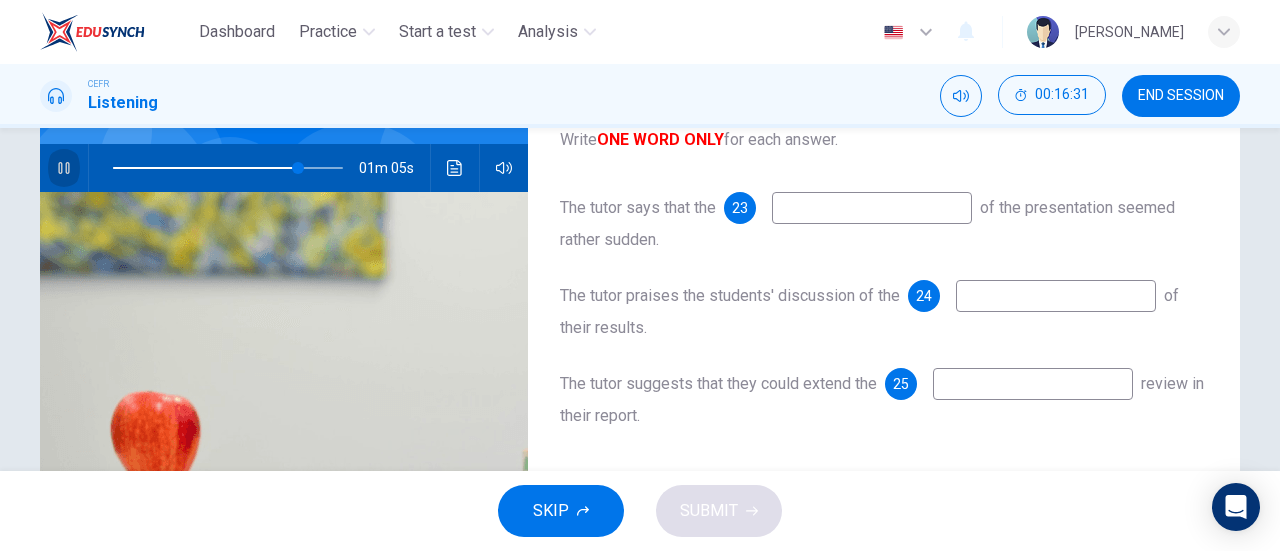 click at bounding box center [64, 168] 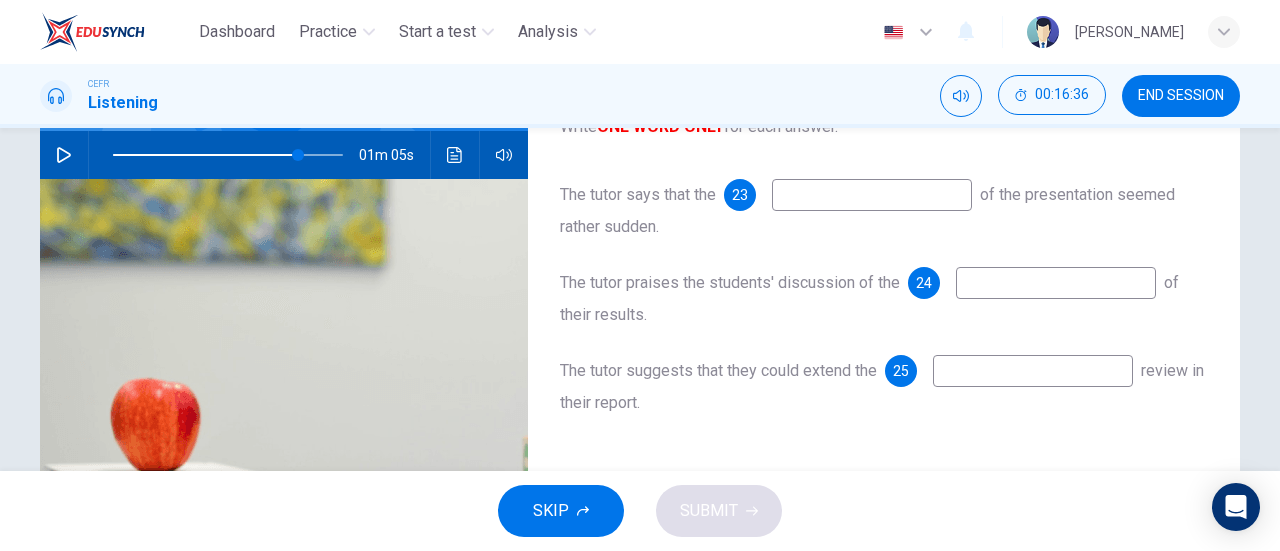 scroll, scrollTop: 194, scrollLeft: 0, axis: vertical 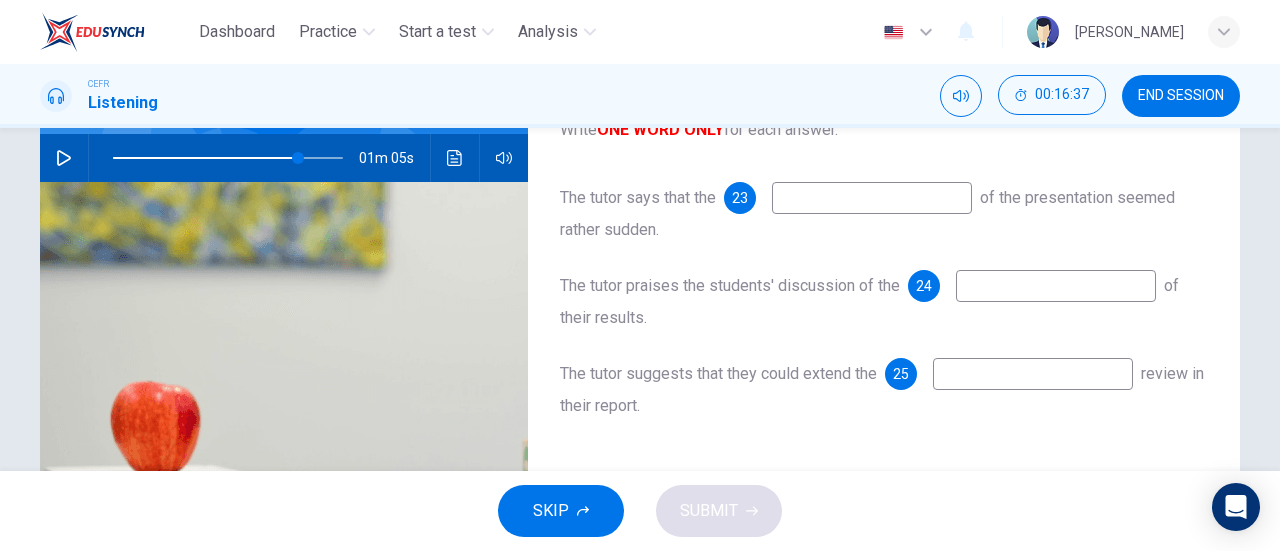 click on "01m 05s" at bounding box center [284, 158] 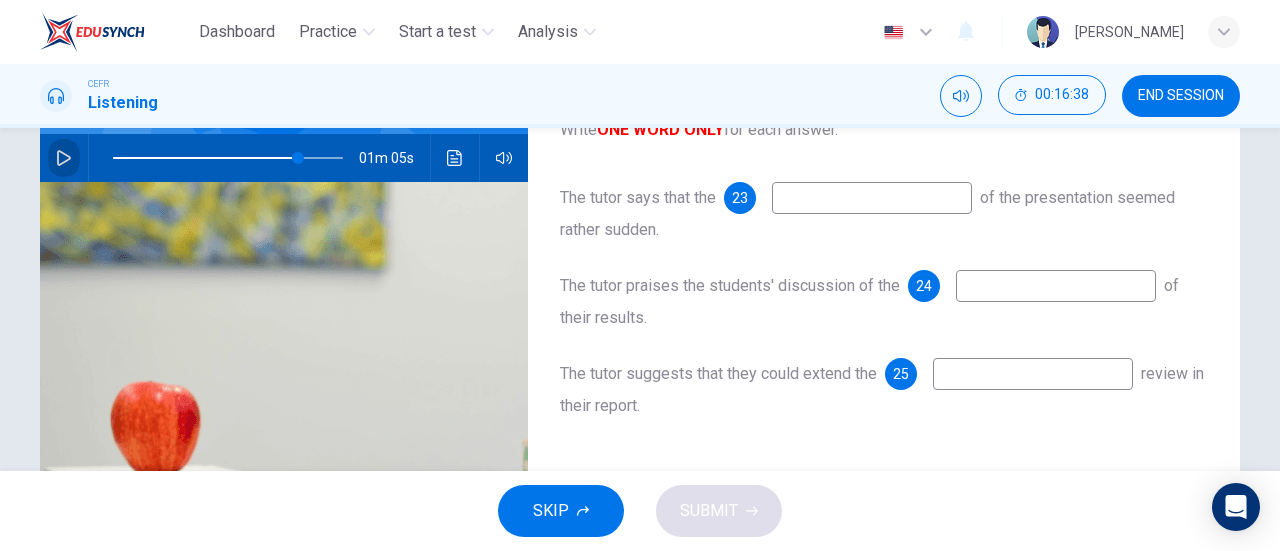 click 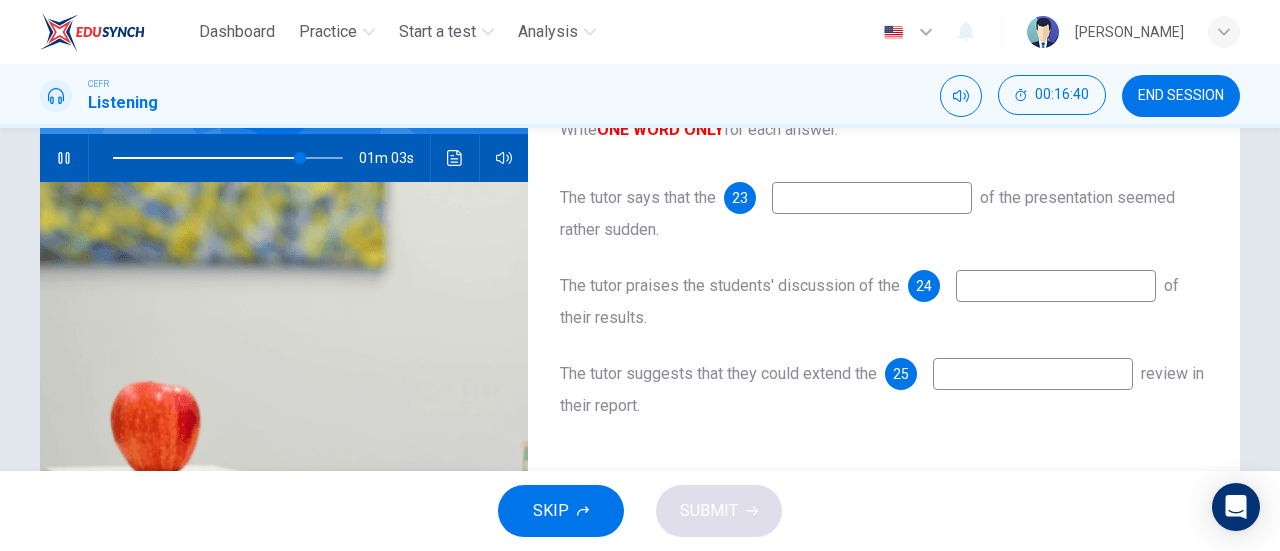 click at bounding box center (872, 198) 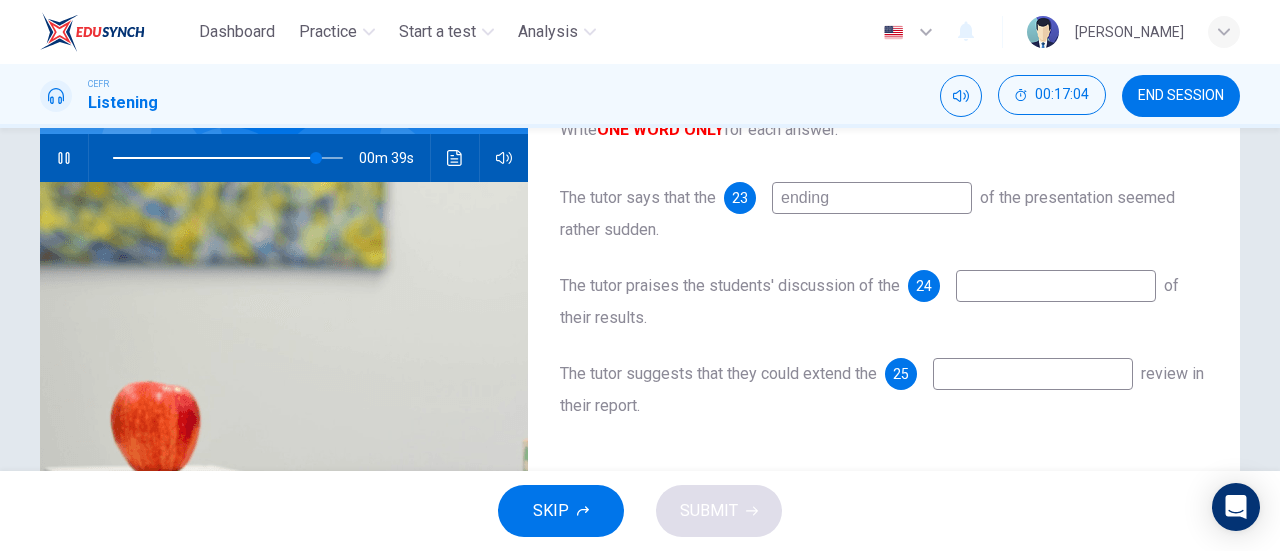 click at bounding box center [1056, 286] 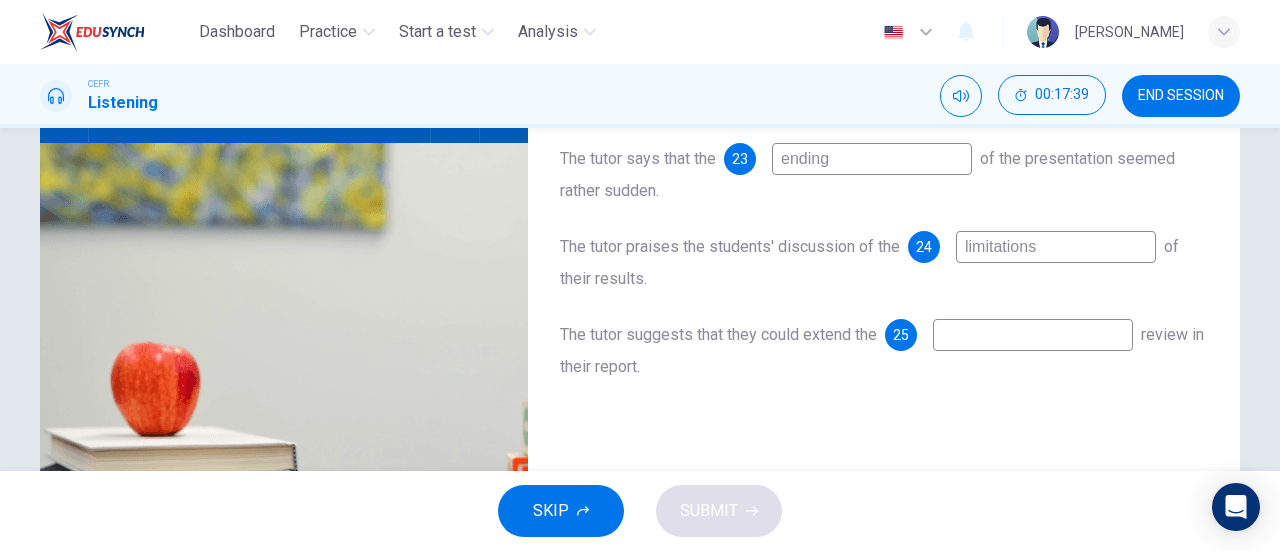 scroll, scrollTop: 235, scrollLeft: 0, axis: vertical 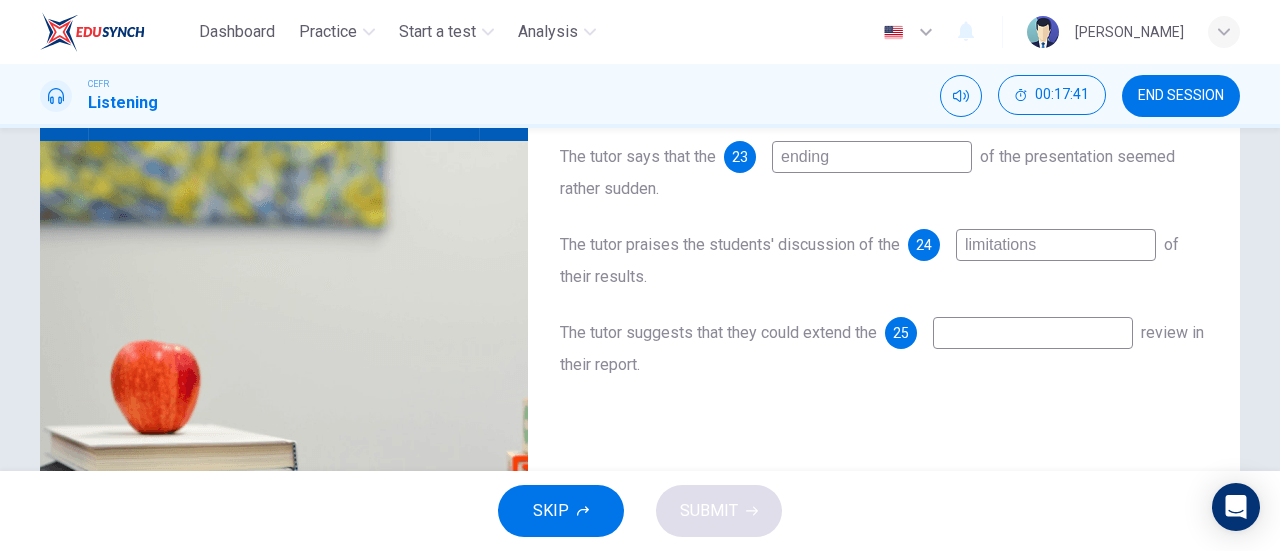 click at bounding box center [1033, 333] 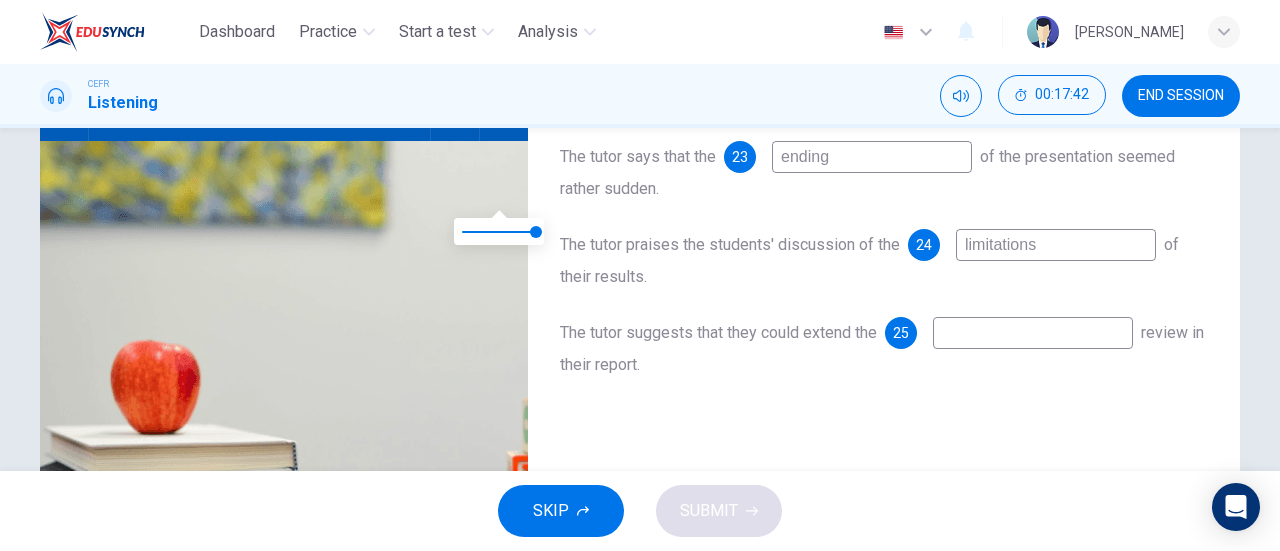 scroll, scrollTop: 145, scrollLeft: 0, axis: vertical 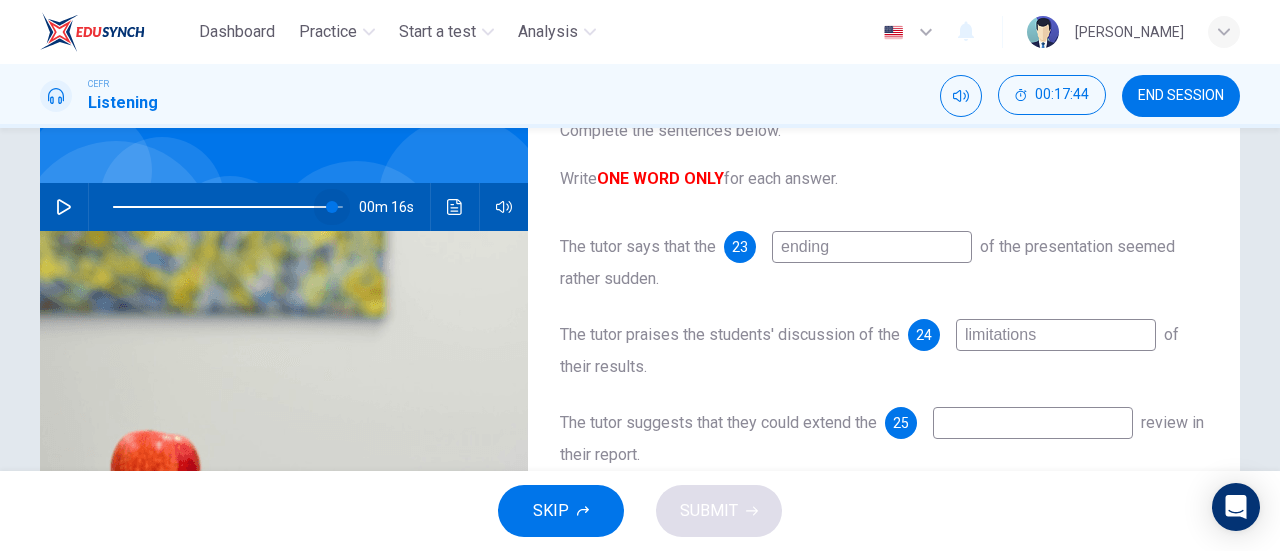 click at bounding box center (332, 207) 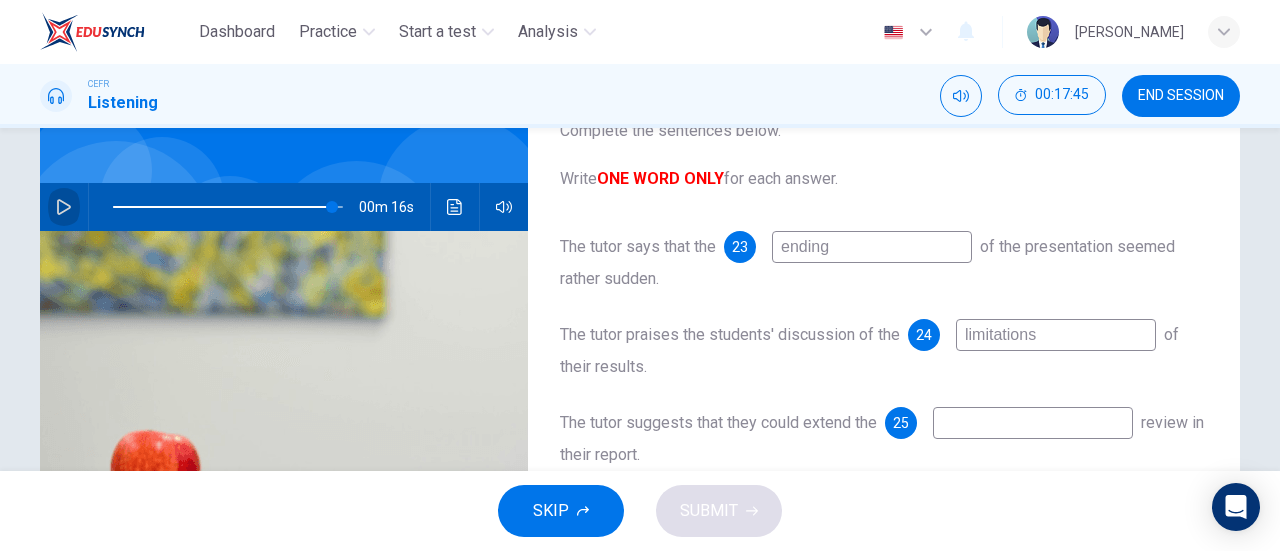 click at bounding box center [64, 207] 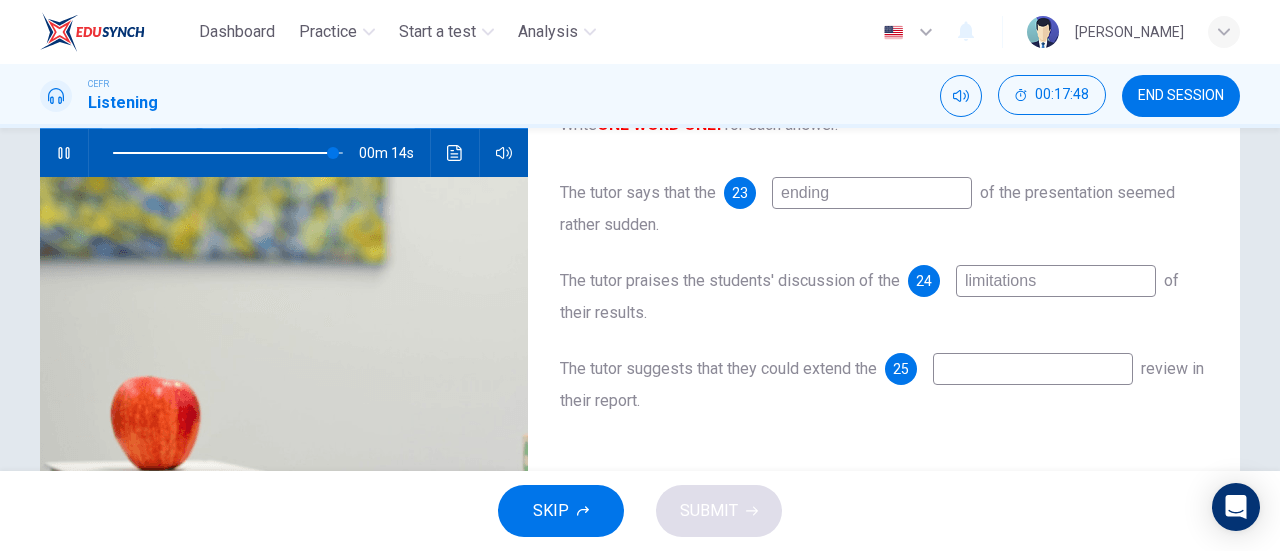 scroll, scrollTop: 200, scrollLeft: 0, axis: vertical 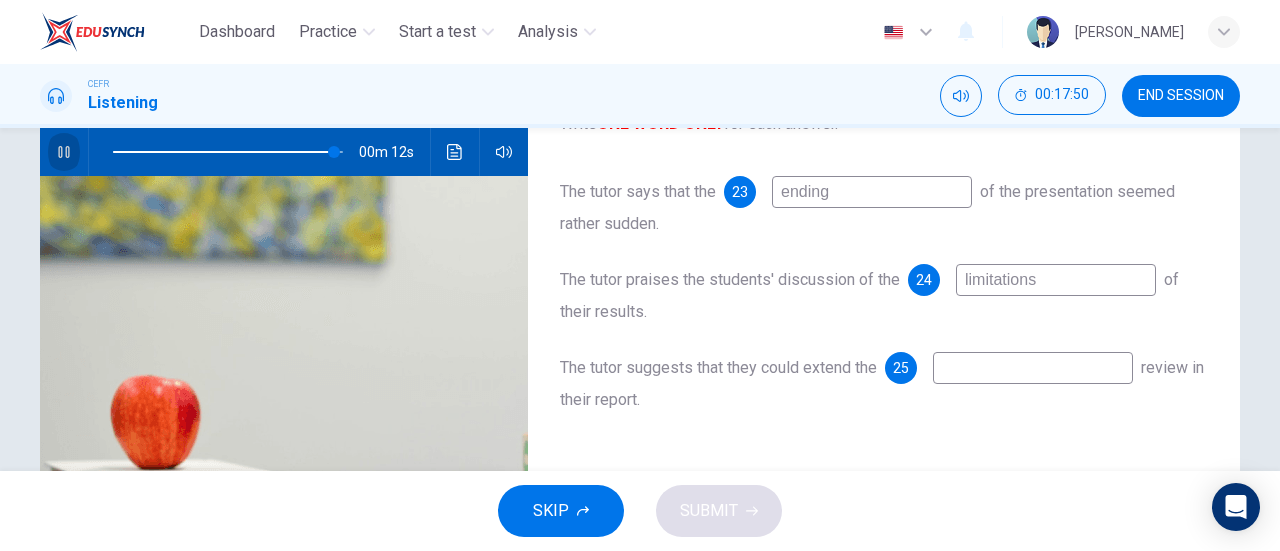click 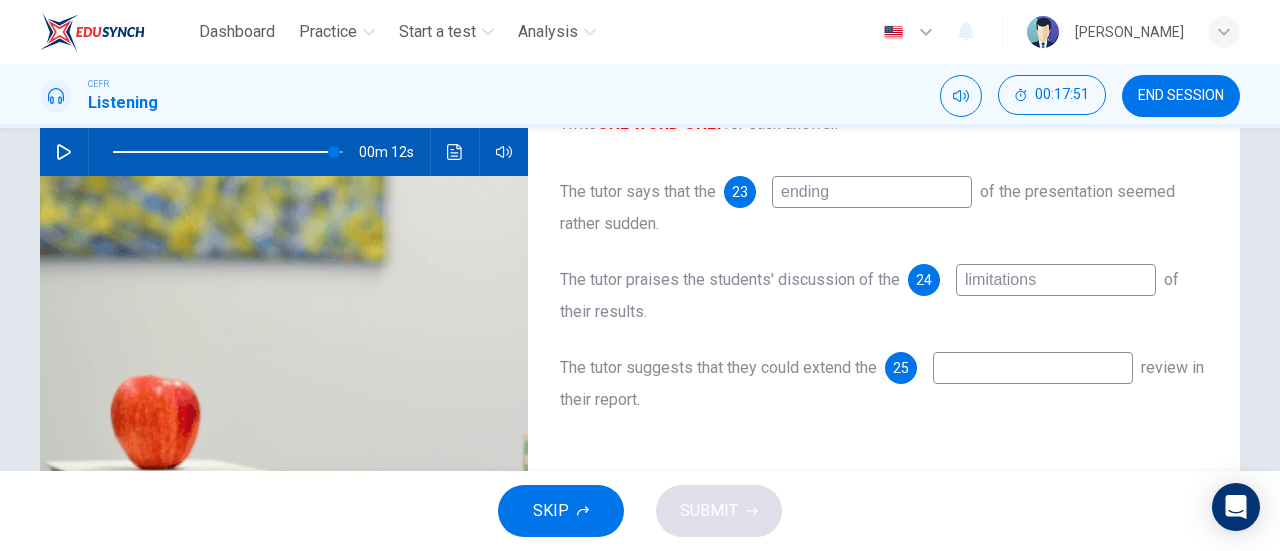 click 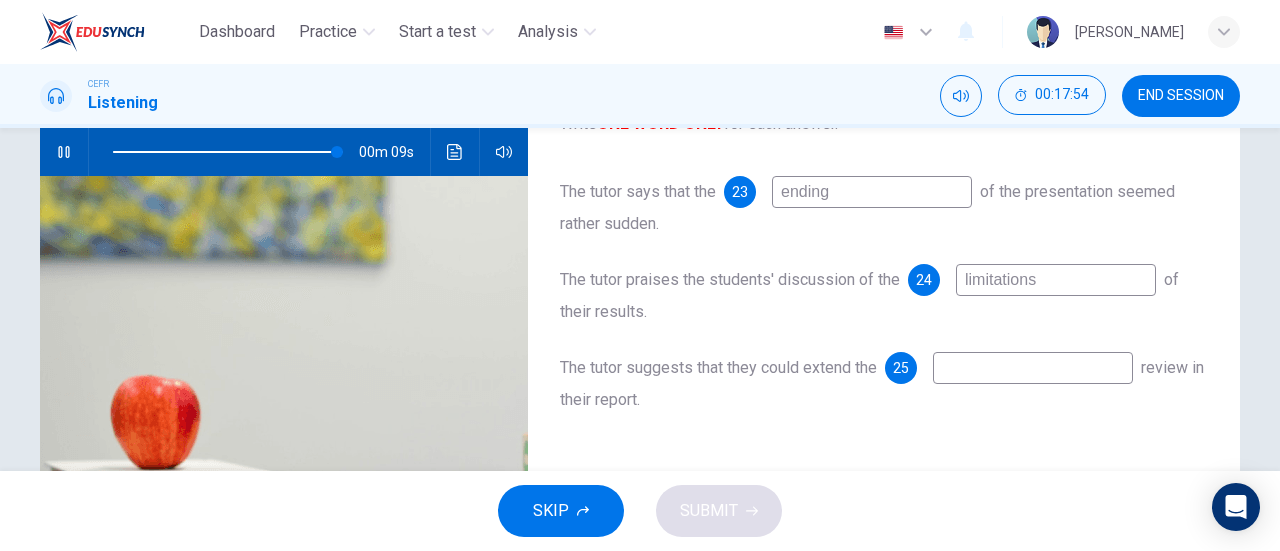 click at bounding box center (1033, 368) 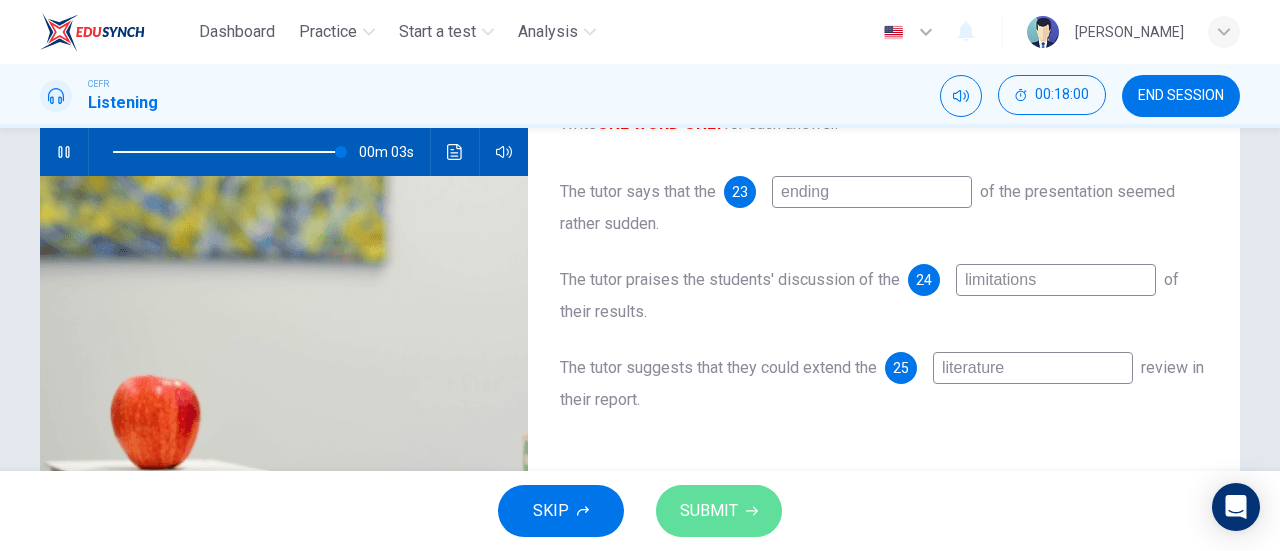 click on "SUBMIT" at bounding box center (709, 511) 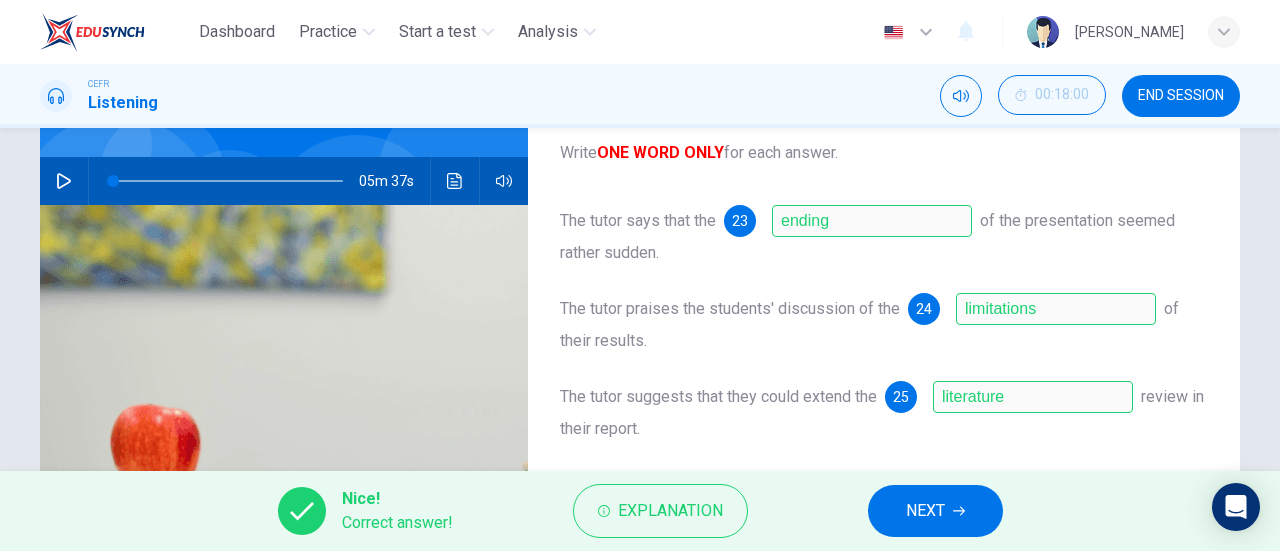 scroll, scrollTop: 198, scrollLeft: 0, axis: vertical 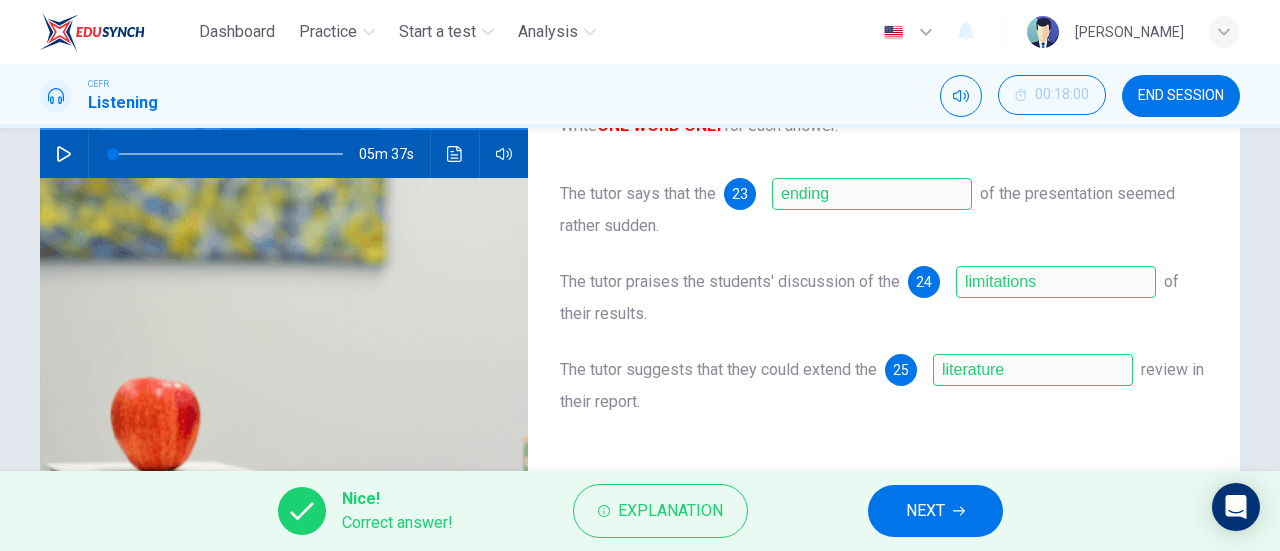 click on "NEXT" at bounding box center [935, 511] 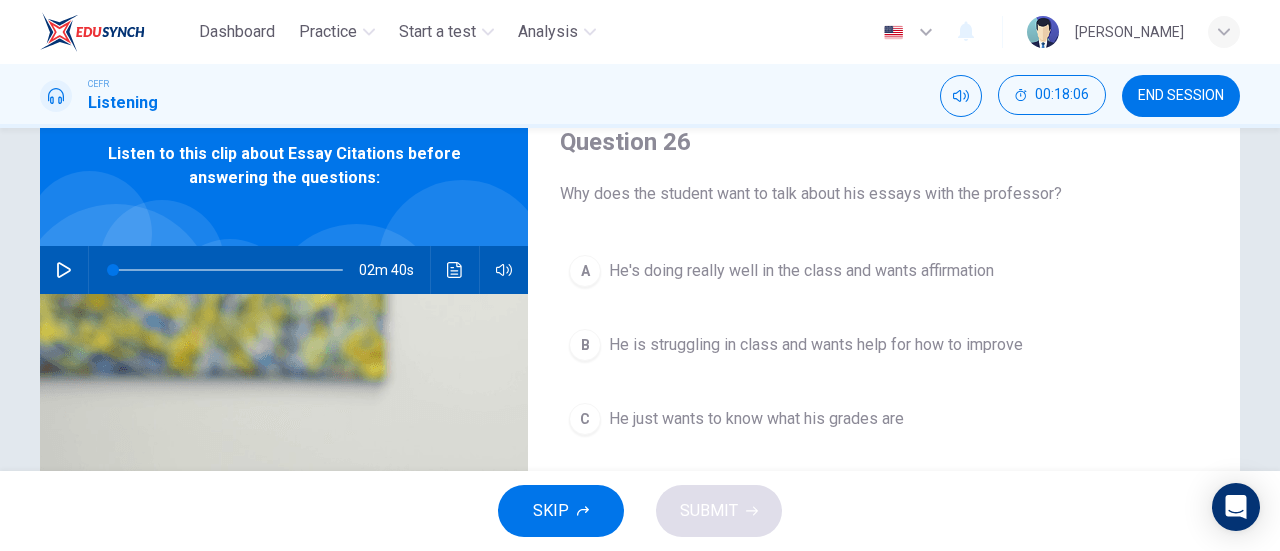 scroll, scrollTop: 84, scrollLeft: 0, axis: vertical 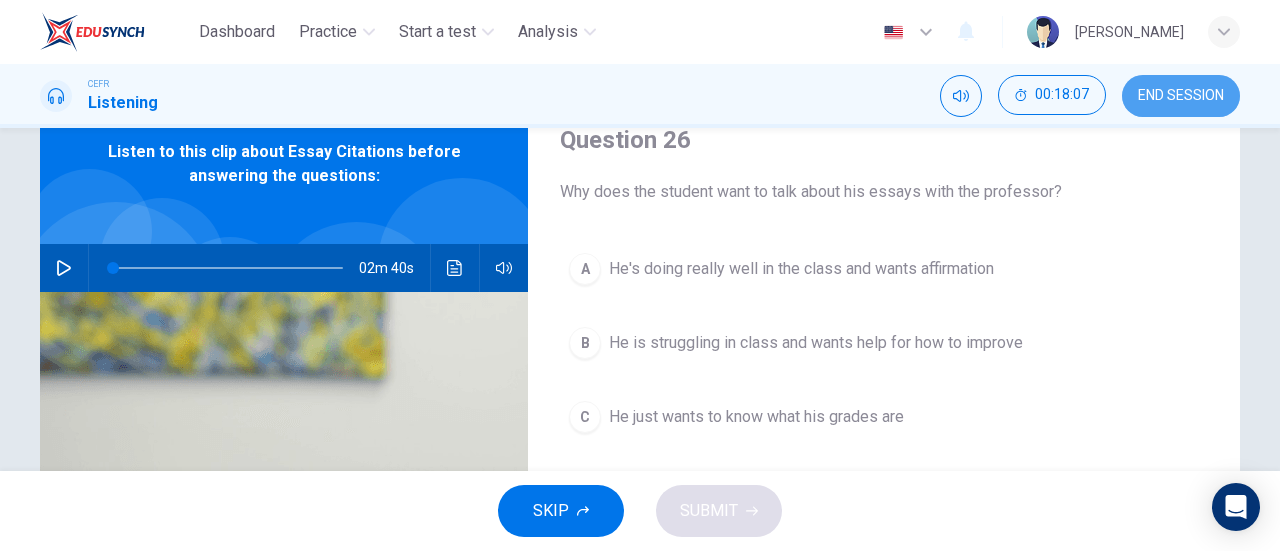 click on "END SESSION" at bounding box center (1181, 96) 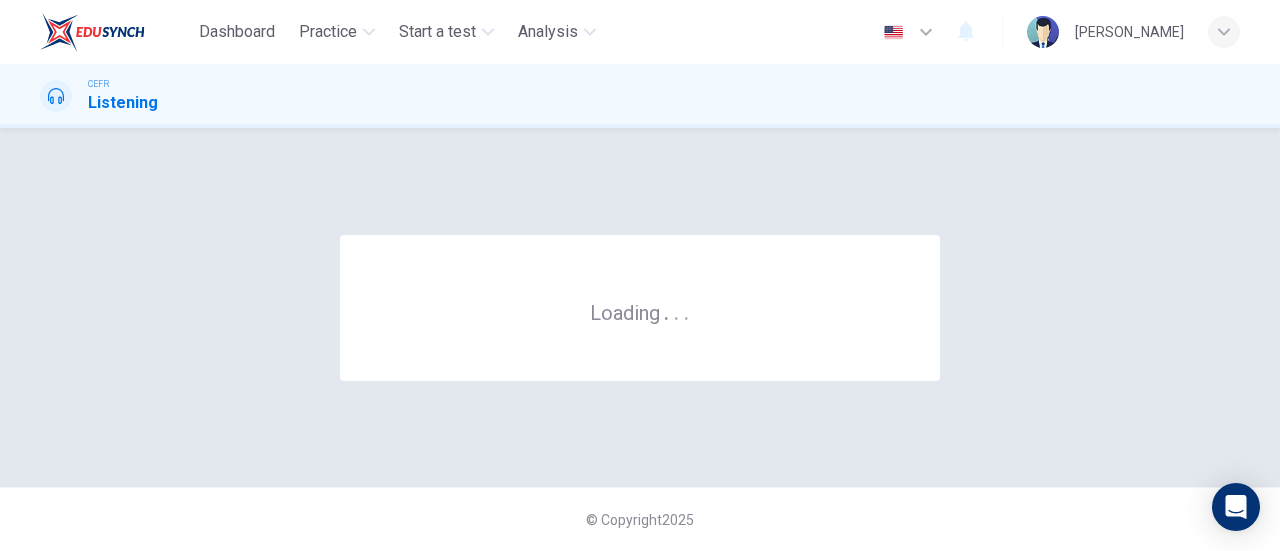 scroll, scrollTop: 0, scrollLeft: 0, axis: both 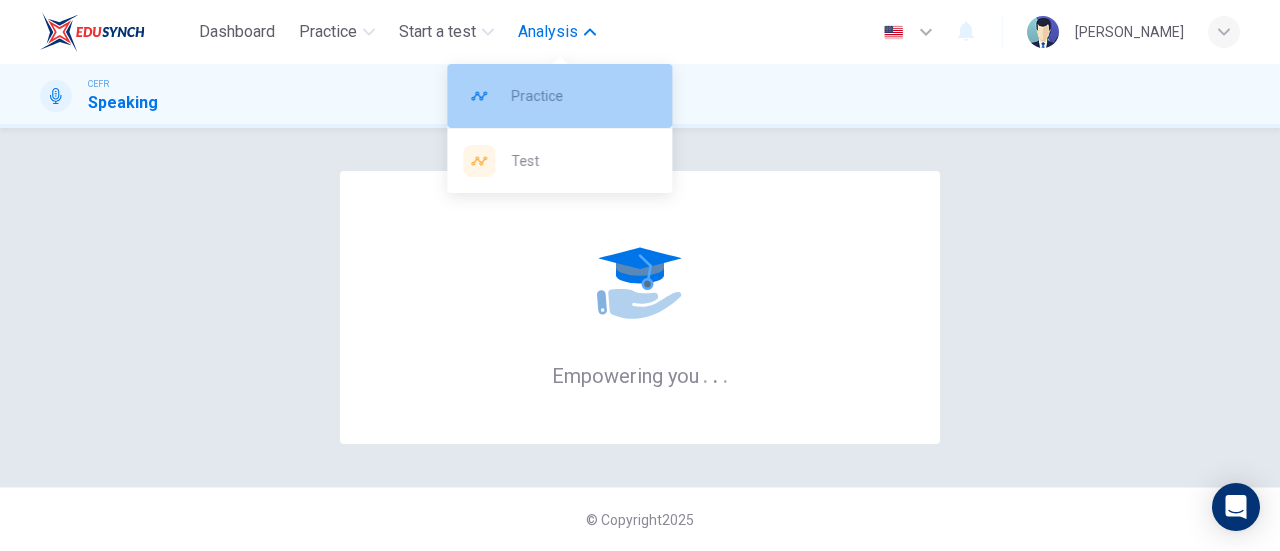 click on "Practice" at bounding box center [583, 96] 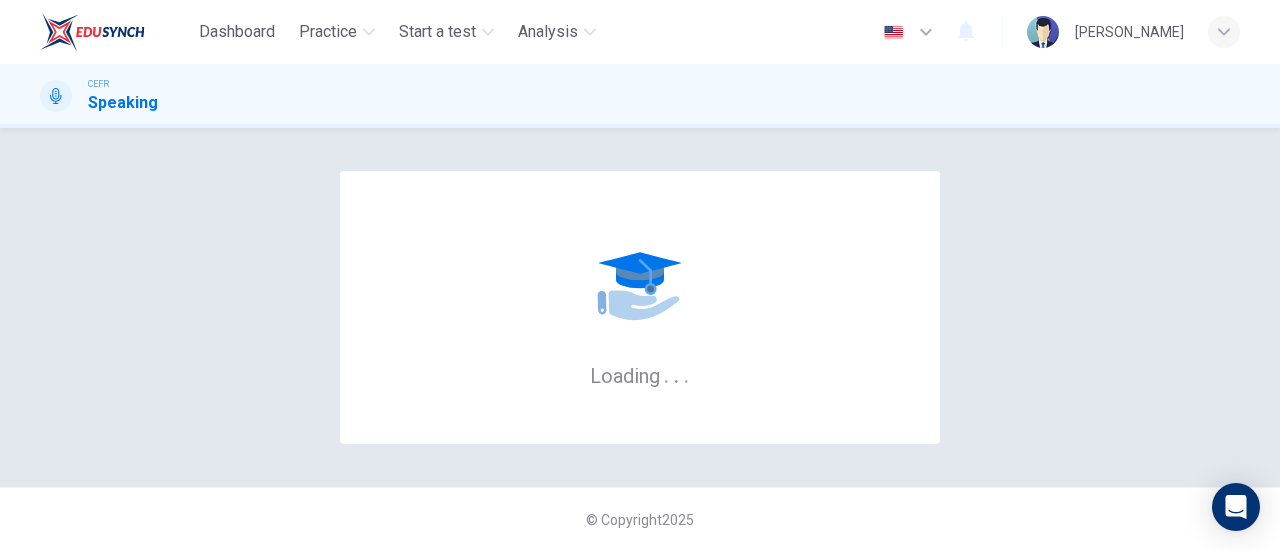 scroll, scrollTop: 0, scrollLeft: 0, axis: both 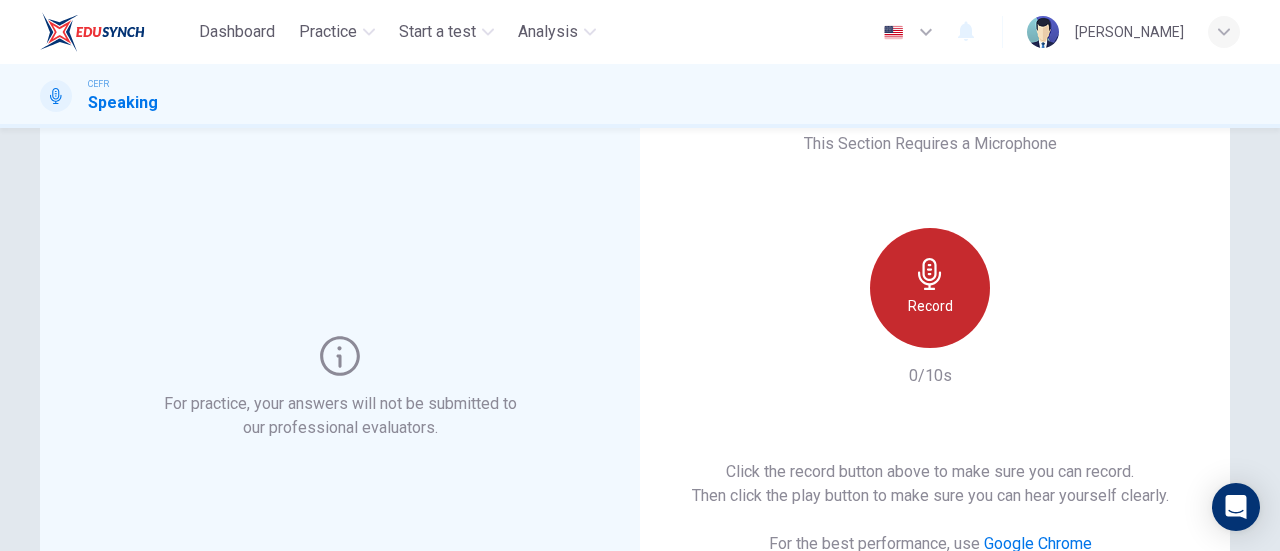 click on "Record" at bounding box center [930, 306] 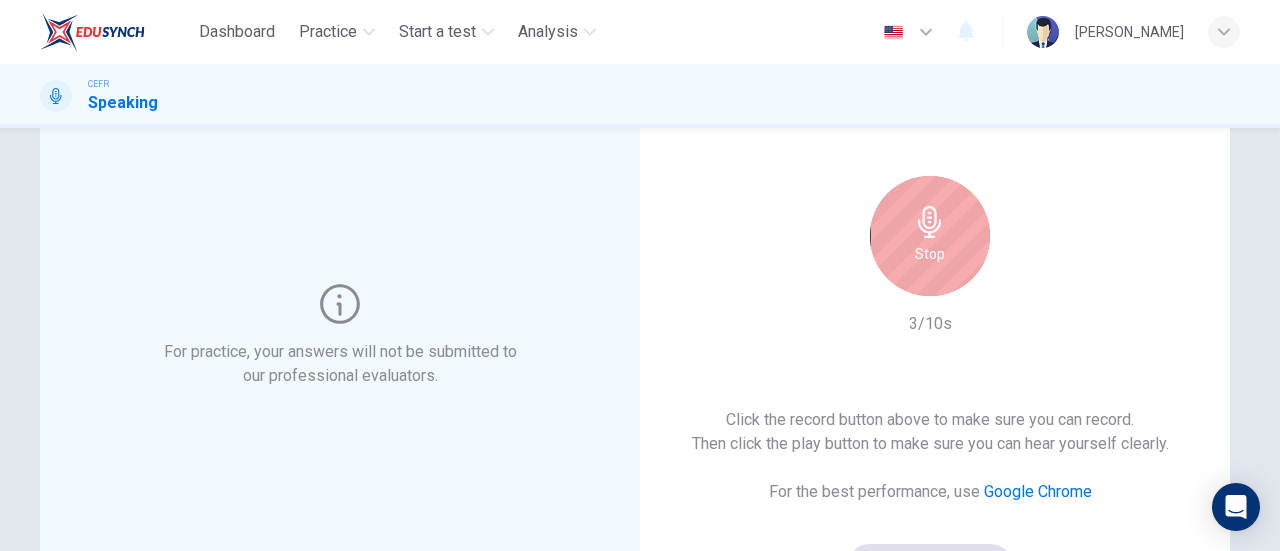 scroll, scrollTop: 133, scrollLeft: 0, axis: vertical 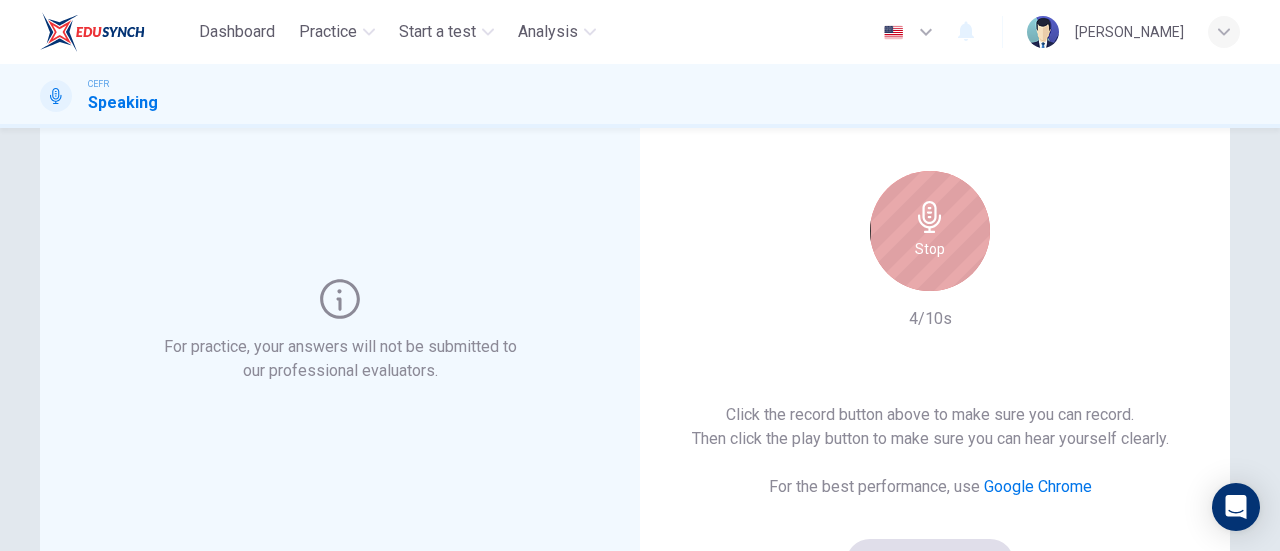 click 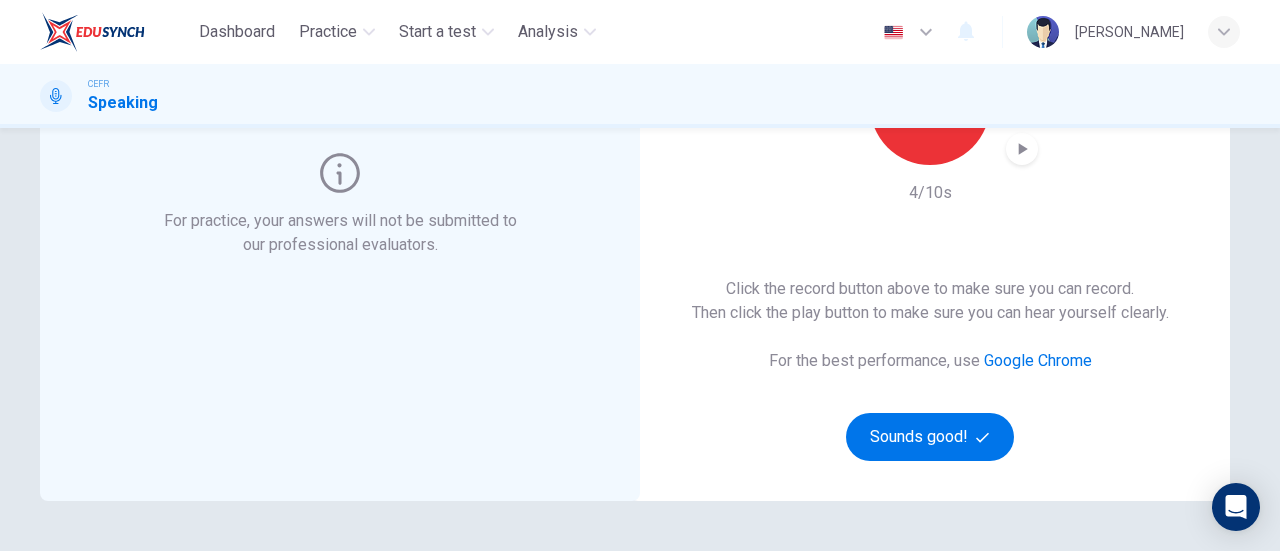scroll, scrollTop: 0, scrollLeft: 0, axis: both 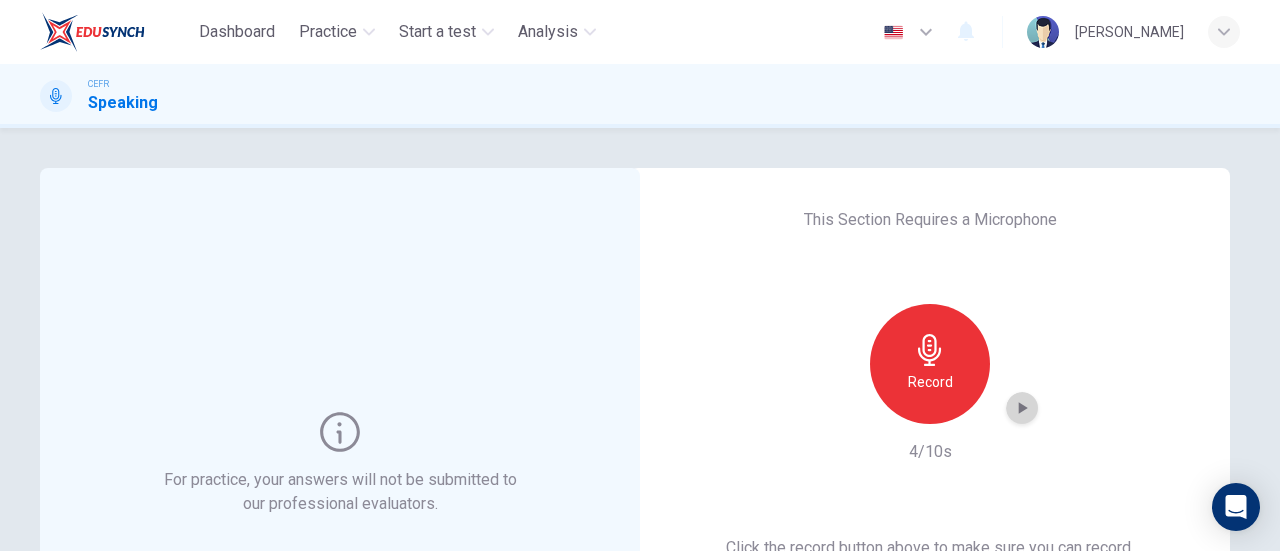 click 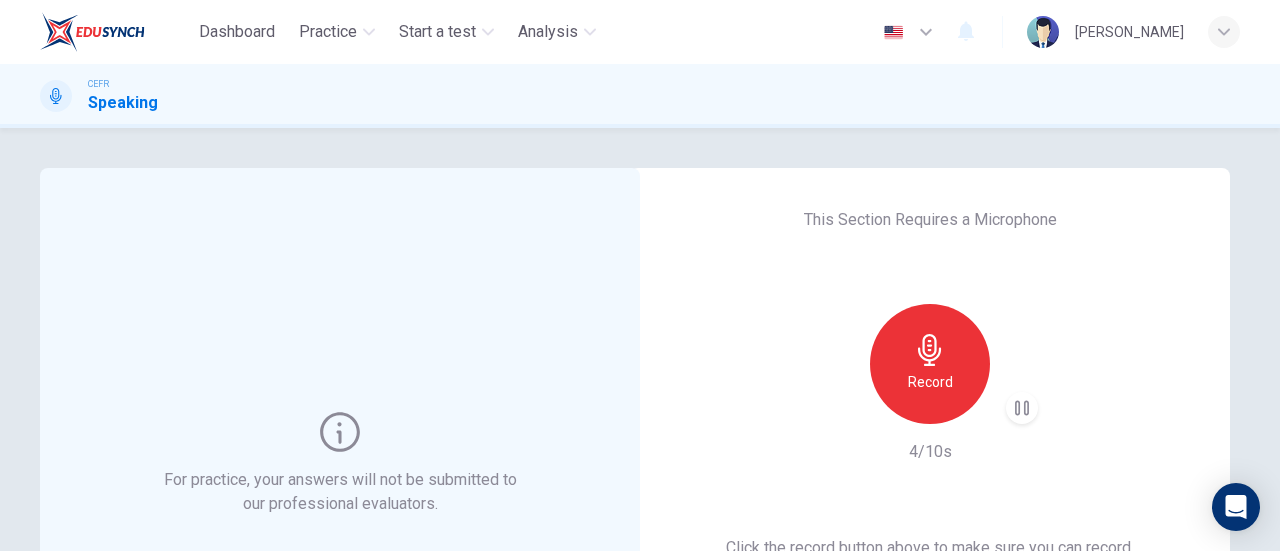 type 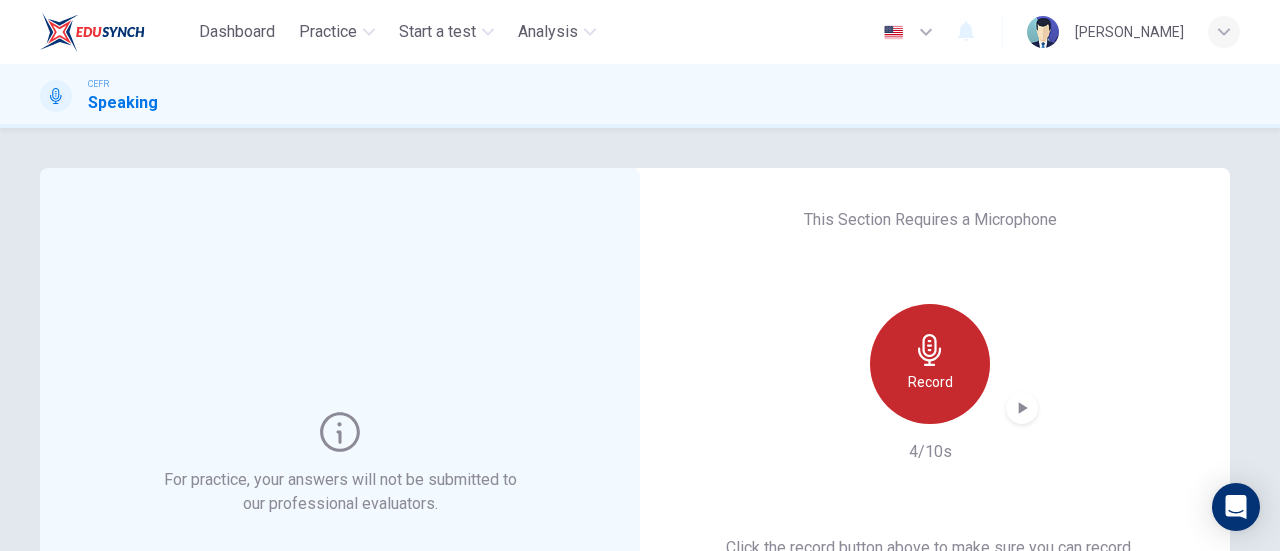click on "Record" at bounding box center [930, 382] 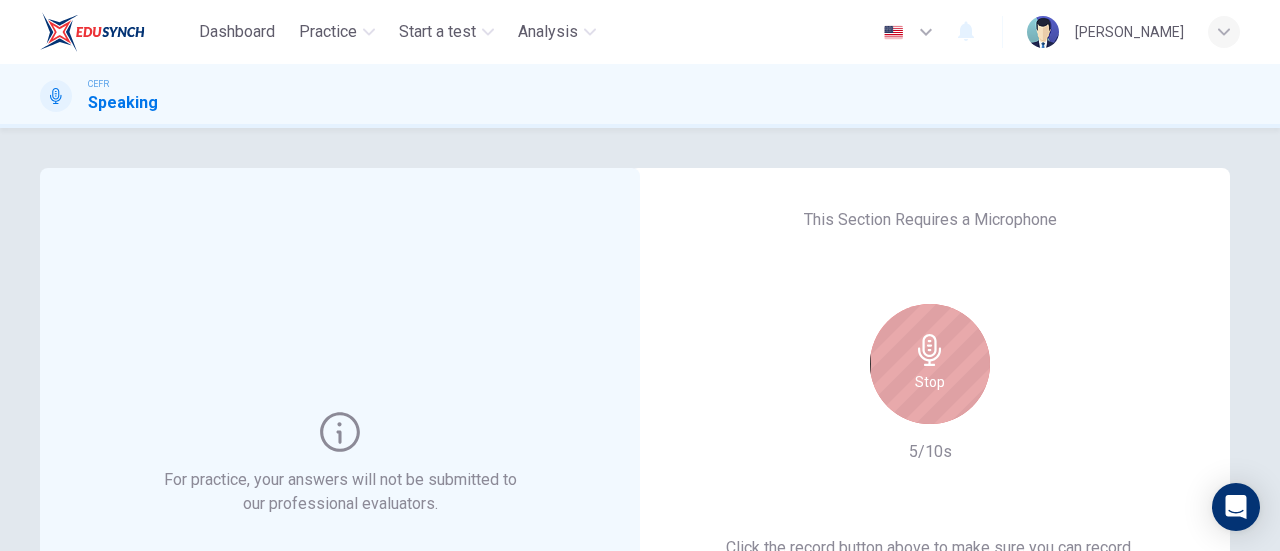 click on "Stop" at bounding box center [930, 382] 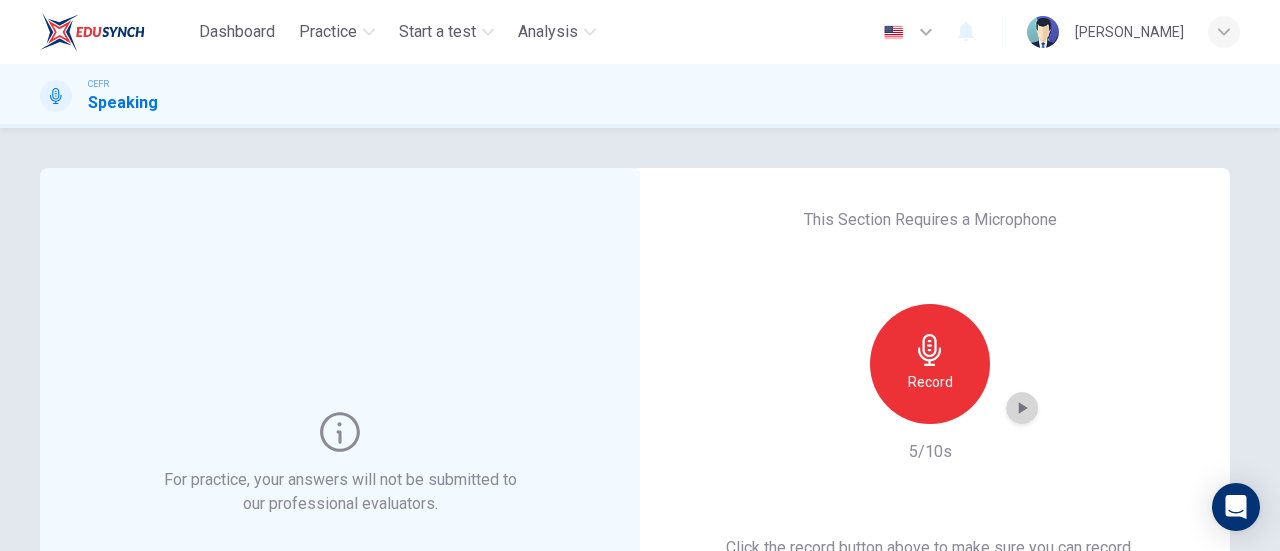 click 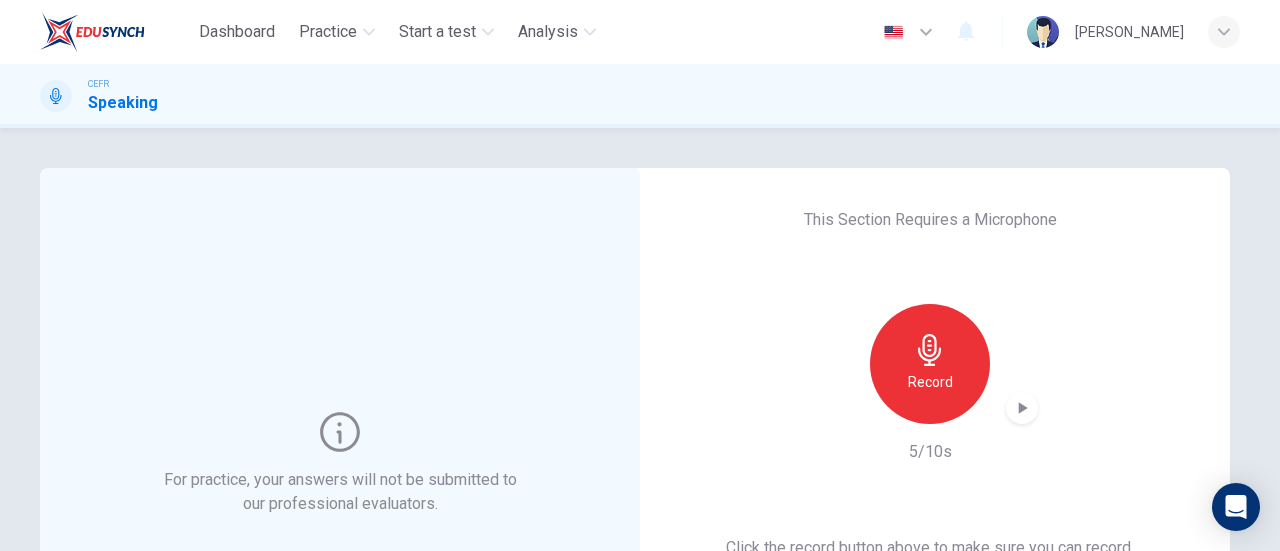 click 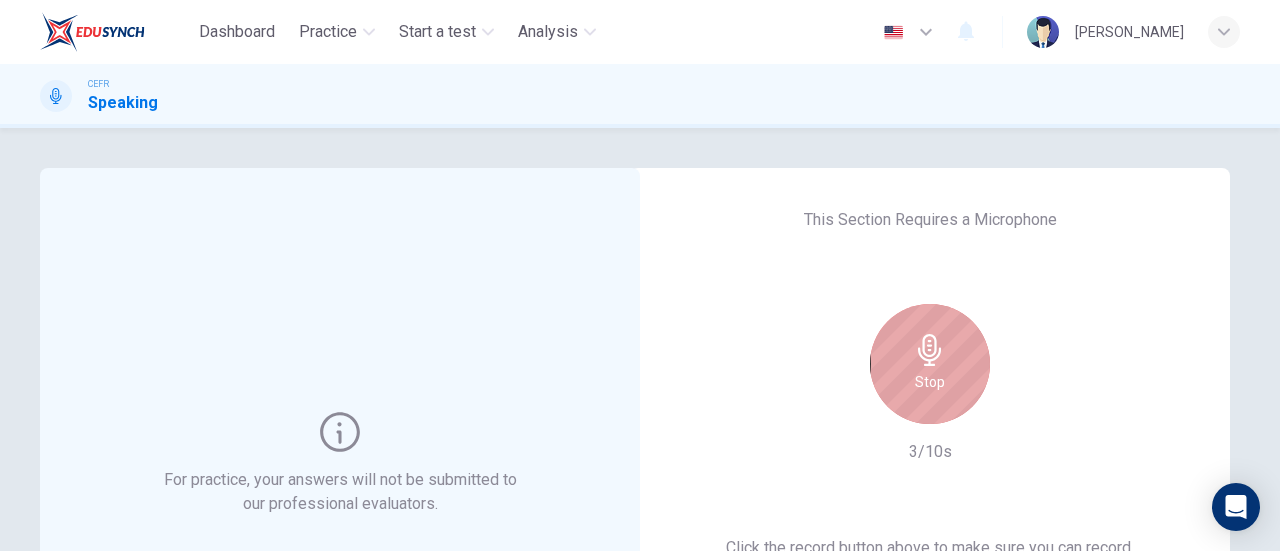 click 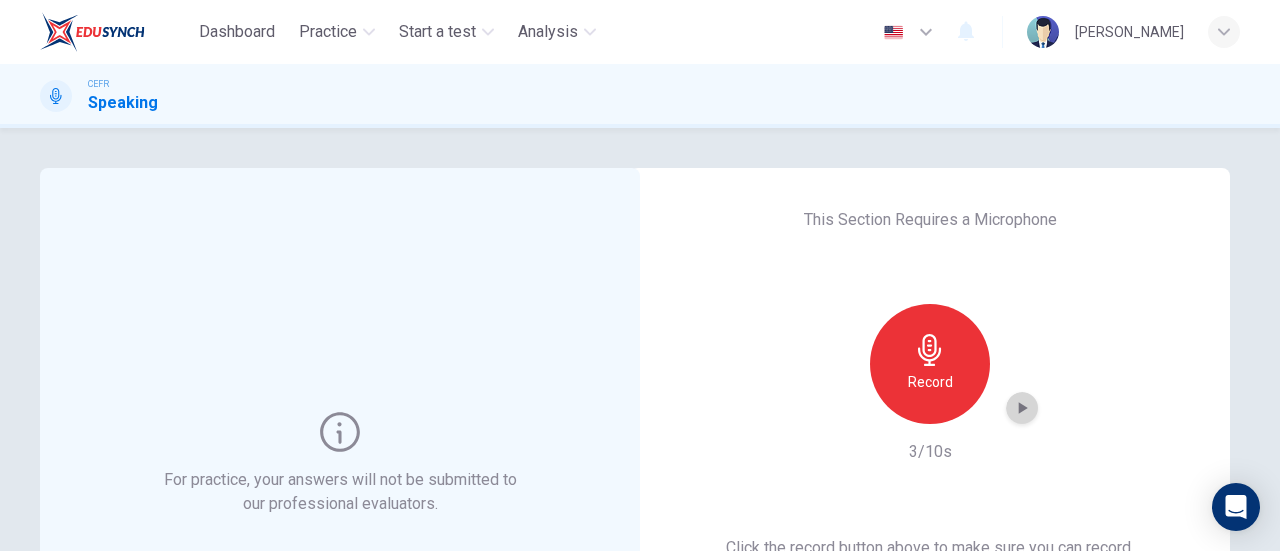 click 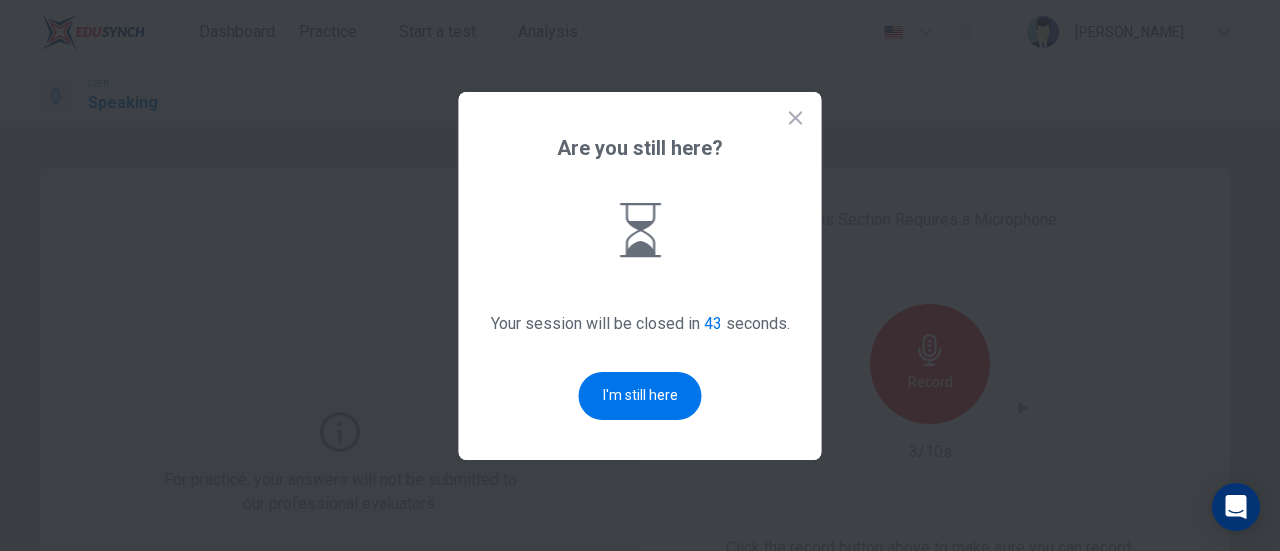 click on "Are you still here? Your session will be closed in   43   seconds. I'm still here" at bounding box center (640, 276) 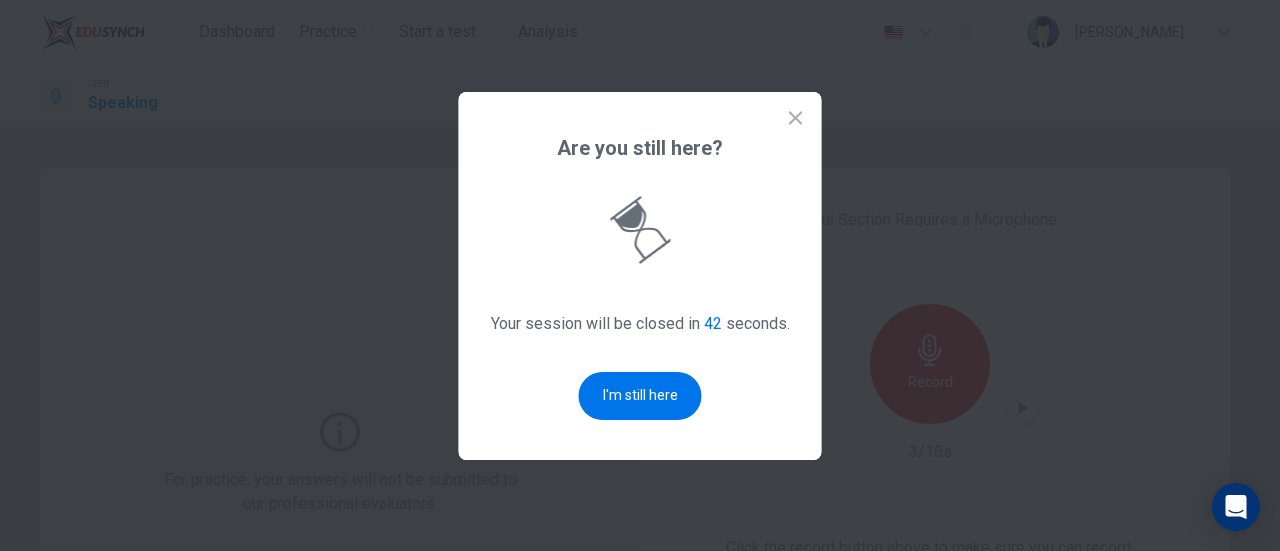 click 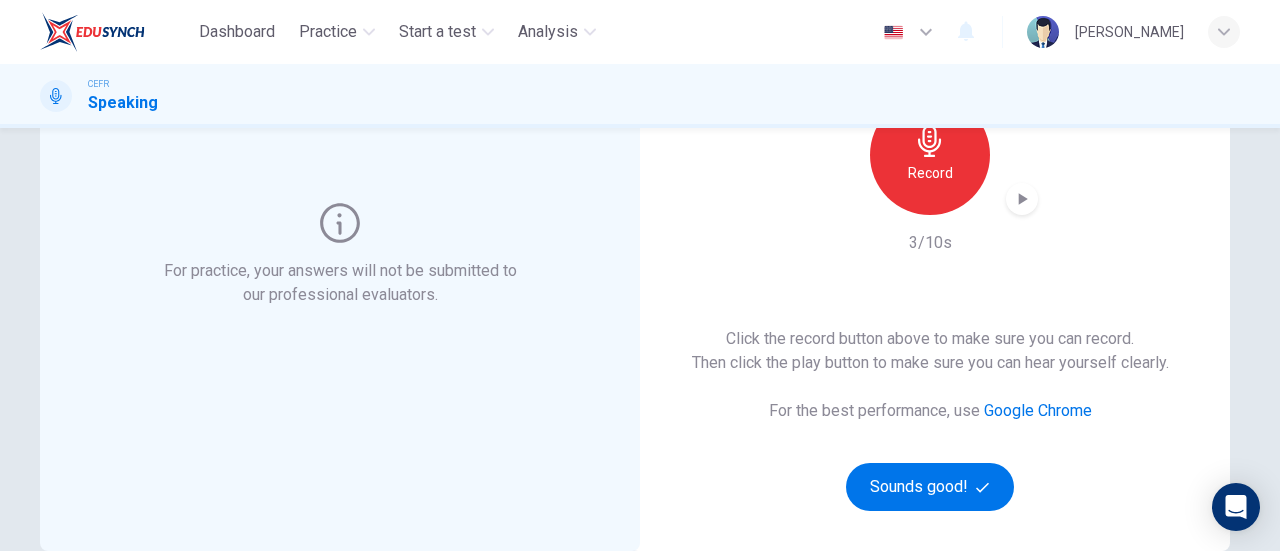 scroll, scrollTop: 210, scrollLeft: 0, axis: vertical 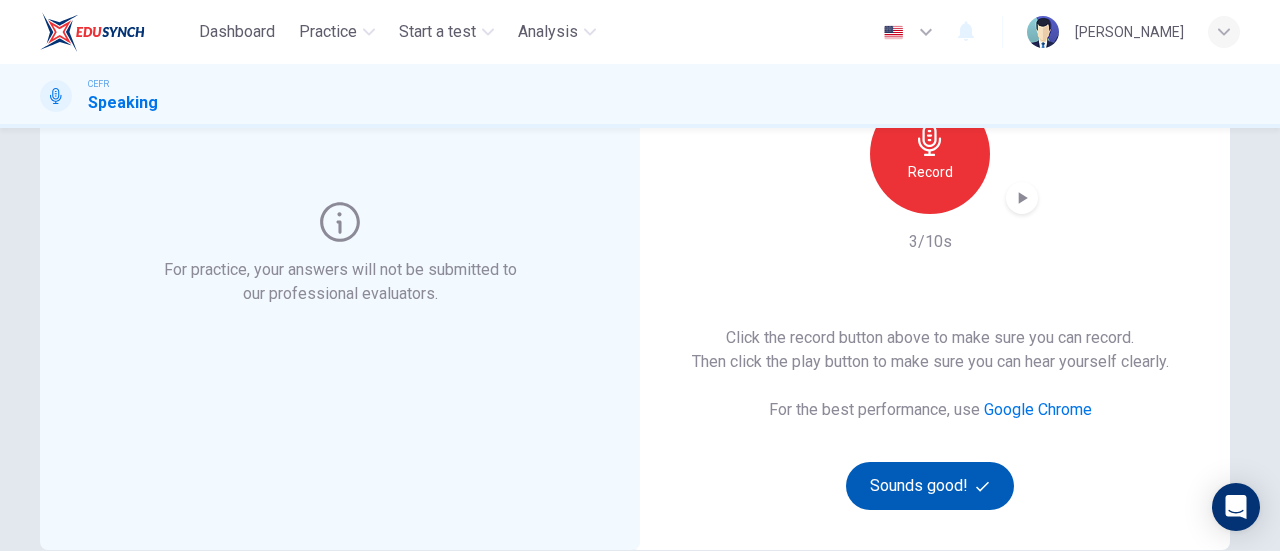 click on "Sounds good!" at bounding box center (930, 486) 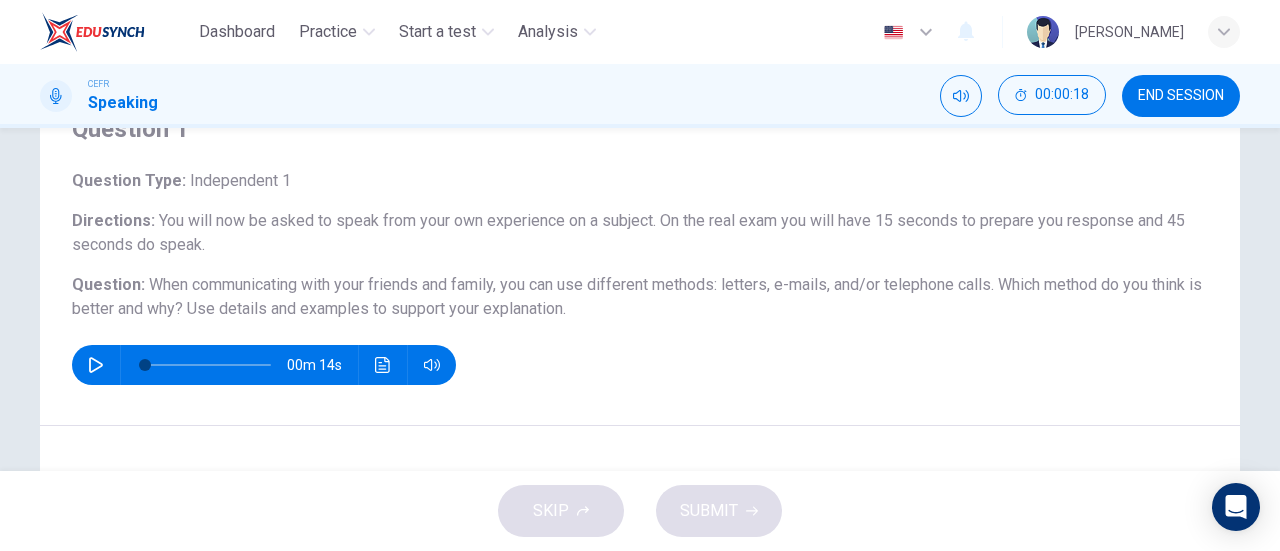 scroll, scrollTop: 107, scrollLeft: 0, axis: vertical 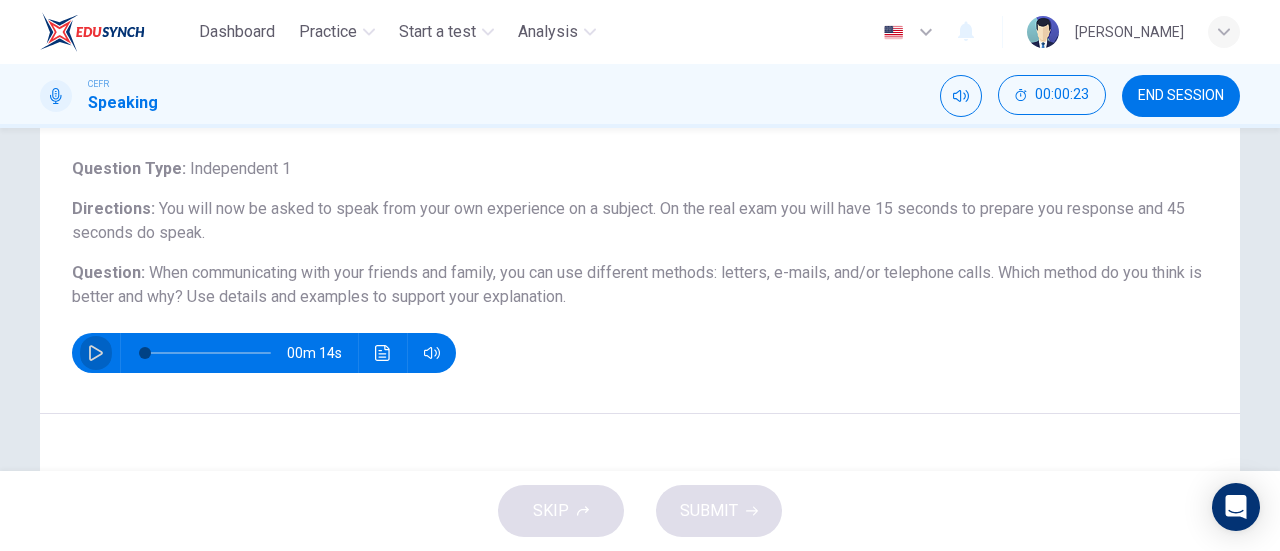 click 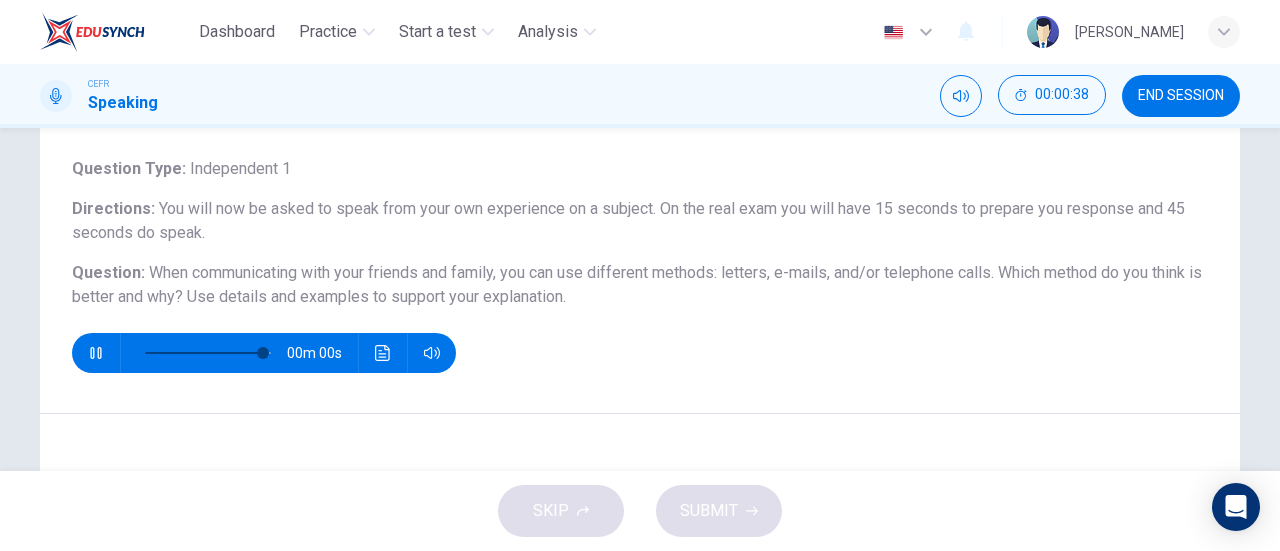 type on "0" 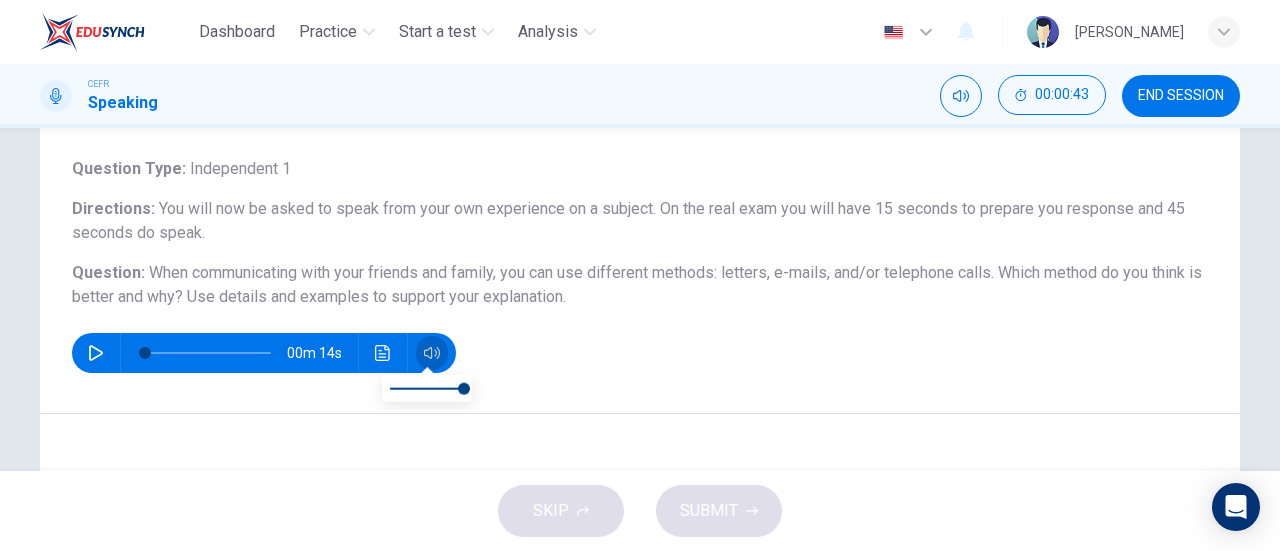 click at bounding box center [432, 353] 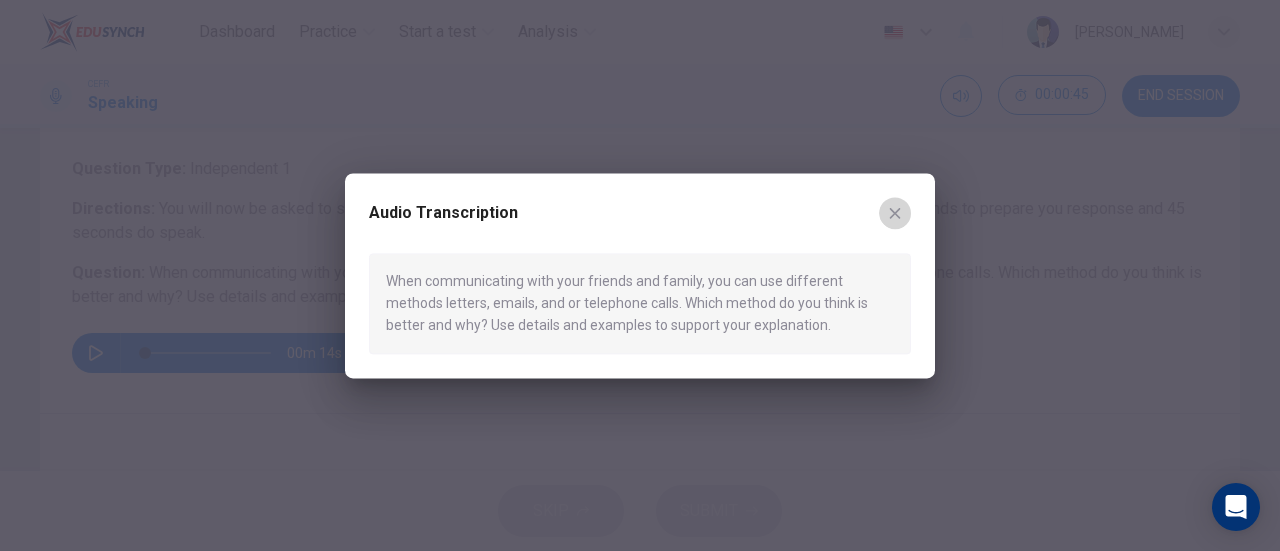 click 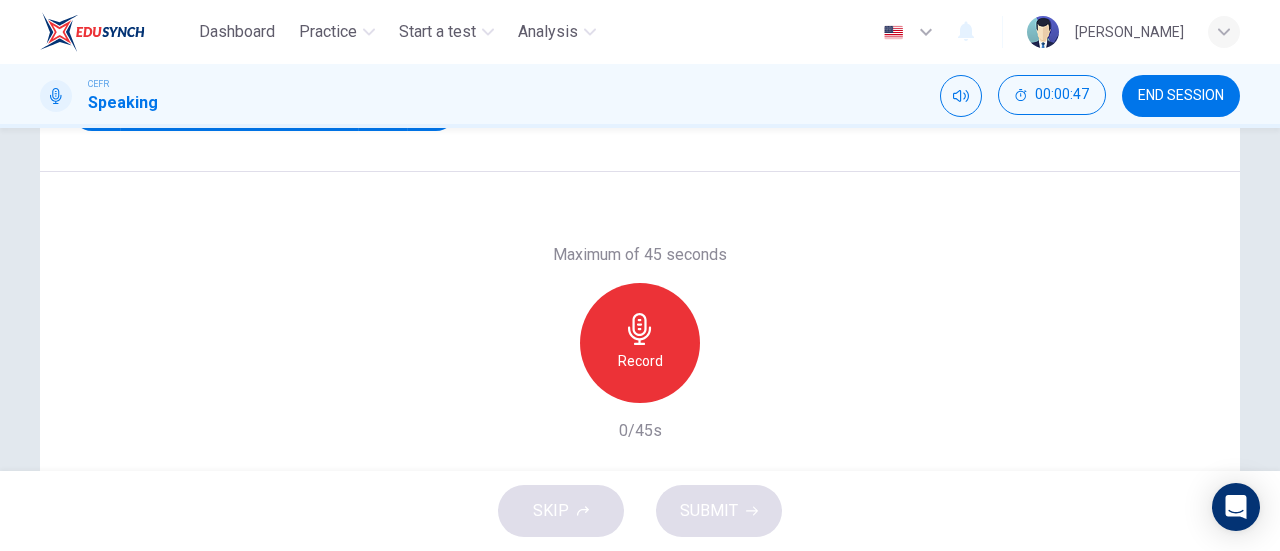 scroll, scrollTop: 432, scrollLeft: 0, axis: vertical 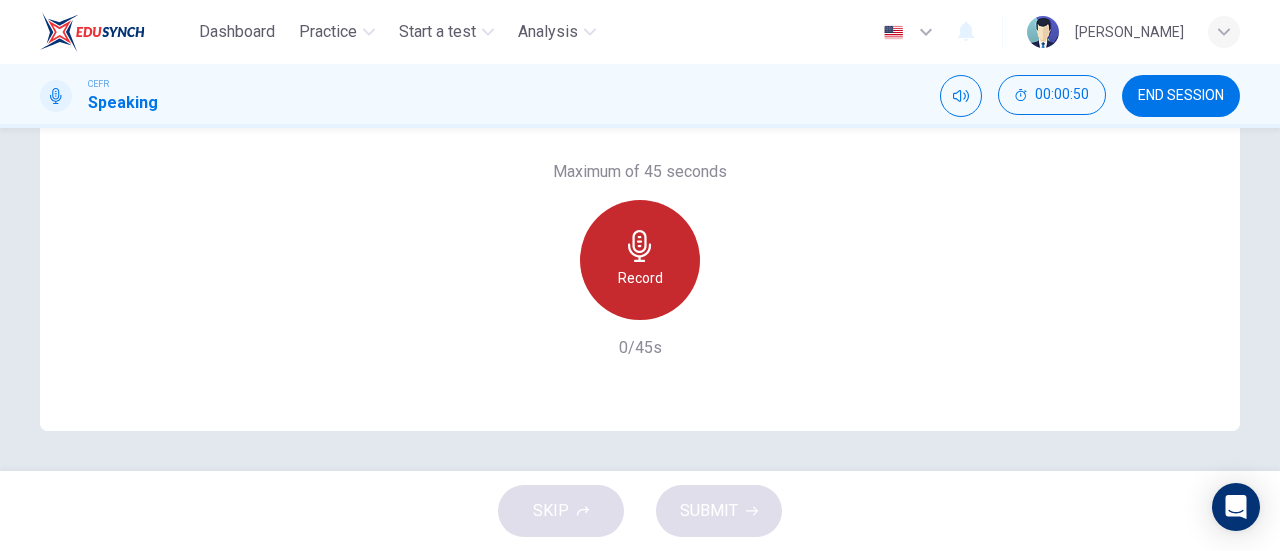 click on "Record" at bounding box center (640, 260) 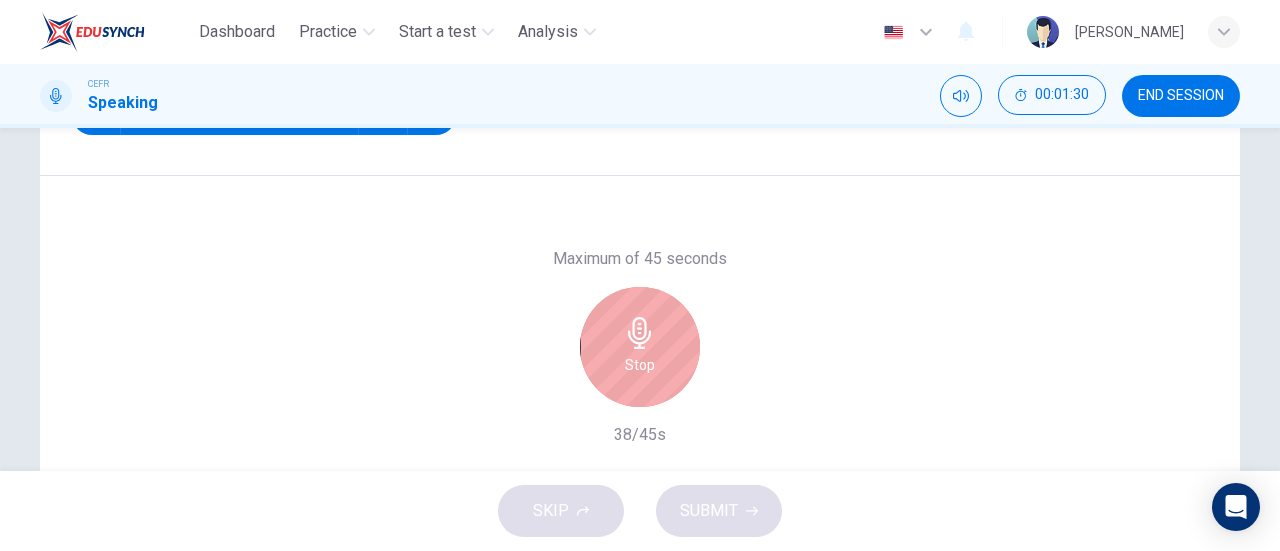 scroll, scrollTop: 346, scrollLeft: 0, axis: vertical 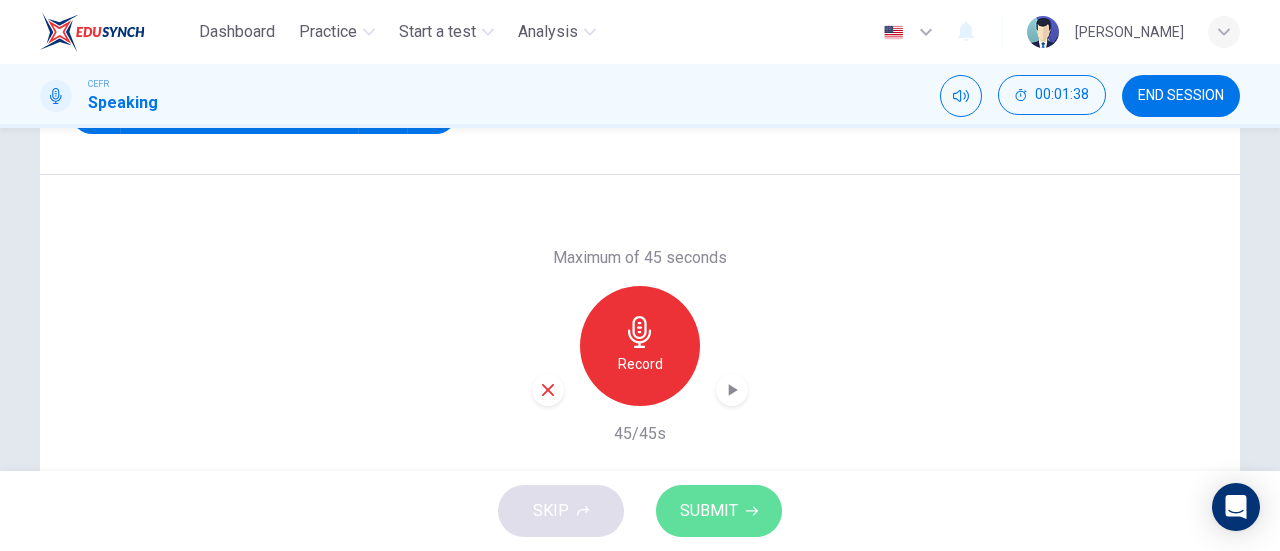 click on "SUBMIT" at bounding box center [709, 511] 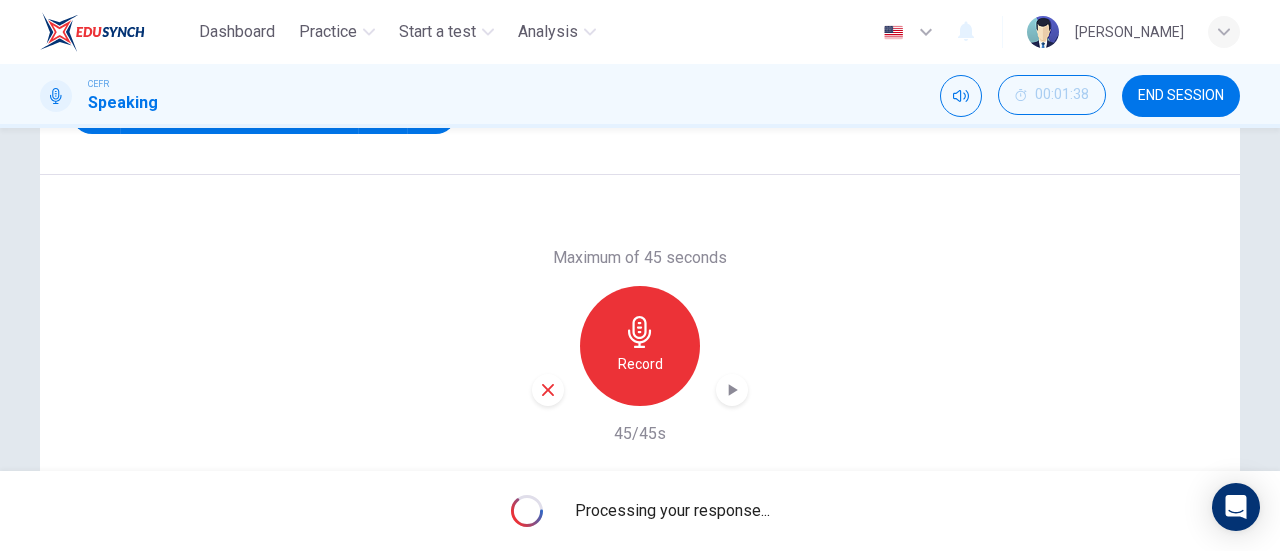 scroll, scrollTop: 432, scrollLeft: 0, axis: vertical 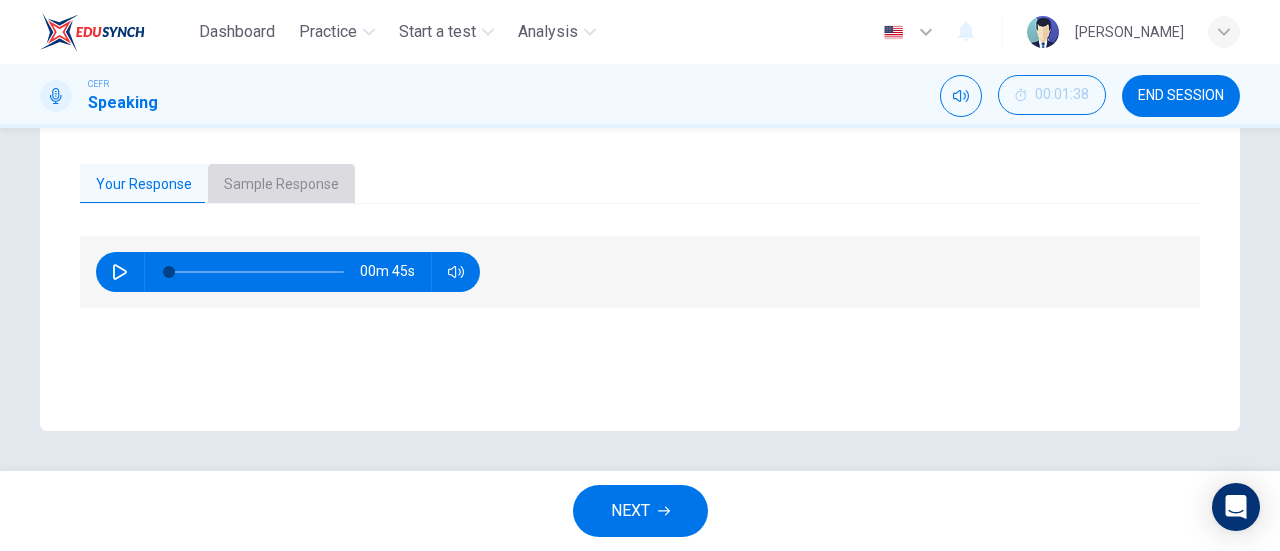click on "Sample Response" at bounding box center (281, 185) 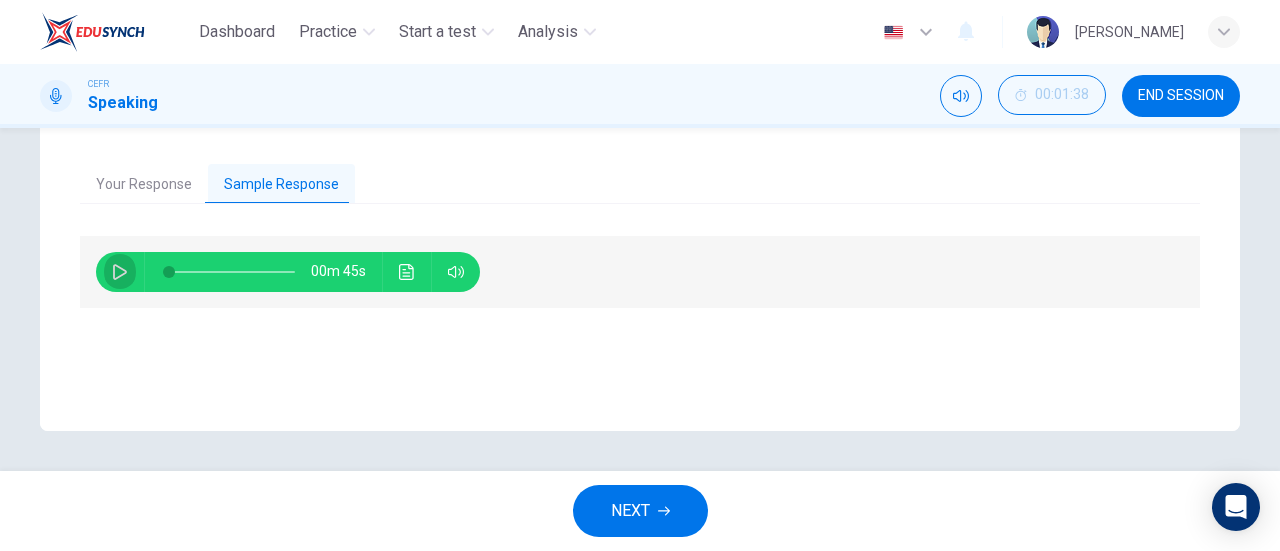 click at bounding box center [120, 272] 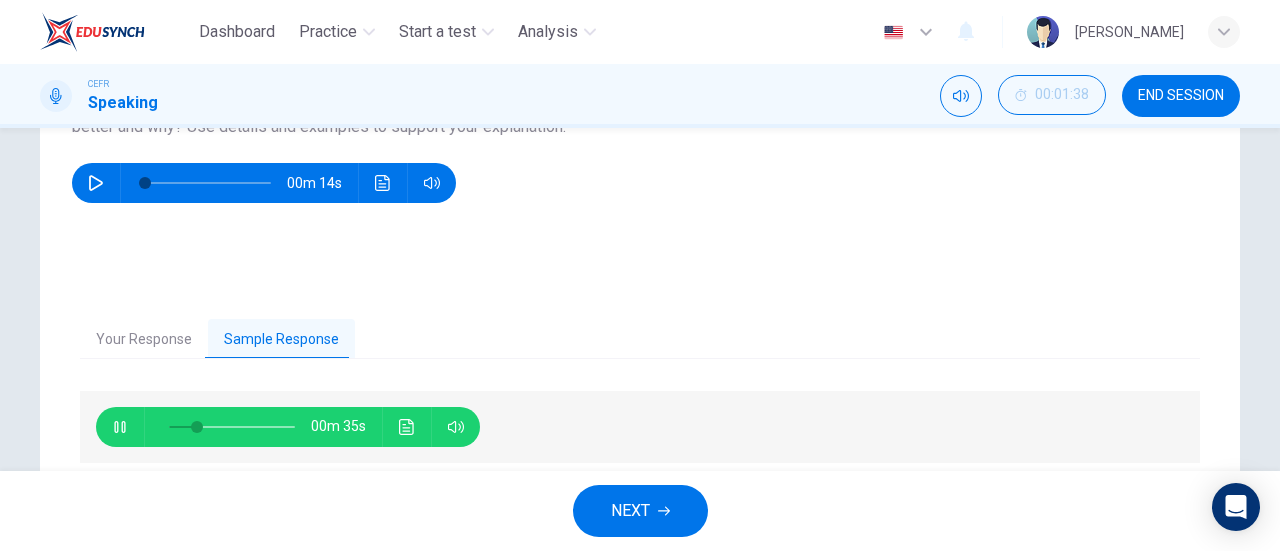 scroll, scrollTop: 331, scrollLeft: 0, axis: vertical 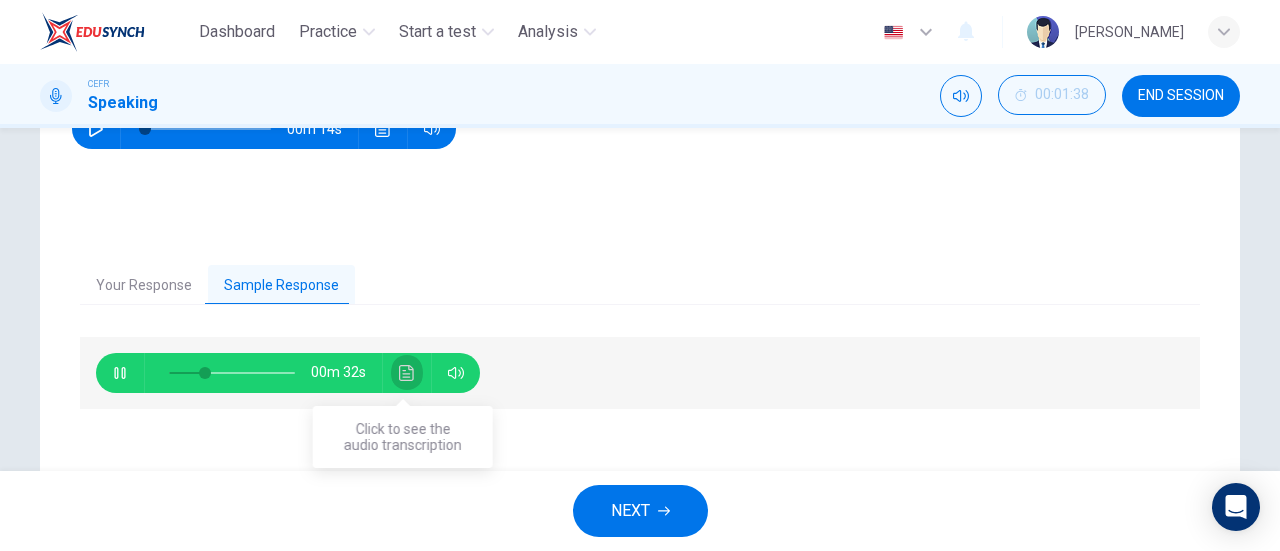 click at bounding box center (407, 373) 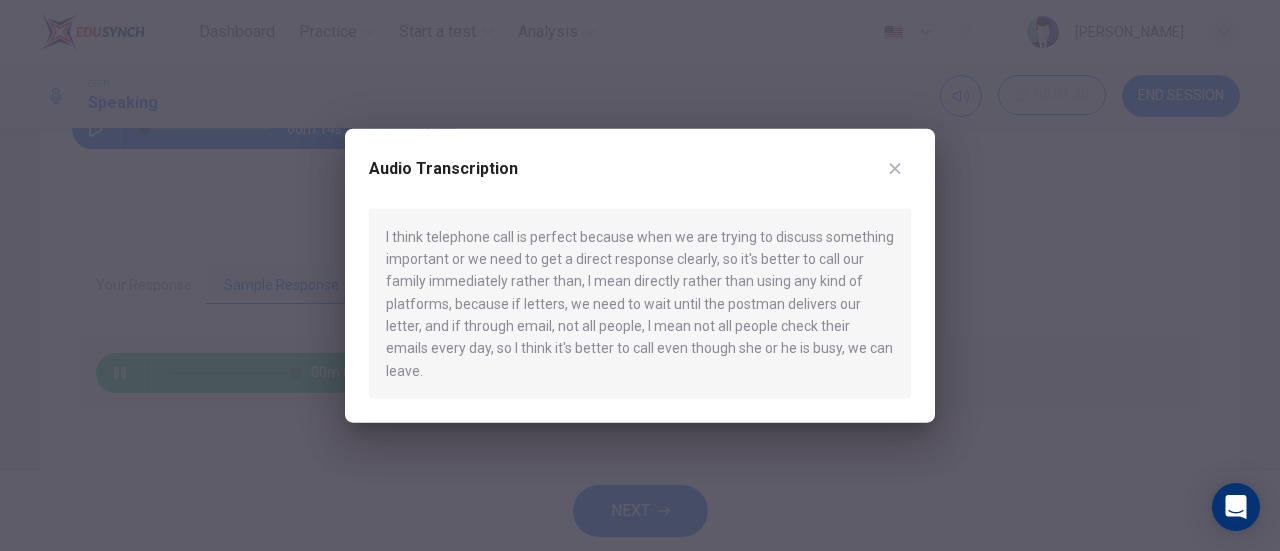 type on "0" 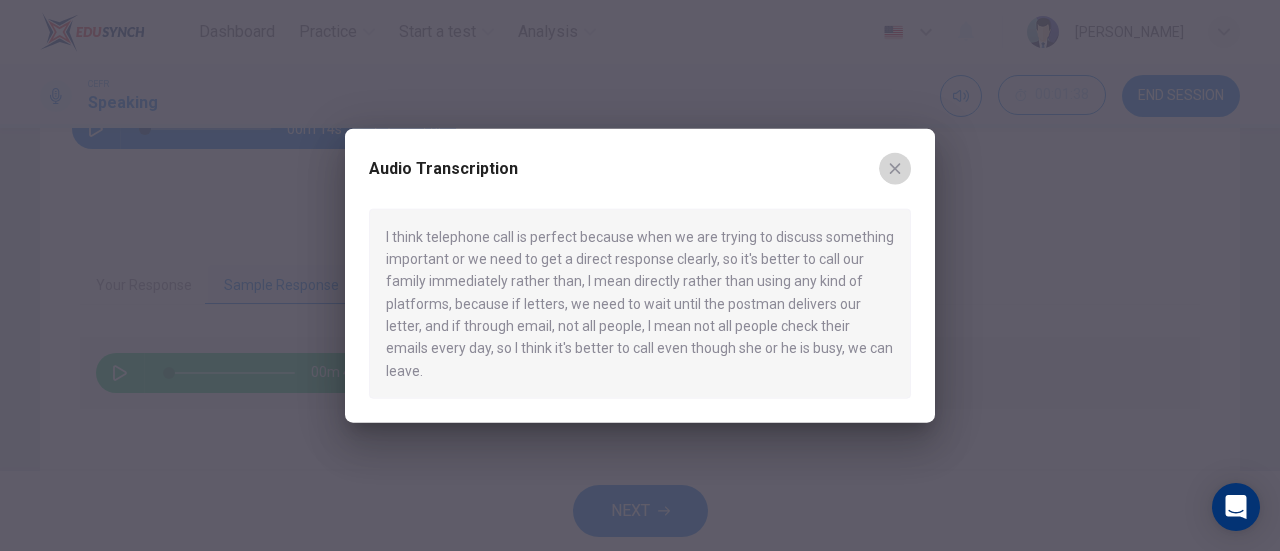 click 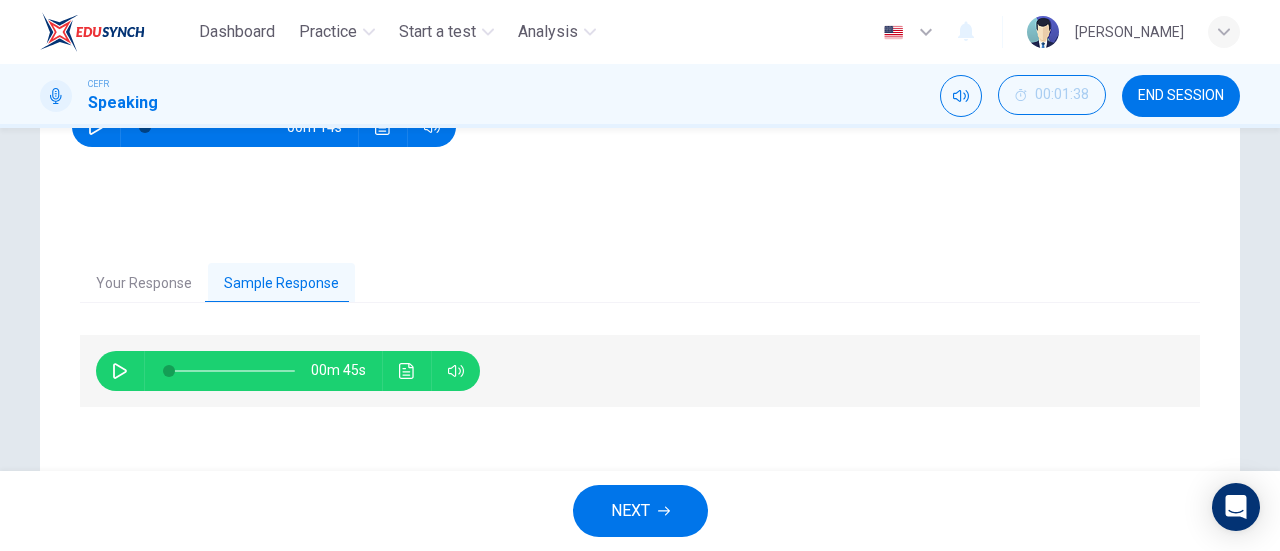 scroll, scrollTop: 342, scrollLeft: 0, axis: vertical 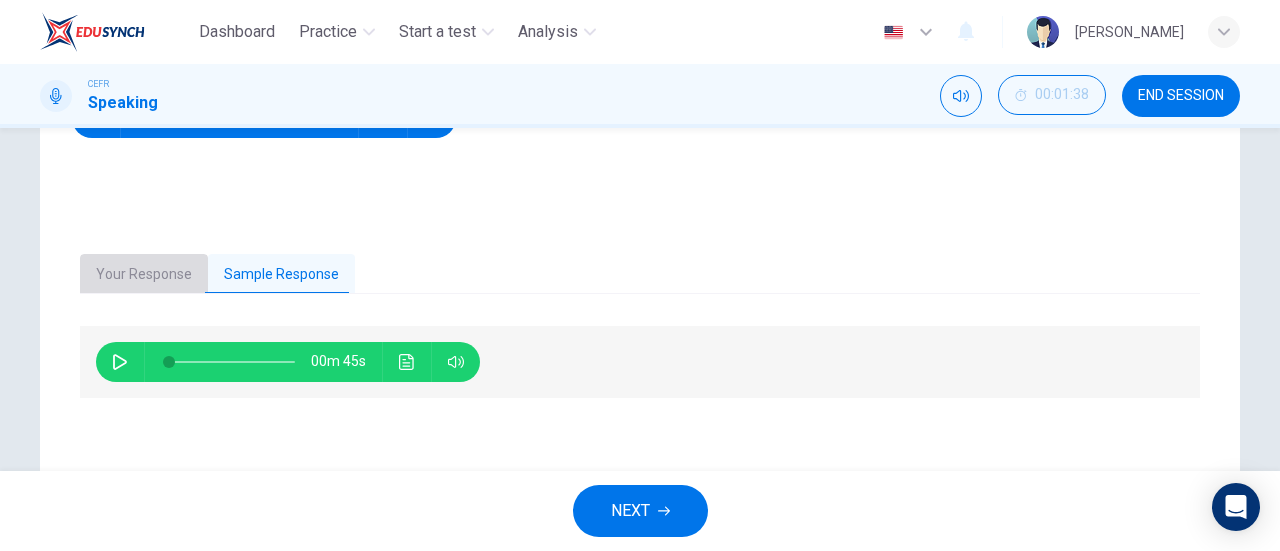 click on "Your Response" at bounding box center [144, 275] 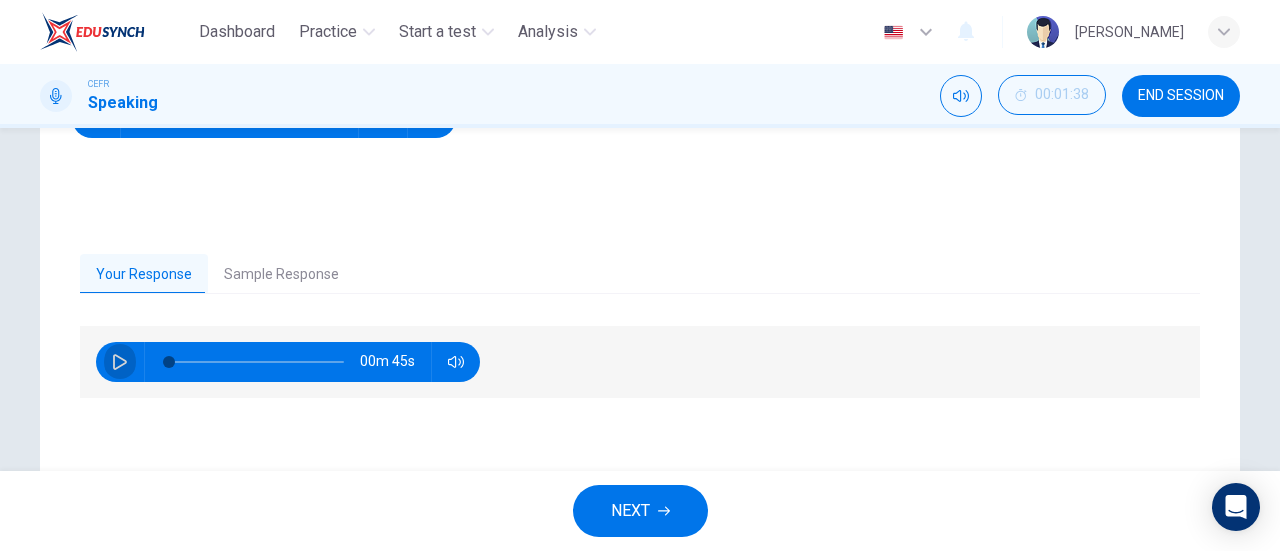 click 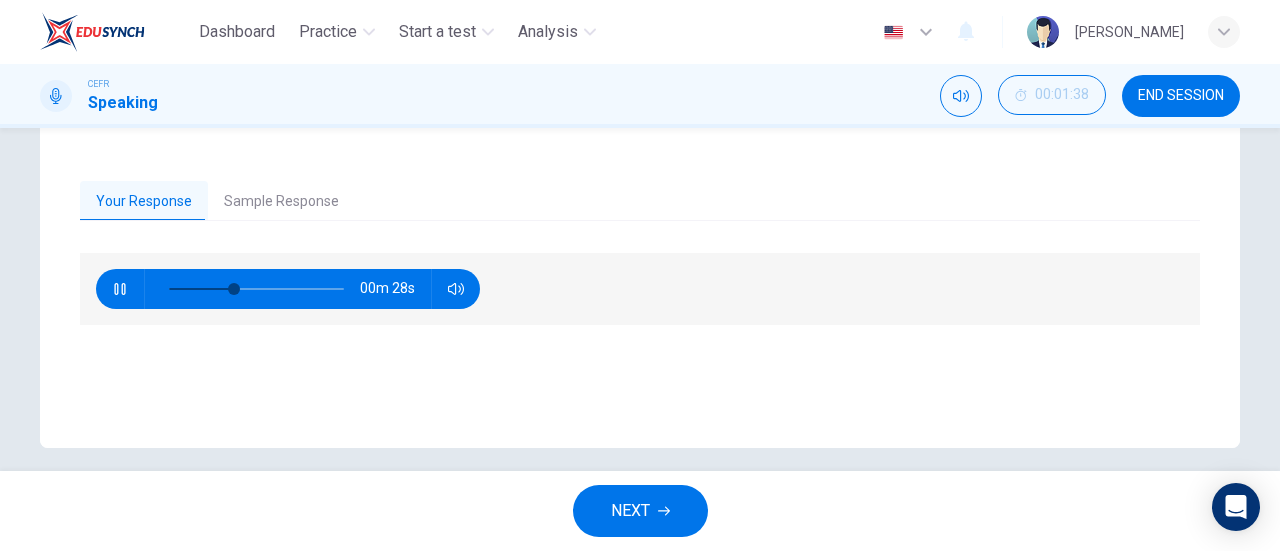 scroll, scrollTop: 432, scrollLeft: 0, axis: vertical 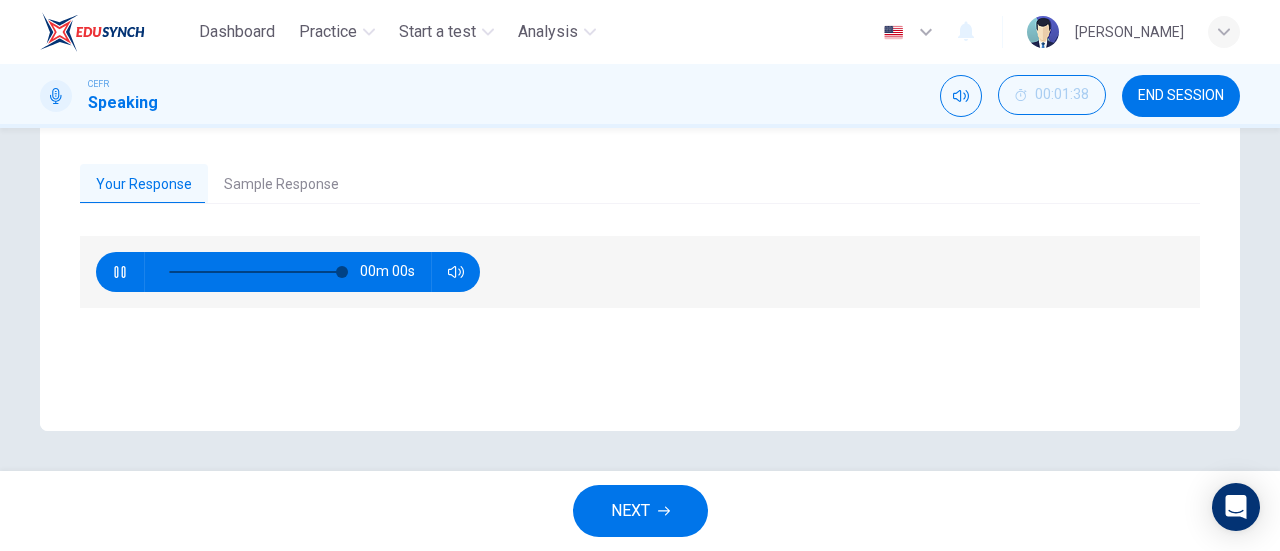 type on "0" 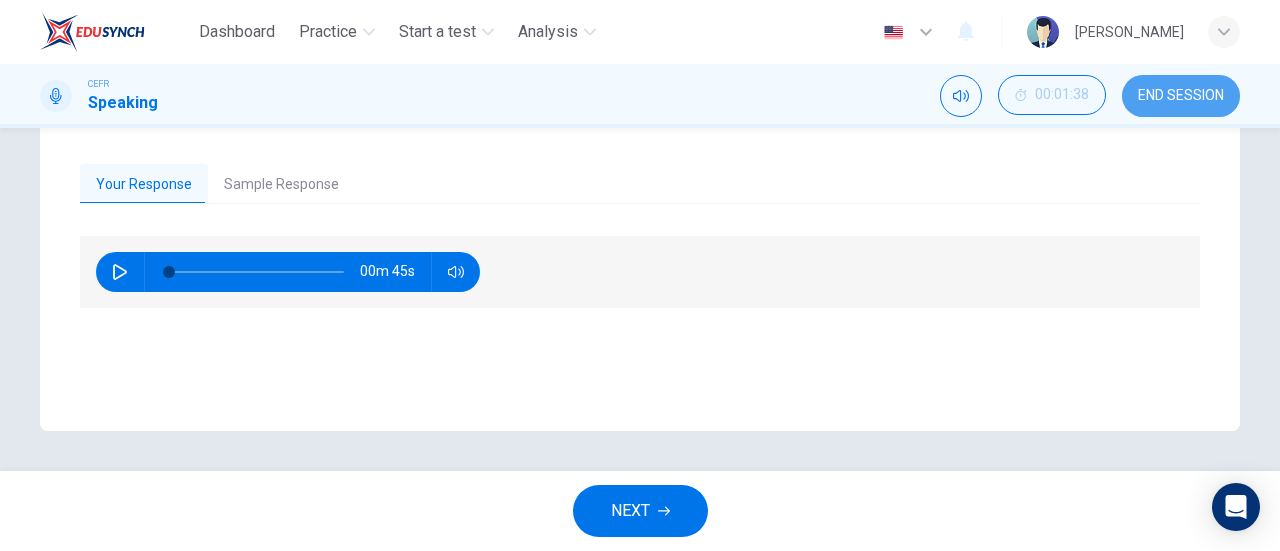 click on "END SESSION" at bounding box center (1181, 96) 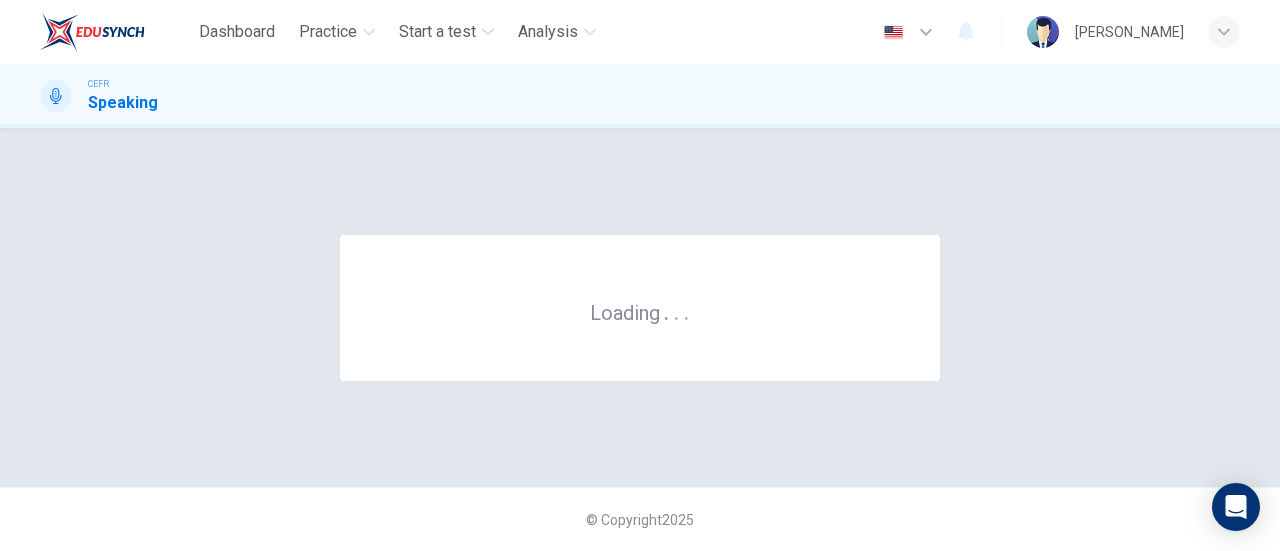 scroll, scrollTop: 0, scrollLeft: 0, axis: both 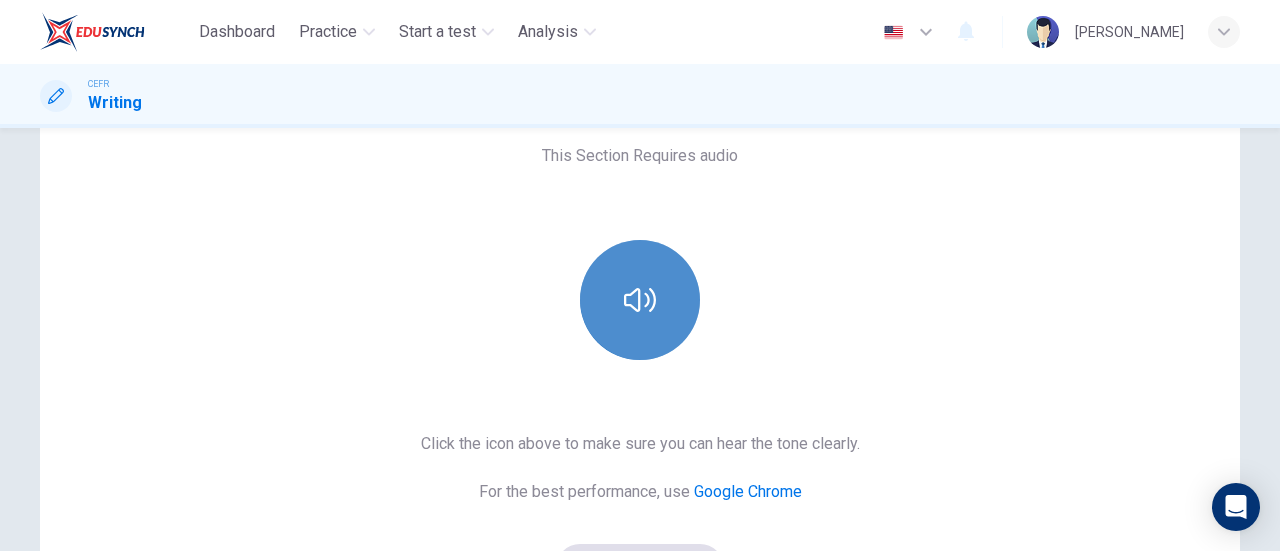 click 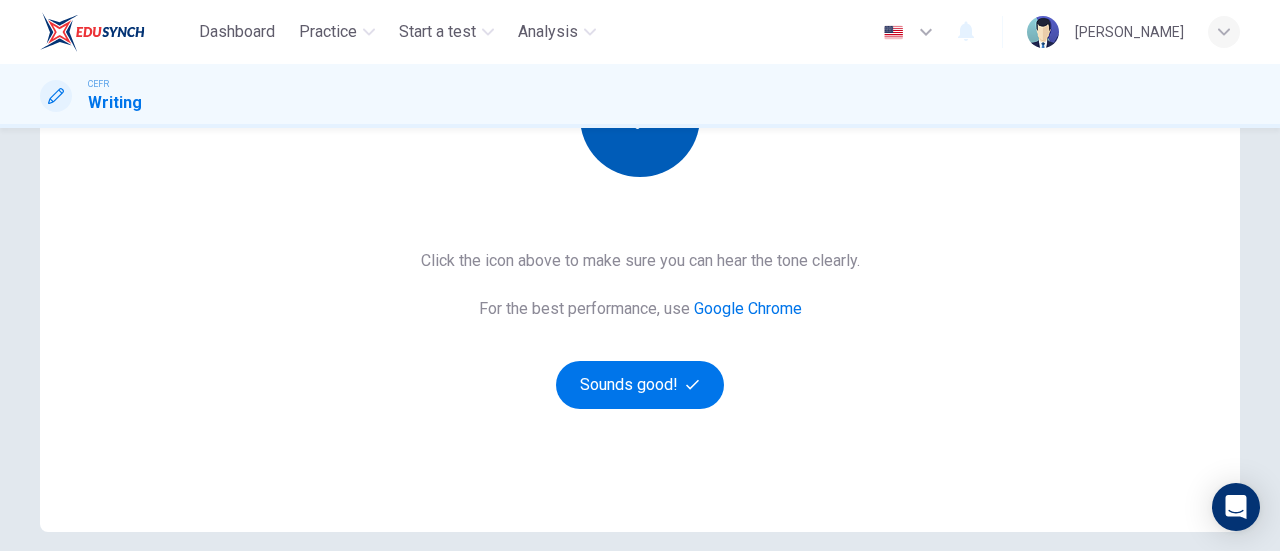 scroll, scrollTop: 332, scrollLeft: 0, axis: vertical 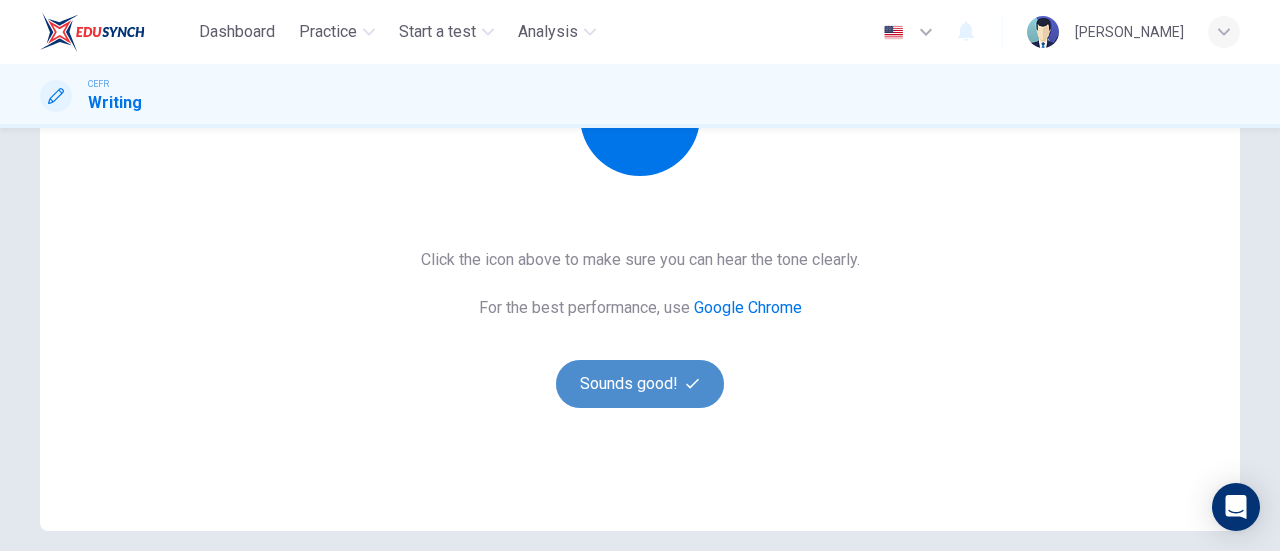 click on "Sounds good!" at bounding box center (640, 384) 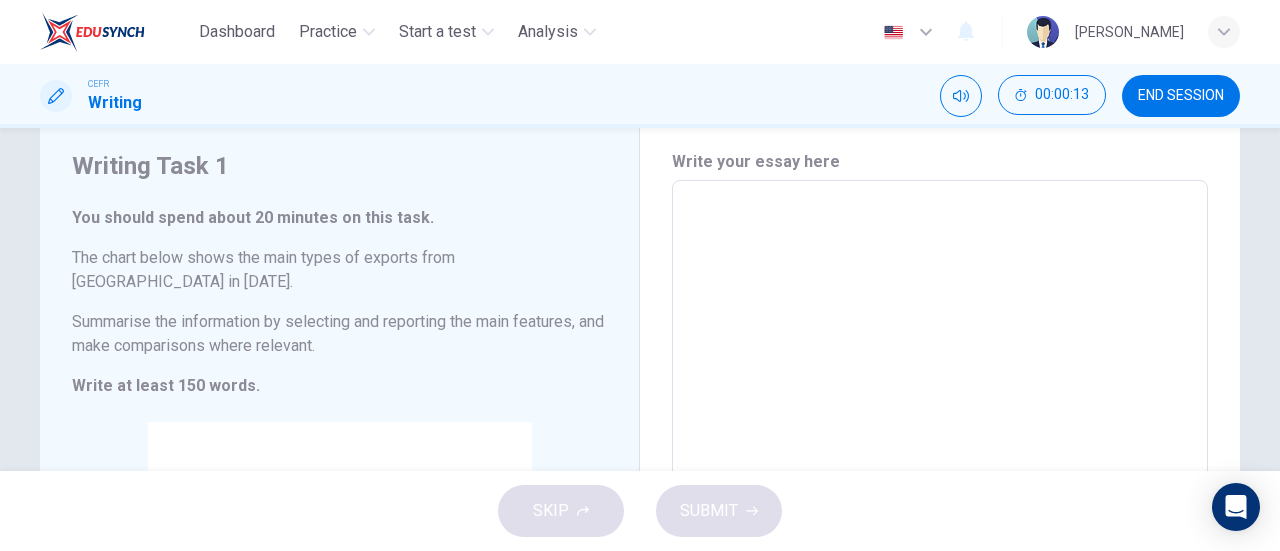 scroll, scrollTop: 59, scrollLeft: 0, axis: vertical 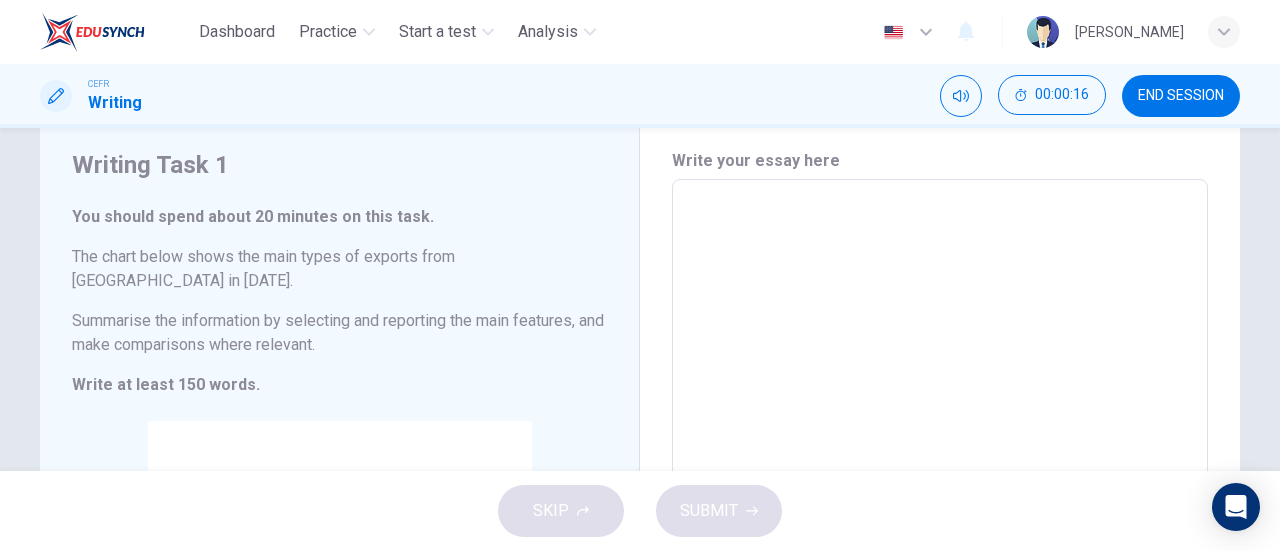 click at bounding box center (940, 475) 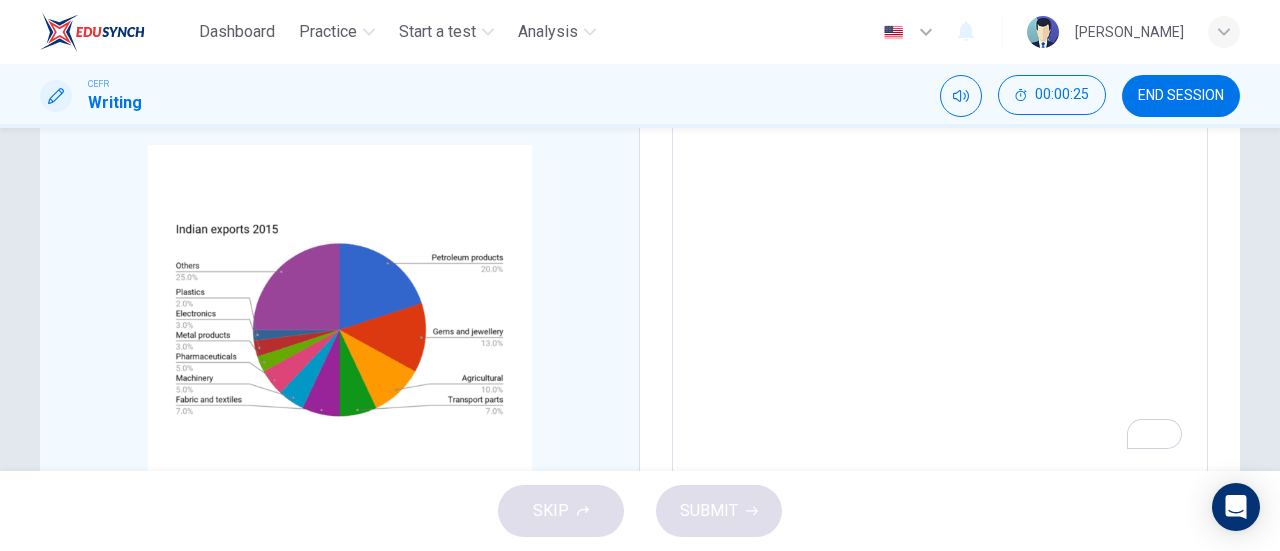 scroll, scrollTop: 0, scrollLeft: 0, axis: both 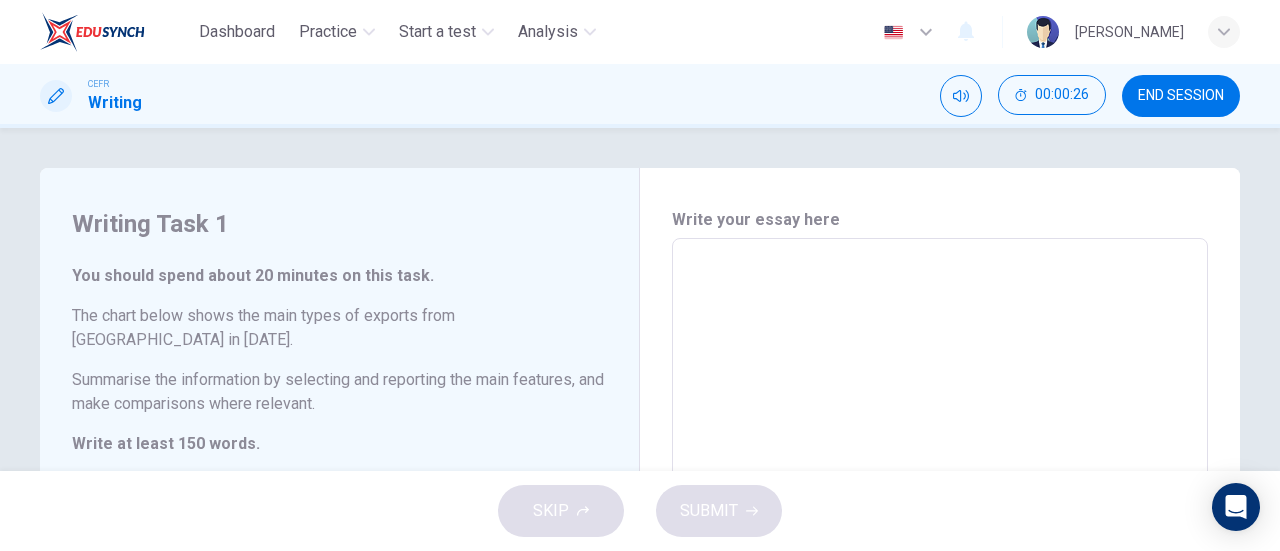 click at bounding box center (940, 534) 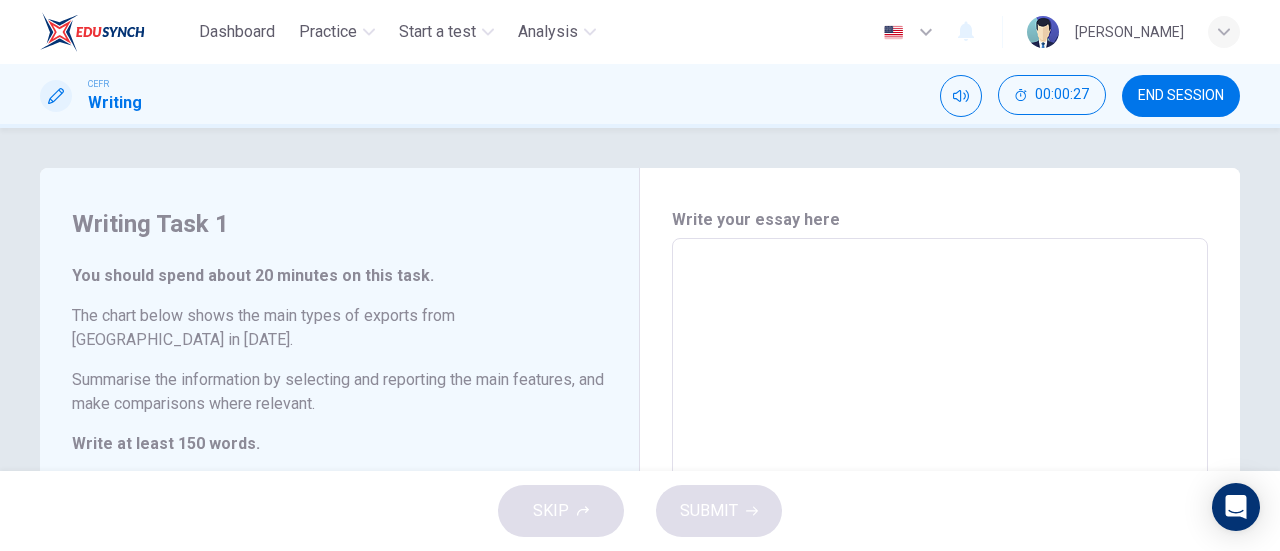 type on "t" 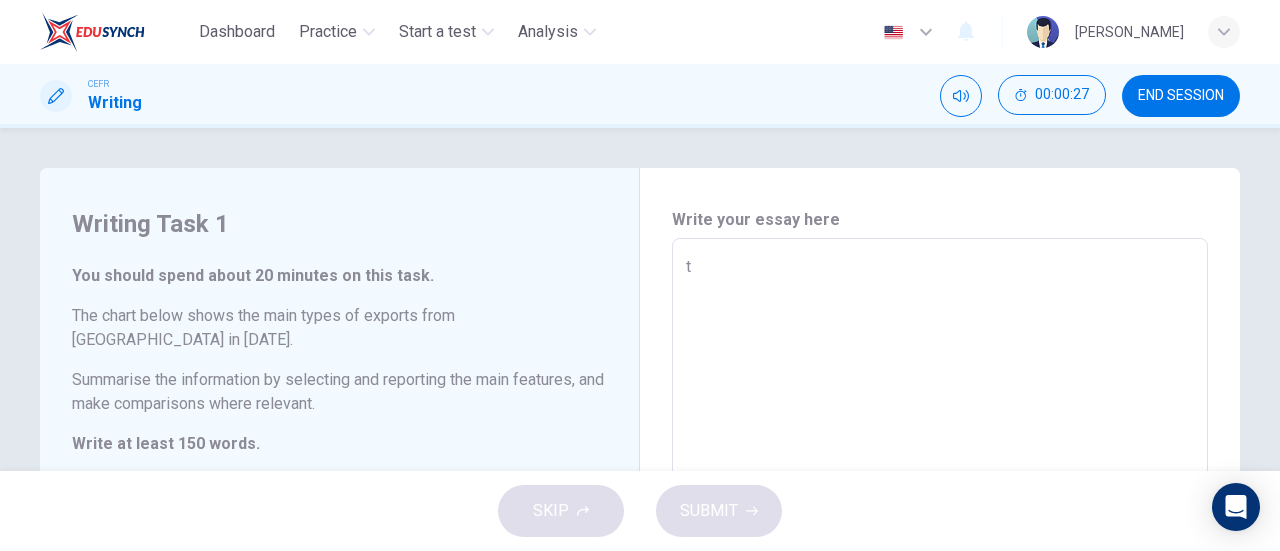 type on "x" 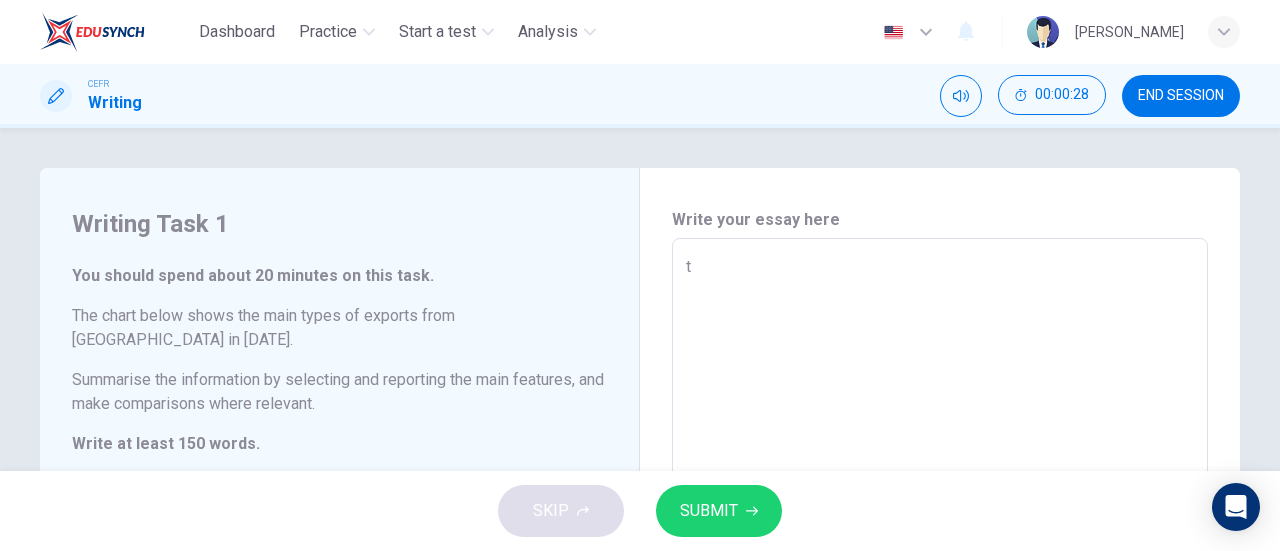 type on "th" 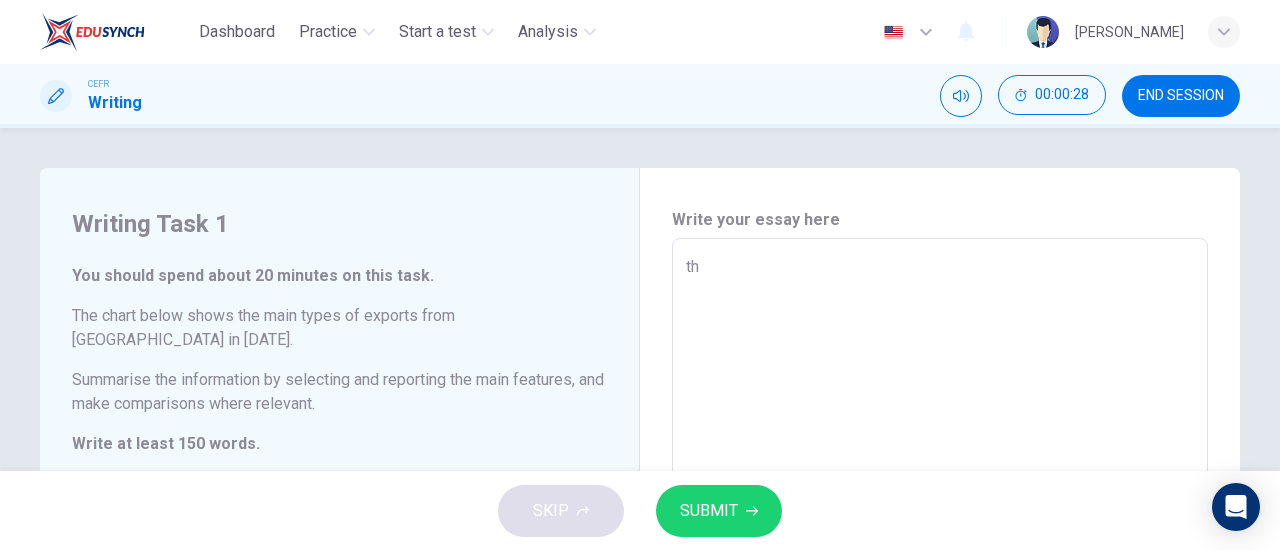 type on "x" 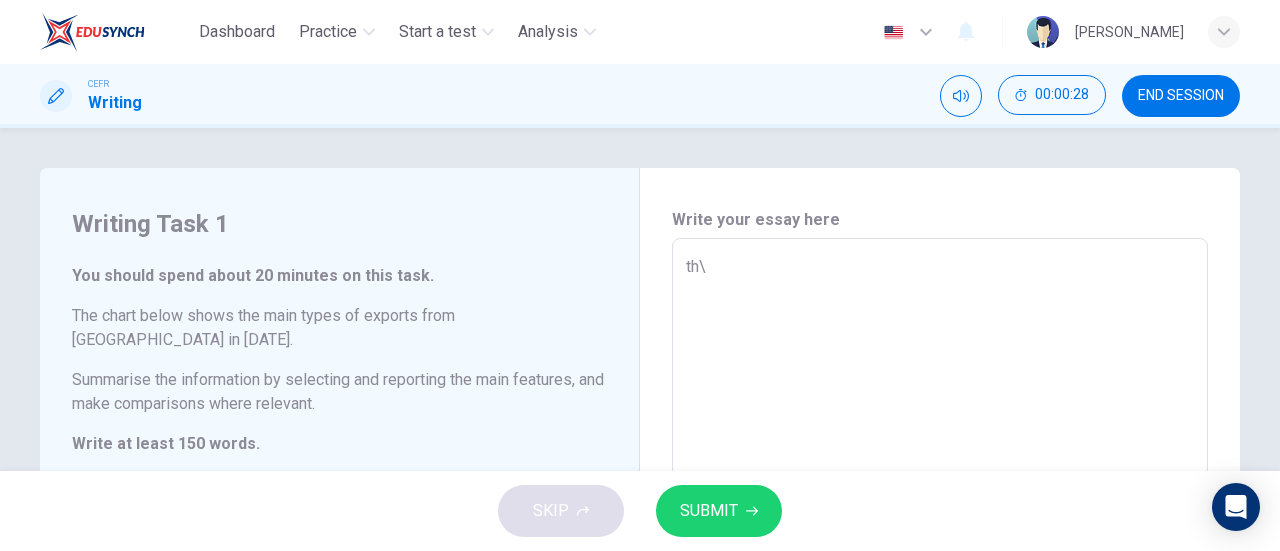 type on "x" 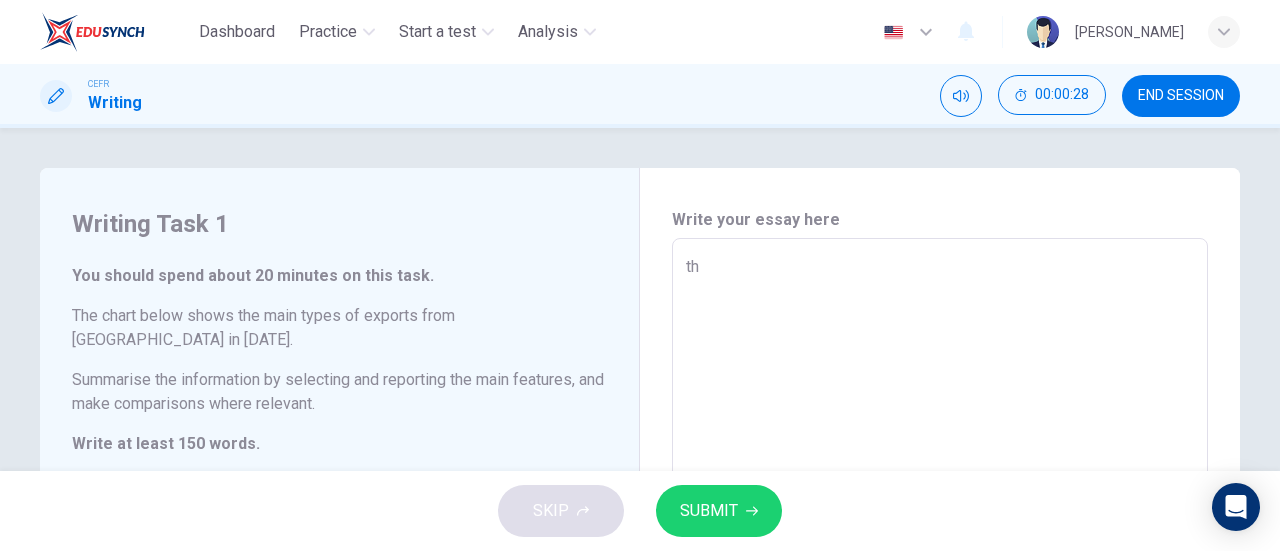 type on "x" 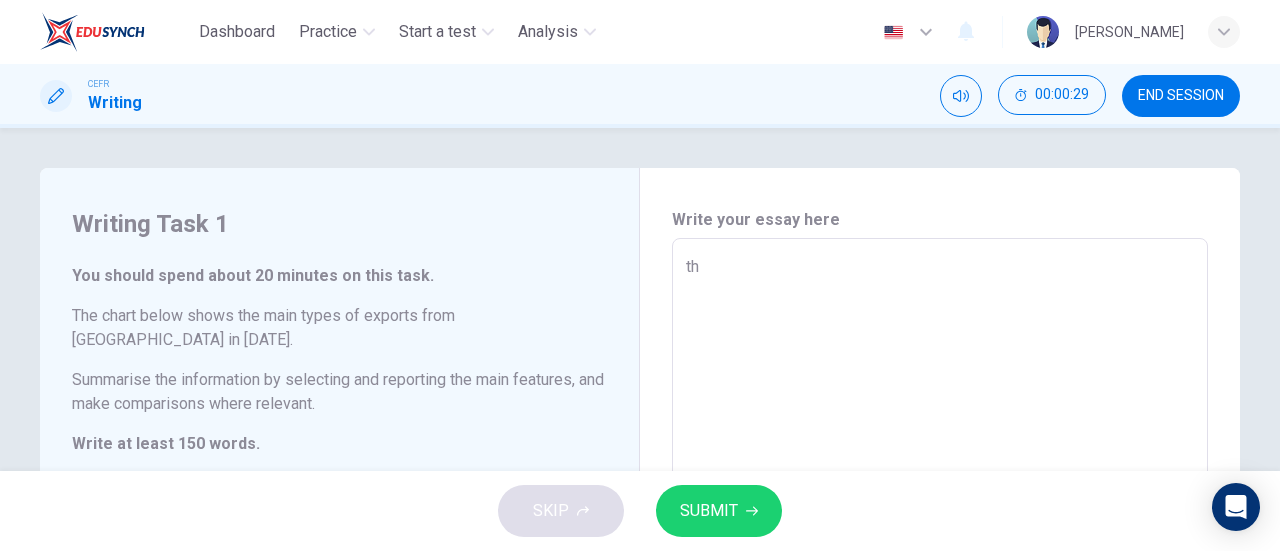 type on "t" 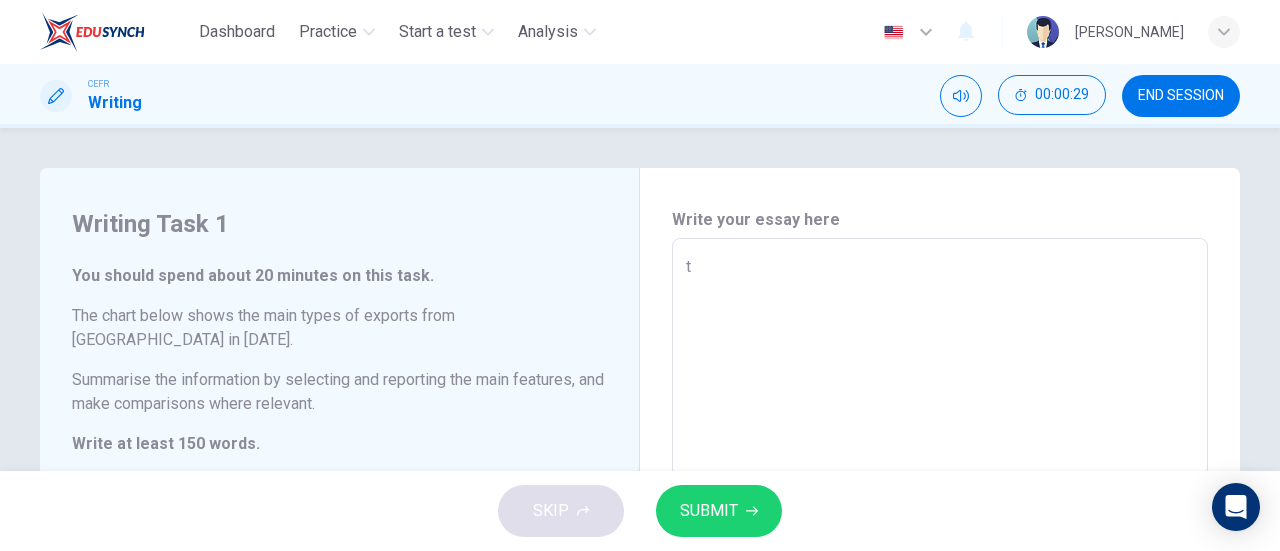 type on "x" 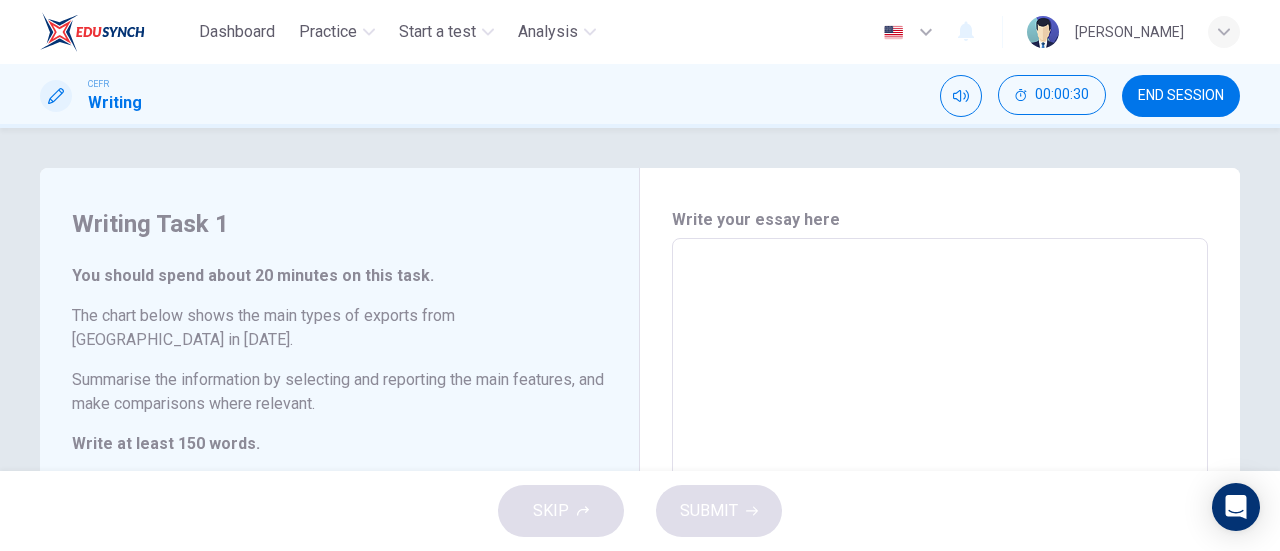 type on "T" 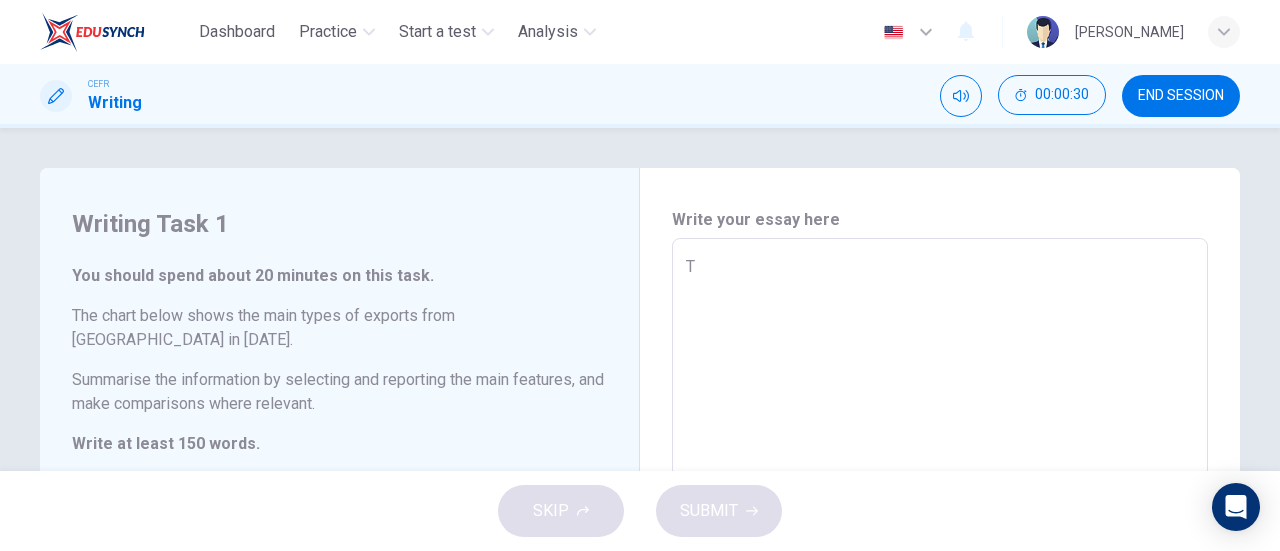 type on "x" 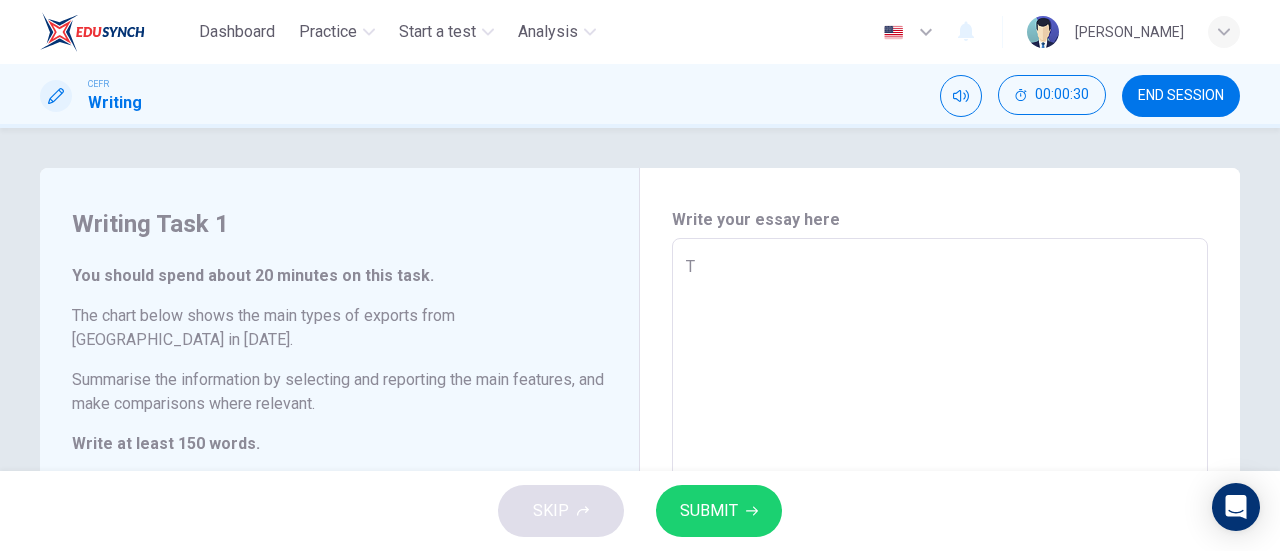 type on "Th" 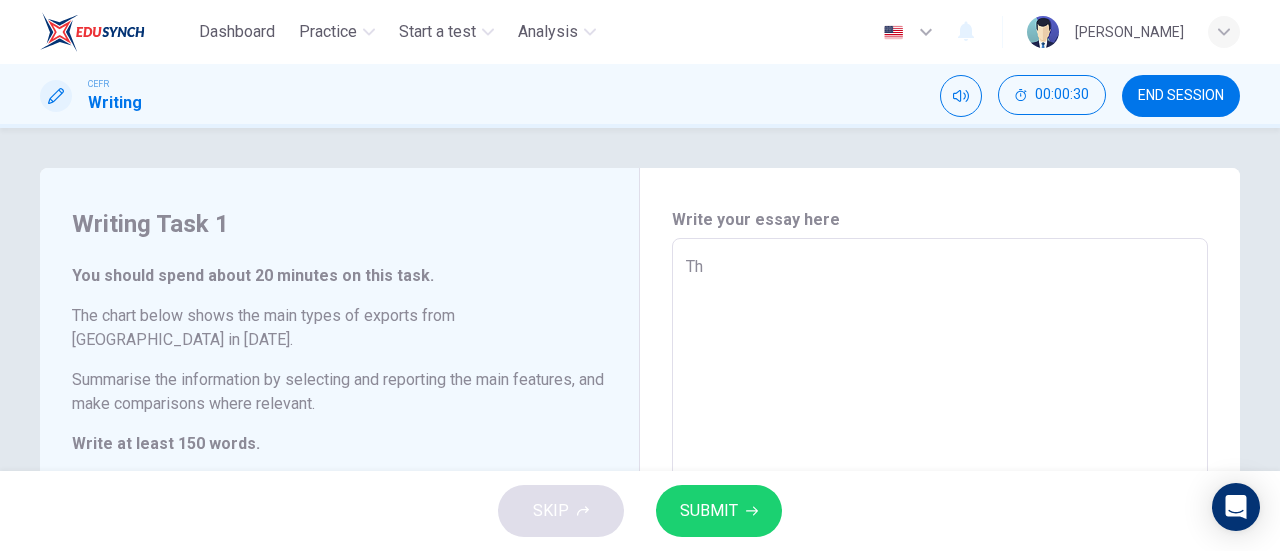 type on "x" 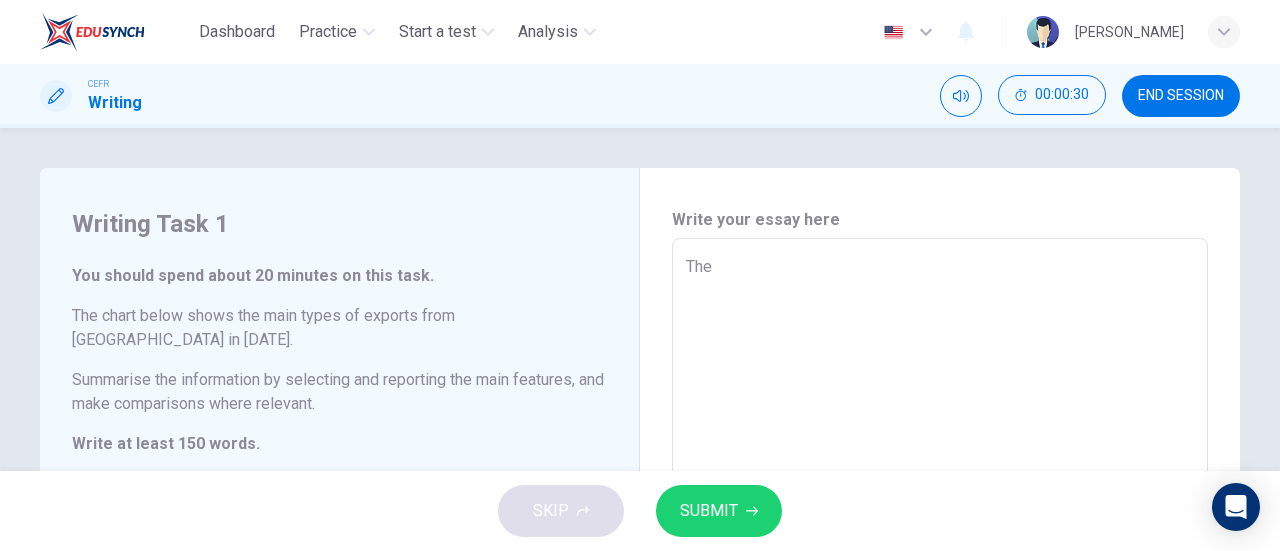 type on "x" 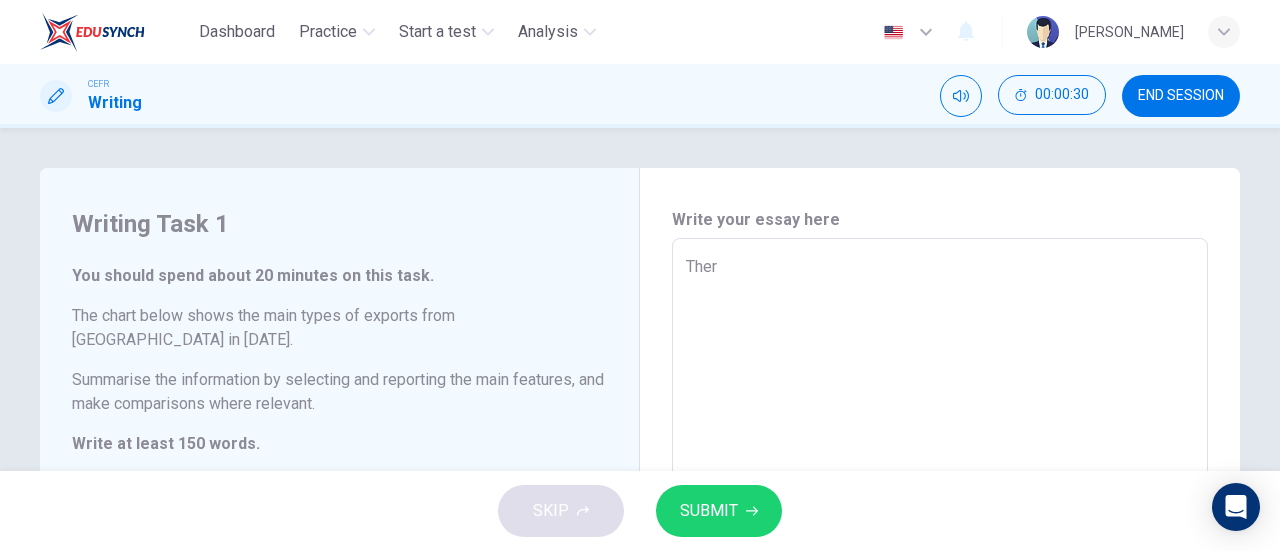 type on "x" 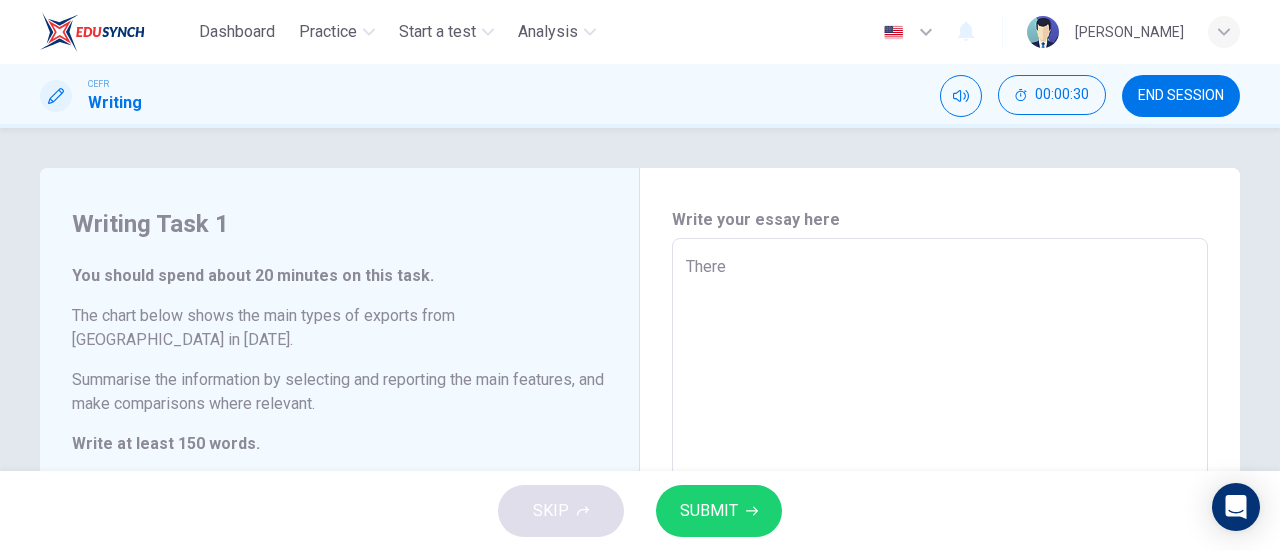 type on "x" 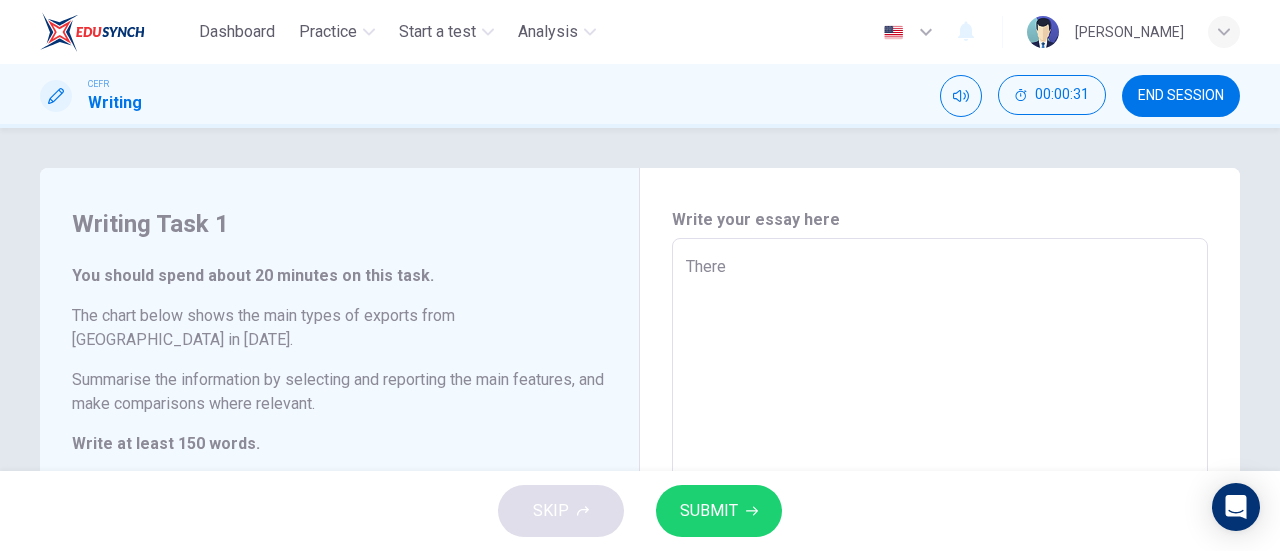 type on "There a" 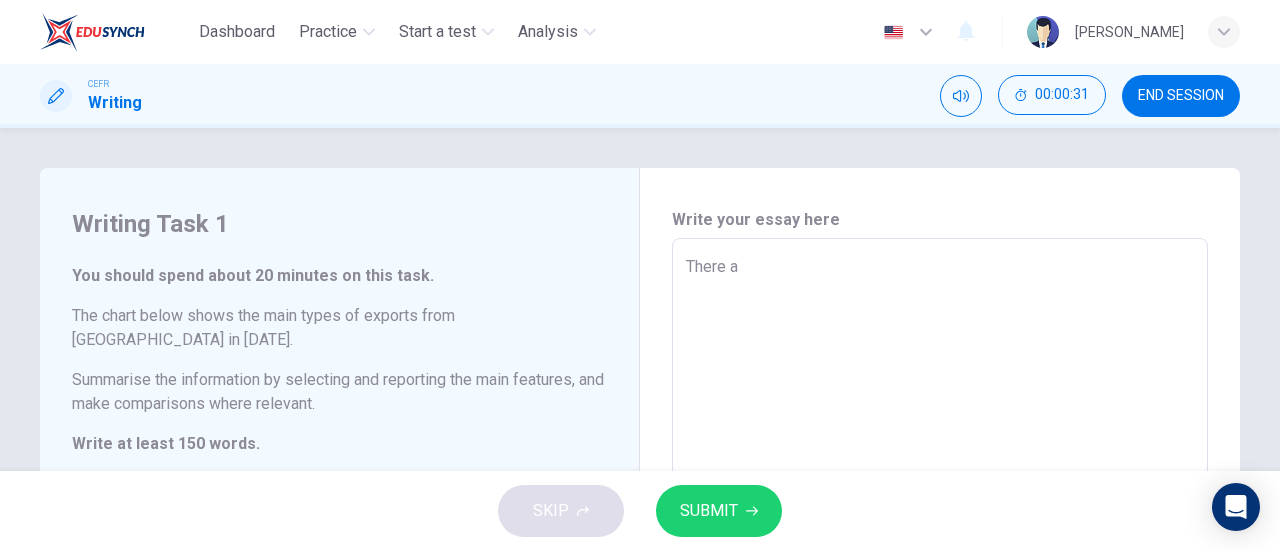type on "There ar" 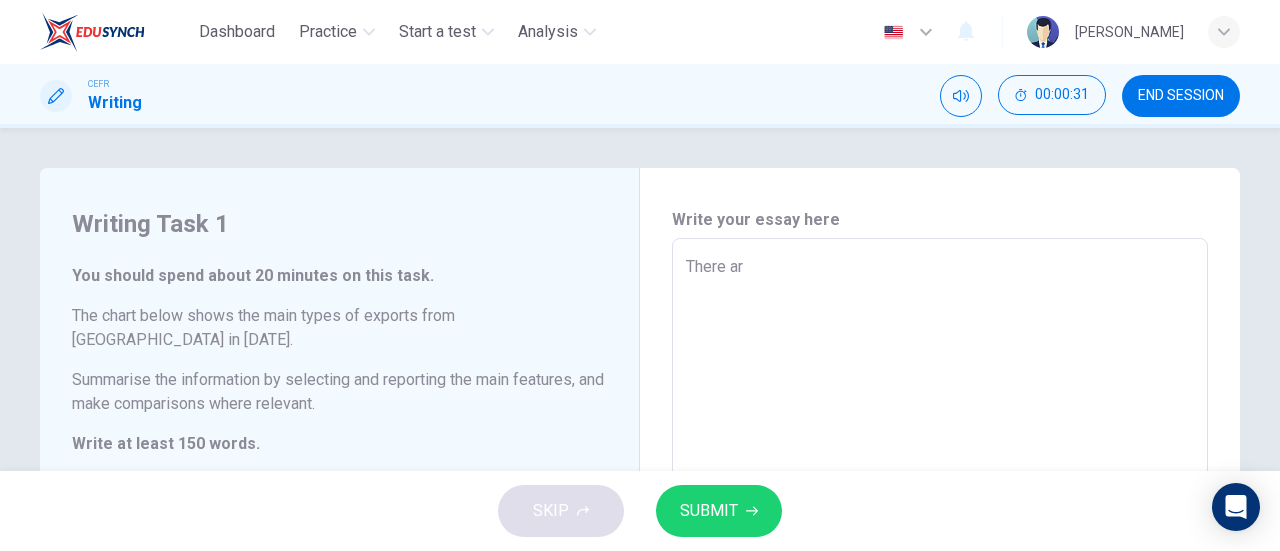 type on "x" 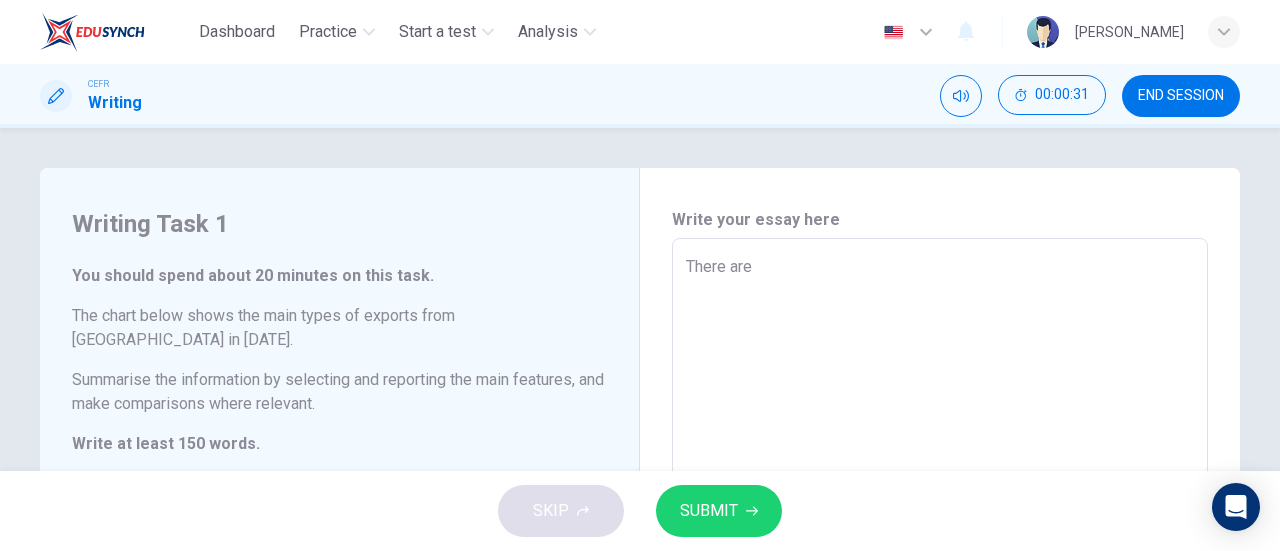 type on "x" 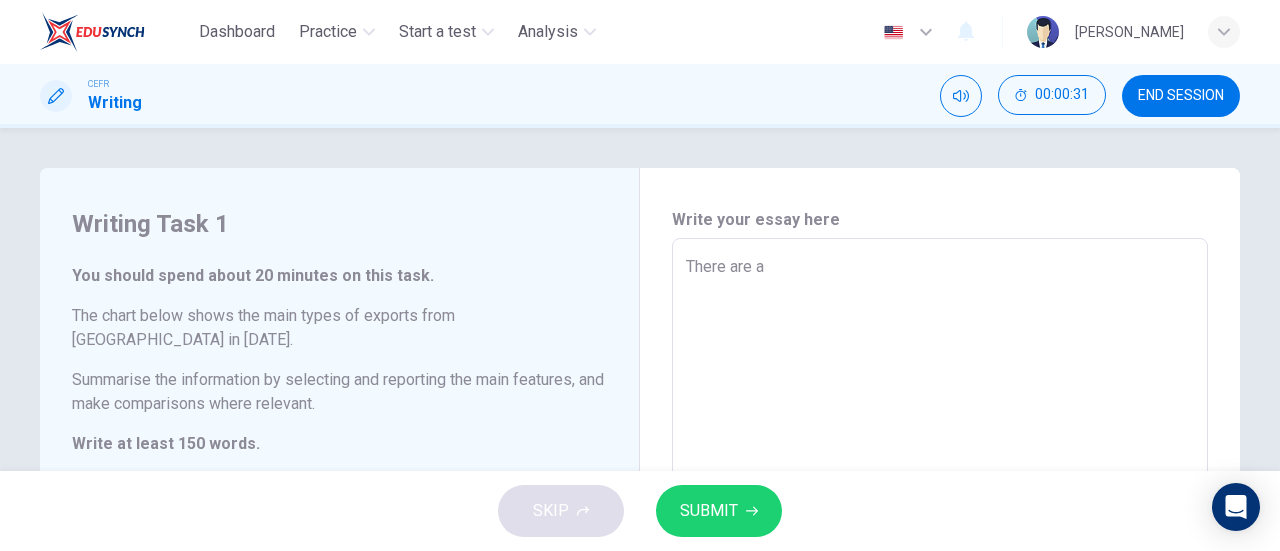 type on "x" 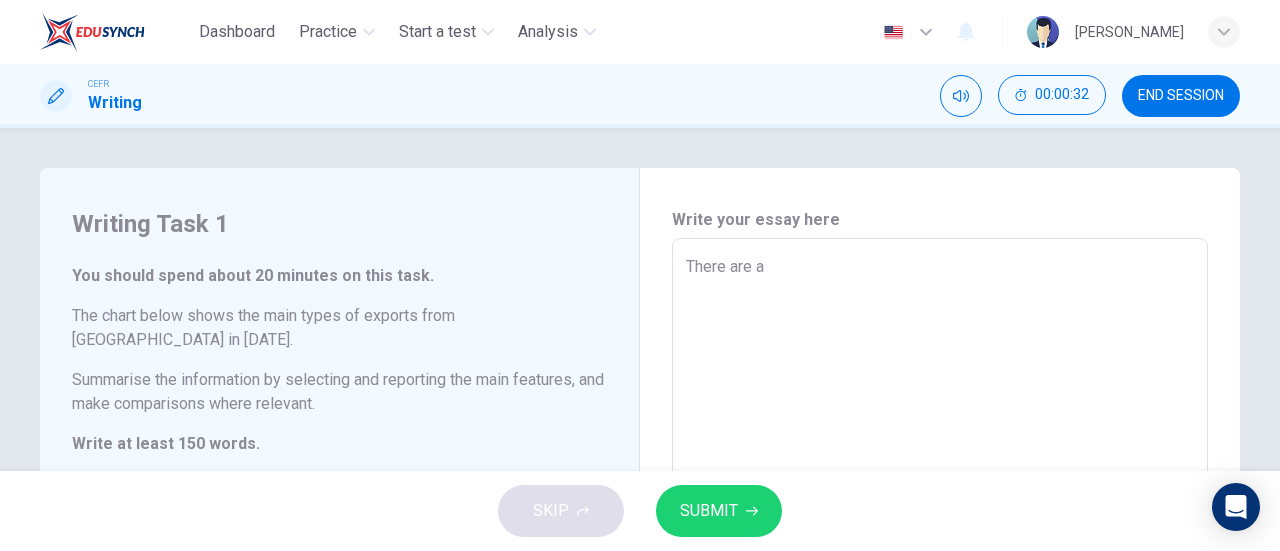 type on "There are a l" 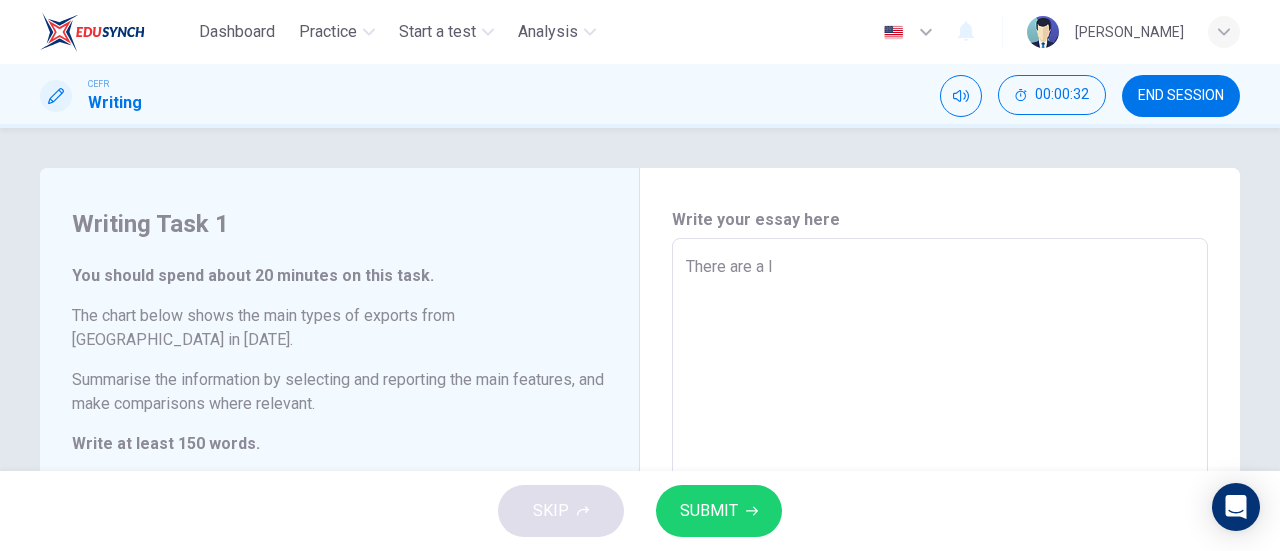 type on "There are a lo" 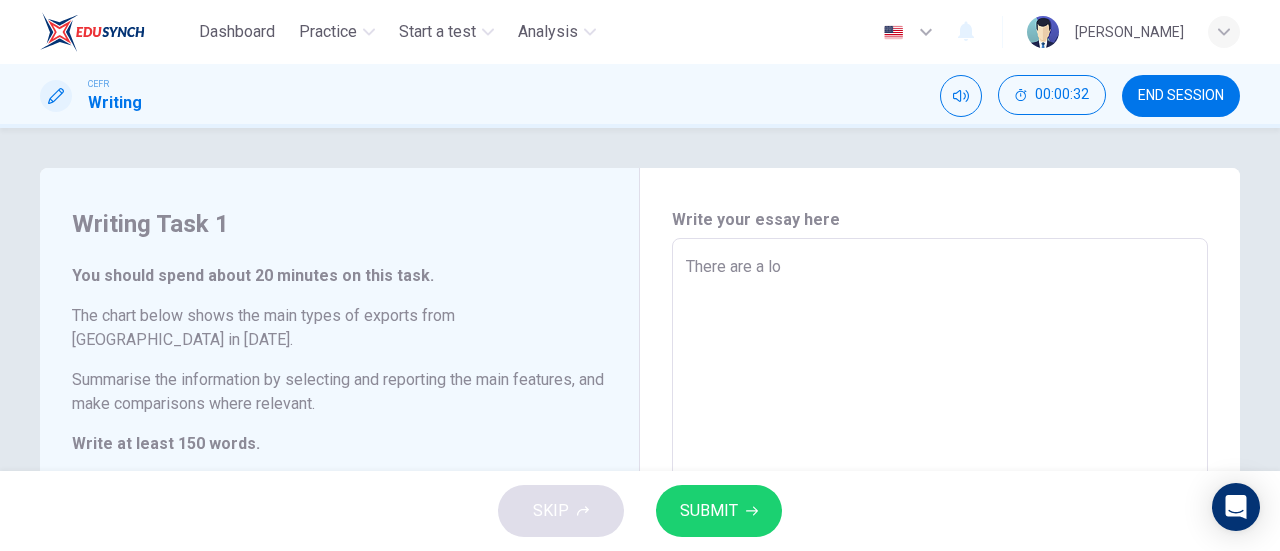 type on "x" 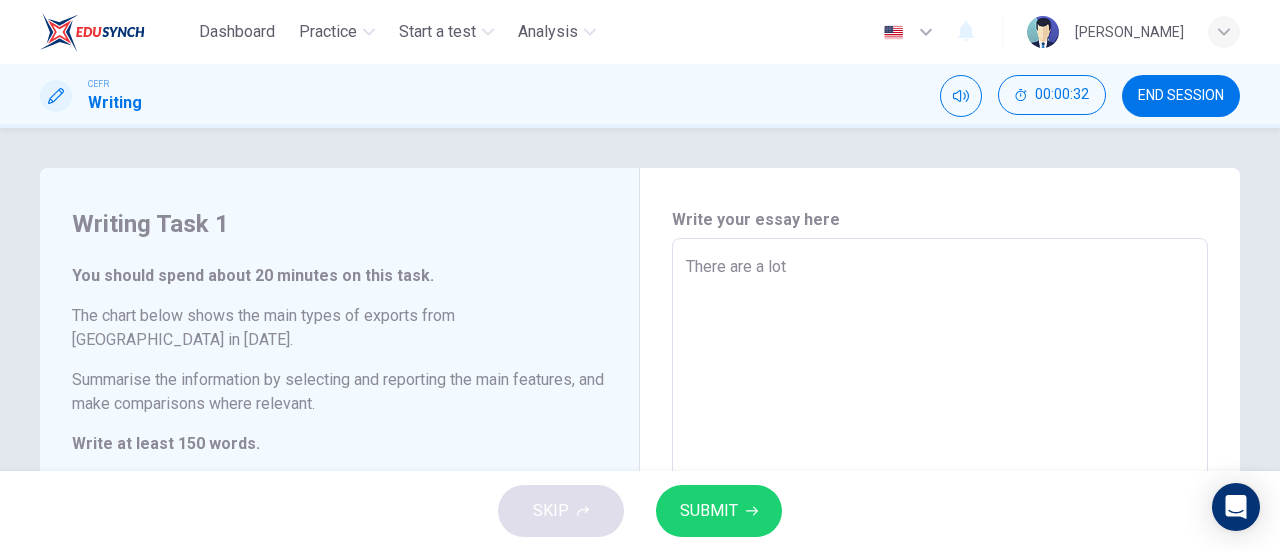 type on "x" 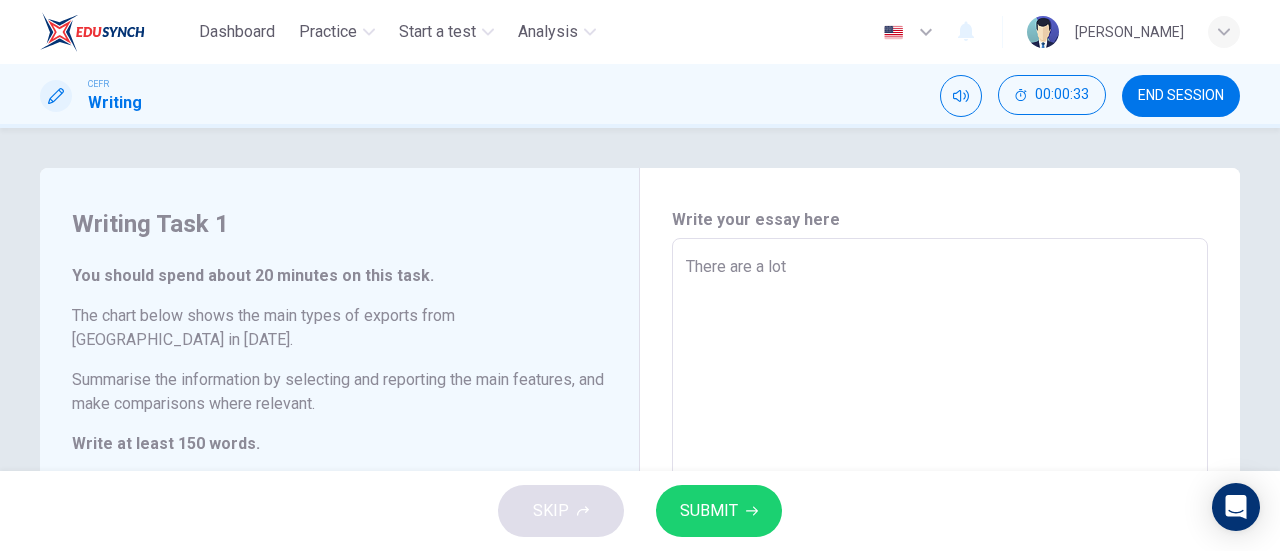 type on "There are a lot o" 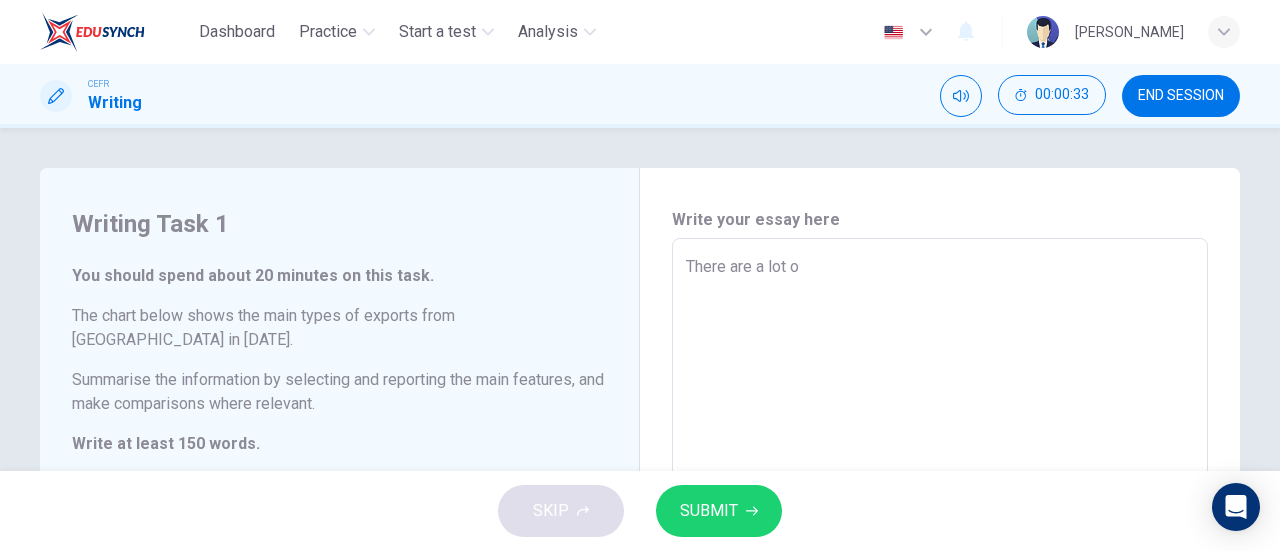 type on "There are a lot of" 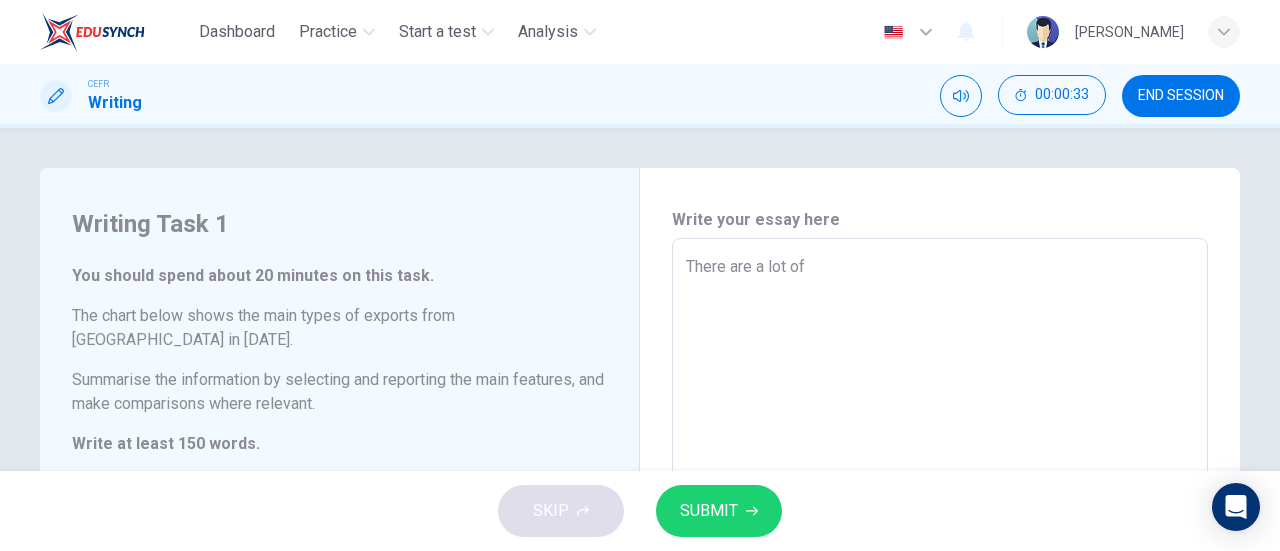 type on "x" 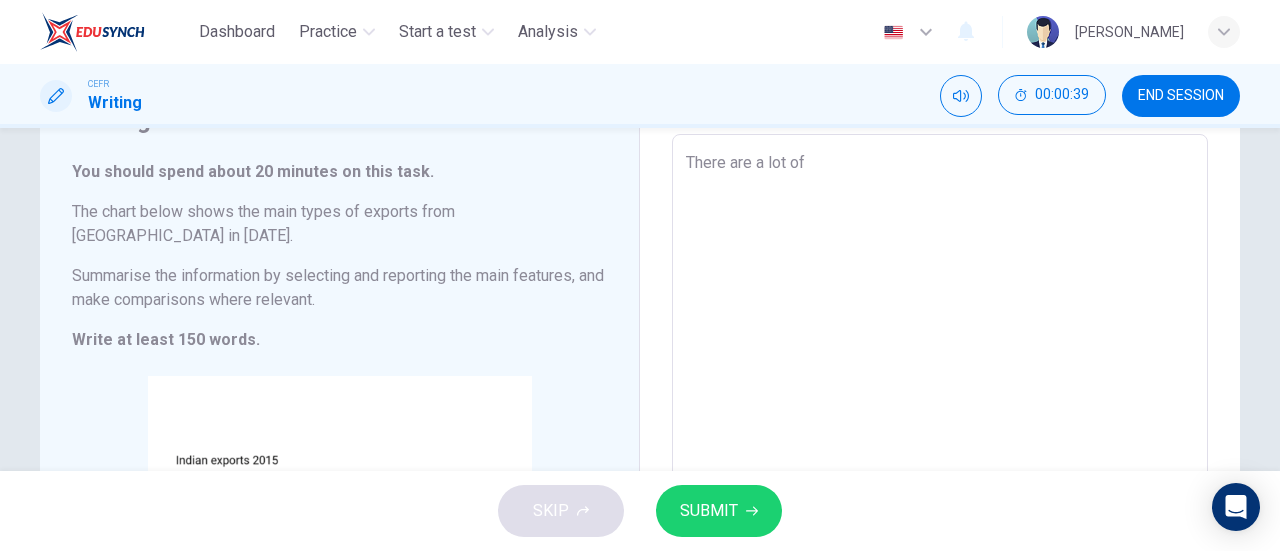 scroll, scrollTop: 102, scrollLeft: 0, axis: vertical 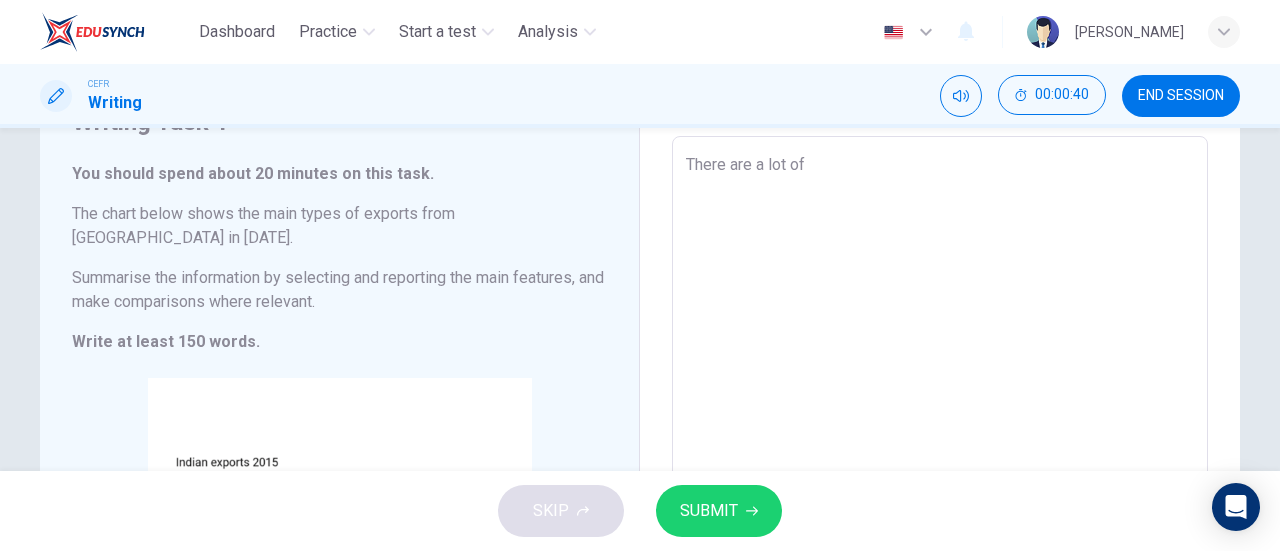 type on "There are a lot of e" 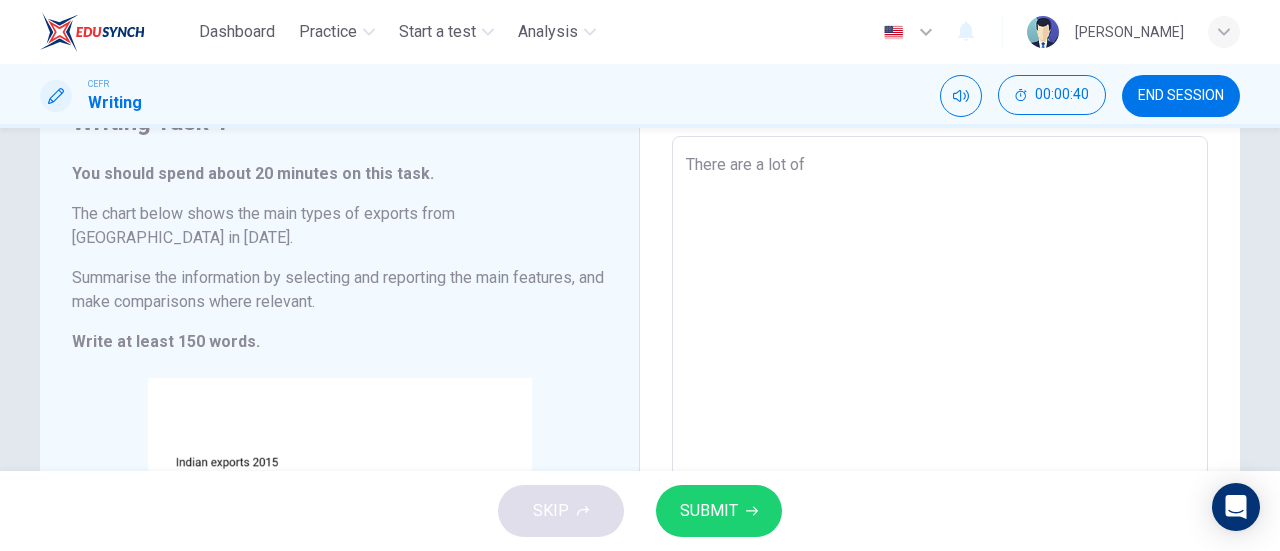 type on "x" 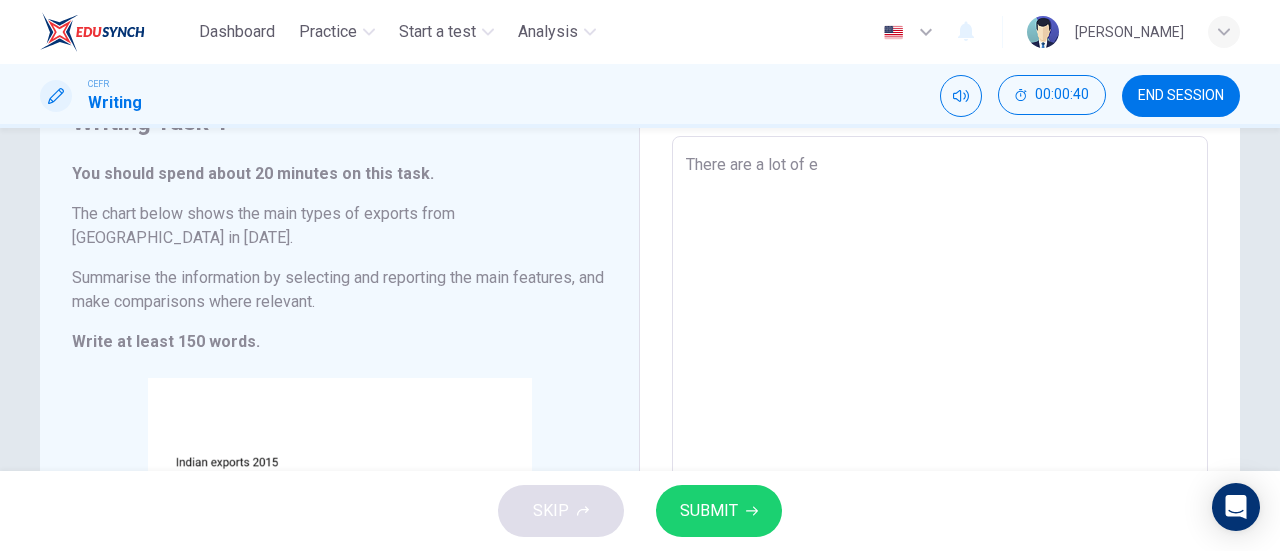type on "There are a lot of ex" 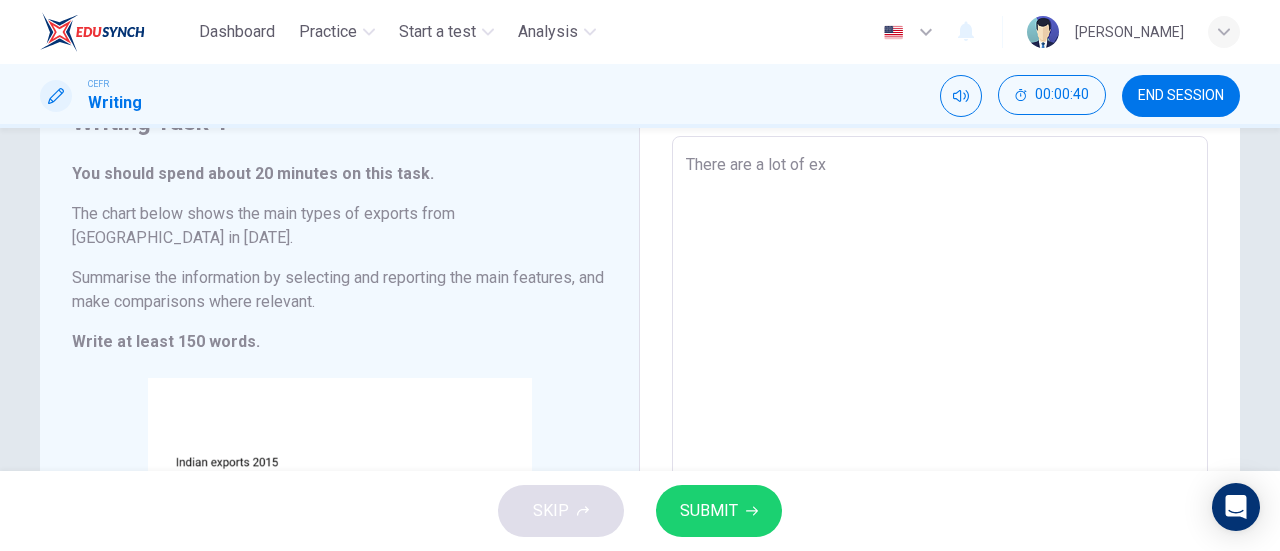 type on "x" 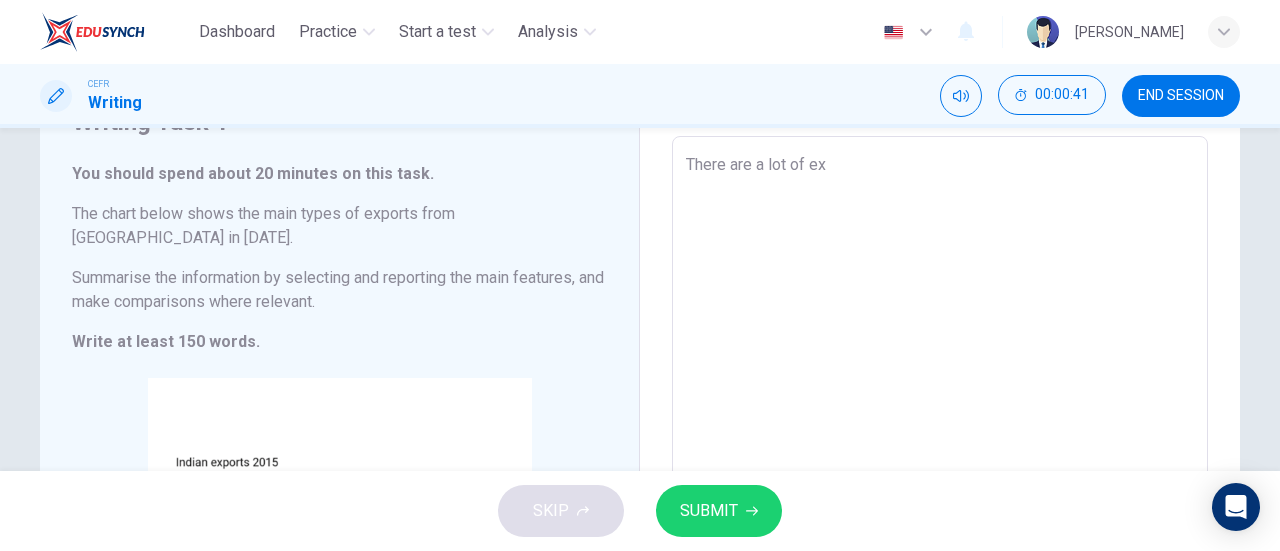 type on "There are a lot of exp" 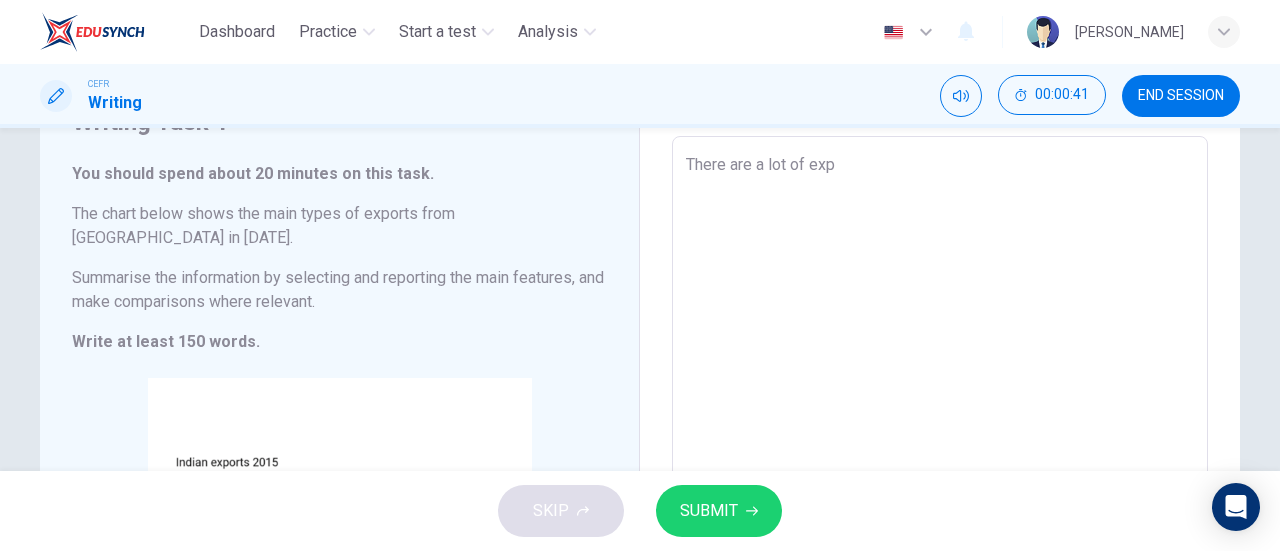 type on "x" 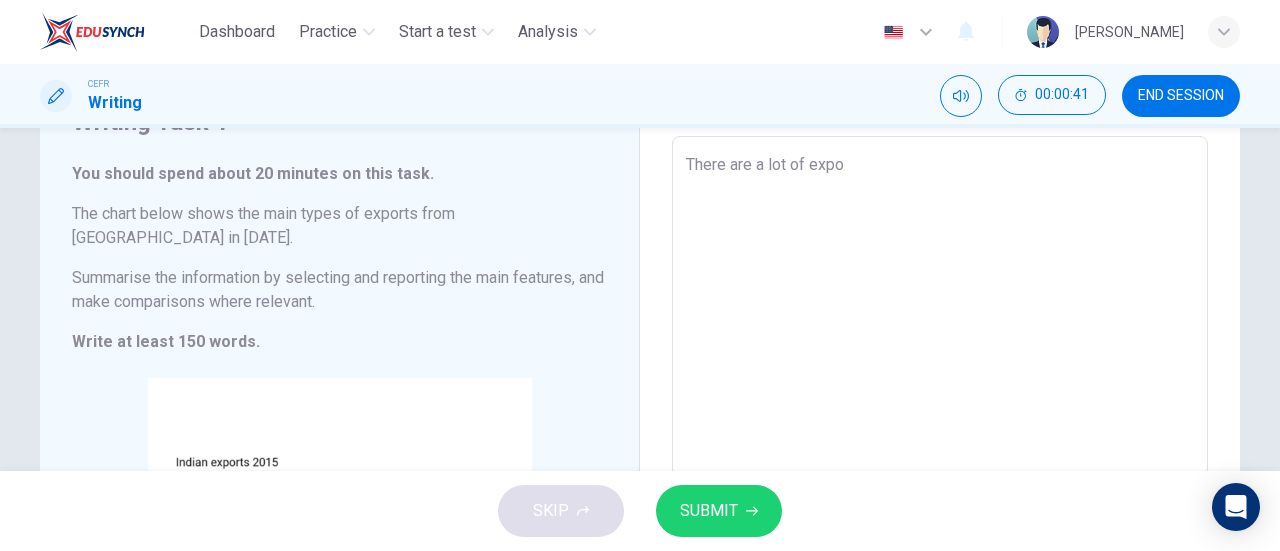 type on "x" 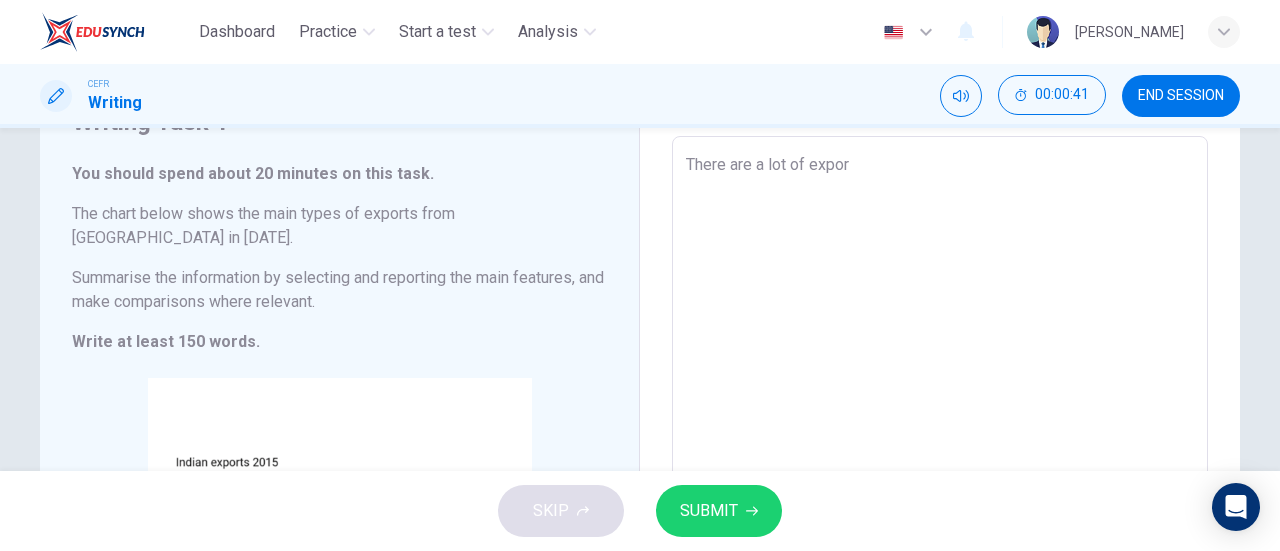 type on "x" 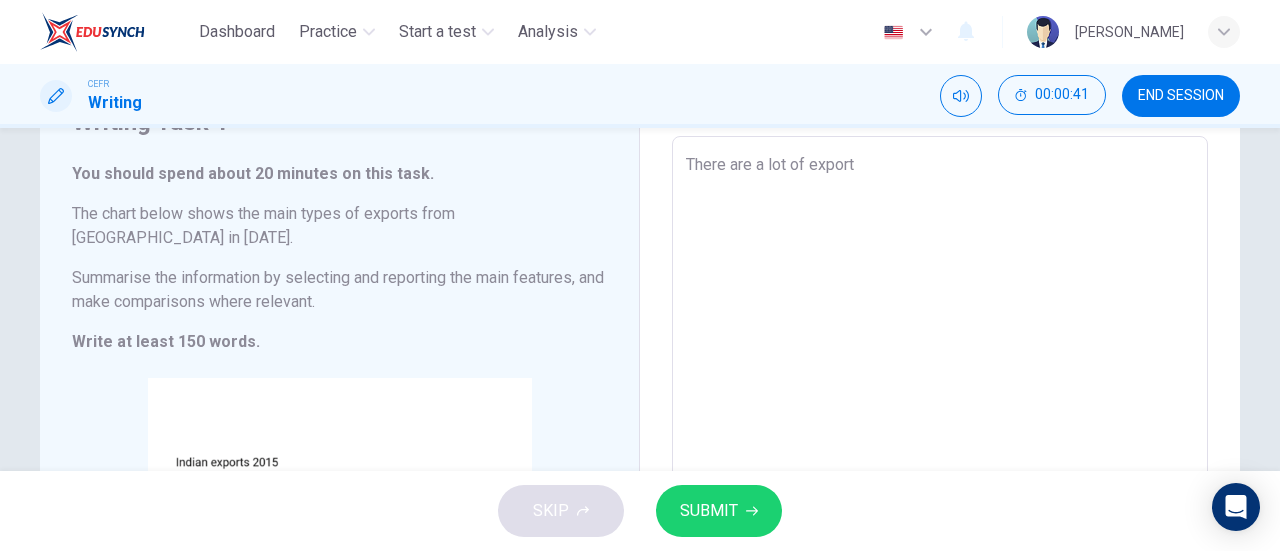 type on "There are a lot of exports" 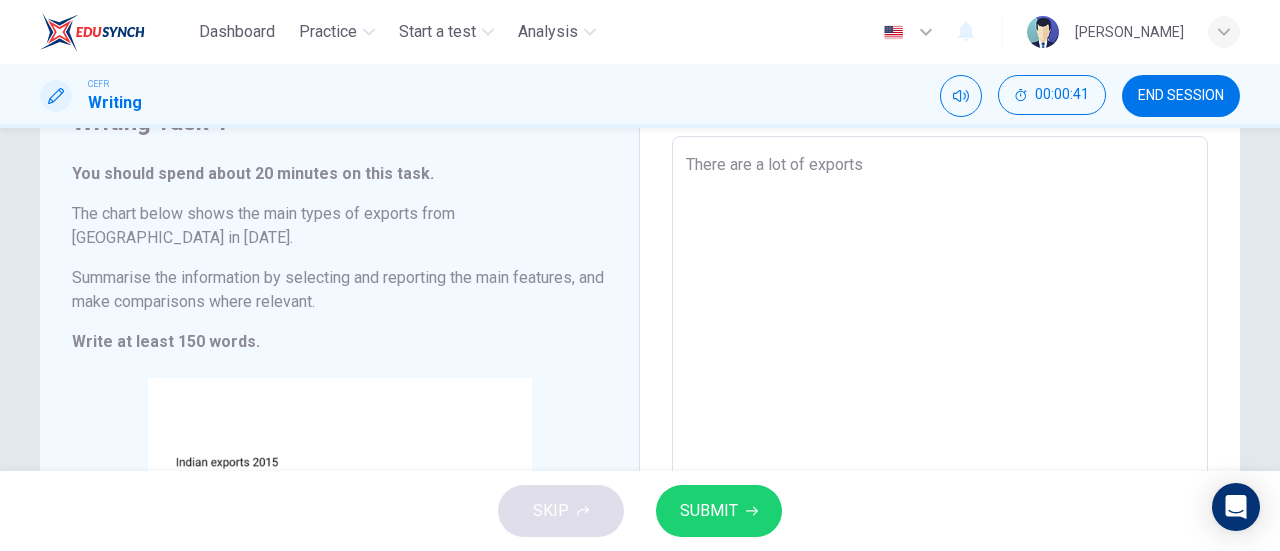 type on "x" 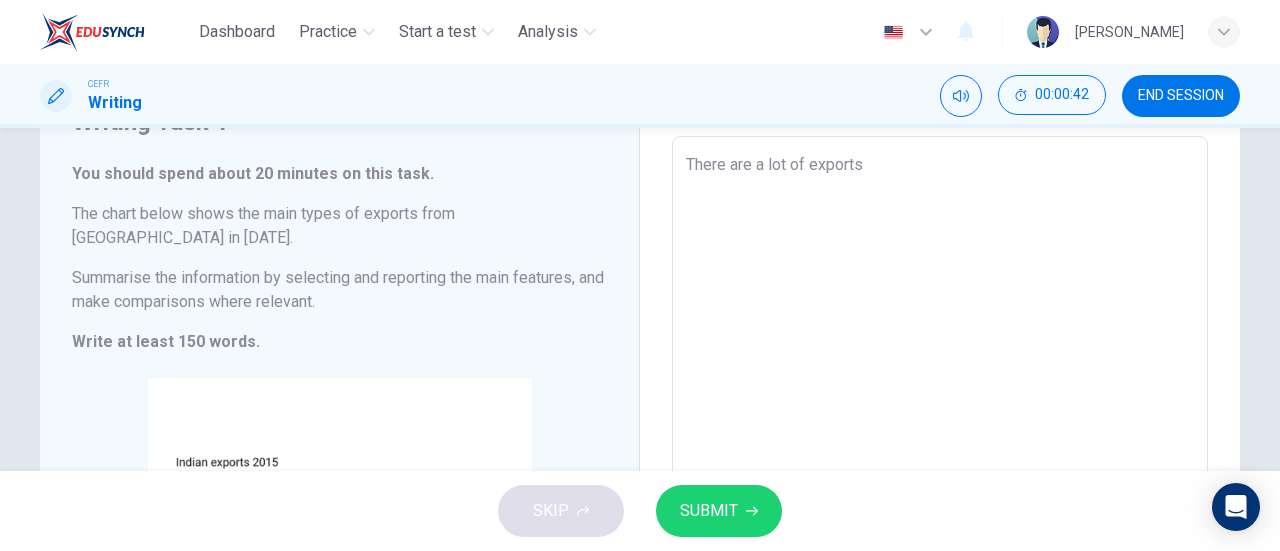 type on "There are a lot of exports f" 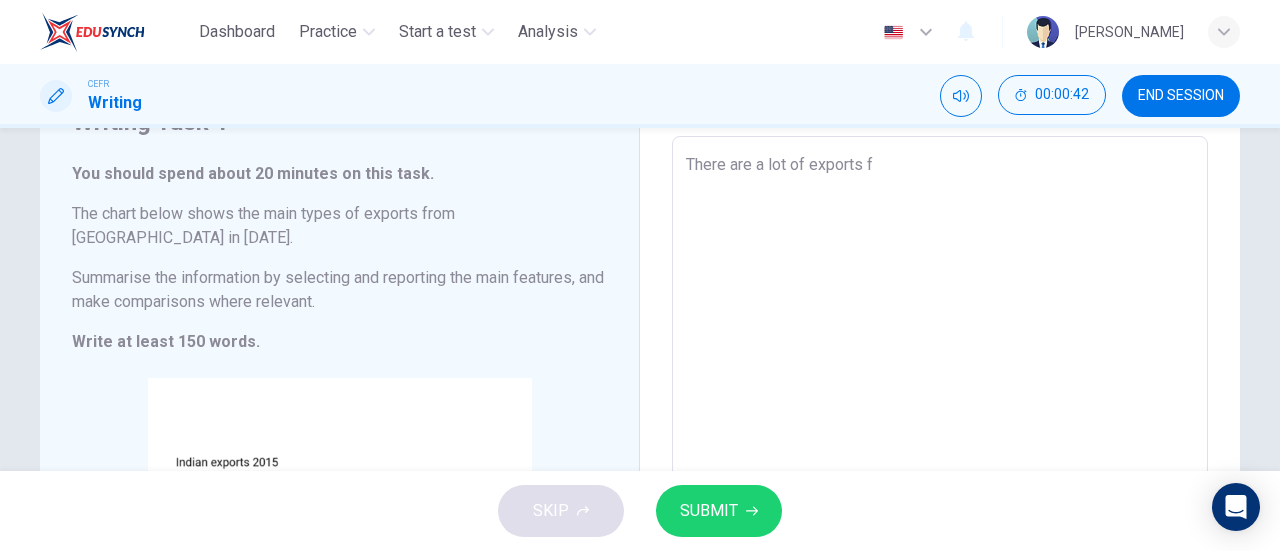 type on "x" 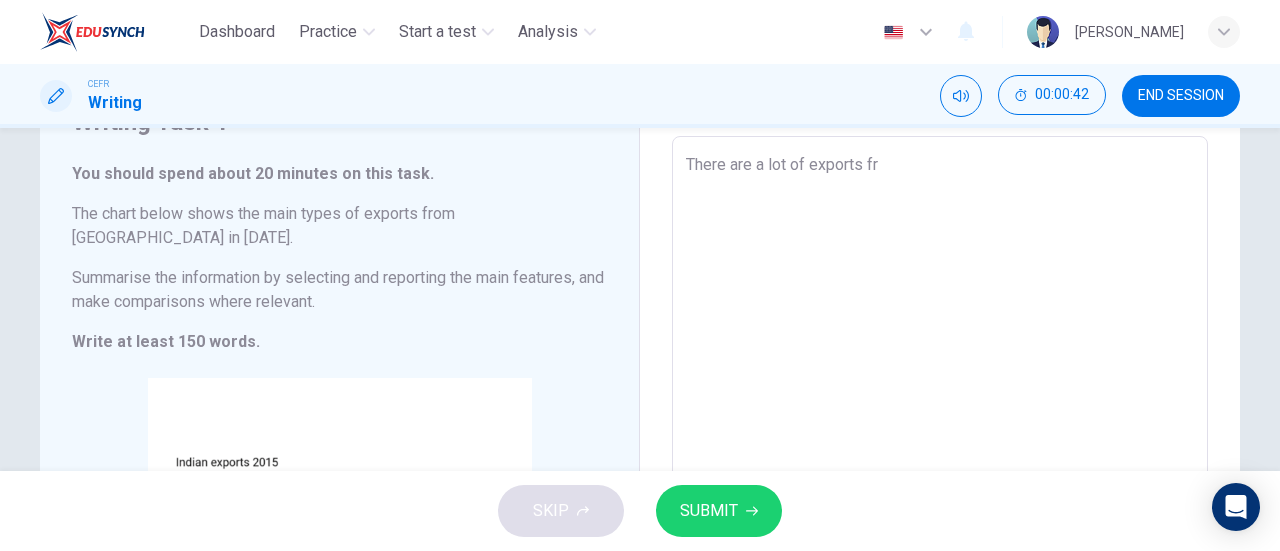 type on "x" 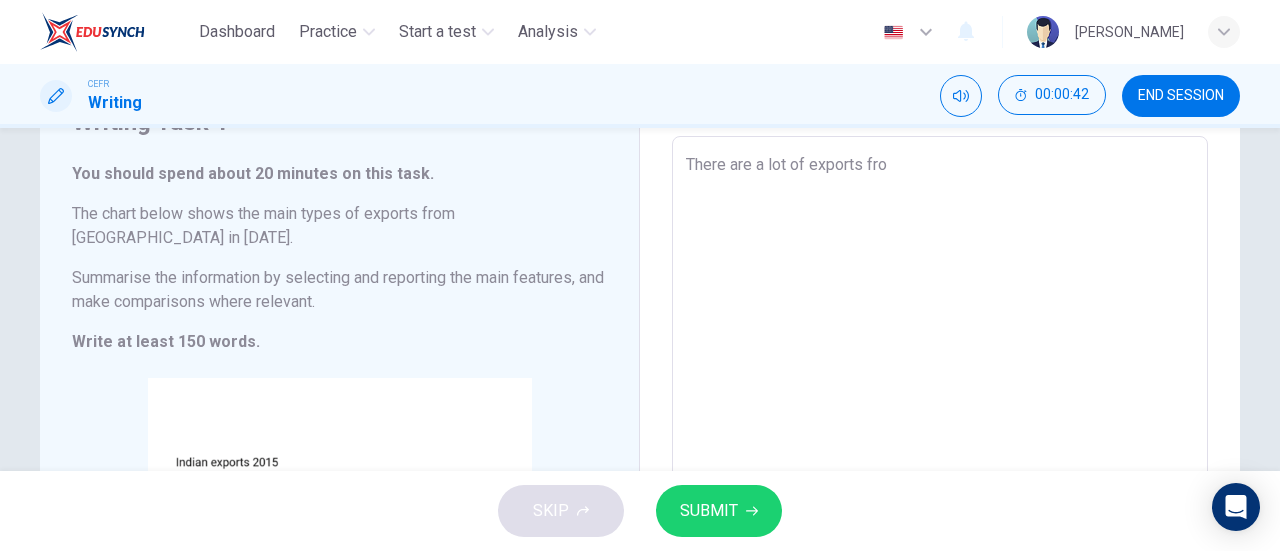 type on "x" 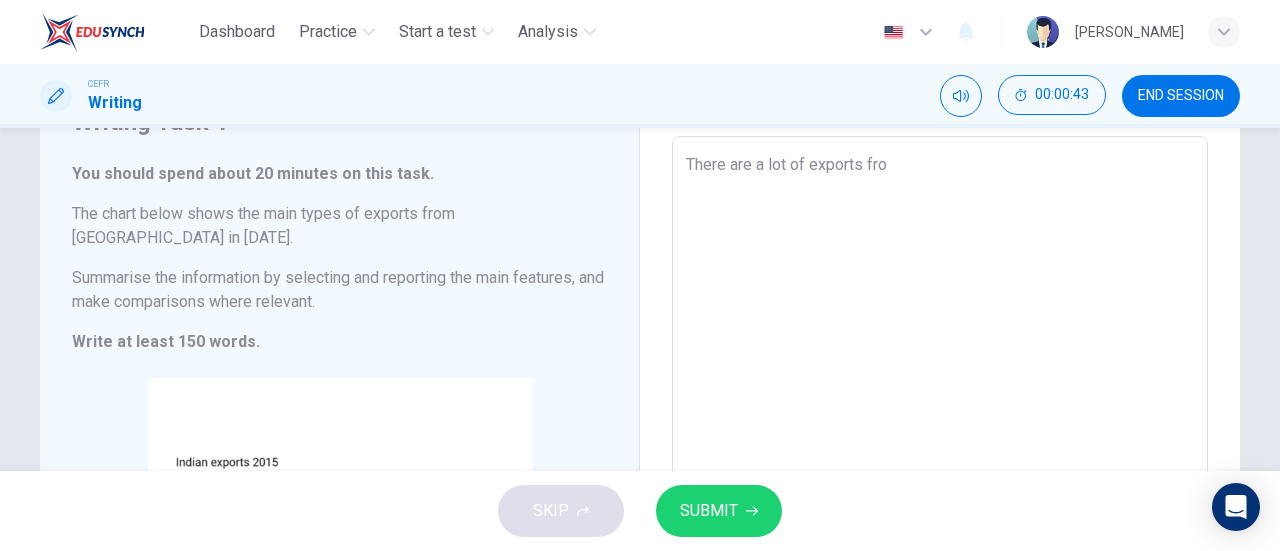 type on "There are a lot of exports from" 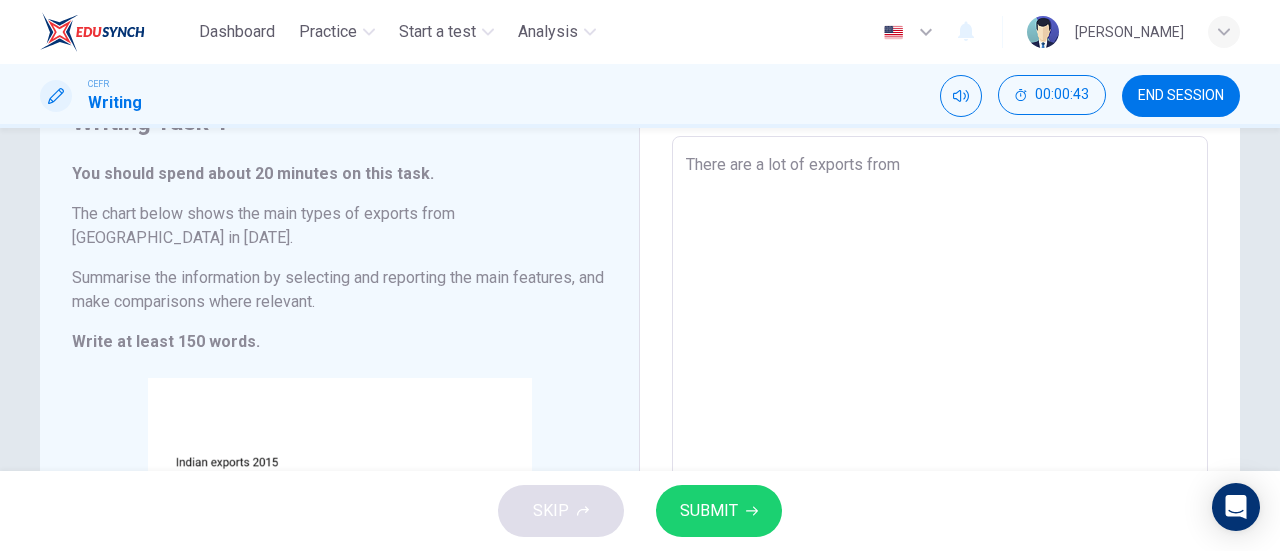 type on "There are a lot of exports from" 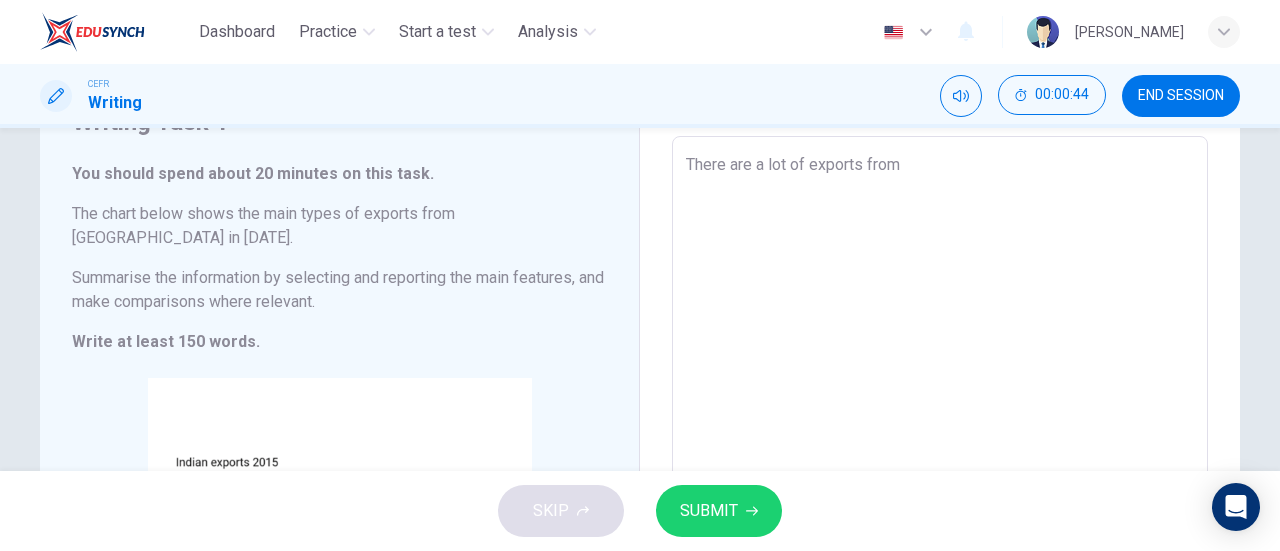 type on "There are a lot of exports from I" 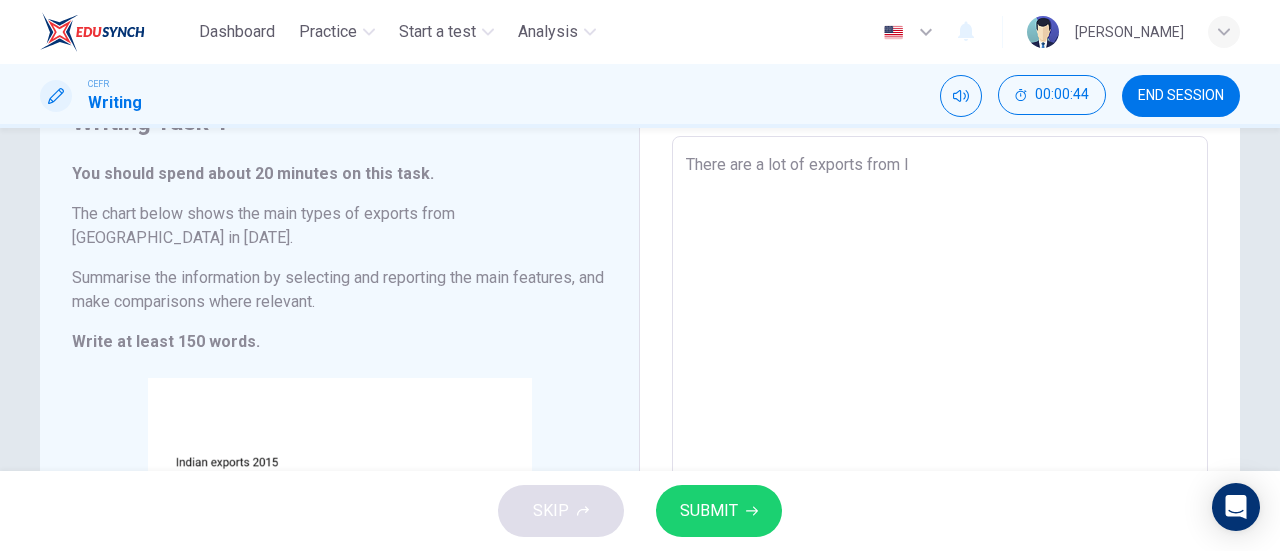 type on "x" 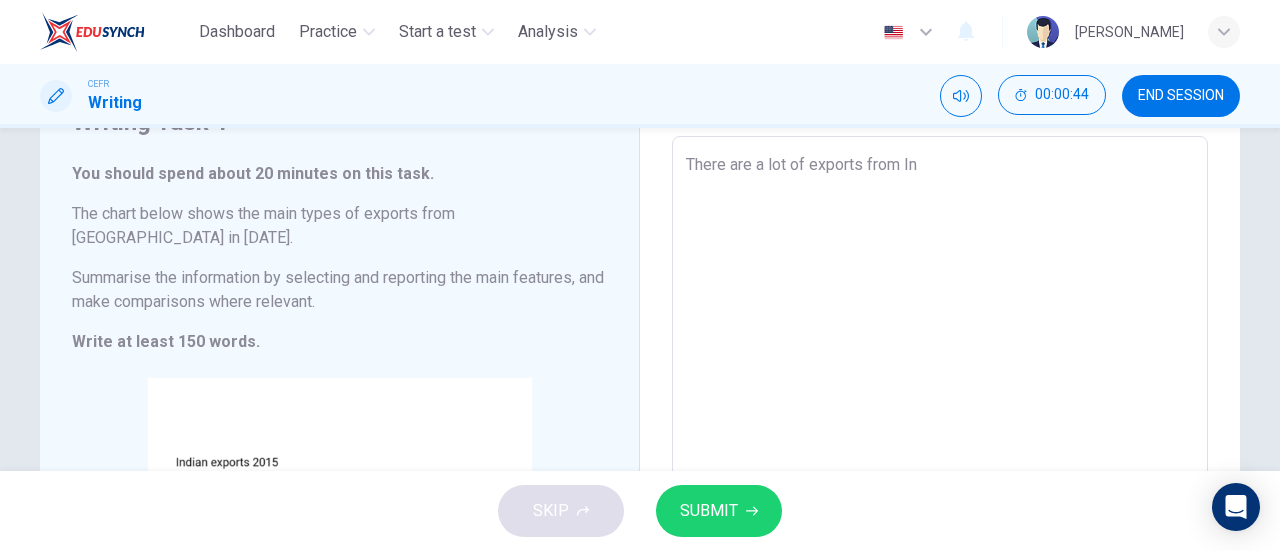 type on "x" 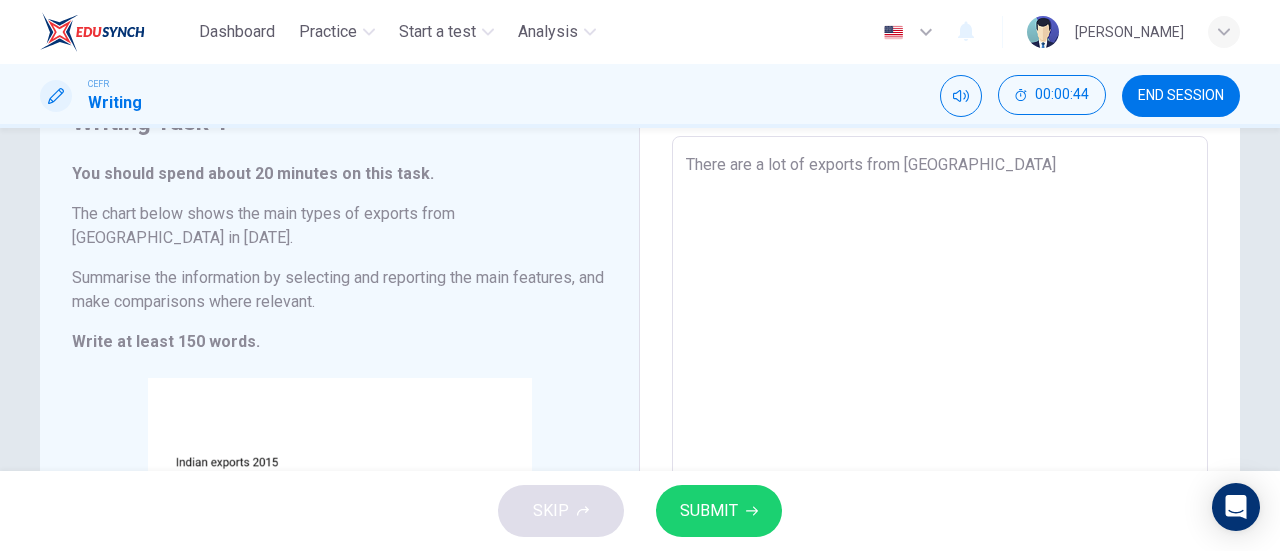 type on "x" 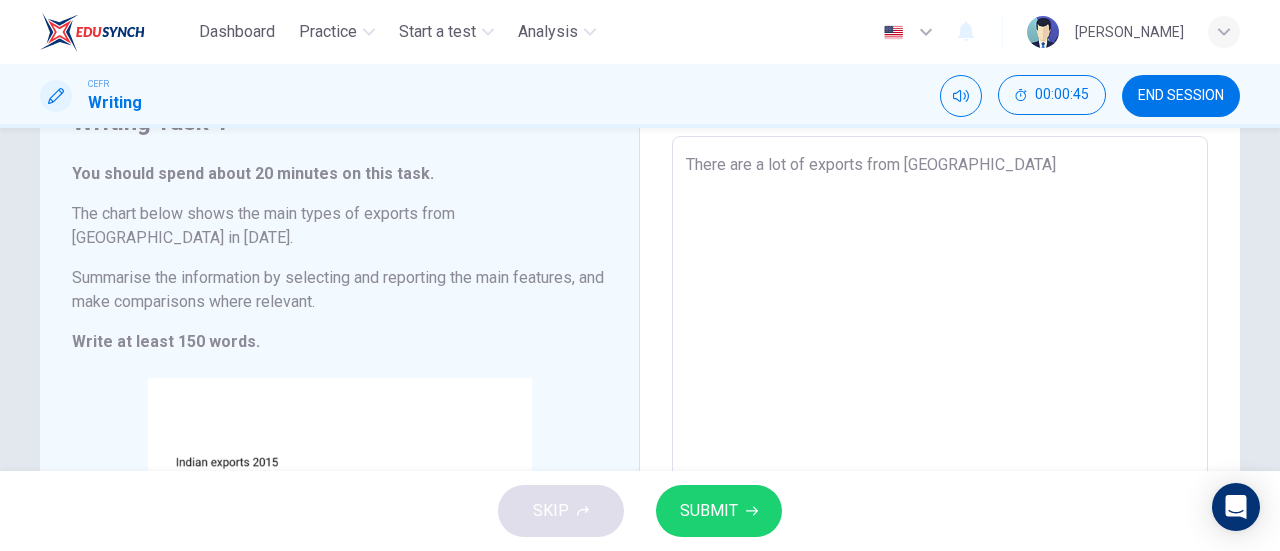 type on "There are a lot of exports from [GEOGRAPHIC_DATA]" 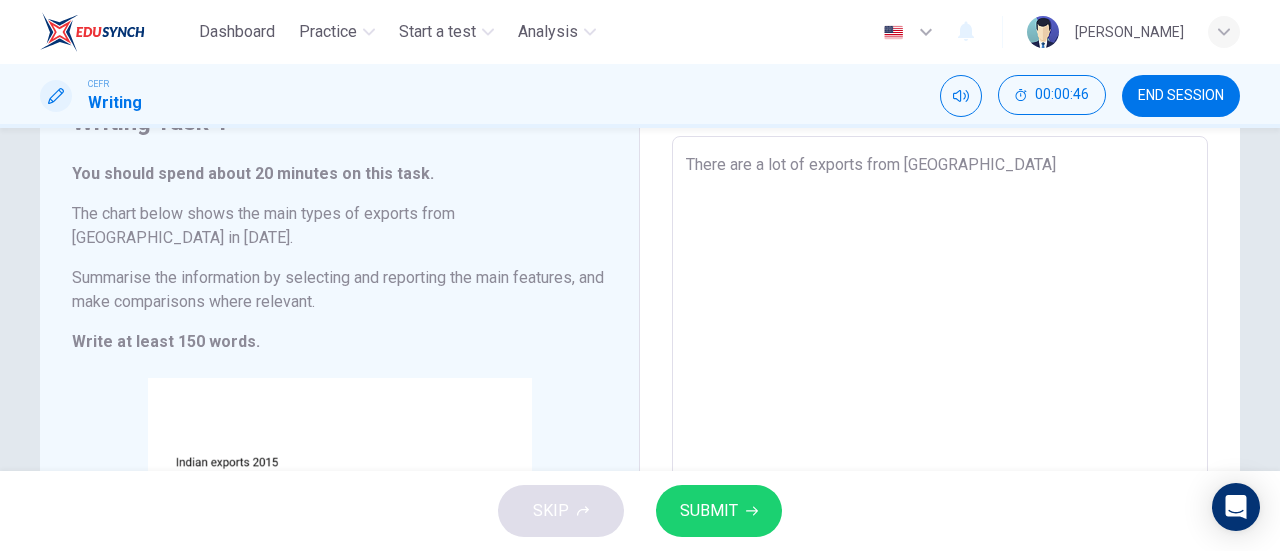 type on "There are a lot of exports from [GEOGRAPHIC_DATA] i" 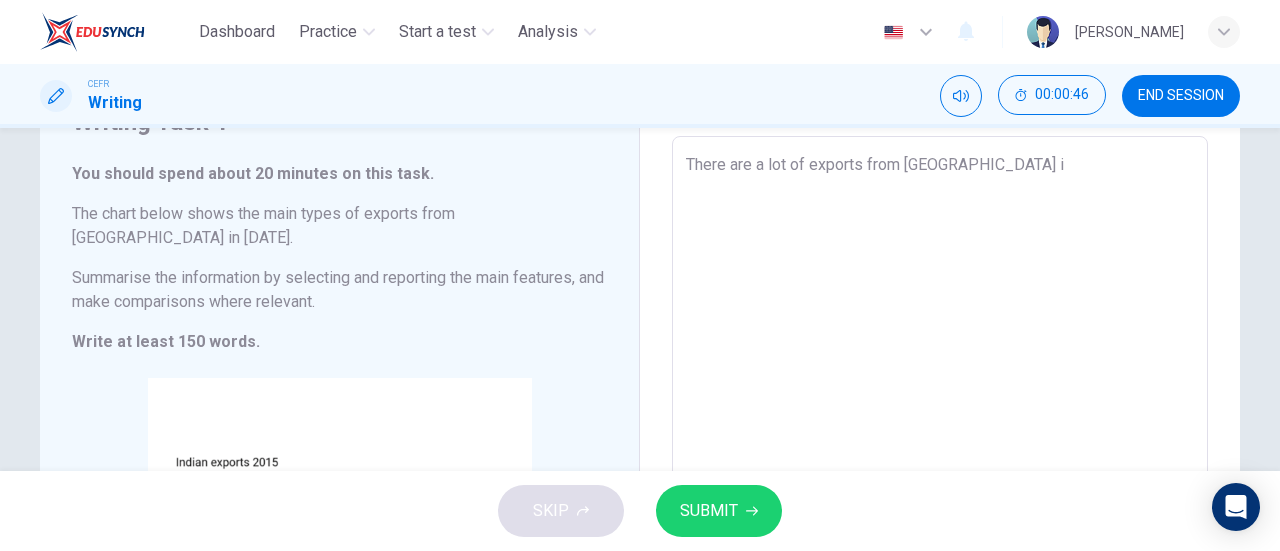 type on "x" 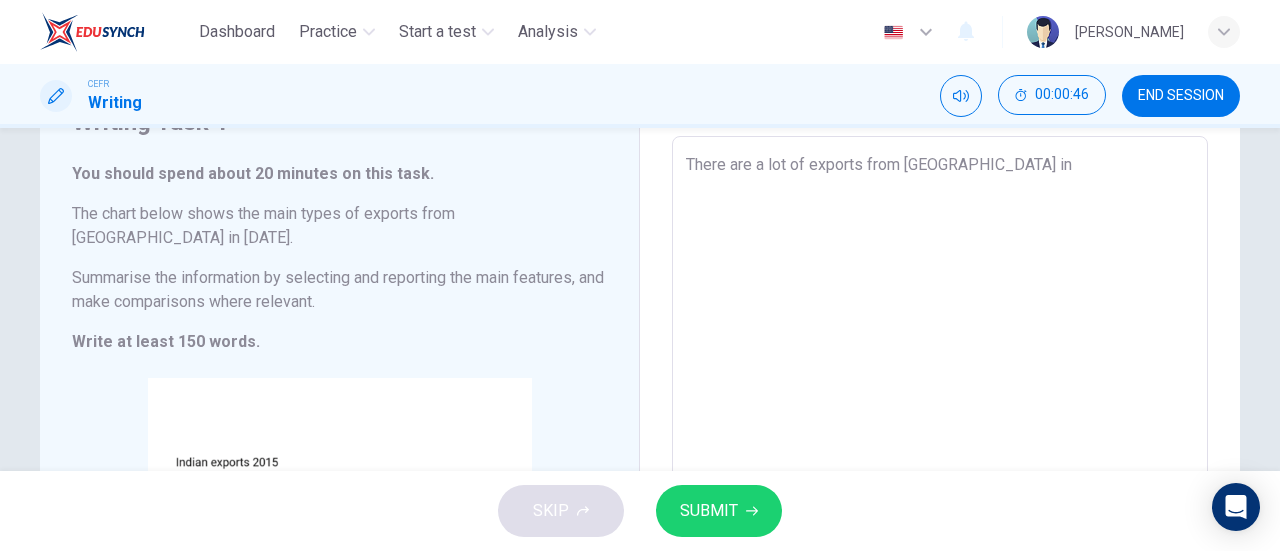 type on "x" 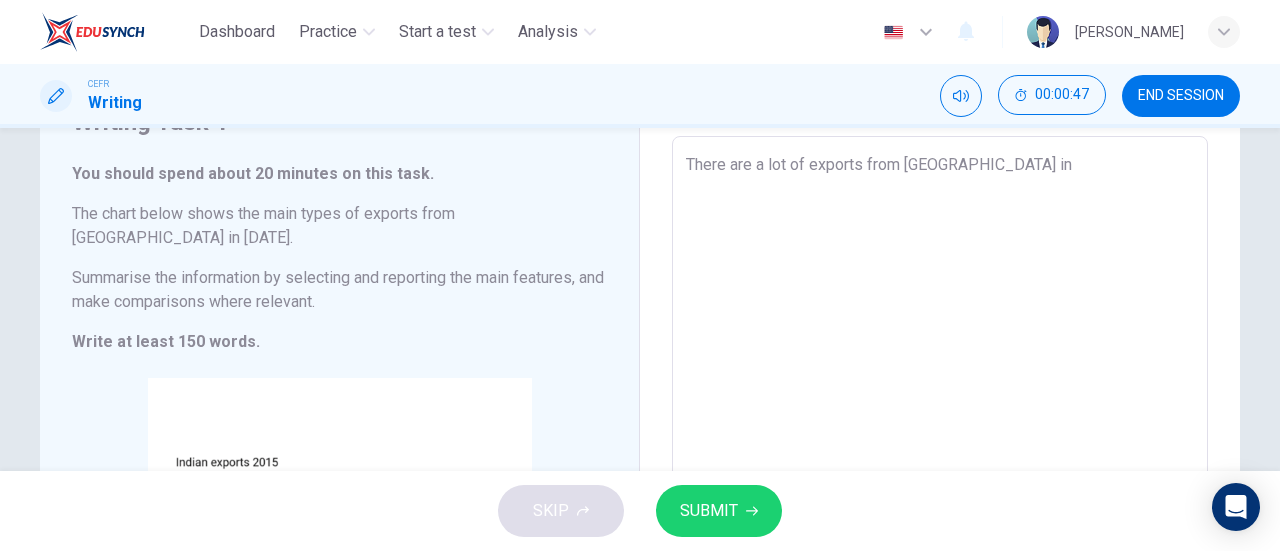 type on "There are a lot of exports from [GEOGRAPHIC_DATA] in 2" 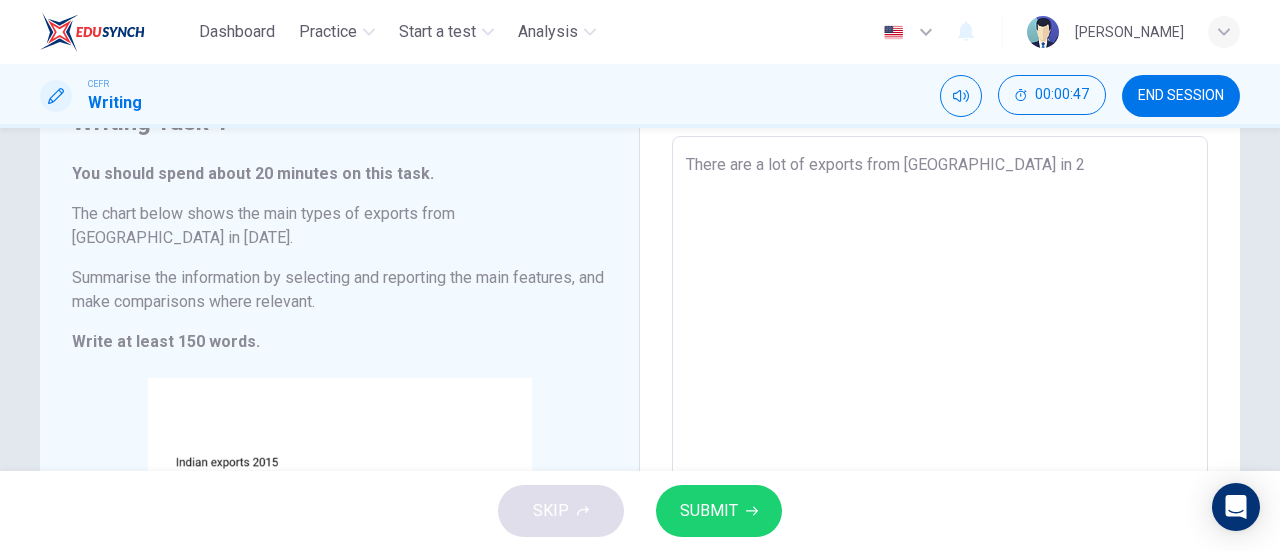 type on "There are a lot of exports from [GEOGRAPHIC_DATA] in 20" 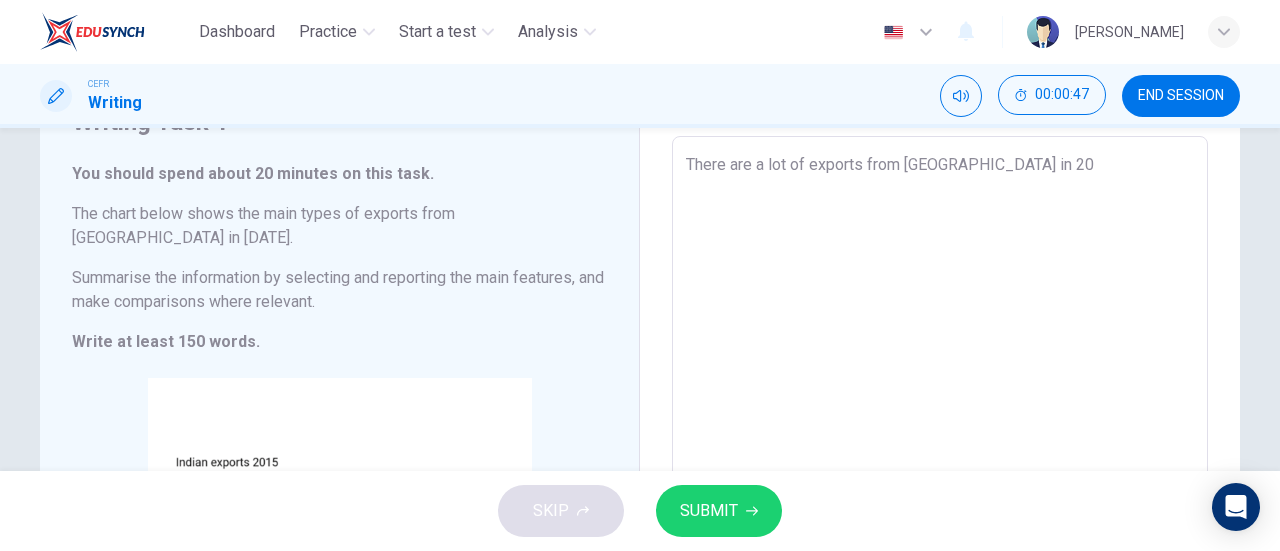 type on "There are a lot of exports from [GEOGRAPHIC_DATA] in 201" 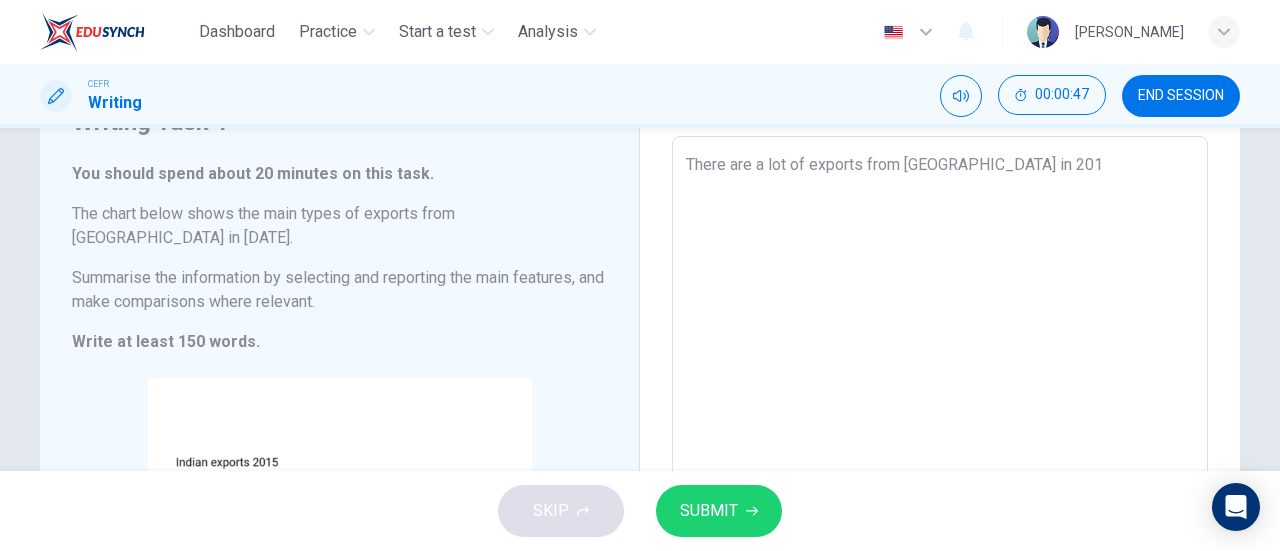 type on "x" 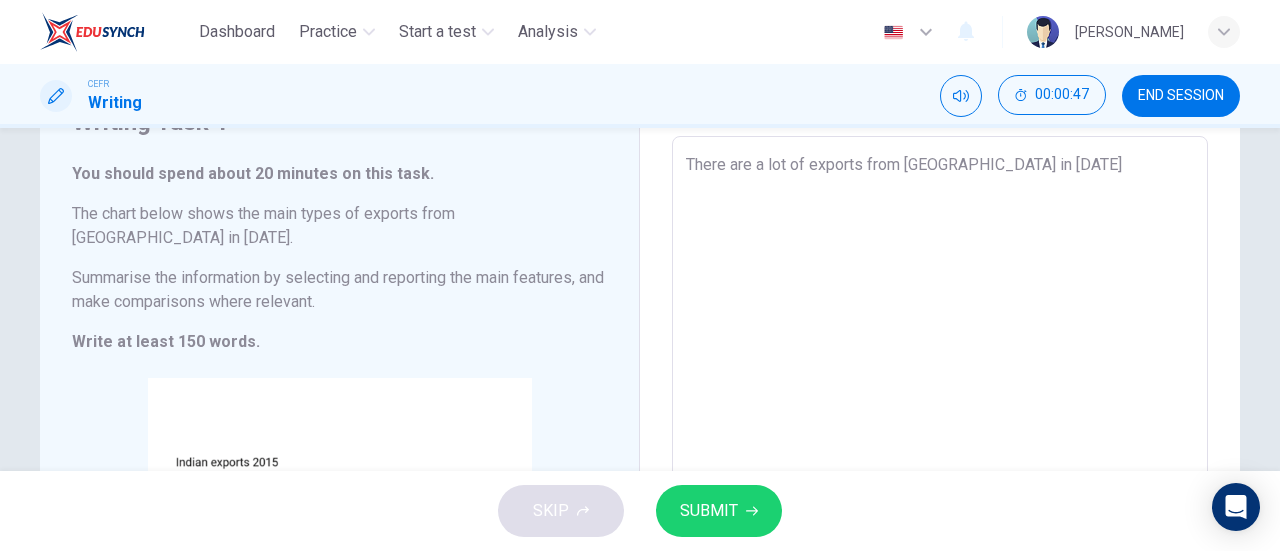 type on "x" 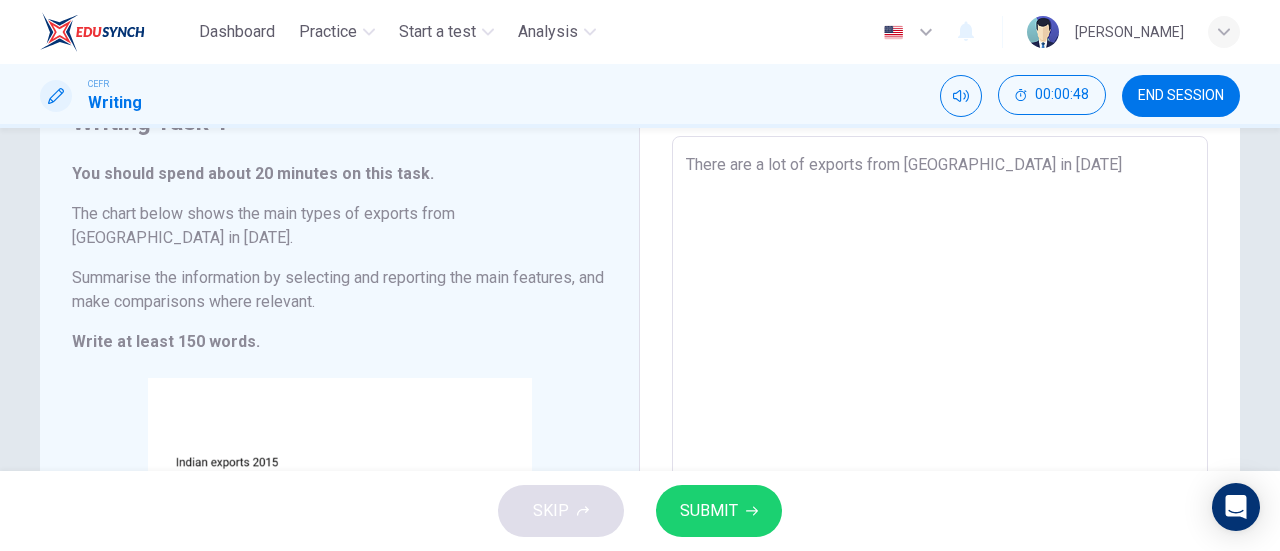 type on "There are a lot of exports from [GEOGRAPHIC_DATA] in [DATE]." 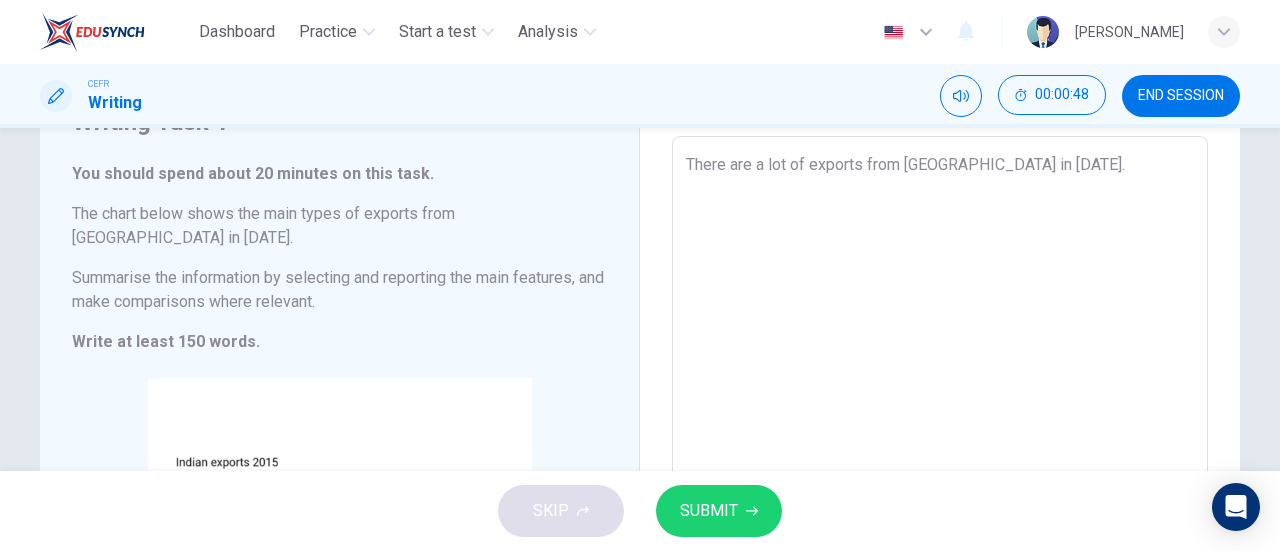 type on "There are a lot of exports from [GEOGRAPHIC_DATA] in [DATE]." 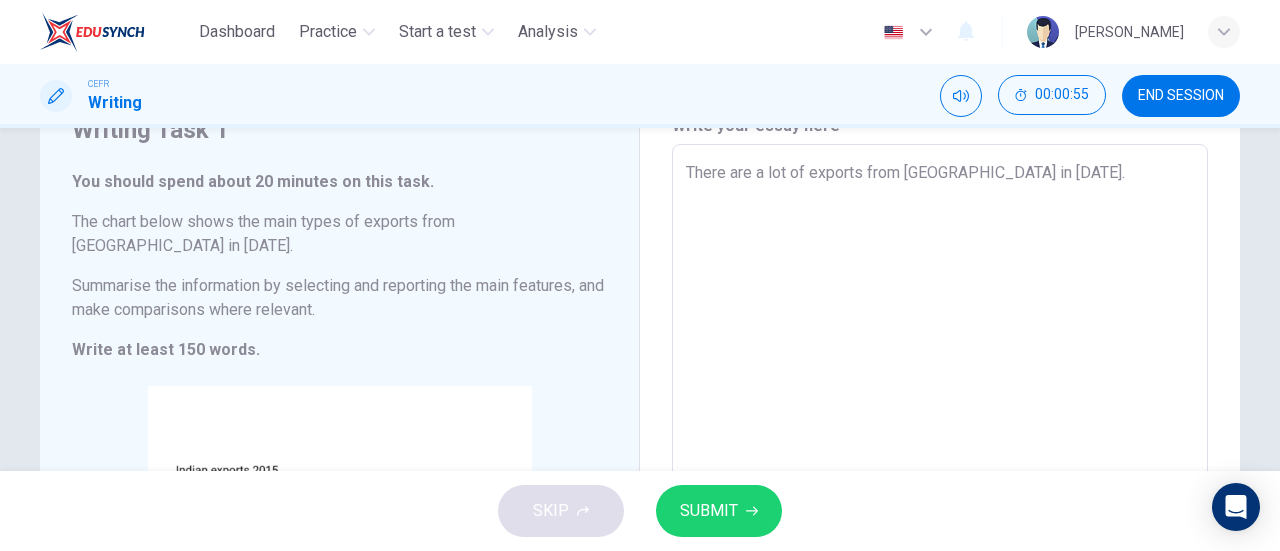 scroll, scrollTop: 93, scrollLeft: 0, axis: vertical 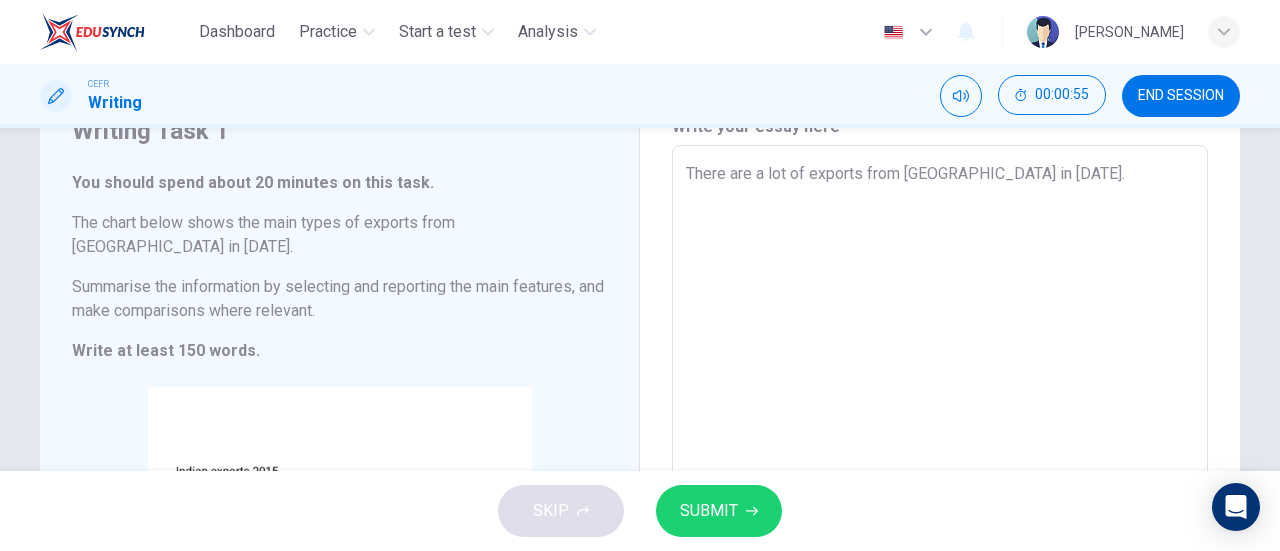 type on "There are a lot of exports from [GEOGRAPHIC_DATA] in [DATE]." 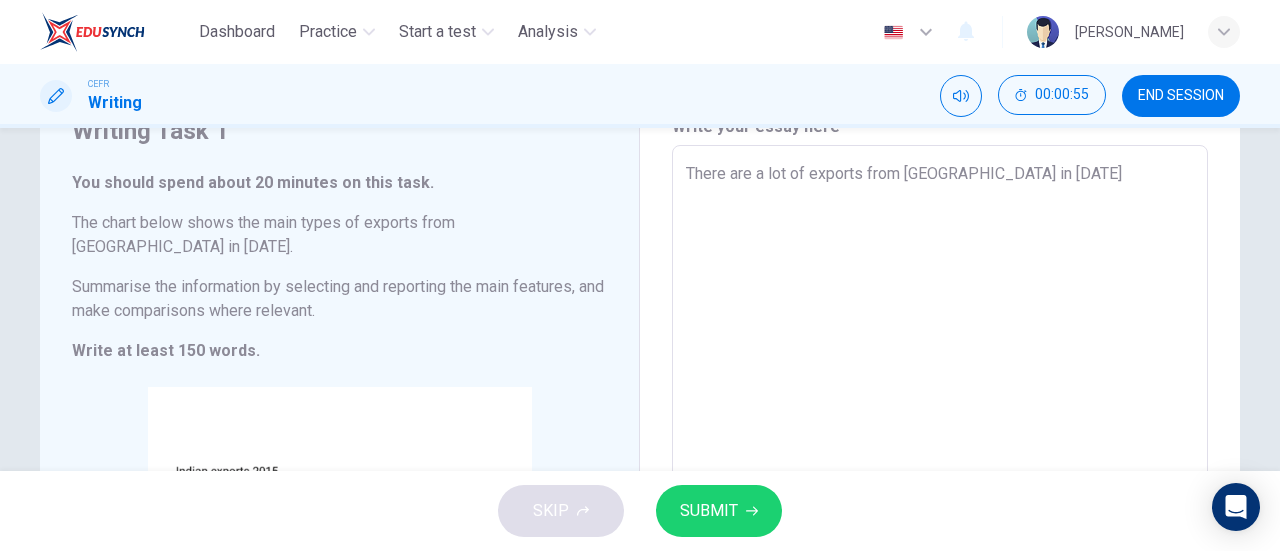 type on "x" 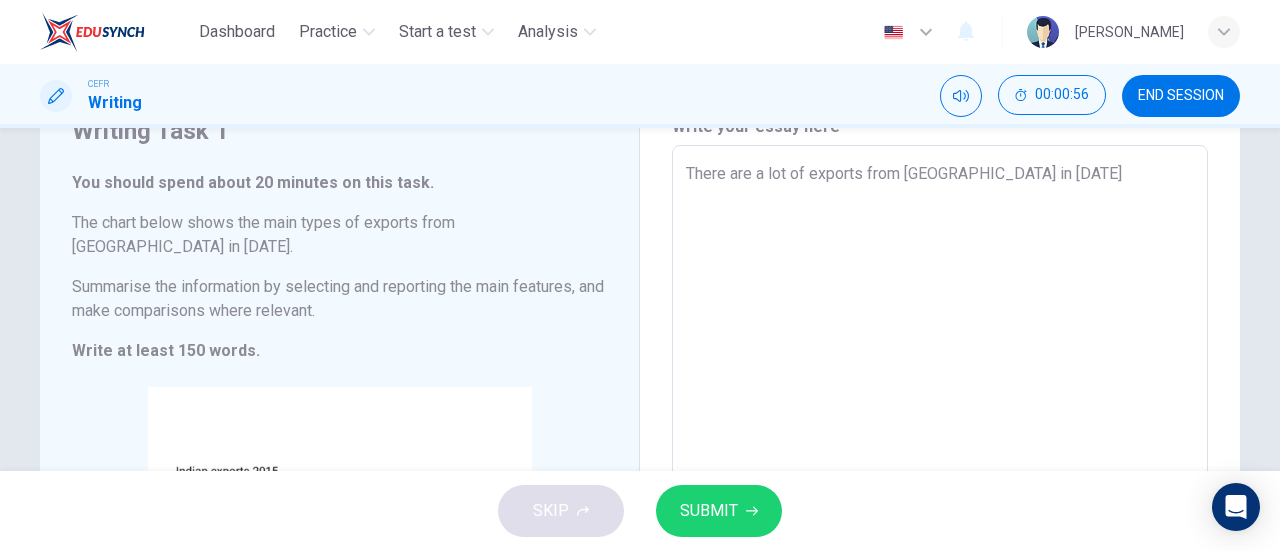 type on "There are a lot of exports from [GEOGRAPHIC_DATA] in [DATE]" 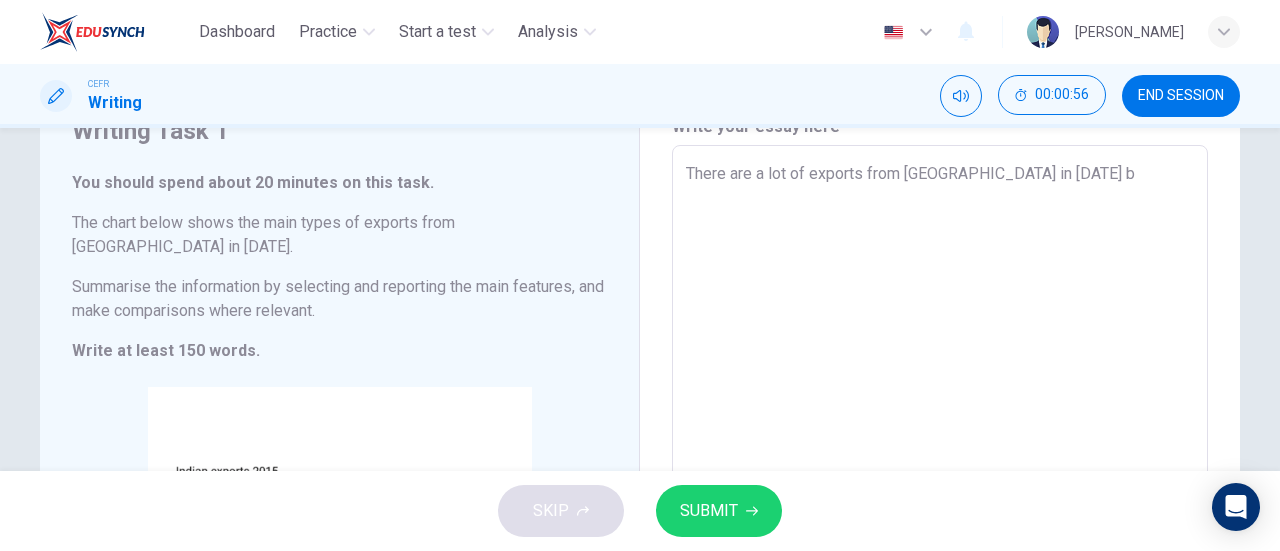 type on "x" 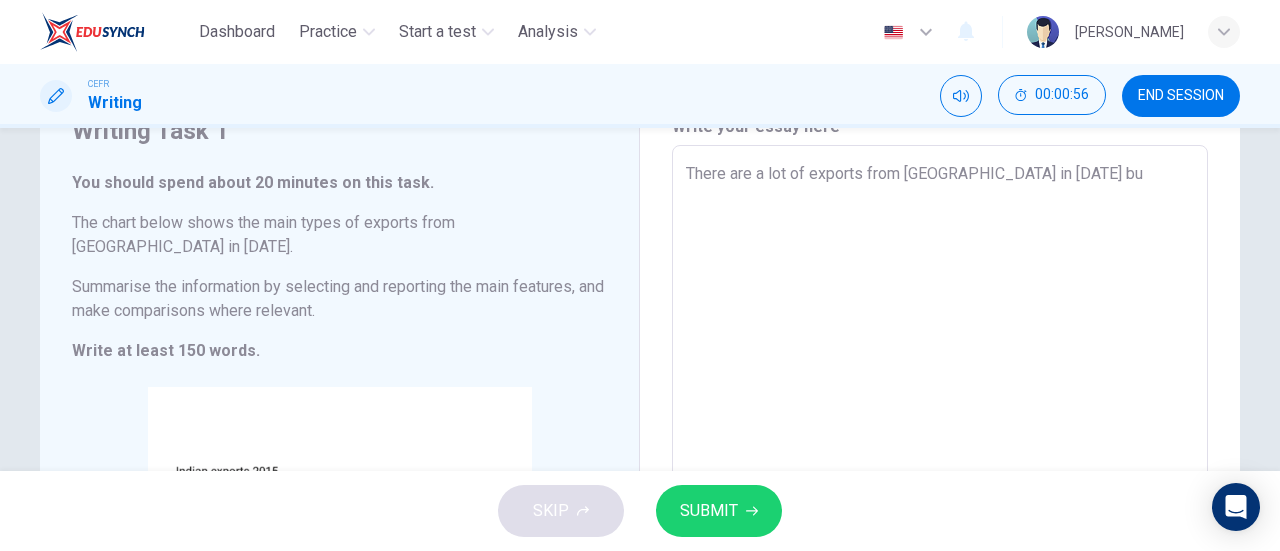 type on "x" 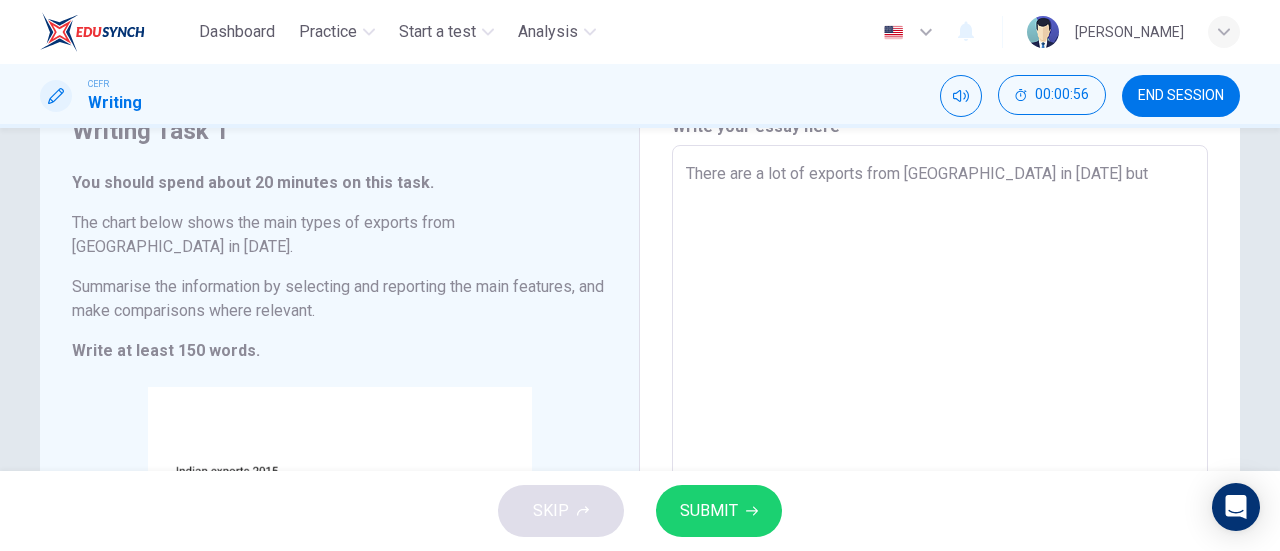type on "x" 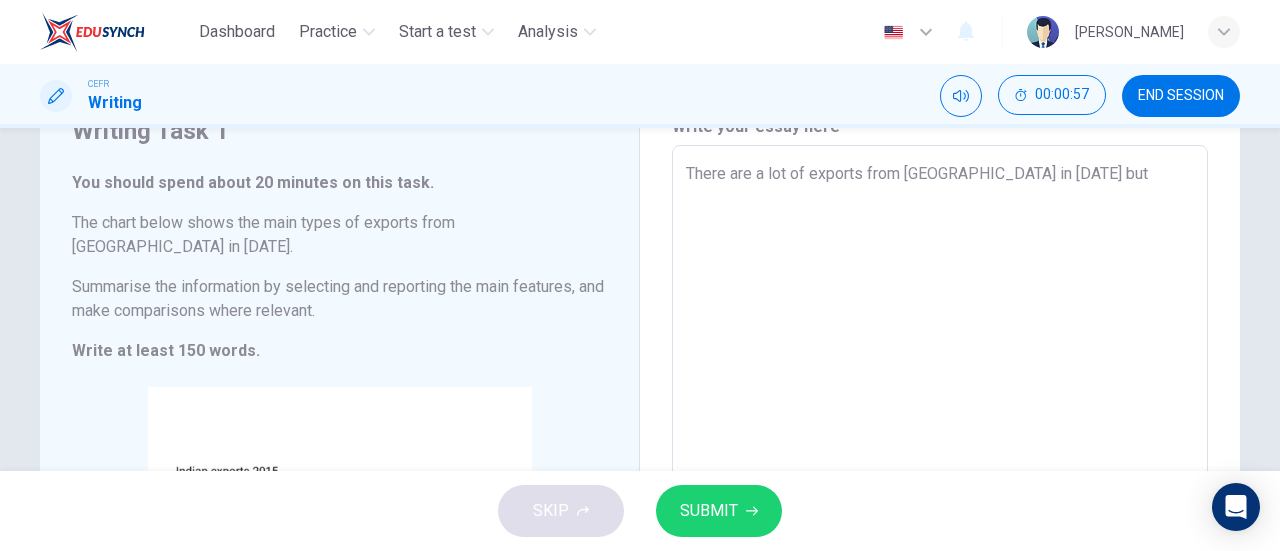 type on "There are a lot of exports from [GEOGRAPHIC_DATA] in [DATE] but t" 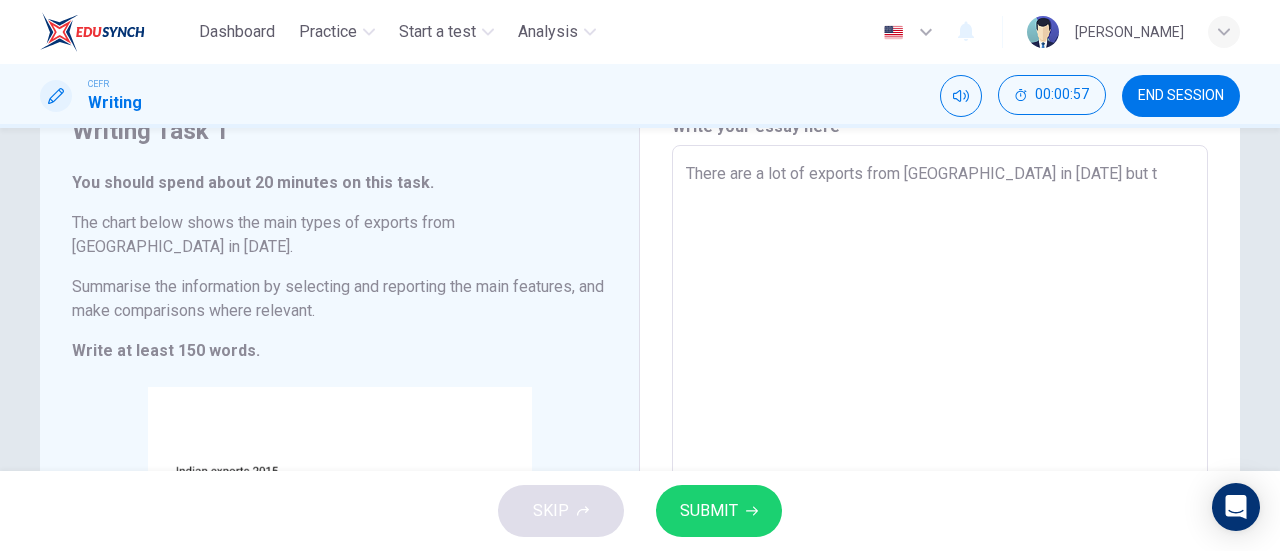 type on "x" 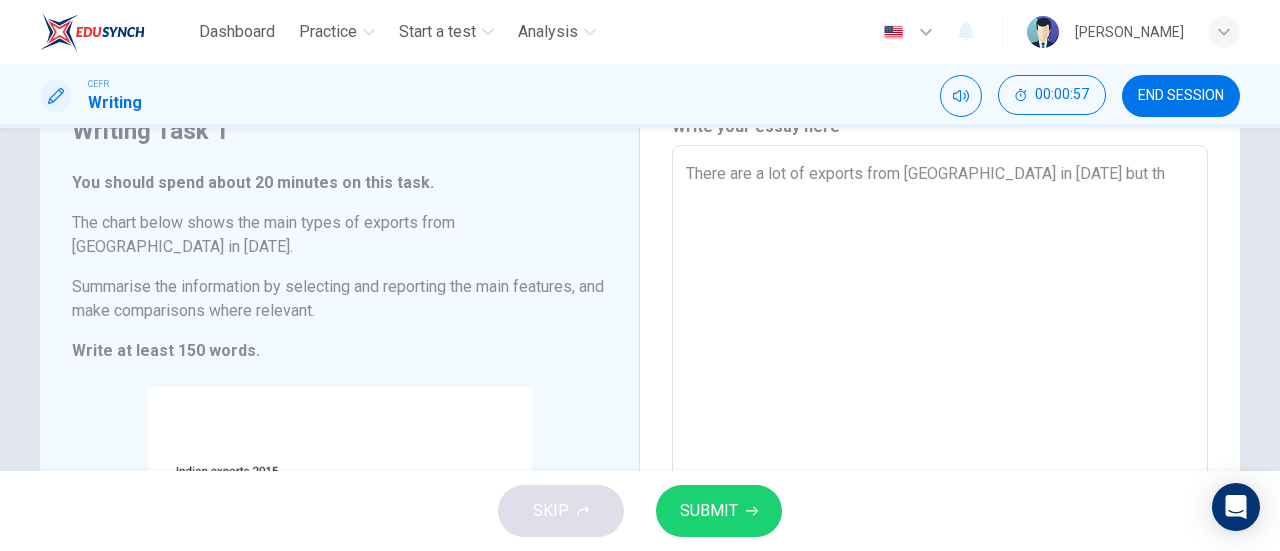 type on "x" 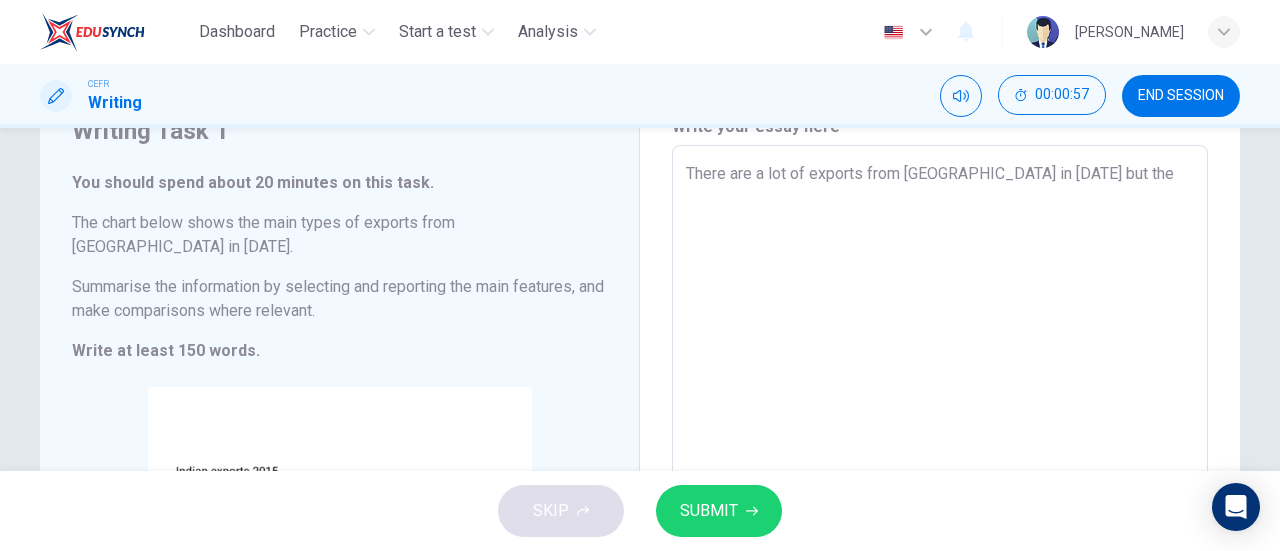 type on "x" 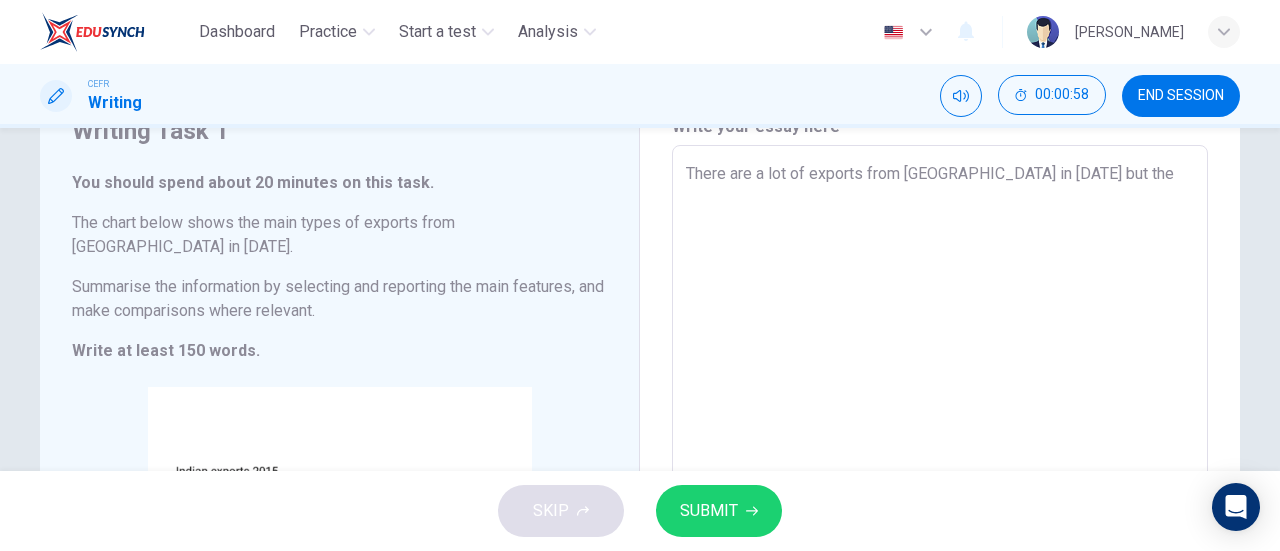 type on "There are a lot of exports from [GEOGRAPHIC_DATA] in [DATE] but the m" 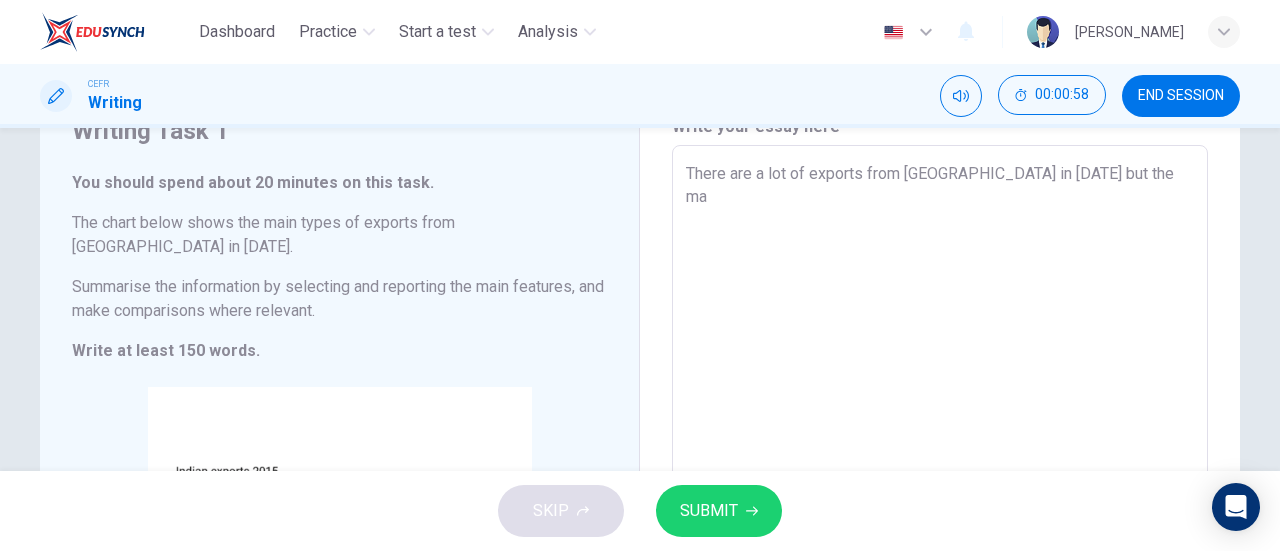 type on "There are a lot of exports from [GEOGRAPHIC_DATA] in [DATE] but the mai" 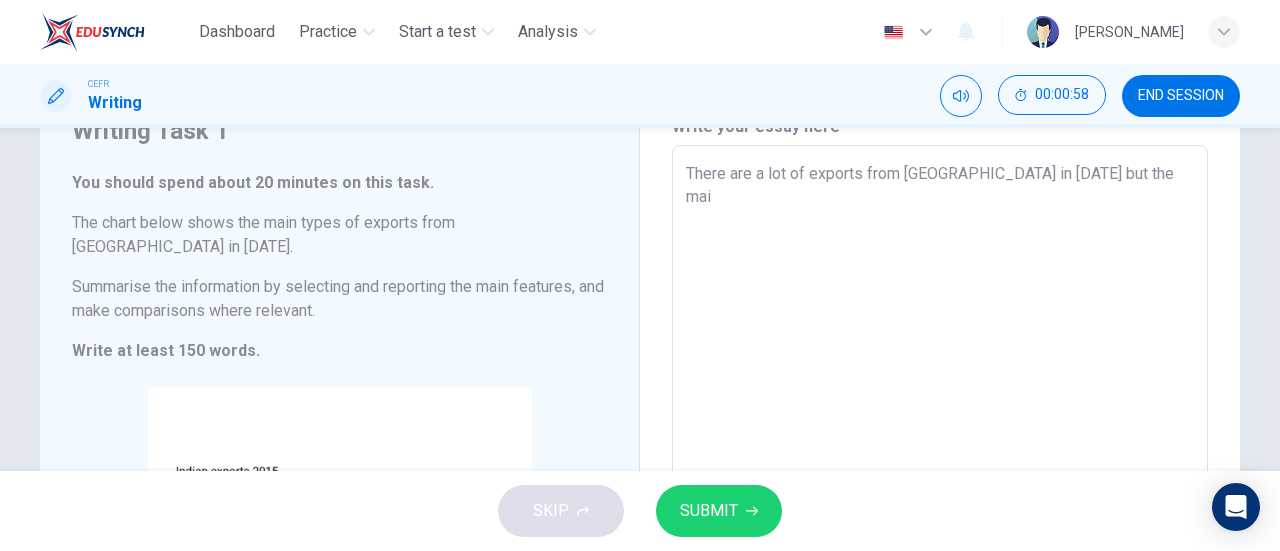 type on "x" 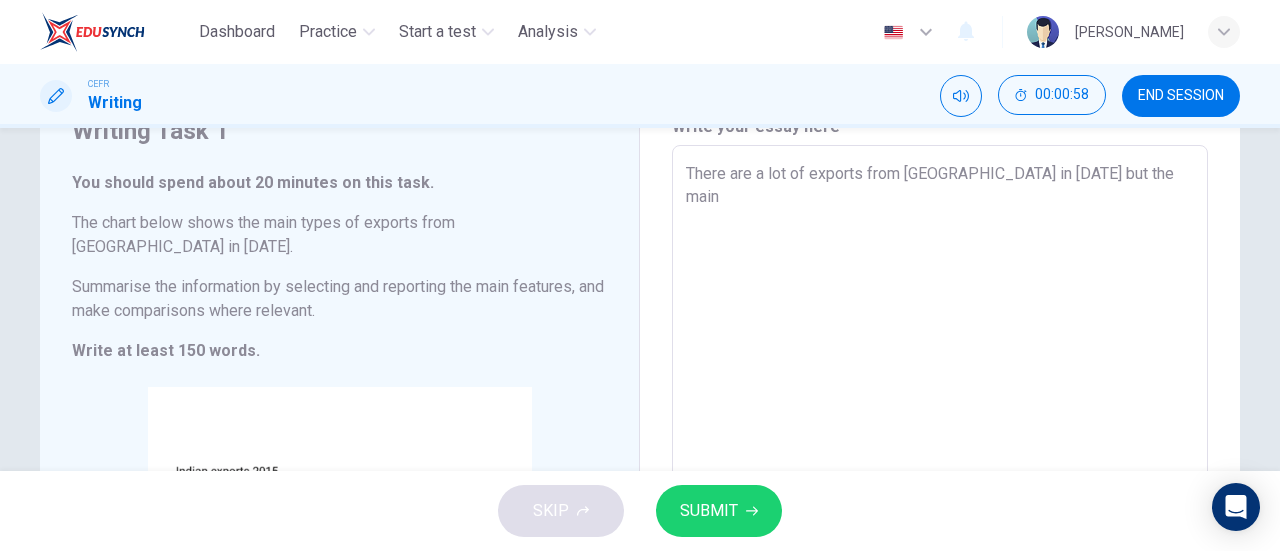 type on "x" 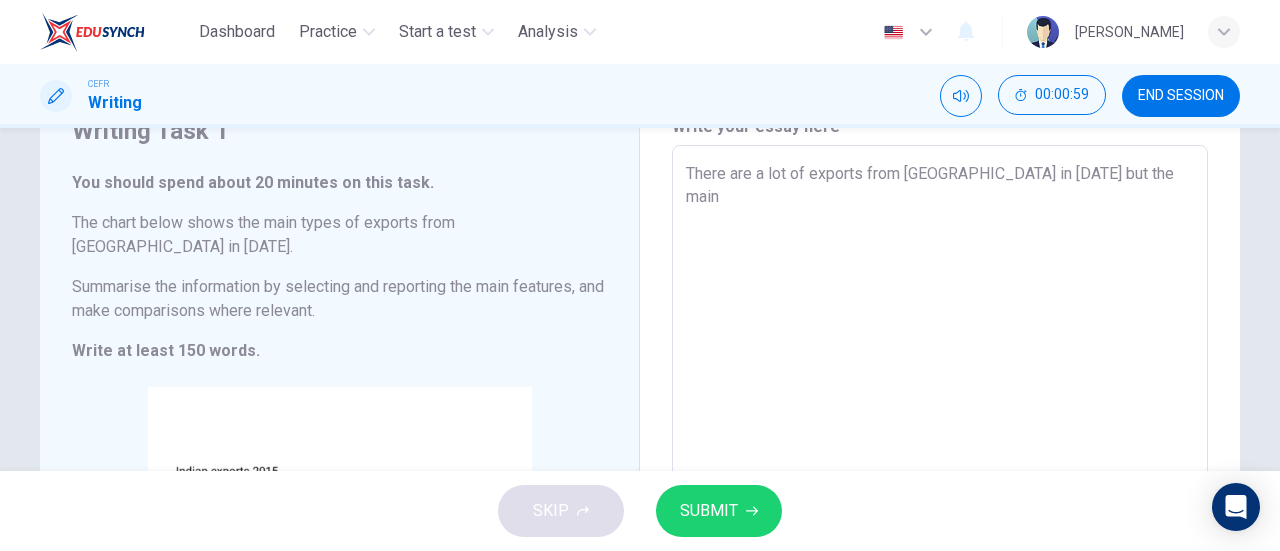type on "There are a lot of exports from [GEOGRAPHIC_DATA] in [DATE] but the main e" 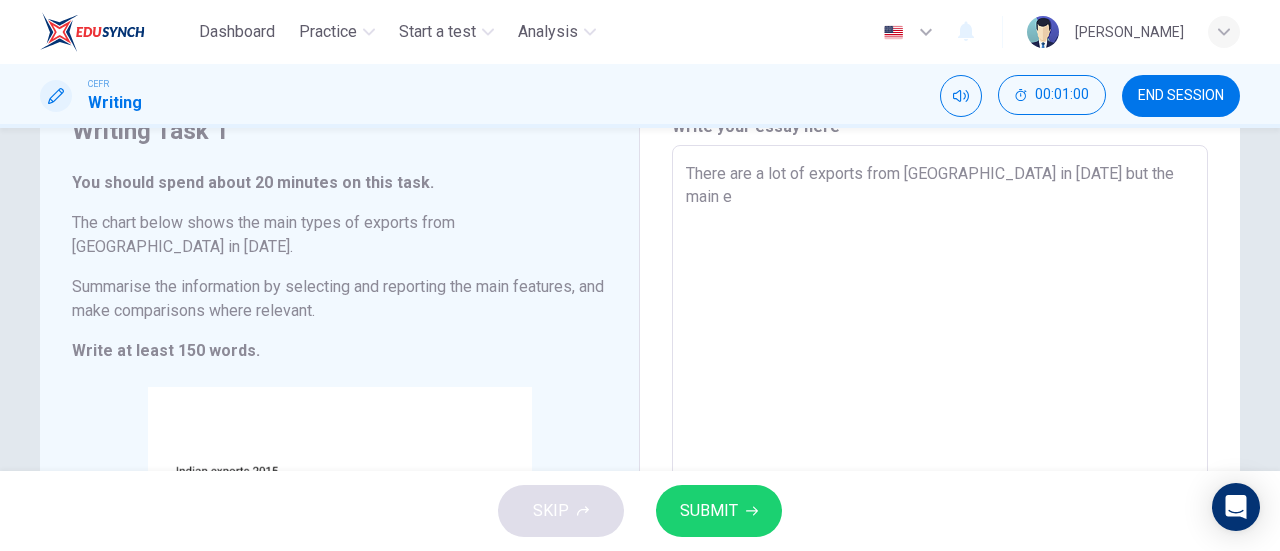 type on "There are a lot of exports from [GEOGRAPHIC_DATA] in [DATE] but the main ex" 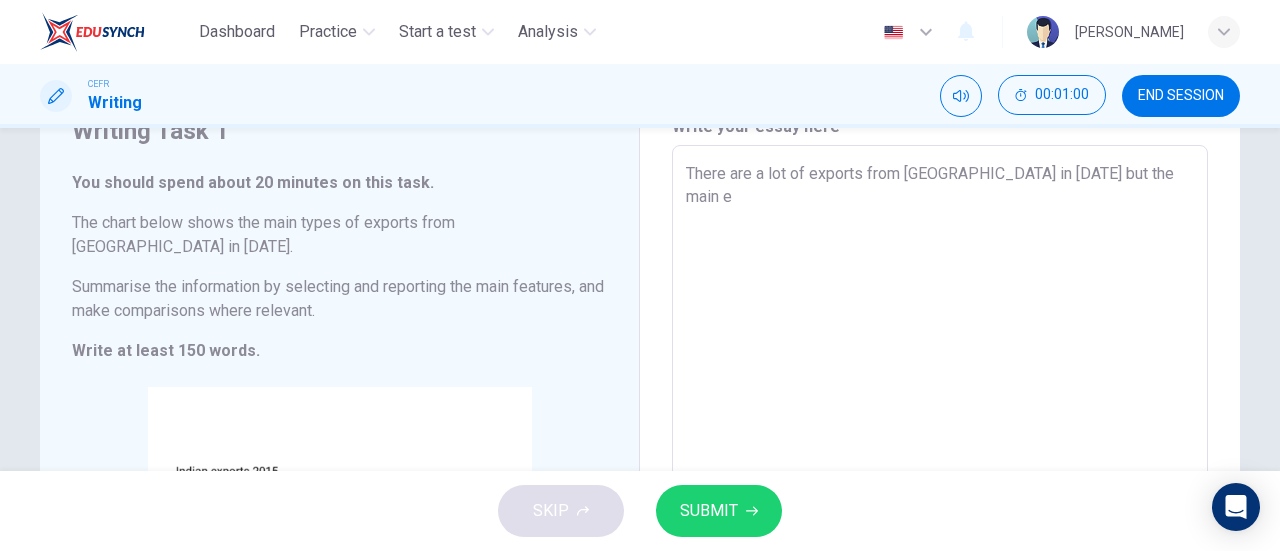 type on "x" 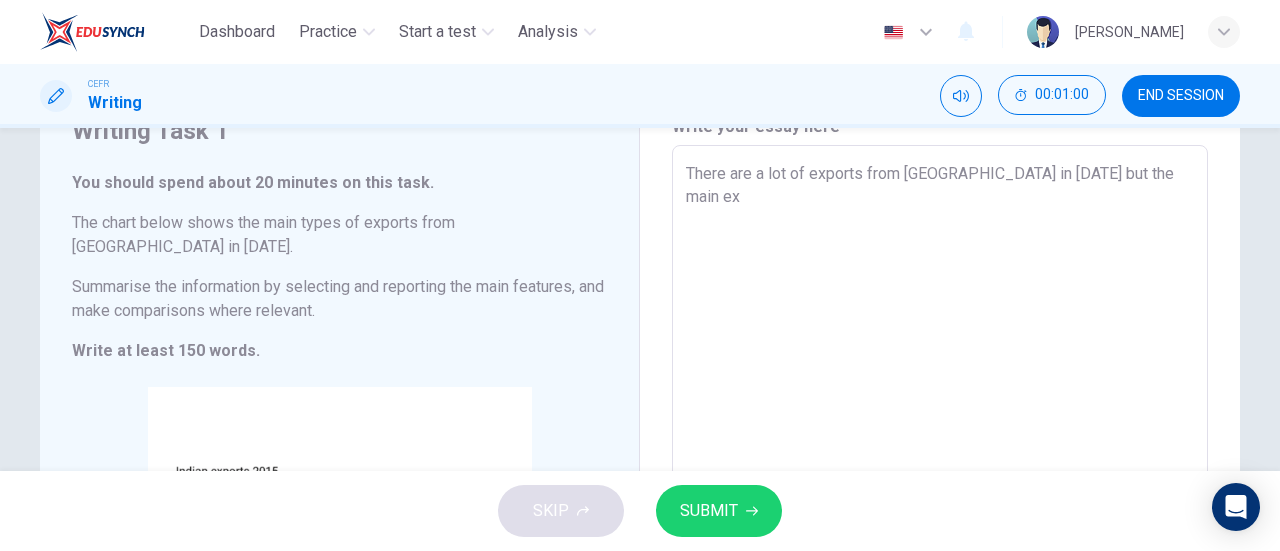 type on "There are a lot of exports from [GEOGRAPHIC_DATA] in [DATE] but the main ex[" 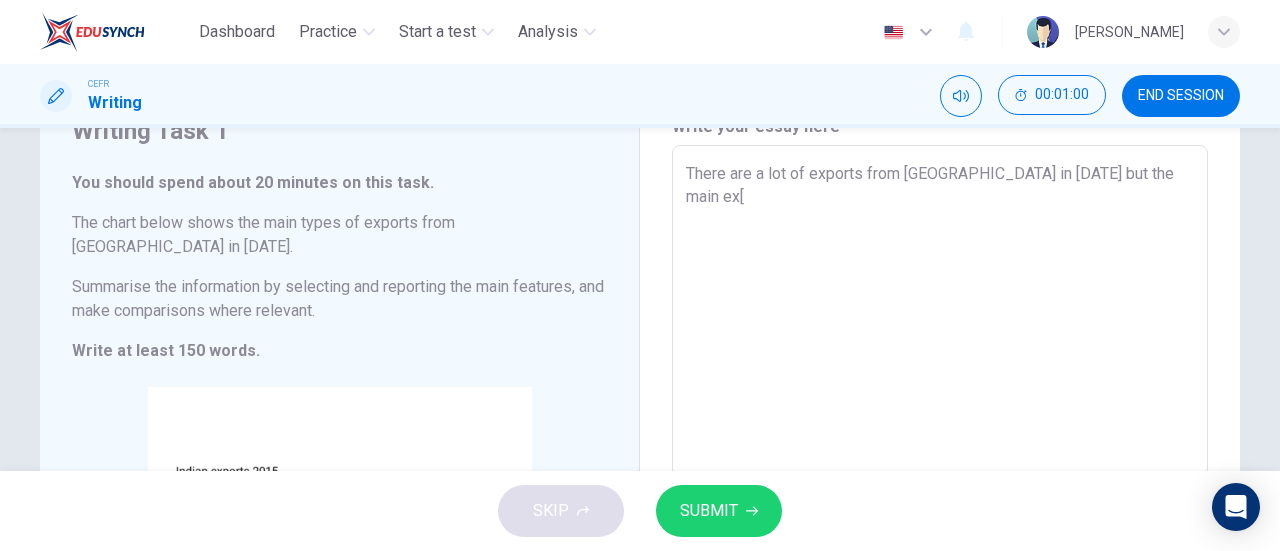 type on "x" 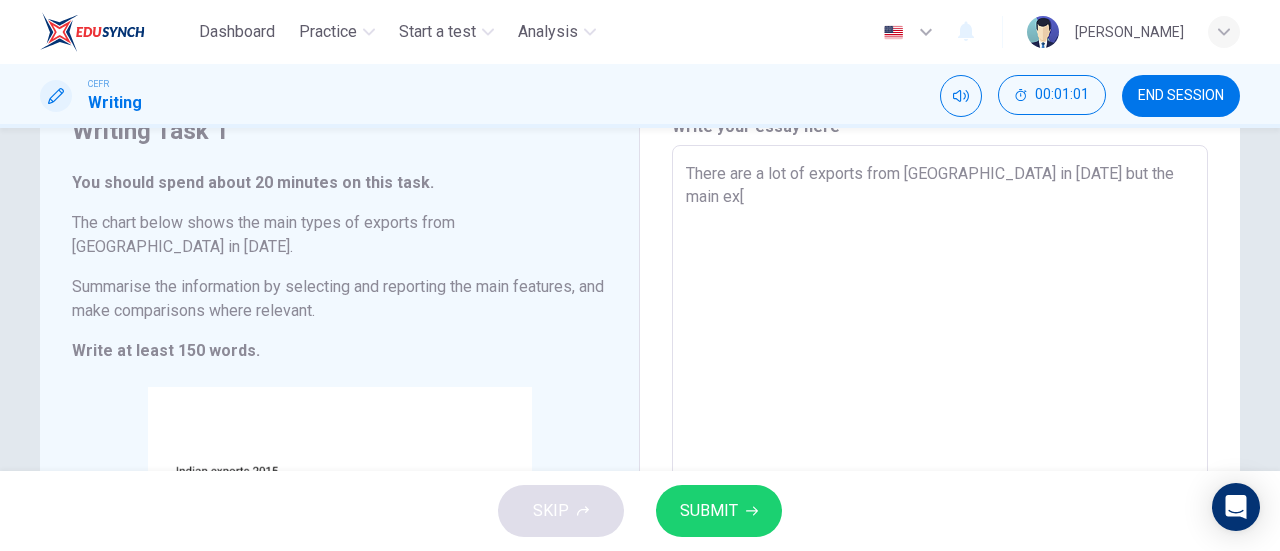 type on "There are a lot of exports from [GEOGRAPHIC_DATA] in [DATE] but the main ex" 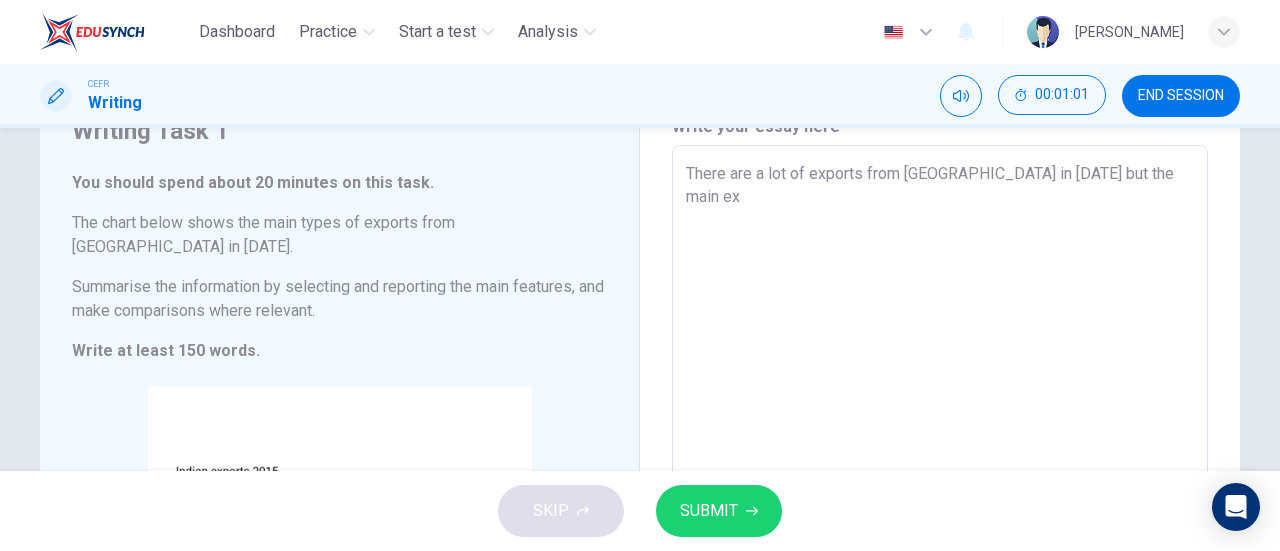 type on "There are a lot of exports from [GEOGRAPHIC_DATA] in [DATE] but the main exp" 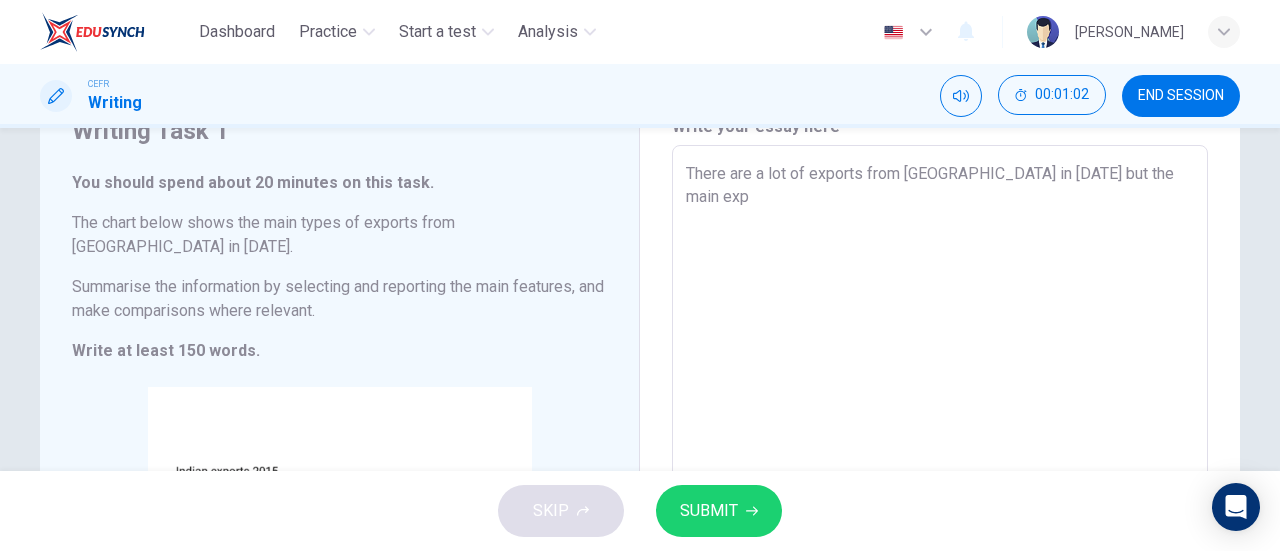 type on "There are a lot of exports from [GEOGRAPHIC_DATA] in [DATE] but the main expo" 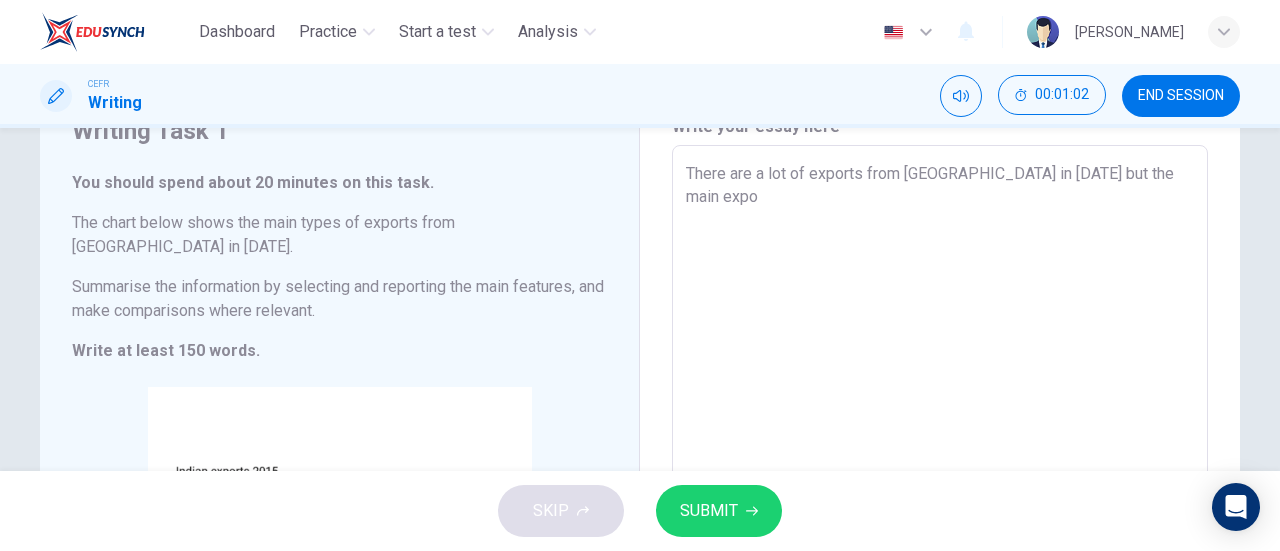 type on "x" 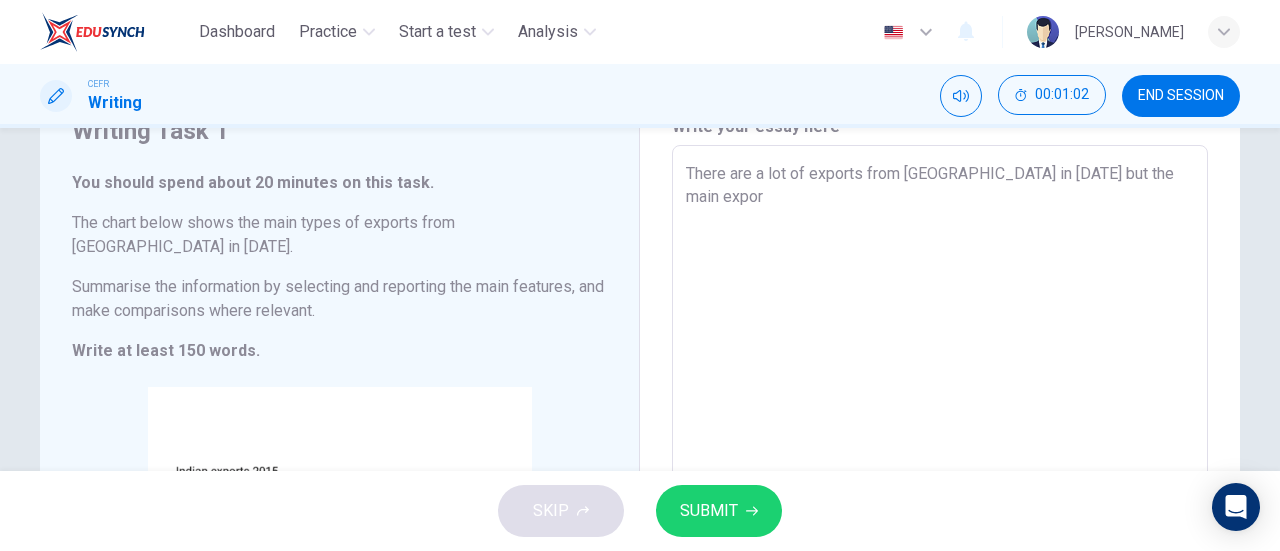 type on "x" 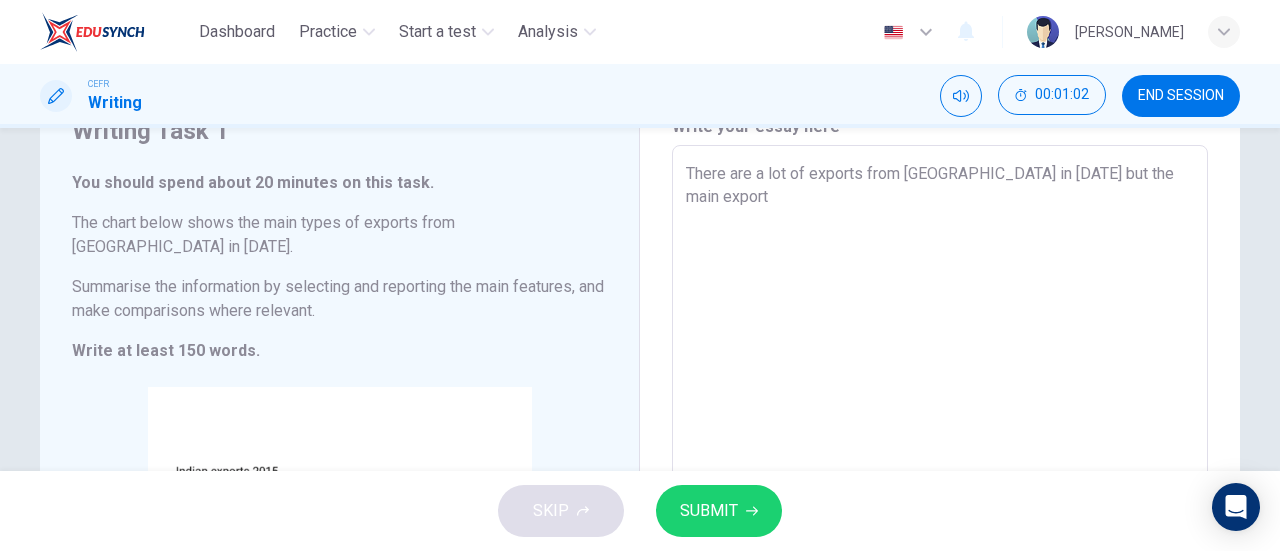 type on "x" 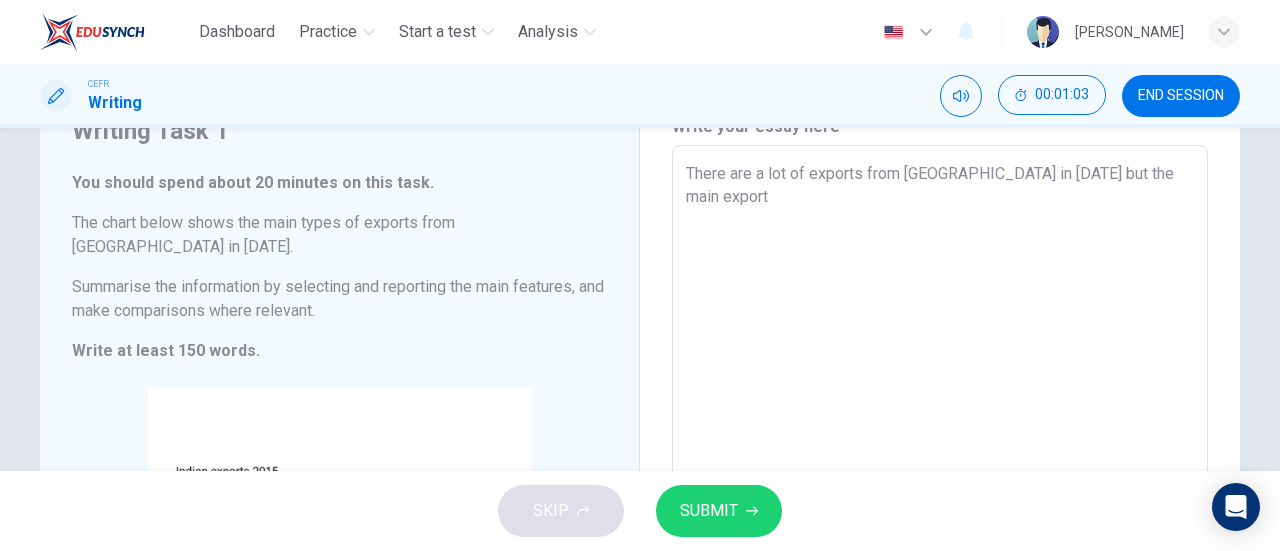 type on "There are a lot of exports from [GEOGRAPHIC_DATA] in [DATE] but the main export" 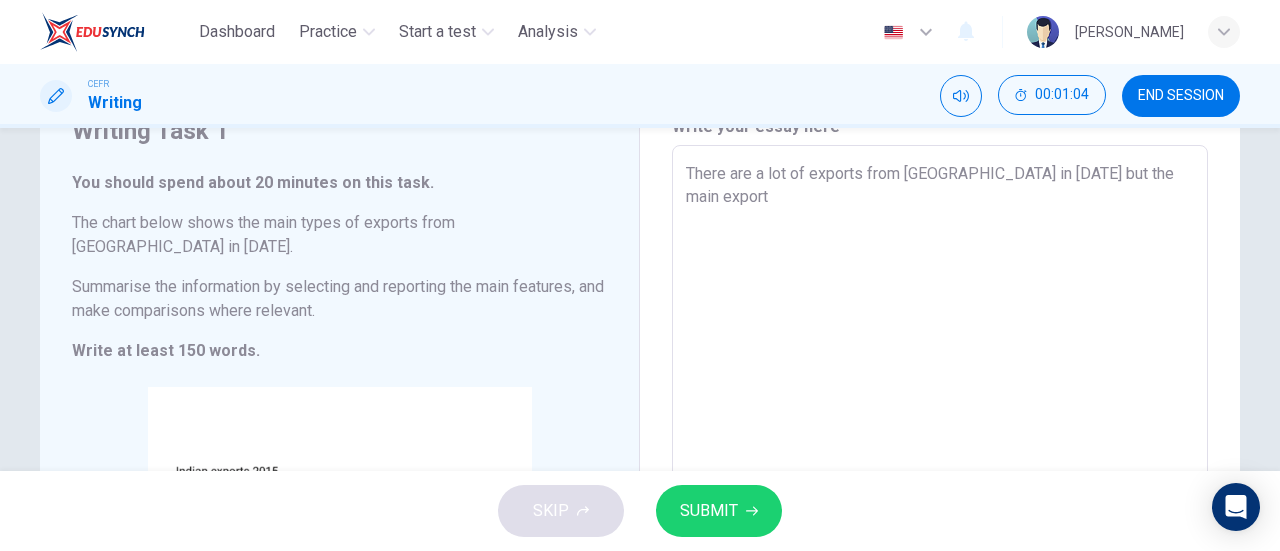 type on "There are a lot of exports from [GEOGRAPHIC_DATA] in [DATE] but the main export w" 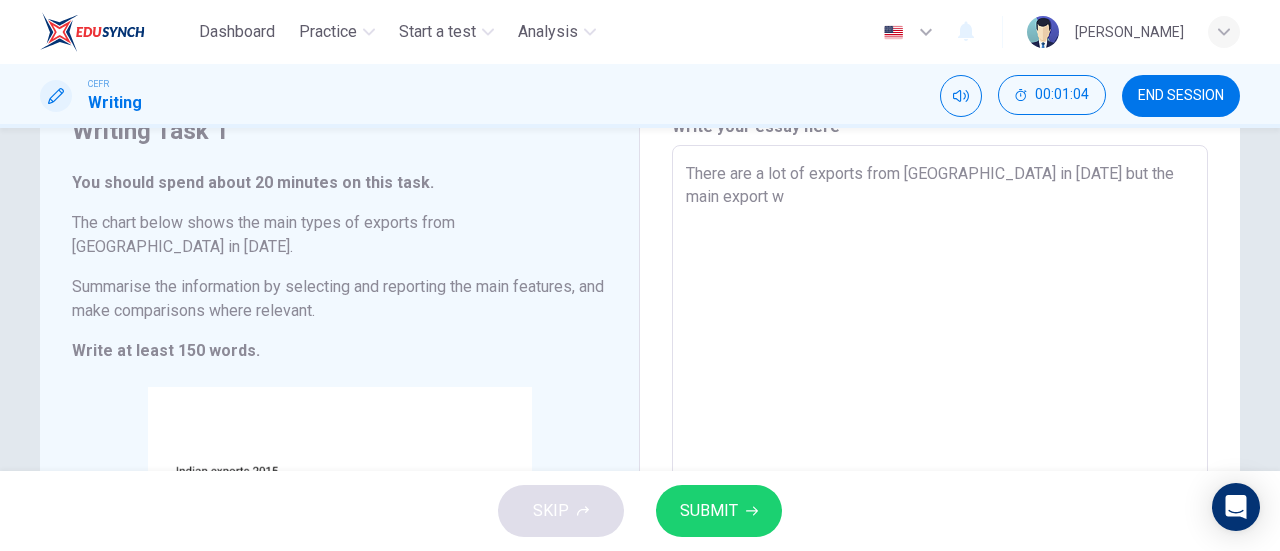 type on "There are a lot of exports from [GEOGRAPHIC_DATA] in [DATE] but the main export wo" 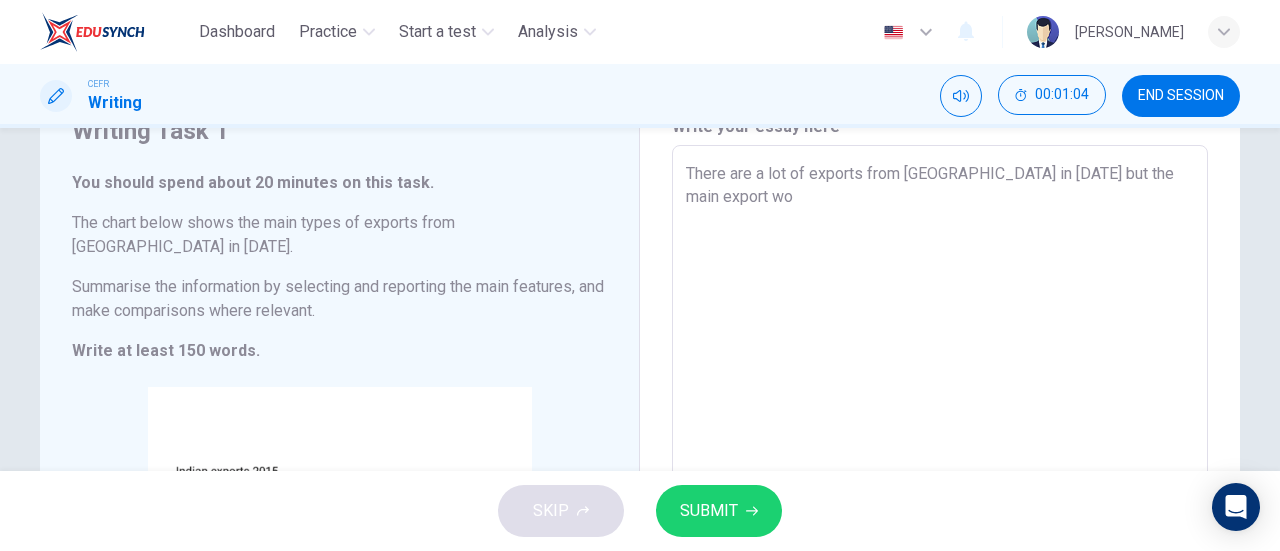 type on "x" 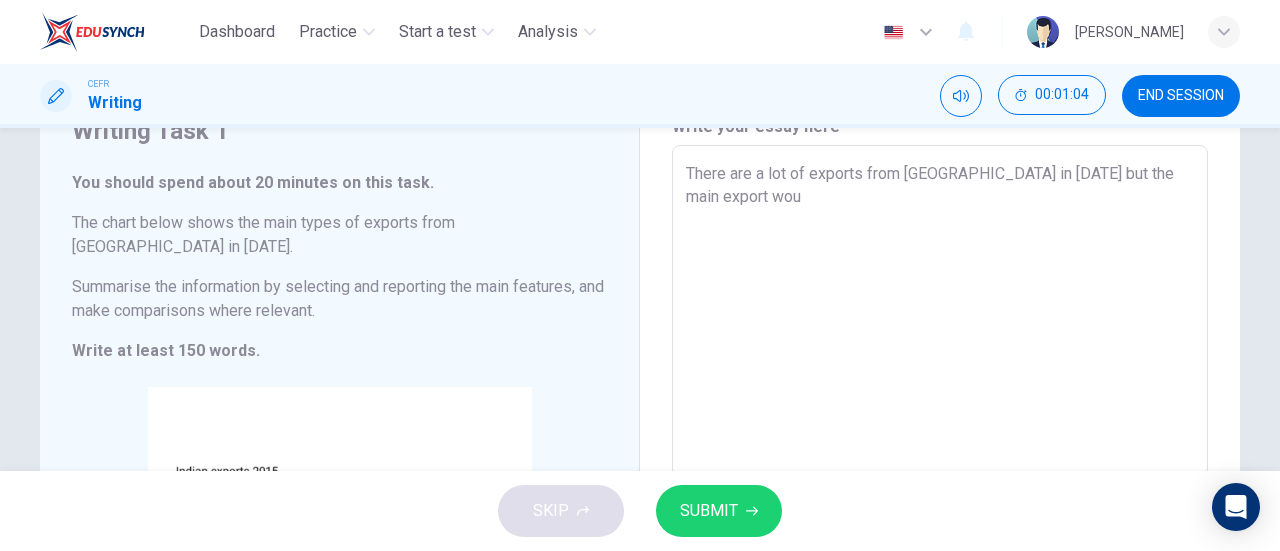 type on "x" 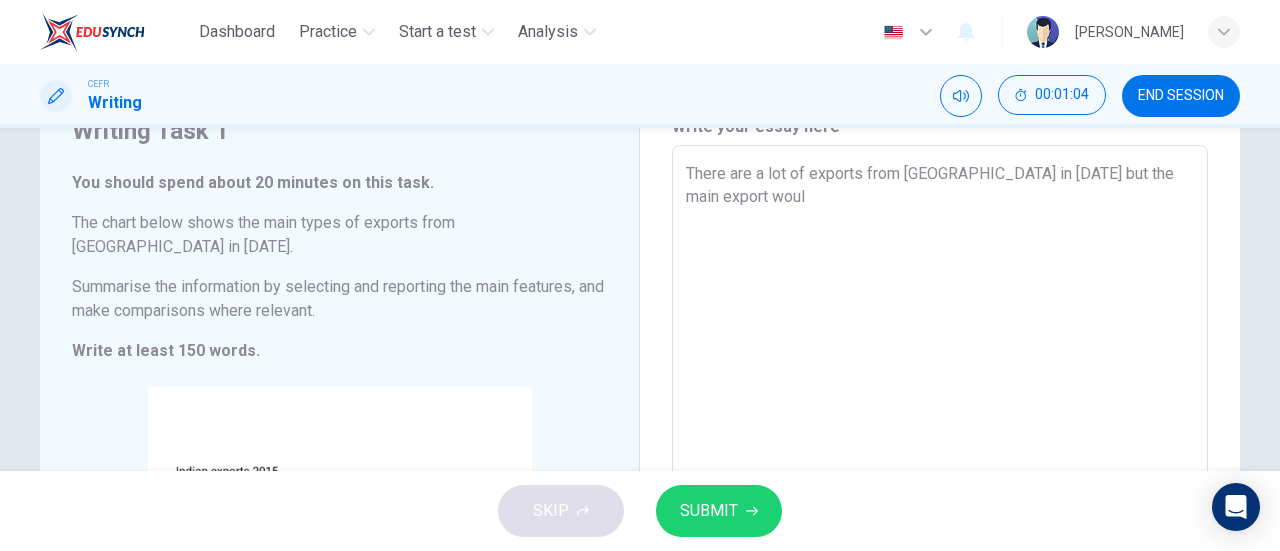 type on "x" 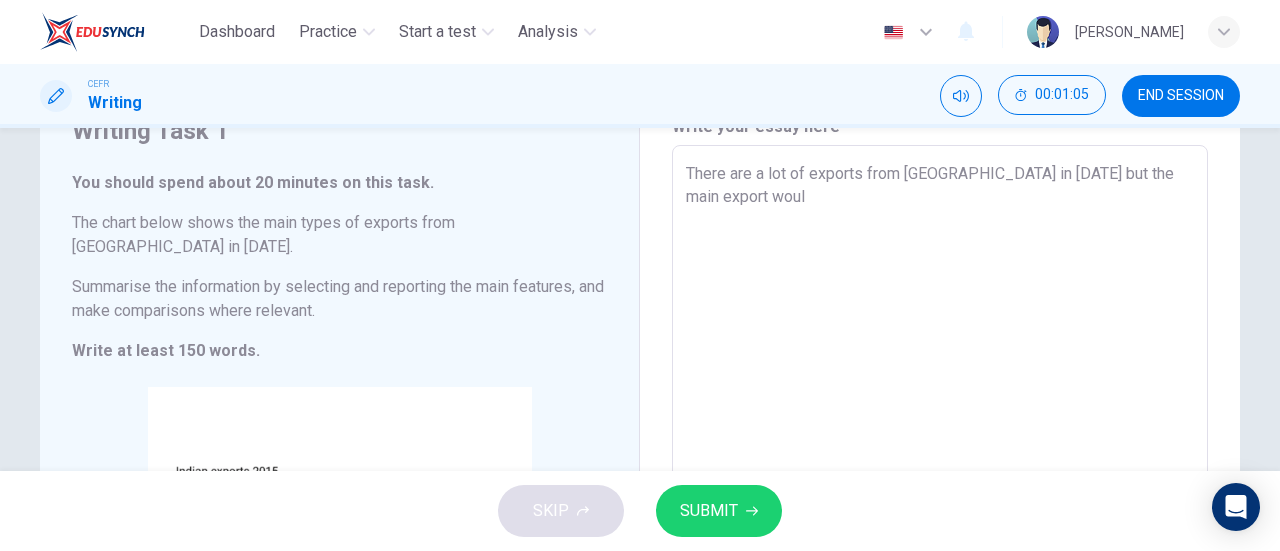 type on "There are a lot of exports from [GEOGRAPHIC_DATA] in [DATE] but the main export would" 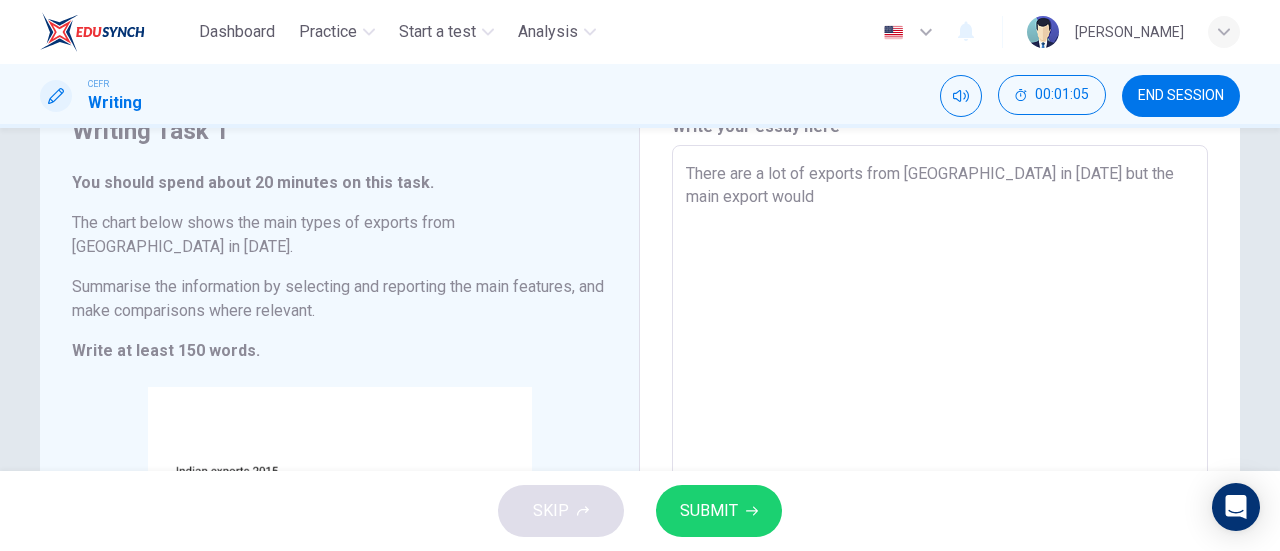 type on "There are a lot of exports from [GEOGRAPHIC_DATA] in [DATE] but the main export would" 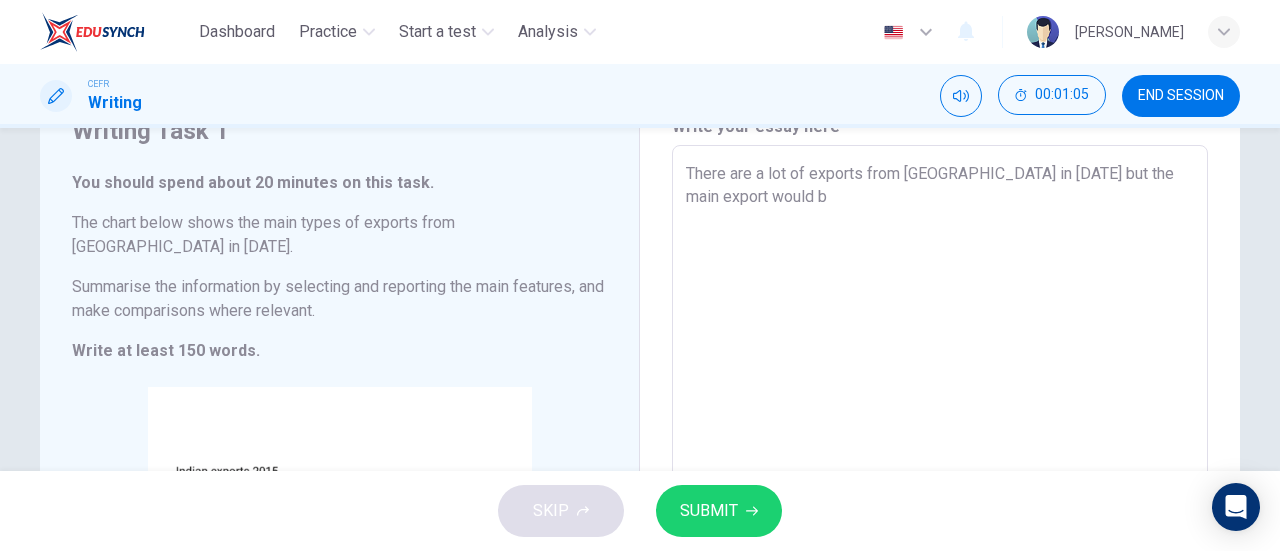 type on "x" 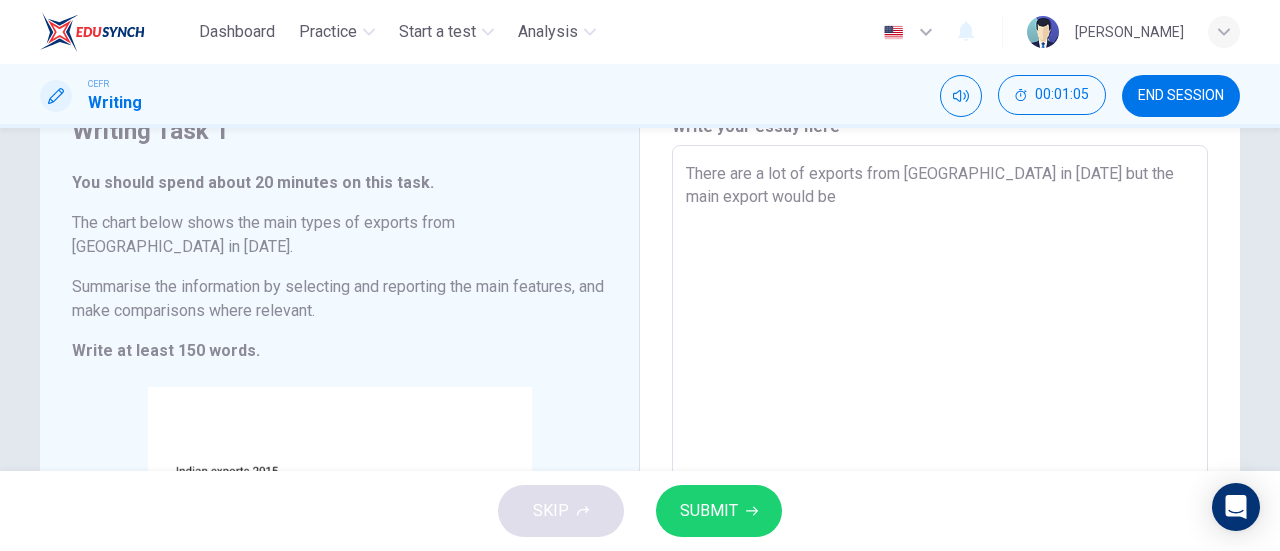 type on "There are a lot of exports from [GEOGRAPHIC_DATA] in [DATE] but the main export would be" 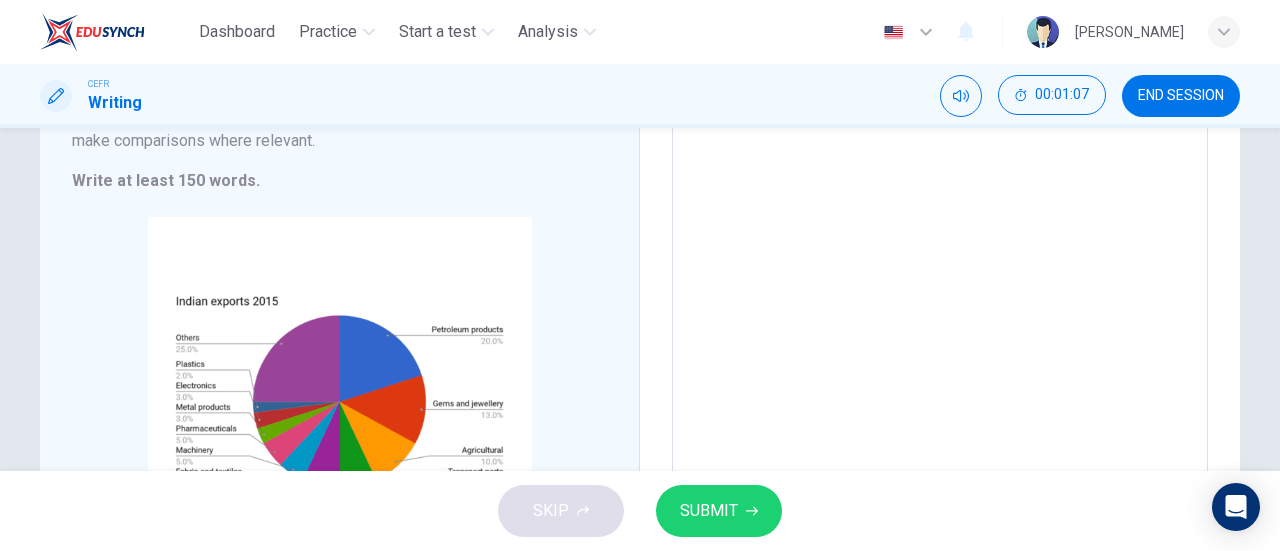 scroll, scrollTop: 264, scrollLeft: 0, axis: vertical 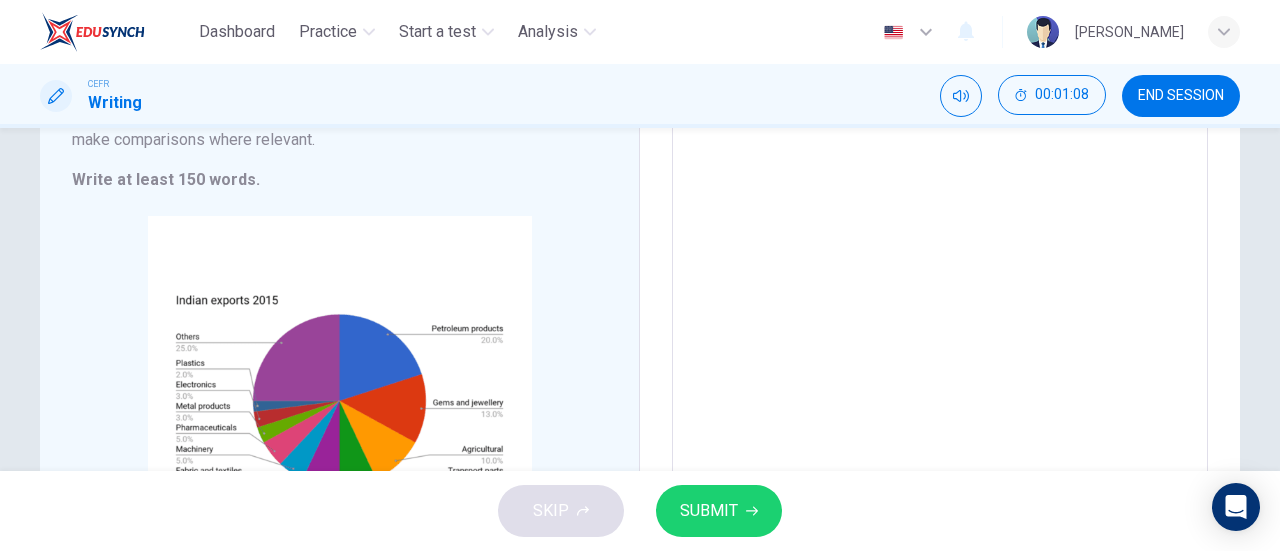 type on "There are a lot of exports from [GEOGRAPHIC_DATA] in [DATE] but the main export would be p" 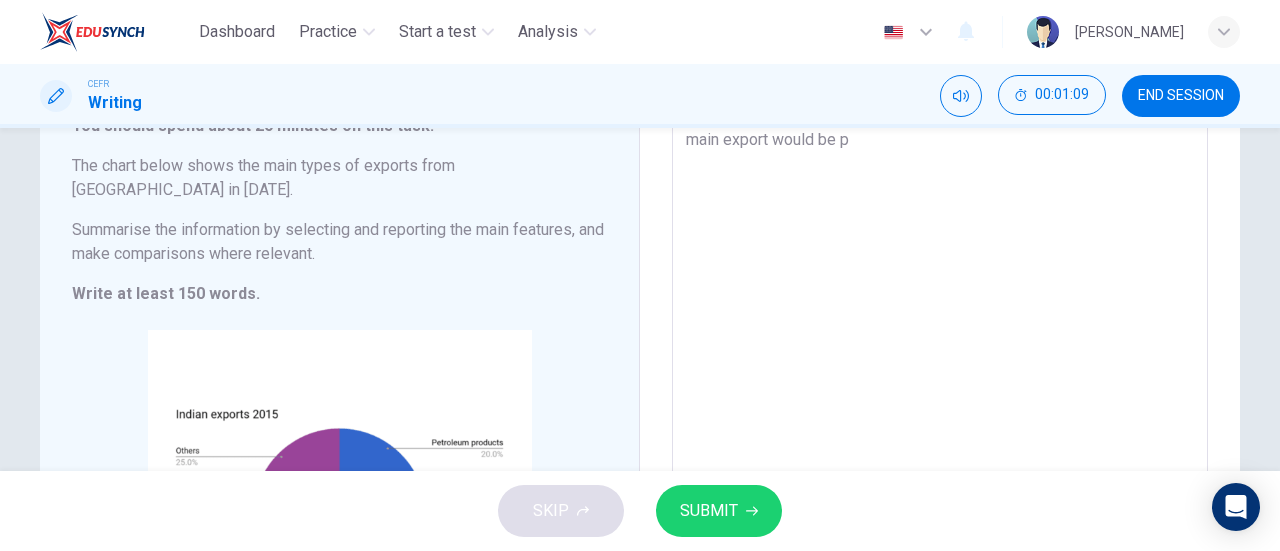 type on "There are a lot of exports from [GEOGRAPHIC_DATA] in [DATE] but the main export would be pr" 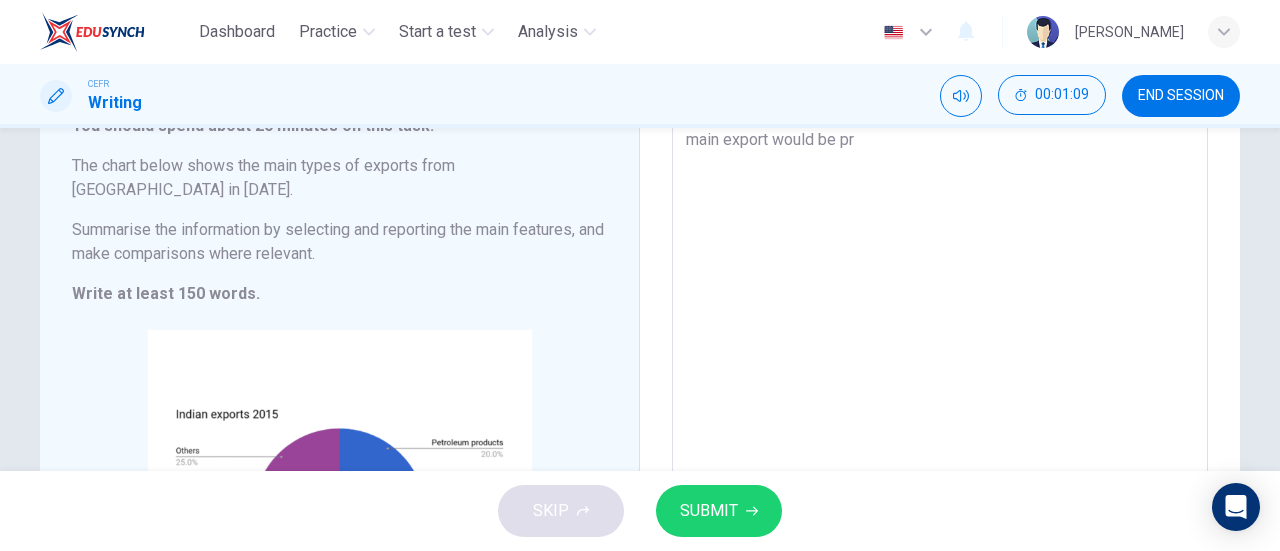 type on "x" 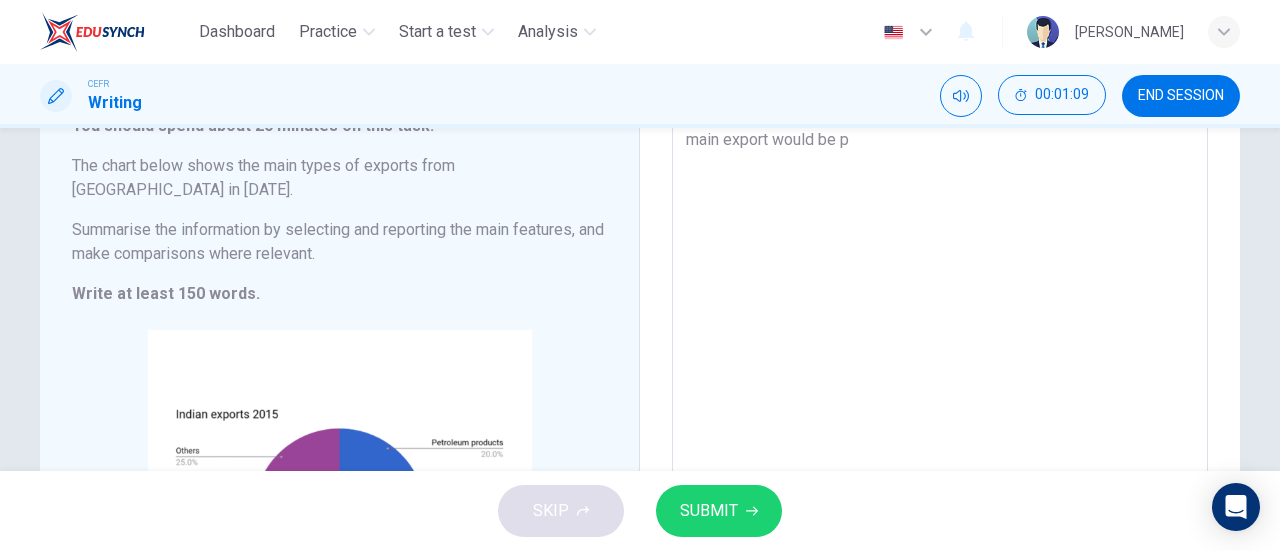 type on "x" 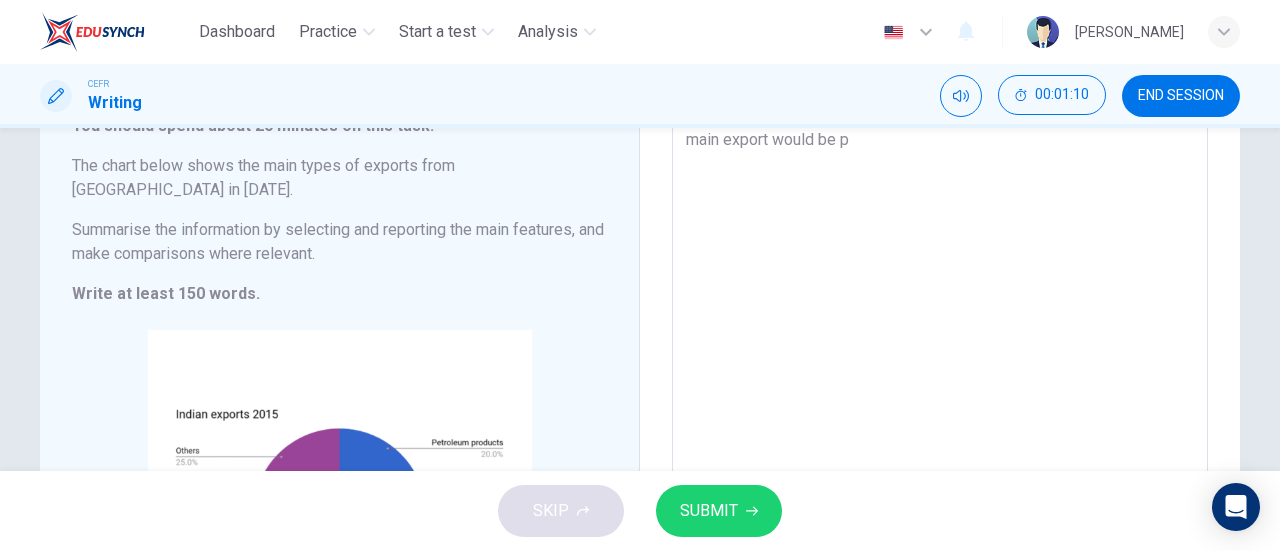 type on "There are a lot of exports from [GEOGRAPHIC_DATA] in [DATE] but the main export would be pw" 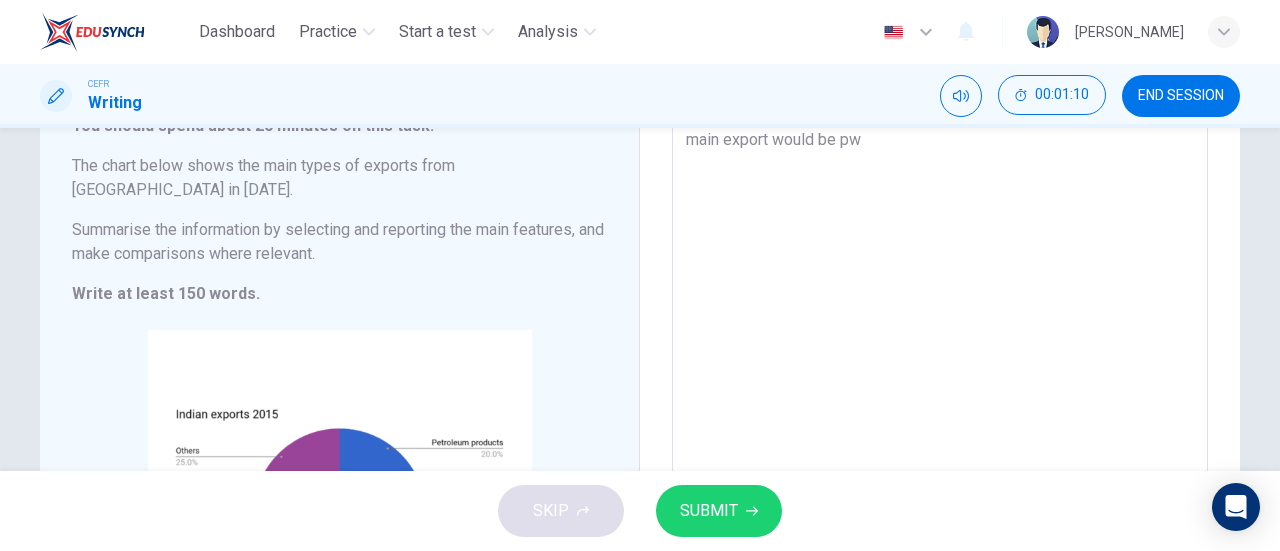 type on "There are a lot of exports from [GEOGRAPHIC_DATA] in [DATE] but the main export would be pw\" 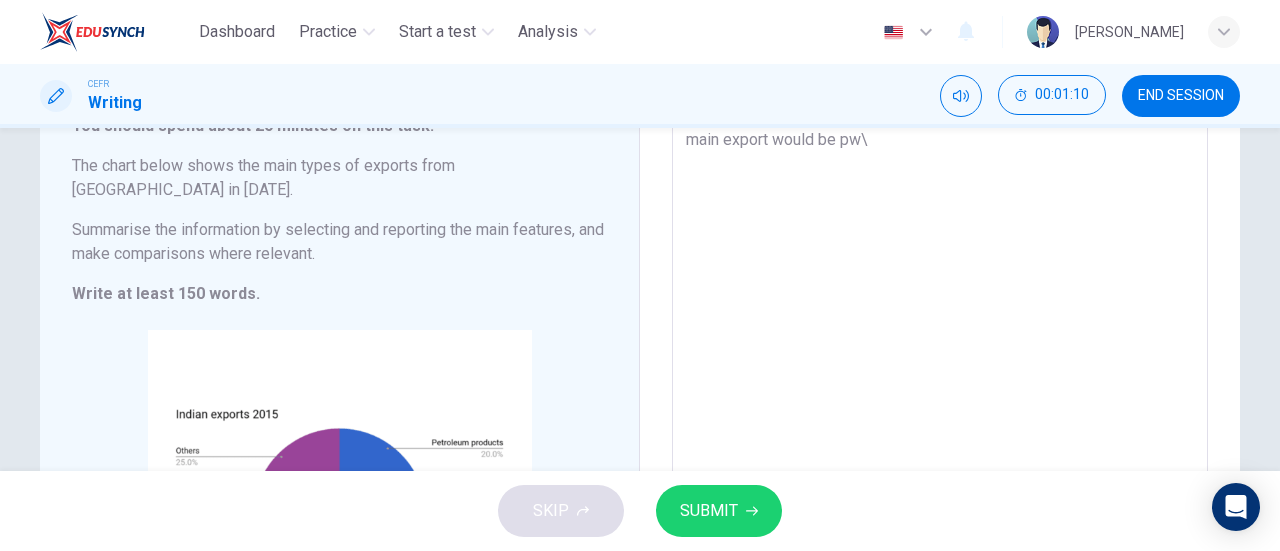 type on "x" 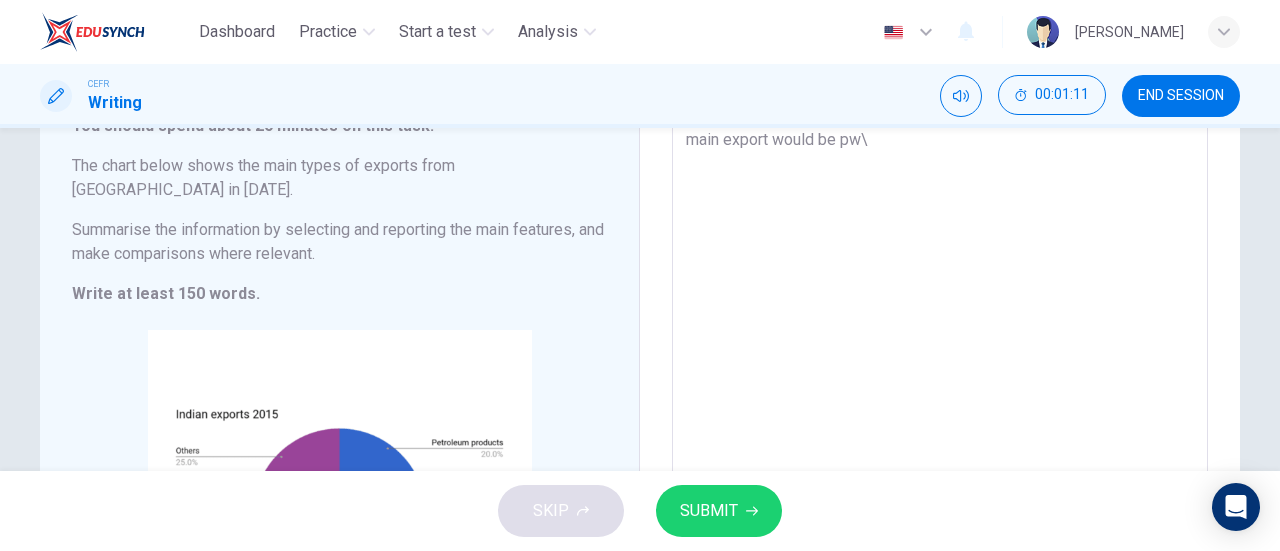 type on "There are a lot of exports from [GEOGRAPHIC_DATA] in [DATE] but the main export would be pw" 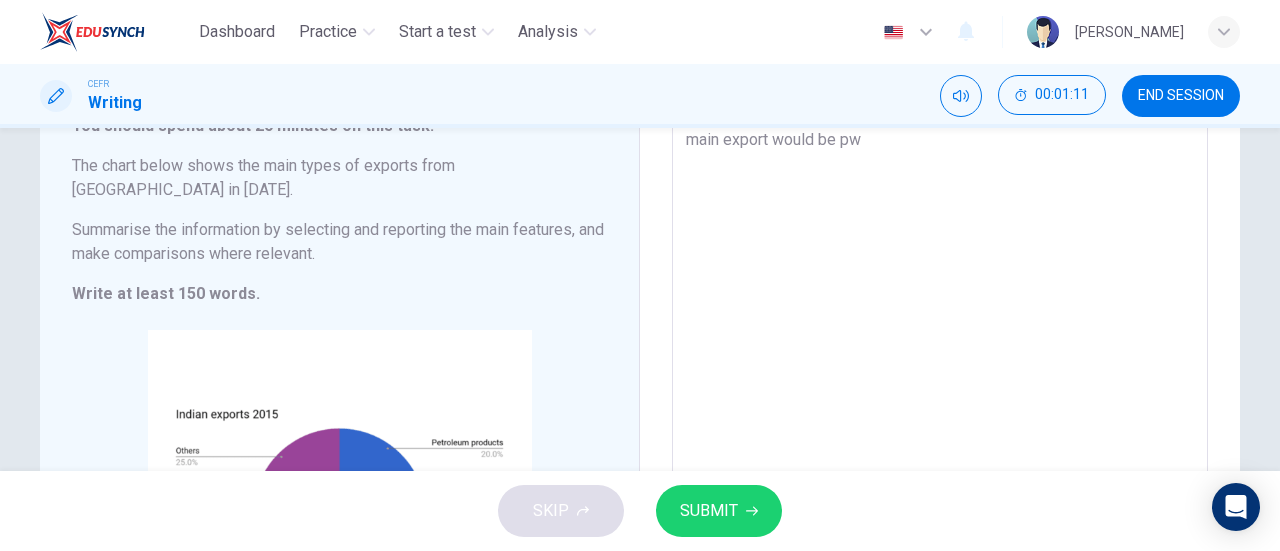 type on "There are a lot of exports from [GEOGRAPHIC_DATA] in [DATE] but the main export would be p" 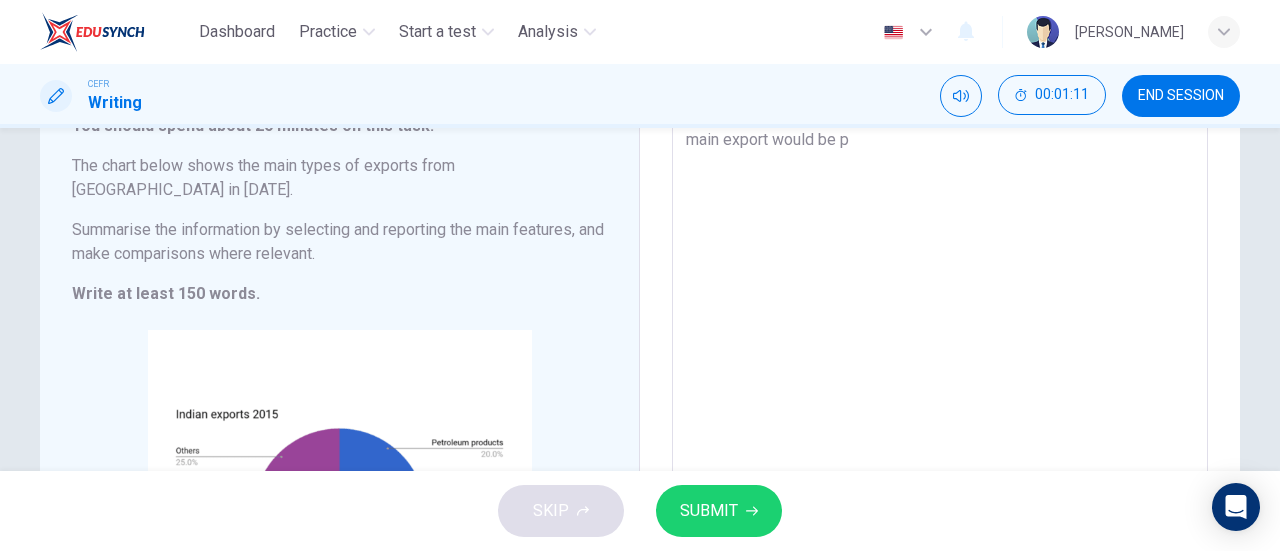 type on "x" 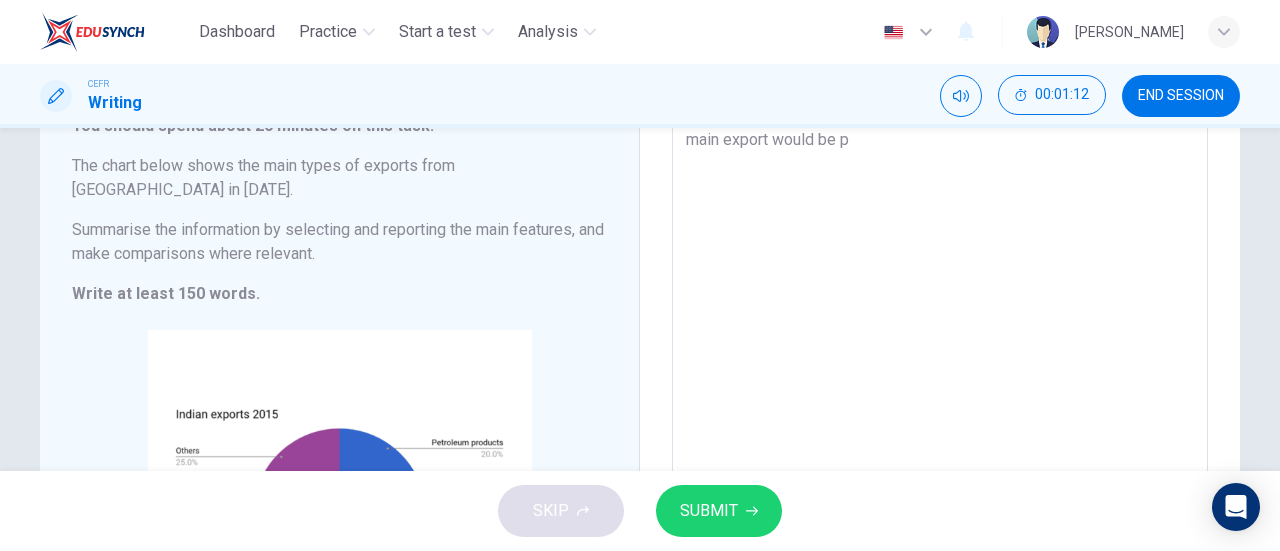 type on "There are a lot of exports from [GEOGRAPHIC_DATA] in [DATE] but the main export would be pe" 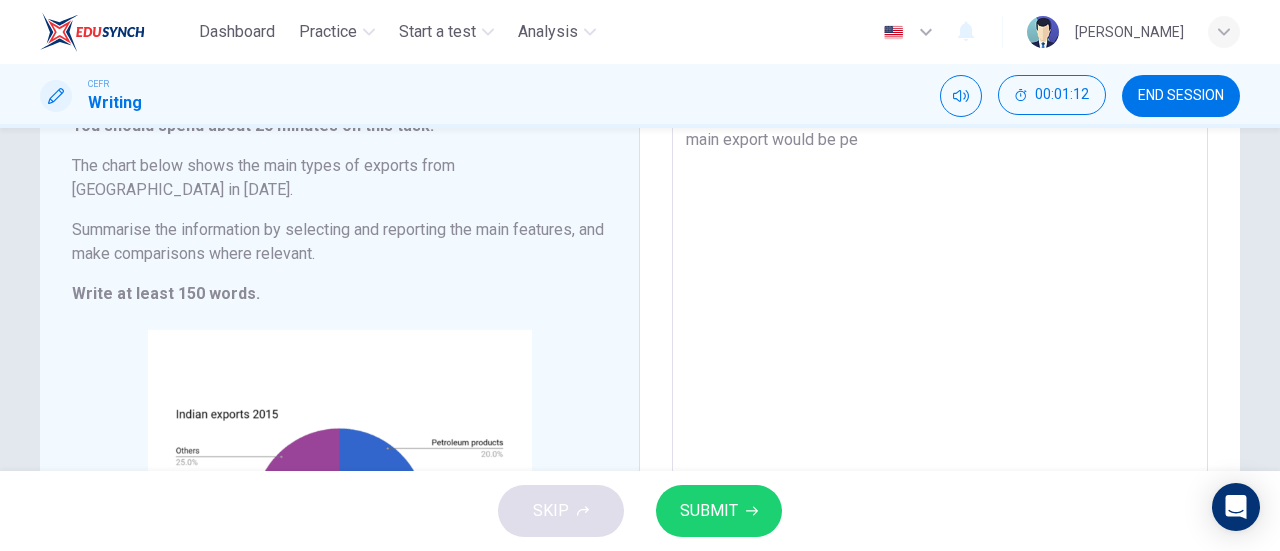 type on "There are a lot of exports from [GEOGRAPHIC_DATA] in [DATE] but the main export would be pet" 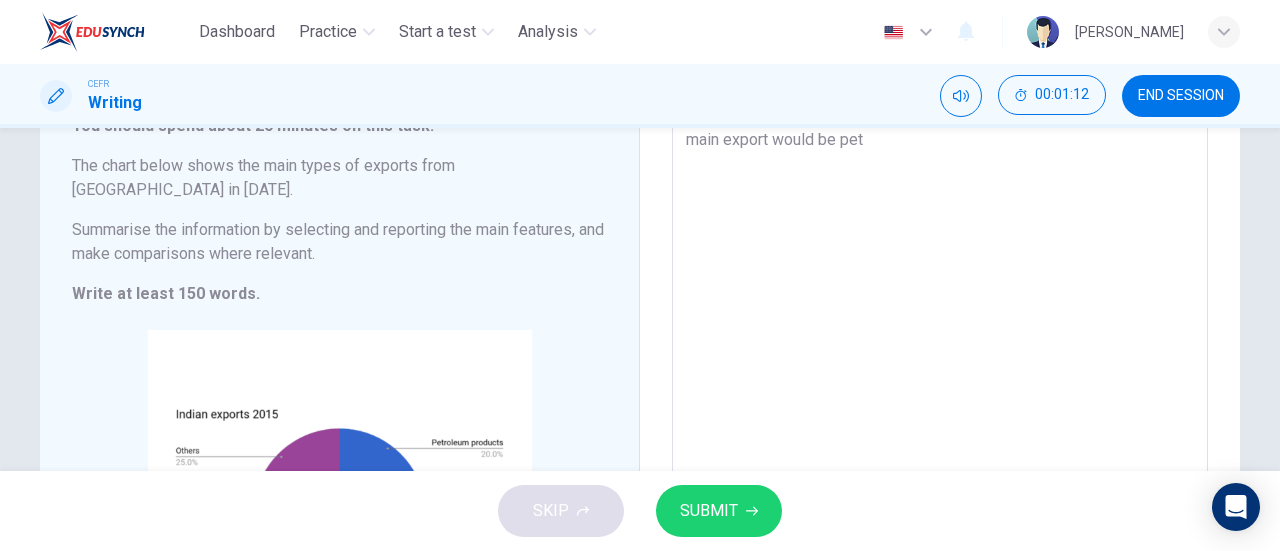 type on "x" 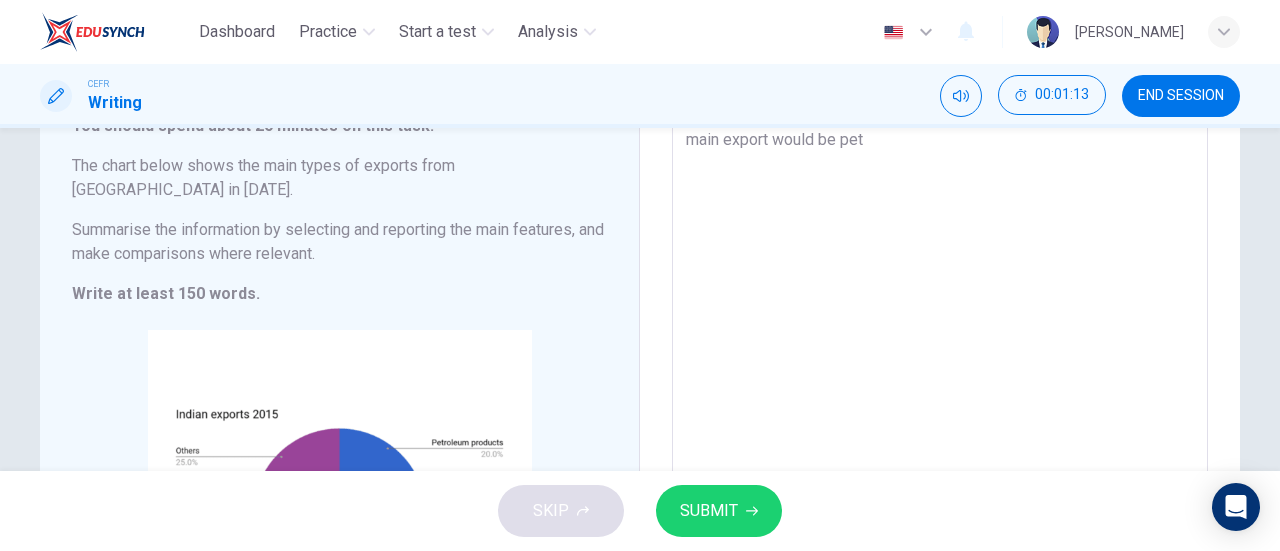 type on "There are a lot of exports from [GEOGRAPHIC_DATA] in [DATE] but the main export would be petr" 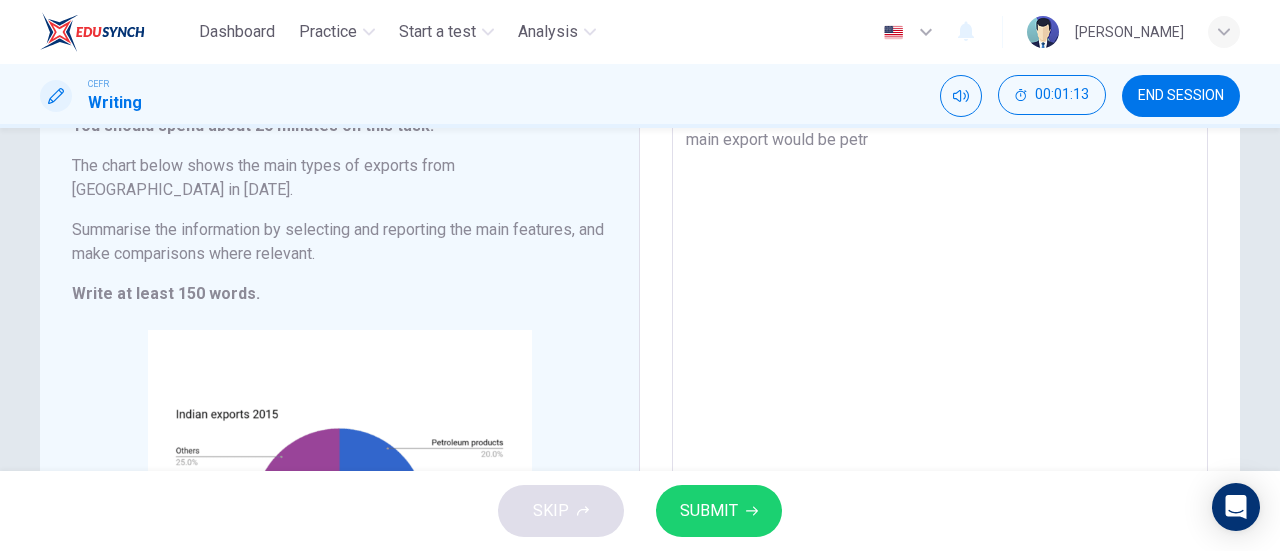 type on "There are a lot of exports from [GEOGRAPHIC_DATA] in [DATE] but the main export would be petro" 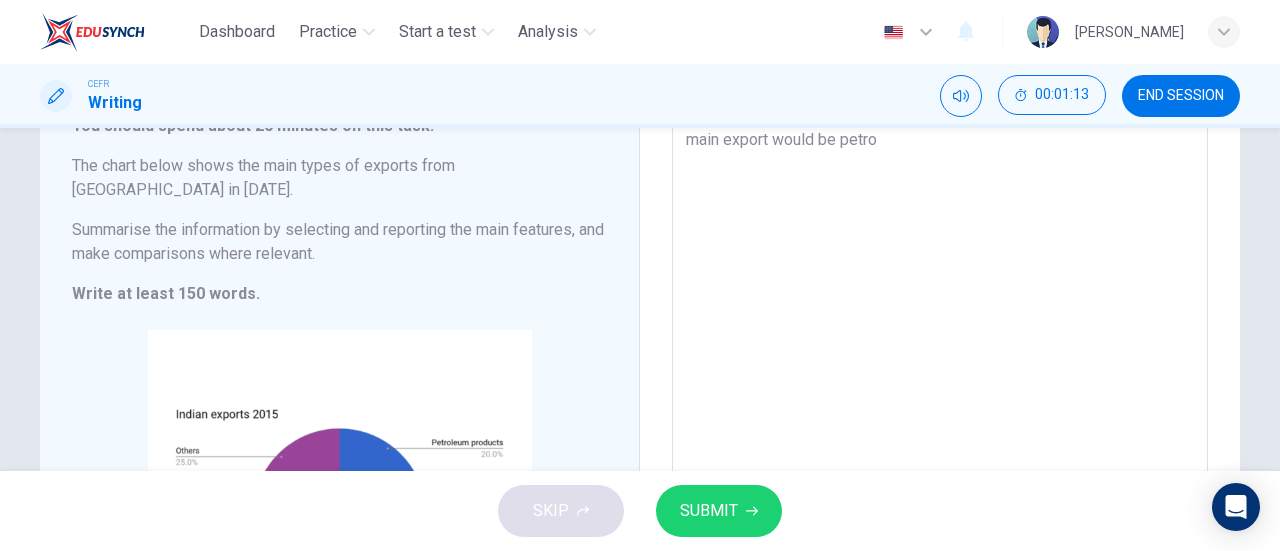 type on "x" 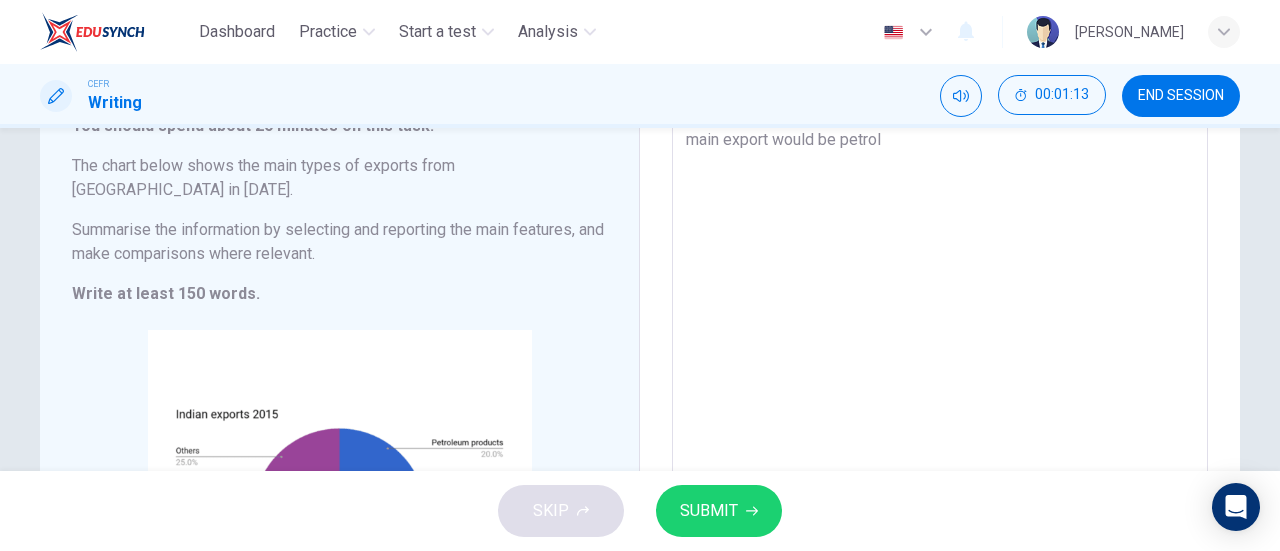 type on "x" 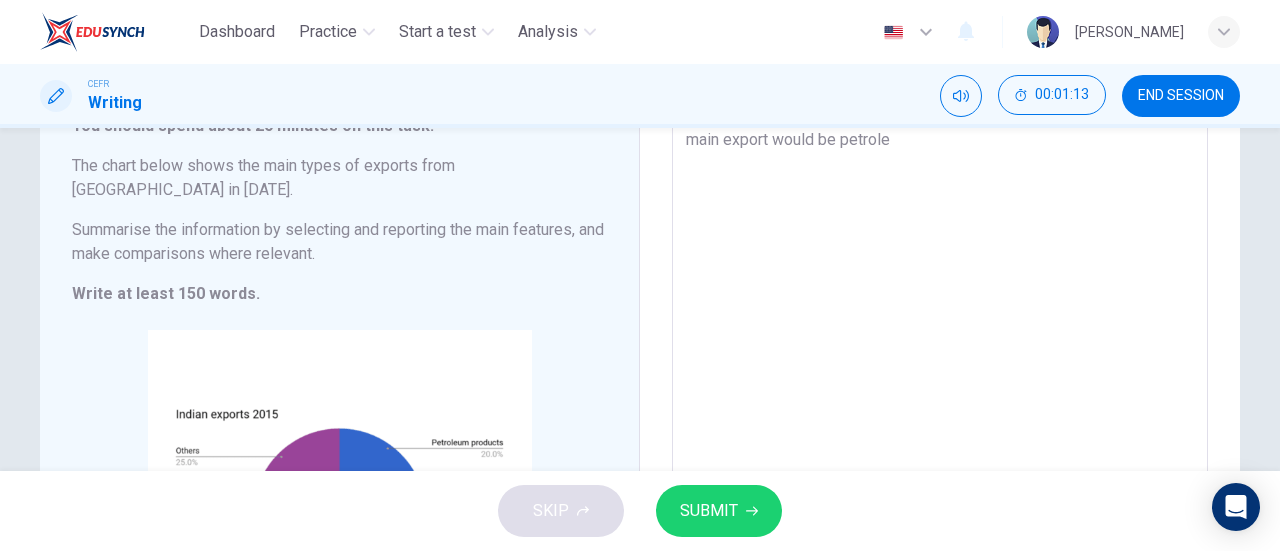 type on "x" 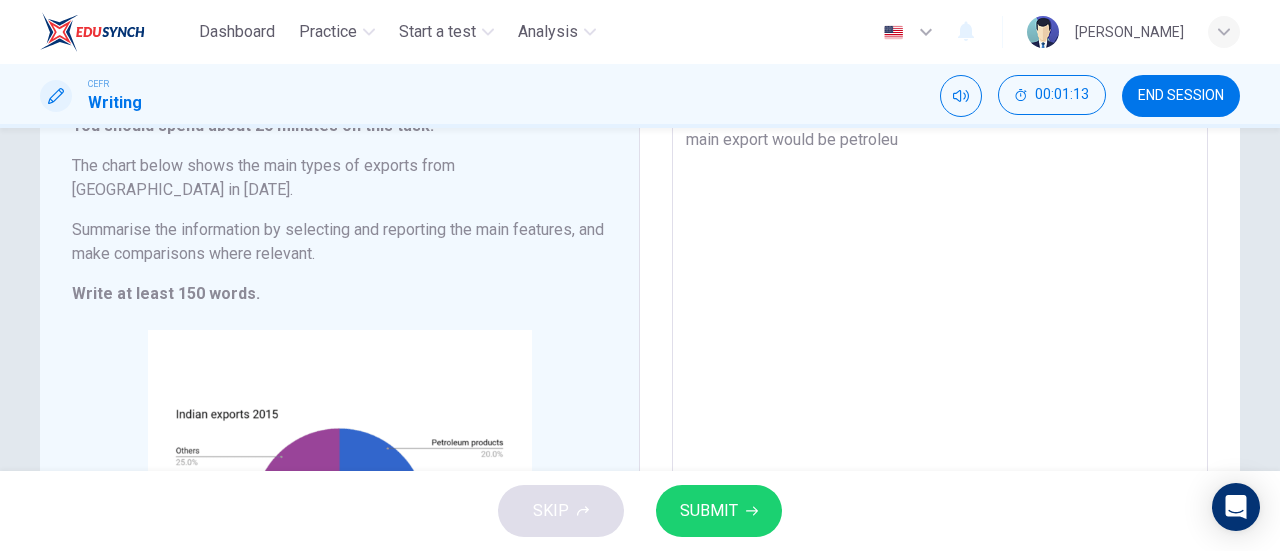 type on "x" 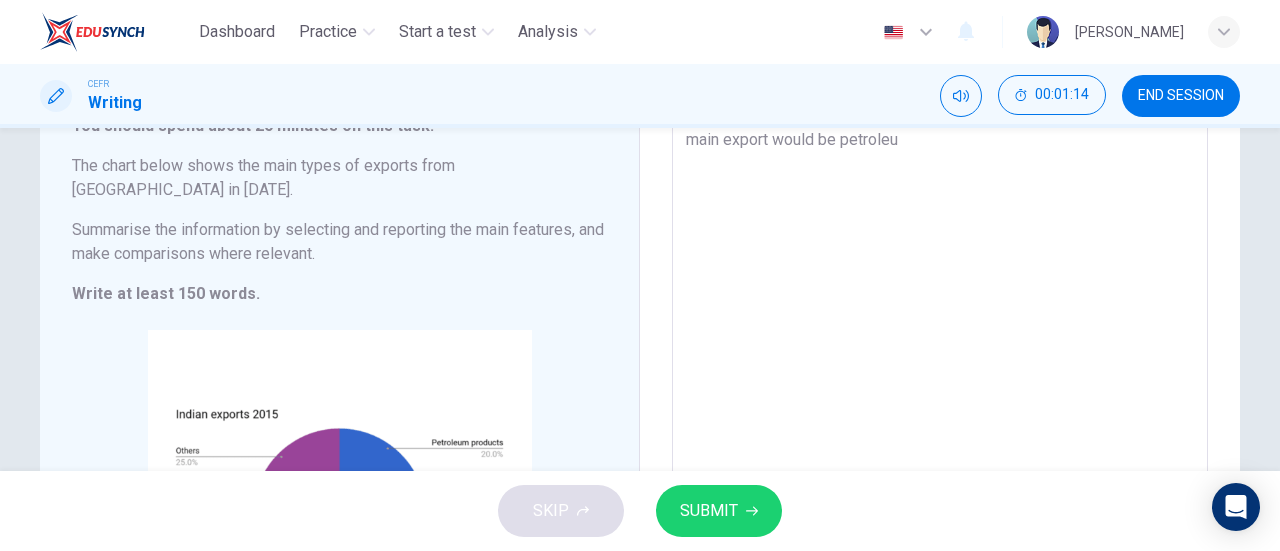 type on "There are a lot of exports from [GEOGRAPHIC_DATA] in [DATE] but the main export would be petroleum" 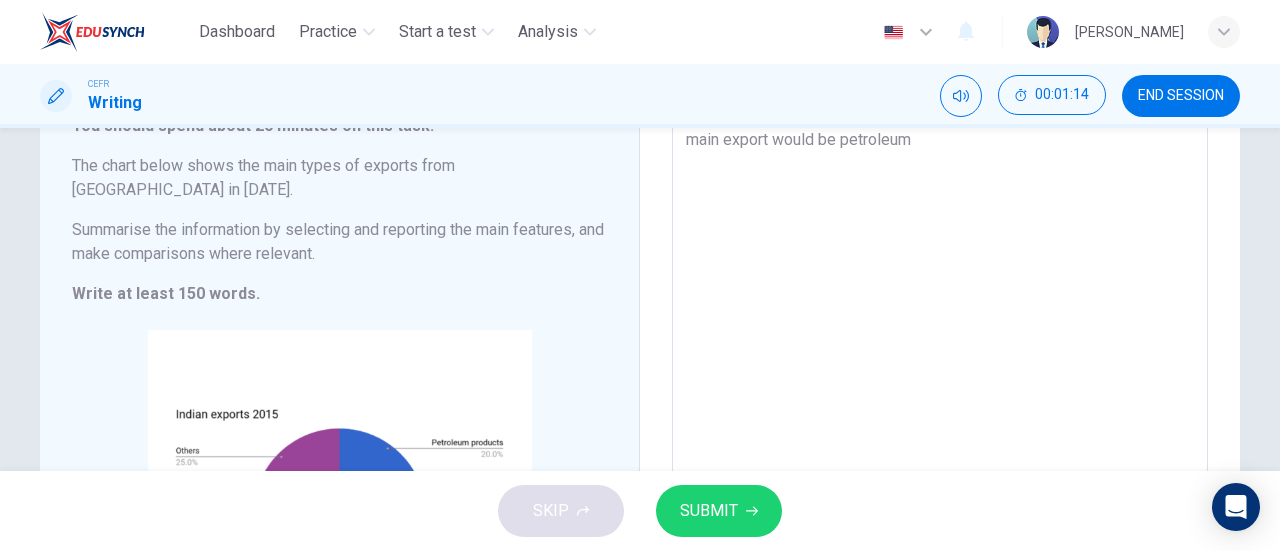 type on "x" 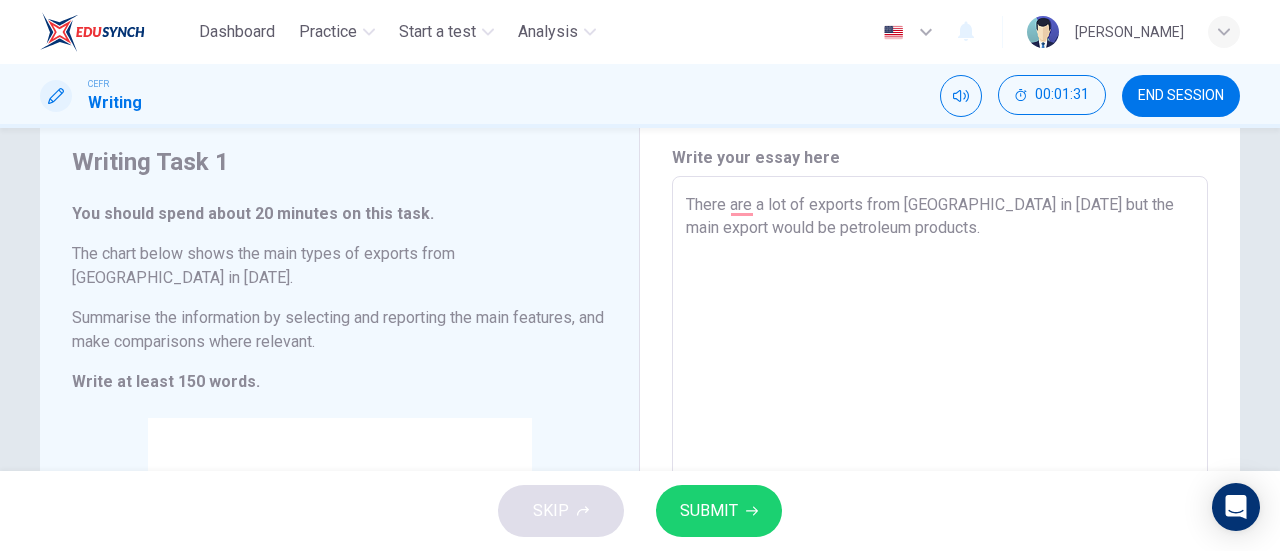scroll, scrollTop: 30, scrollLeft: 0, axis: vertical 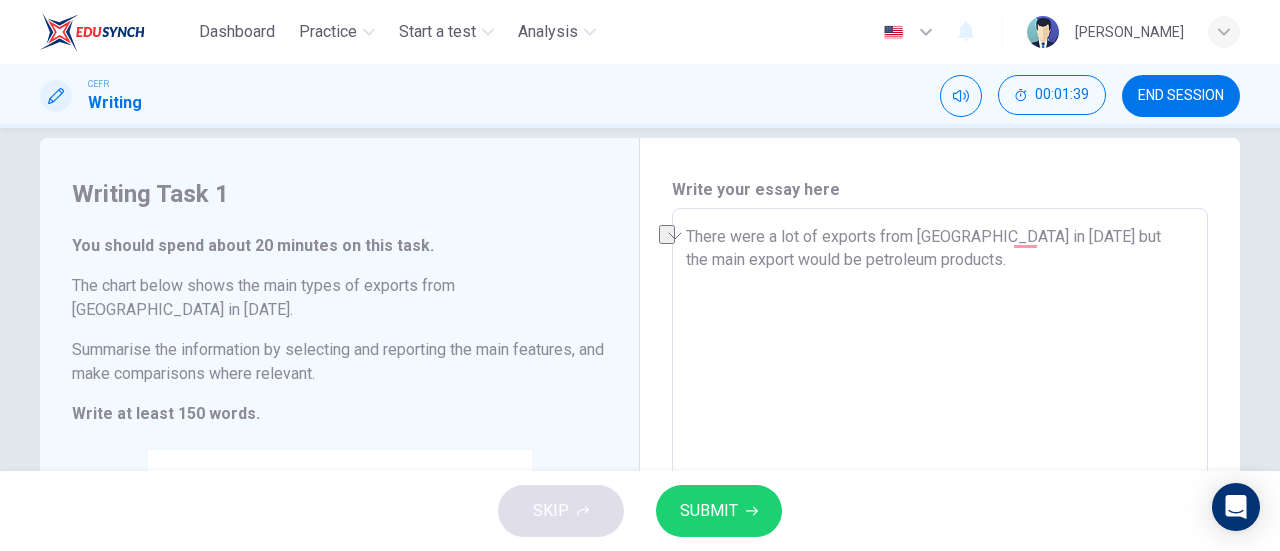 drag, startPoint x: 911, startPoint y: 267, endPoint x: 754, endPoint y: 278, distance: 157.38487 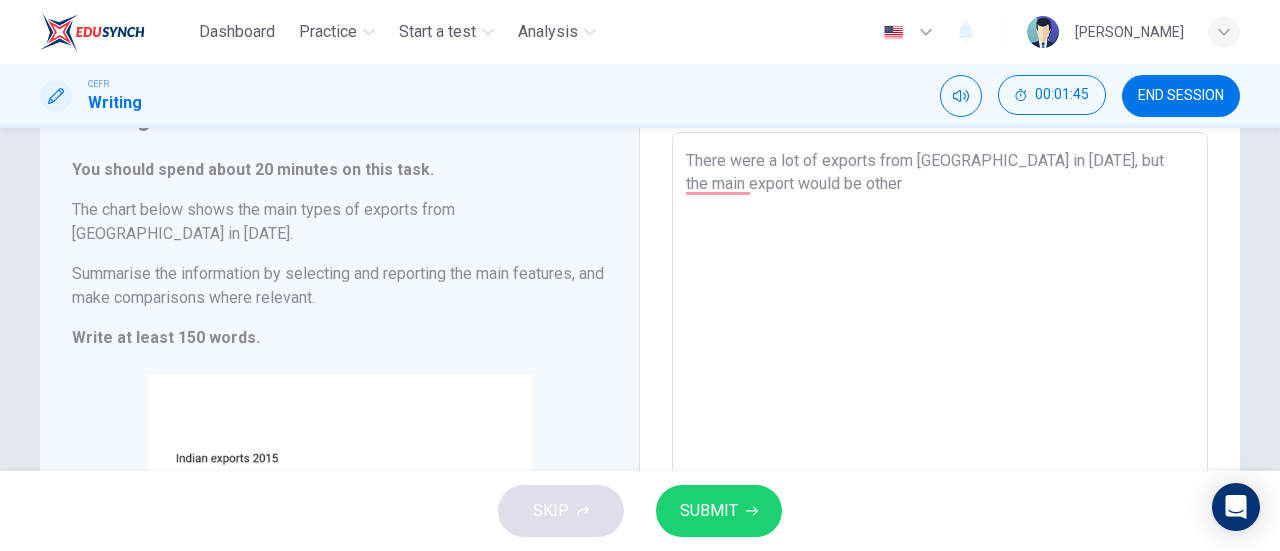 scroll, scrollTop: 104, scrollLeft: 0, axis: vertical 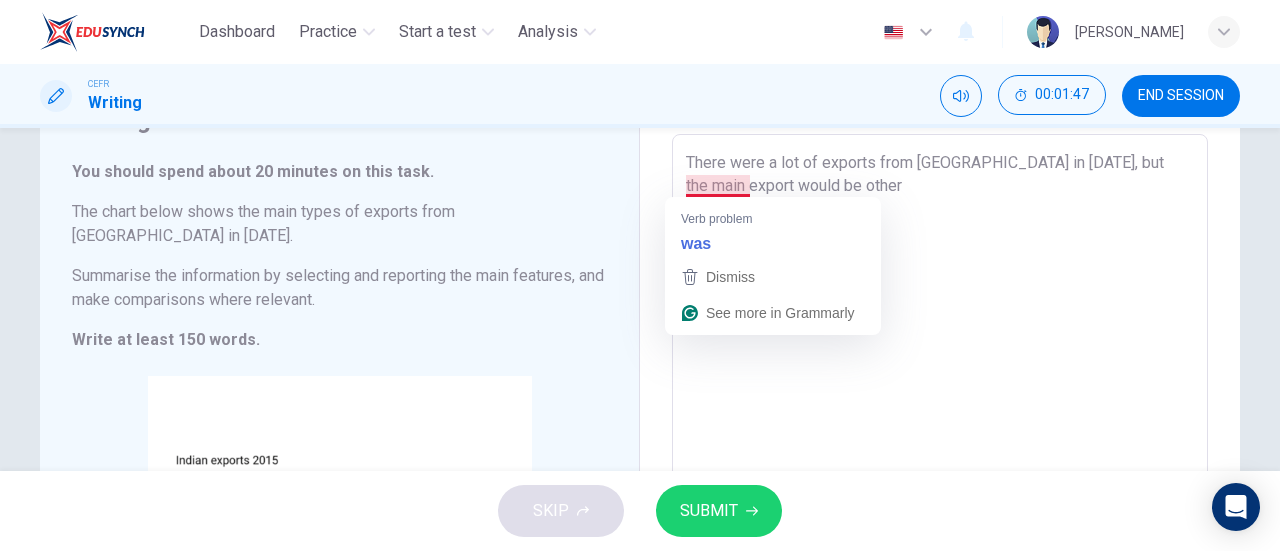 click on "There were a lot of exports from [GEOGRAPHIC_DATA] in [DATE], but the main export would be other" at bounding box center (940, 430) 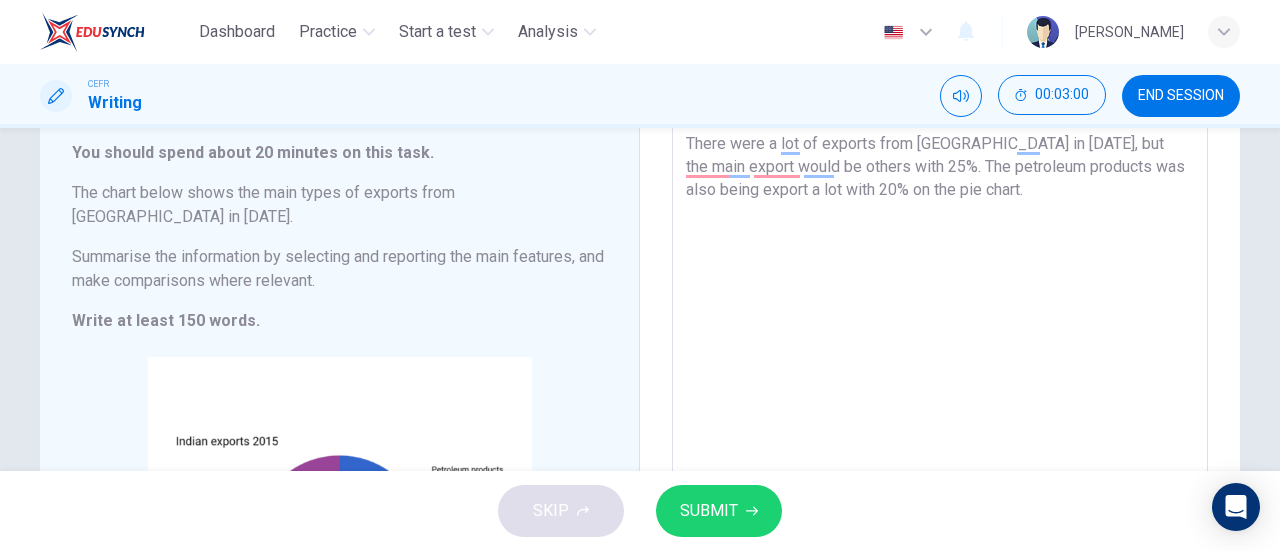 scroll, scrollTop: 0, scrollLeft: 0, axis: both 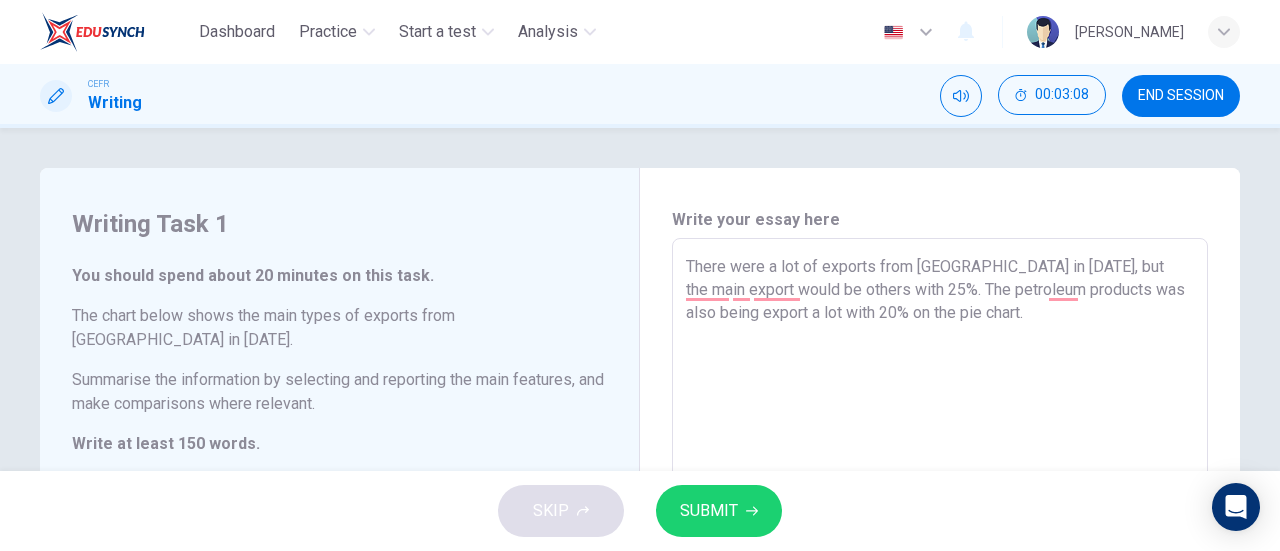 click on "There were a lot of exports from [GEOGRAPHIC_DATA] in [DATE], but the main export would be others with 25%. The petroleum products was also being export a lot with 20% on the pie chart." at bounding box center [940, 534] 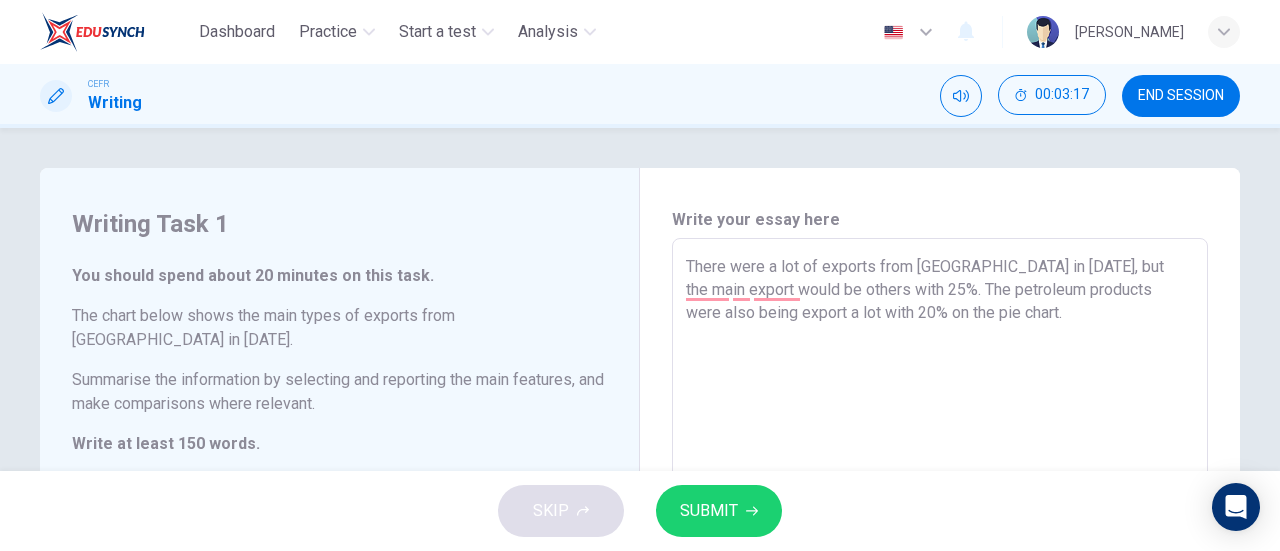 click on "There were a lot of exports from [GEOGRAPHIC_DATA] in [DATE], but the main export would be others with 25%. The petroleum products were also being export a lot with 20% on the pie chart." at bounding box center (940, 534) 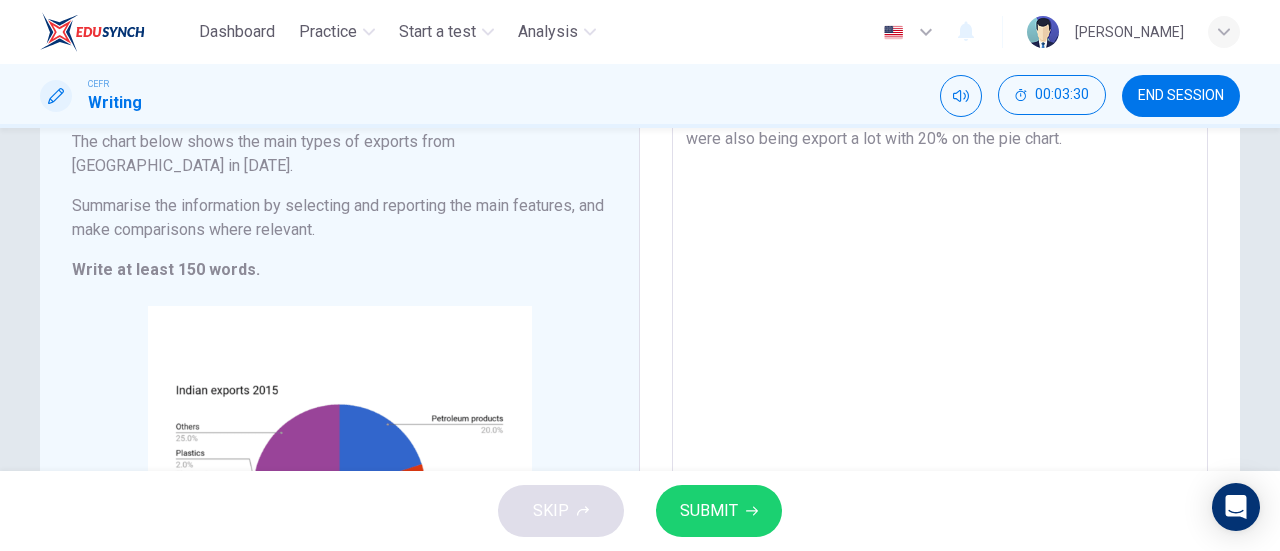scroll, scrollTop: 0, scrollLeft: 0, axis: both 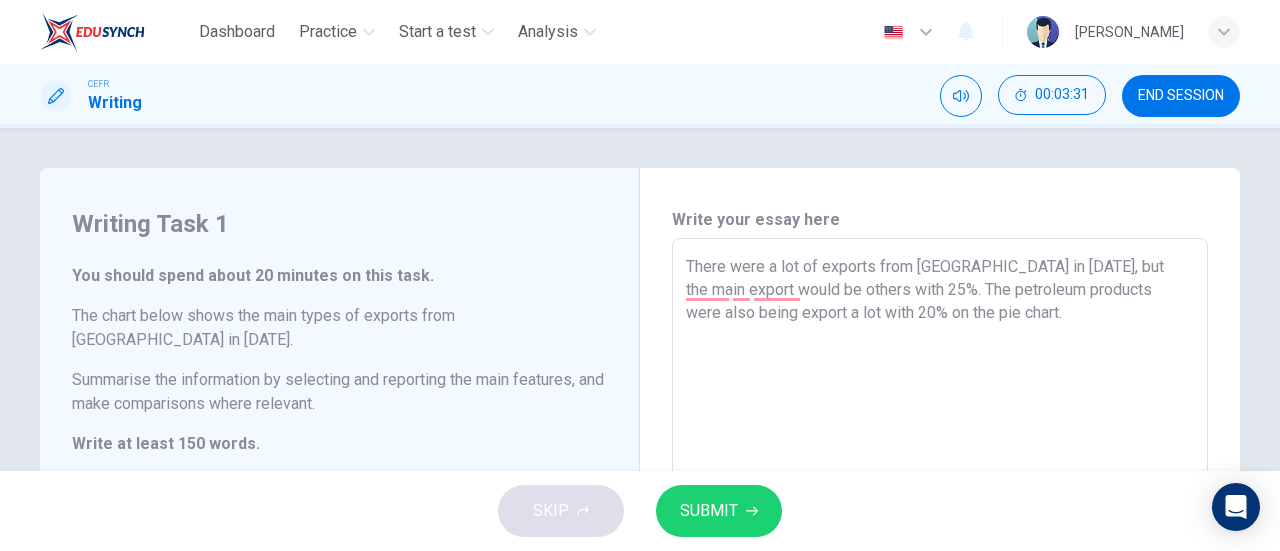 click on "There were a lot of exports from [GEOGRAPHIC_DATA] in [DATE], but the main export would be others with 25%. The petroleum products were also being export a lot with 20% on the pie chart." at bounding box center [940, 534] 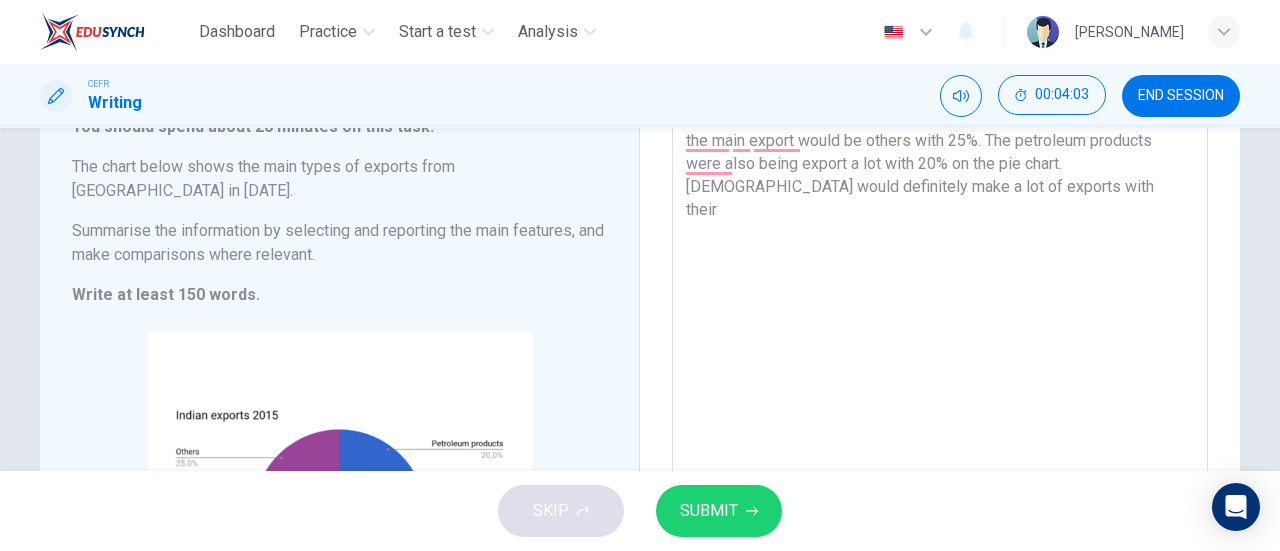 scroll, scrollTop: 148, scrollLeft: 0, axis: vertical 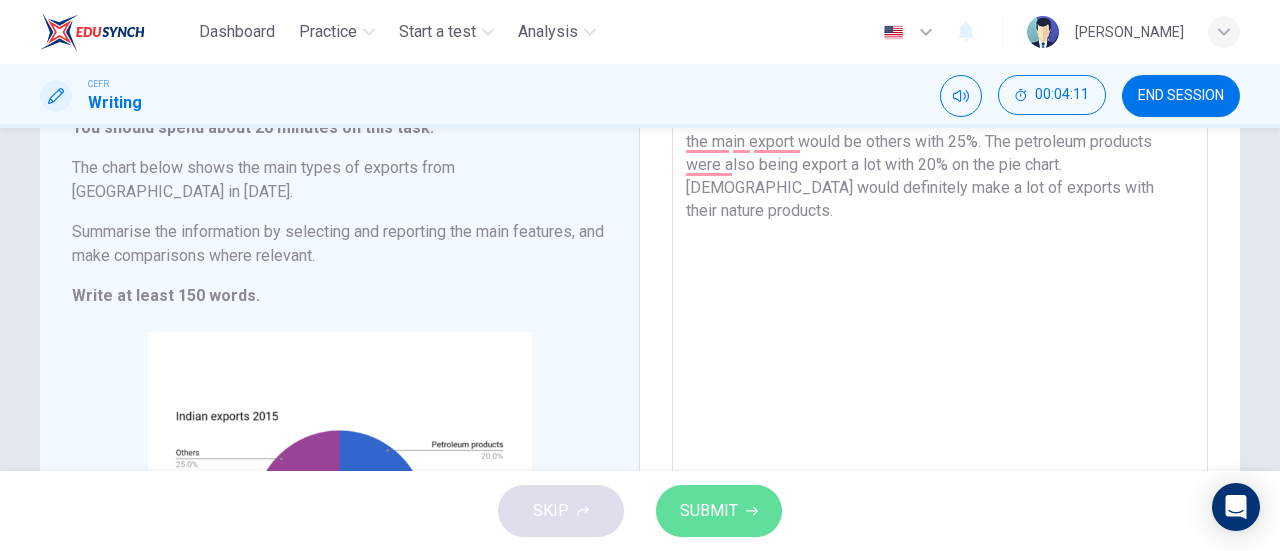 click on "SUBMIT" at bounding box center [709, 511] 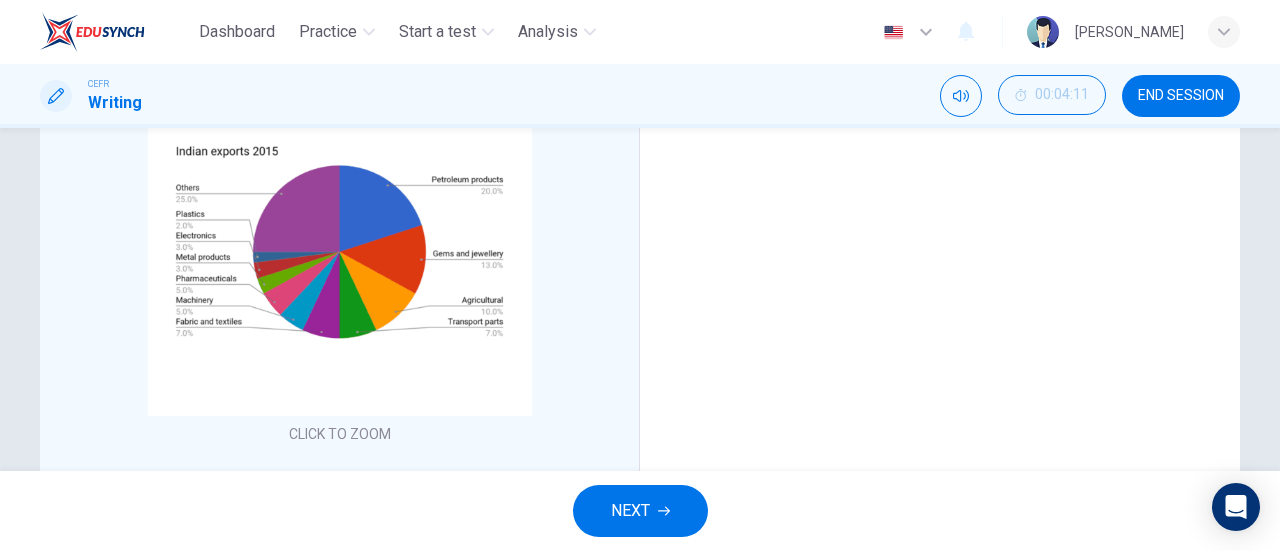 scroll, scrollTop: 446, scrollLeft: 0, axis: vertical 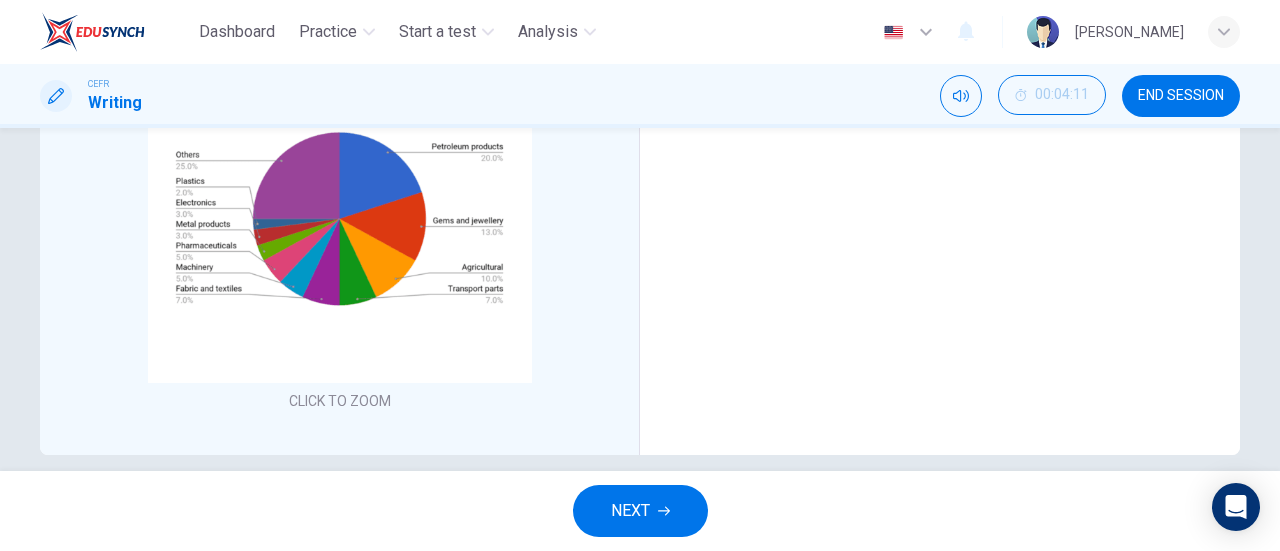 click on "NEXT" at bounding box center [640, 511] 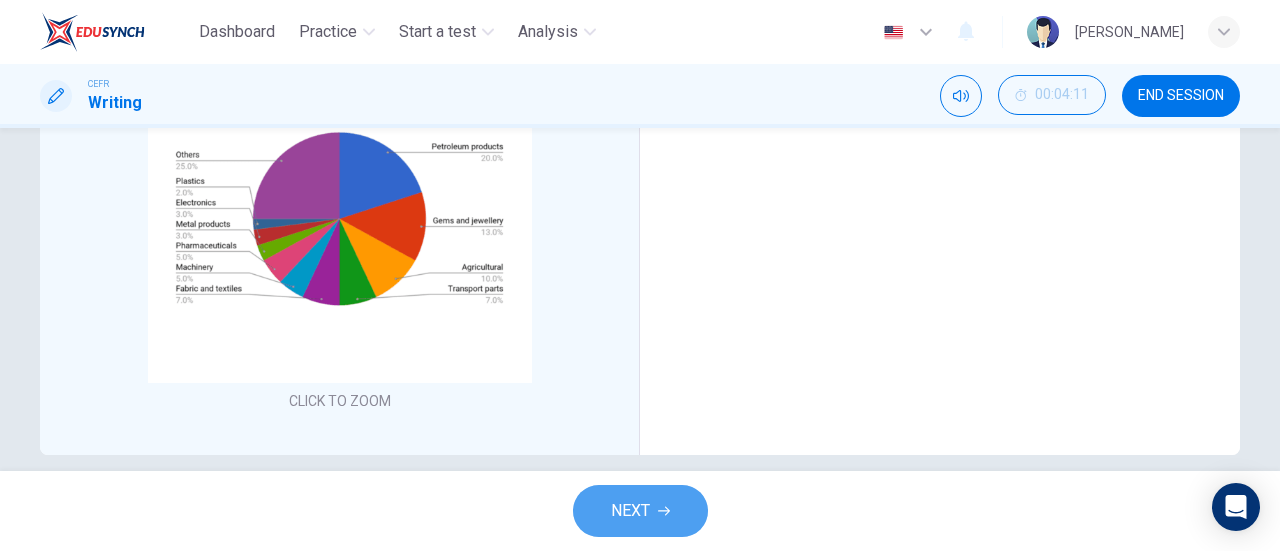 click on "NEXT" at bounding box center [630, 511] 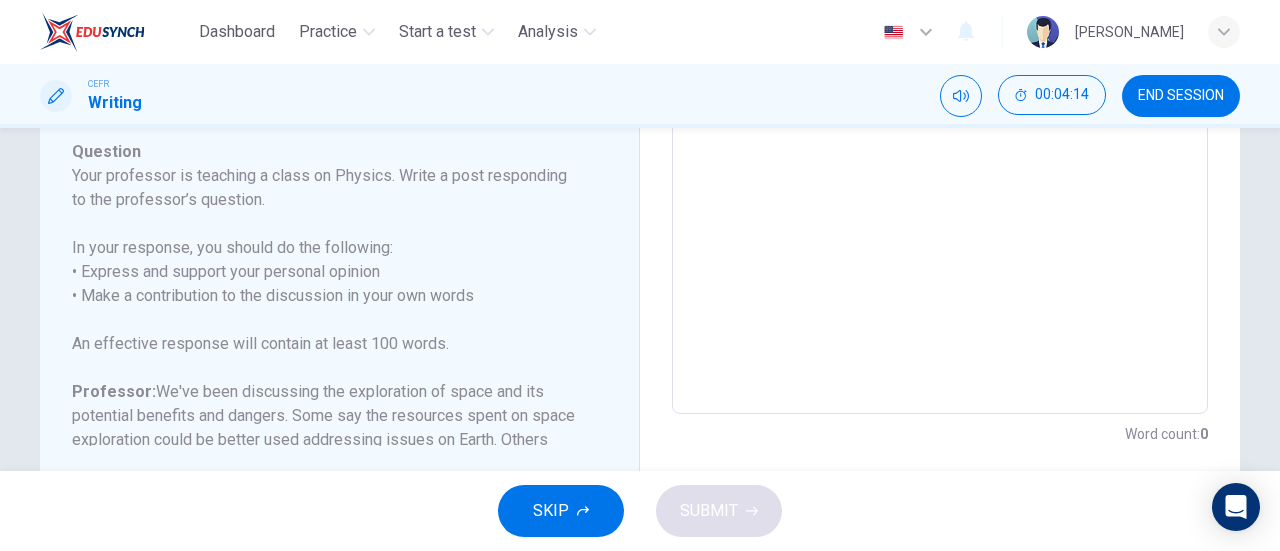 scroll, scrollTop: 510, scrollLeft: 0, axis: vertical 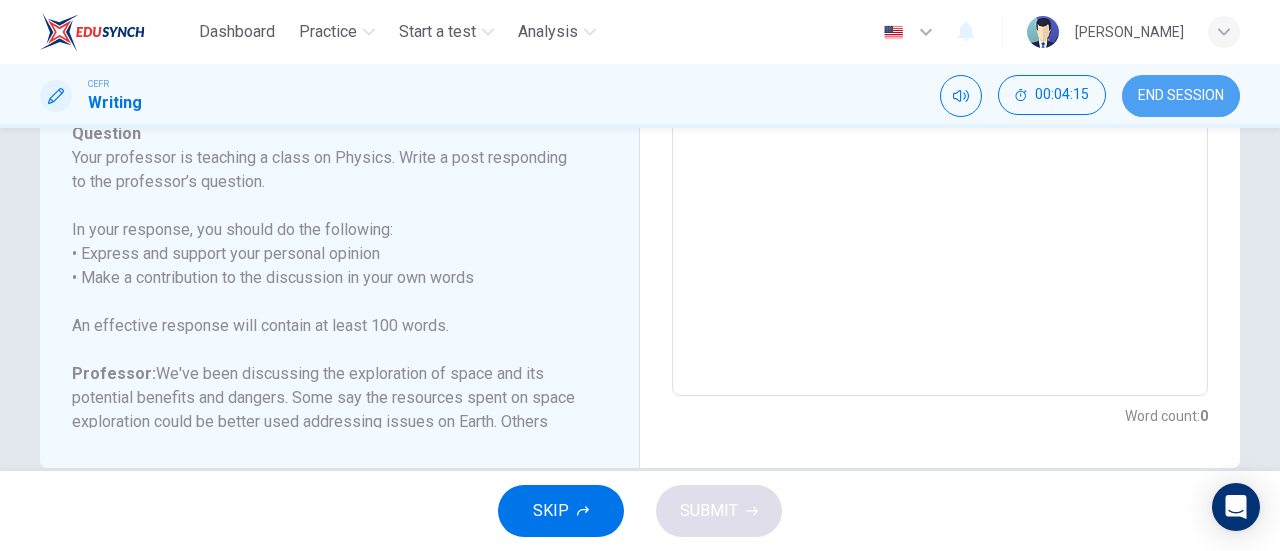 click on "END SESSION" at bounding box center (1181, 96) 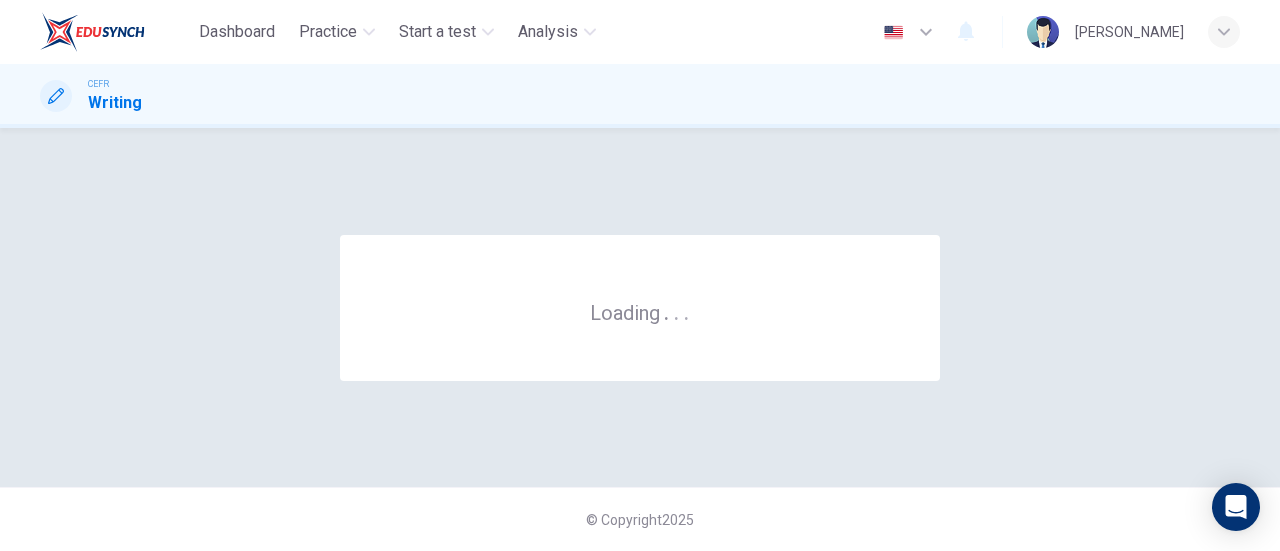scroll, scrollTop: 0, scrollLeft: 0, axis: both 